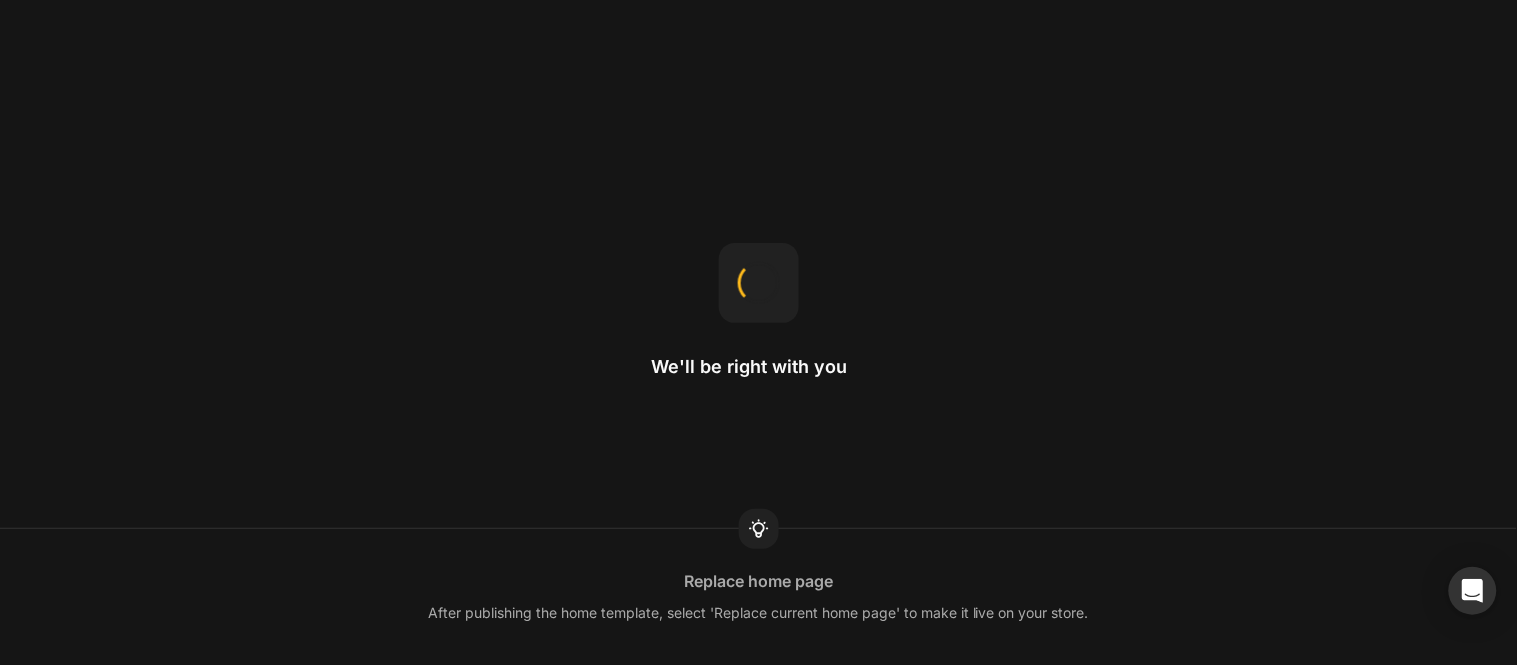 scroll, scrollTop: 0, scrollLeft: 0, axis: both 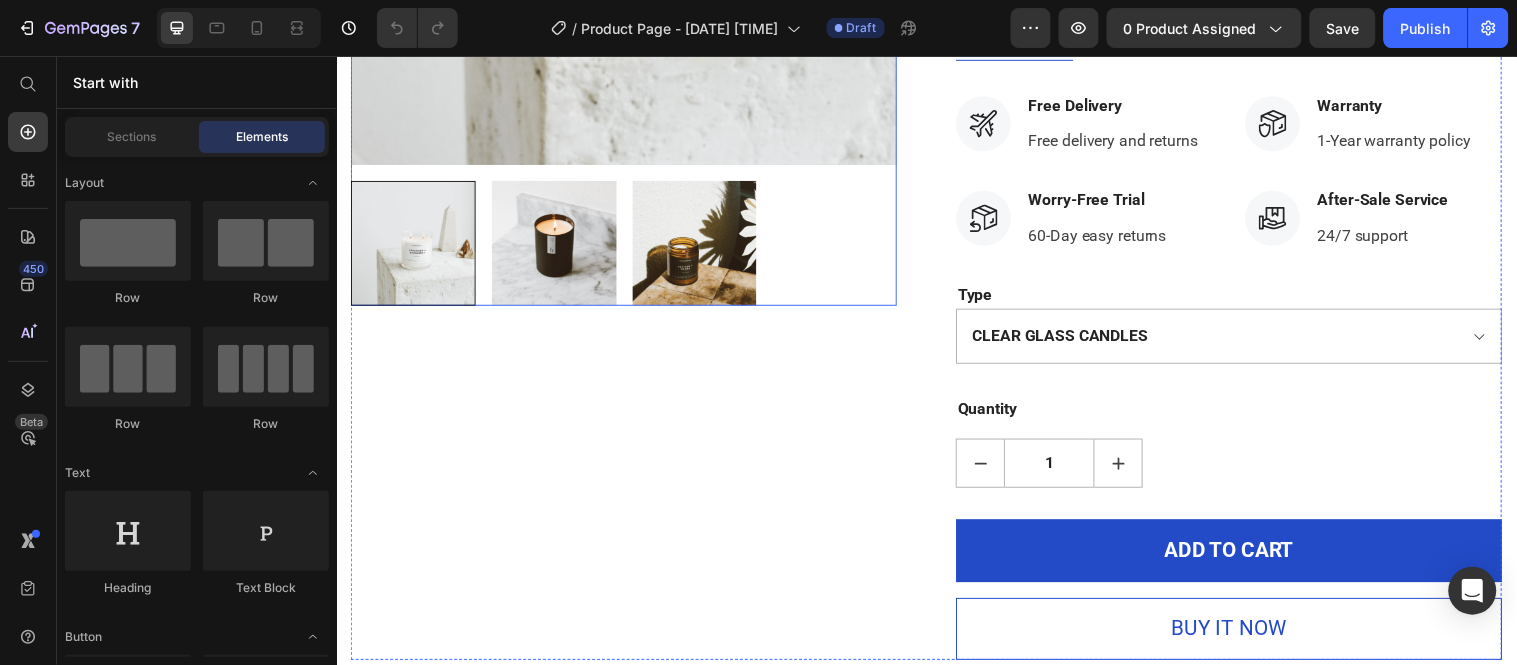 click at bounding box center (628, 245) 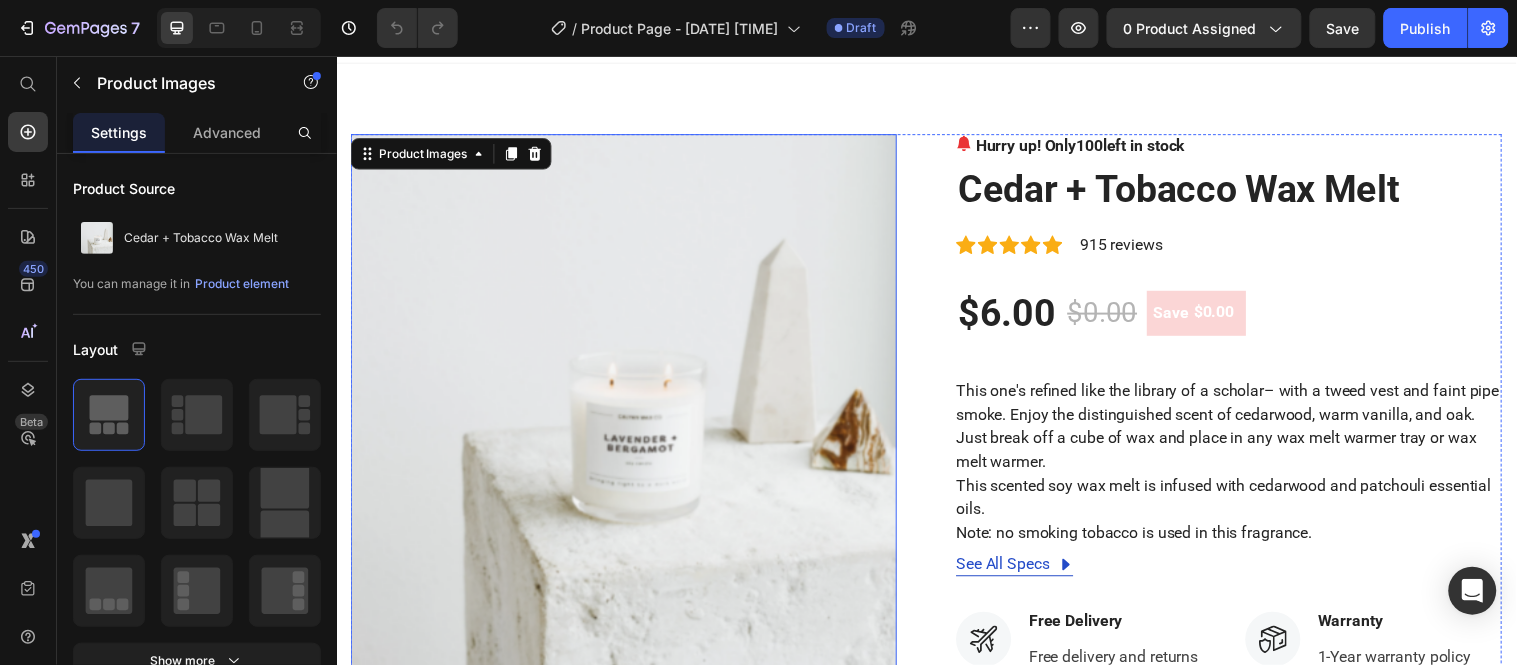 scroll, scrollTop: 0, scrollLeft: 0, axis: both 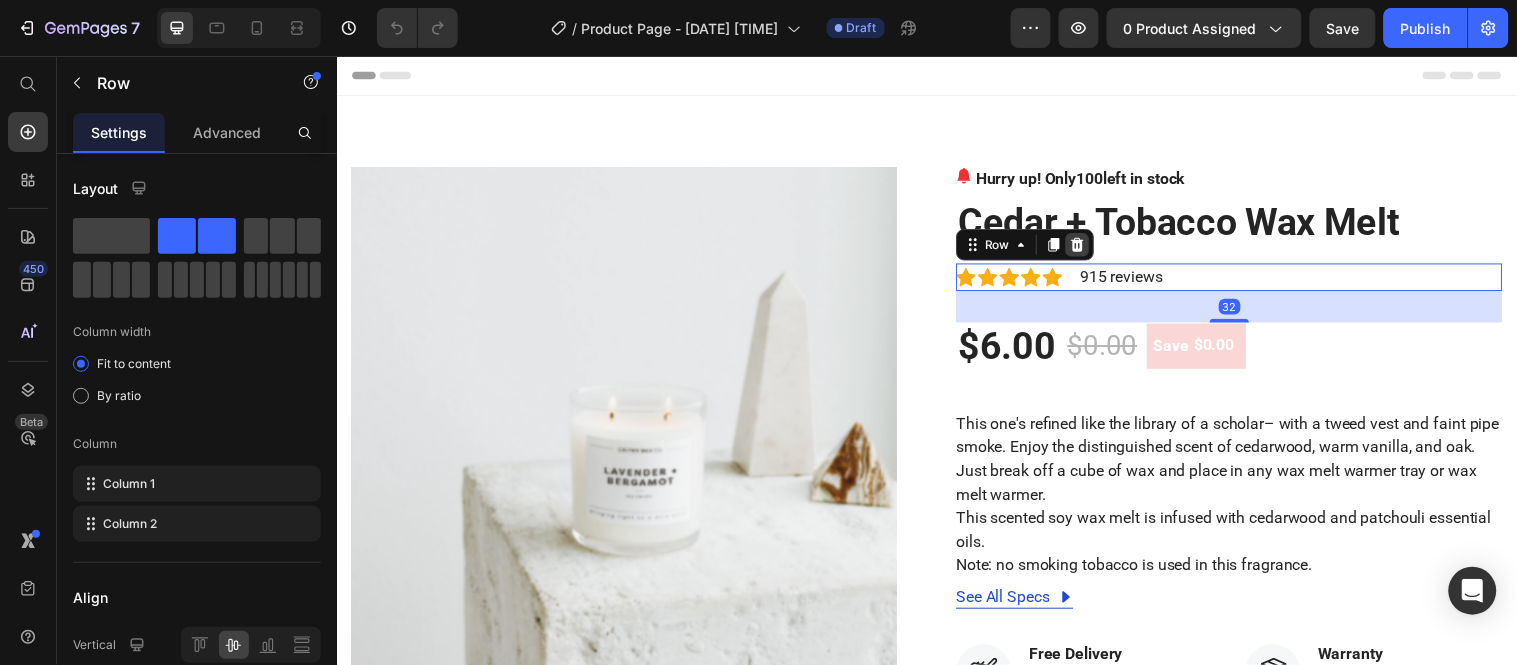 click 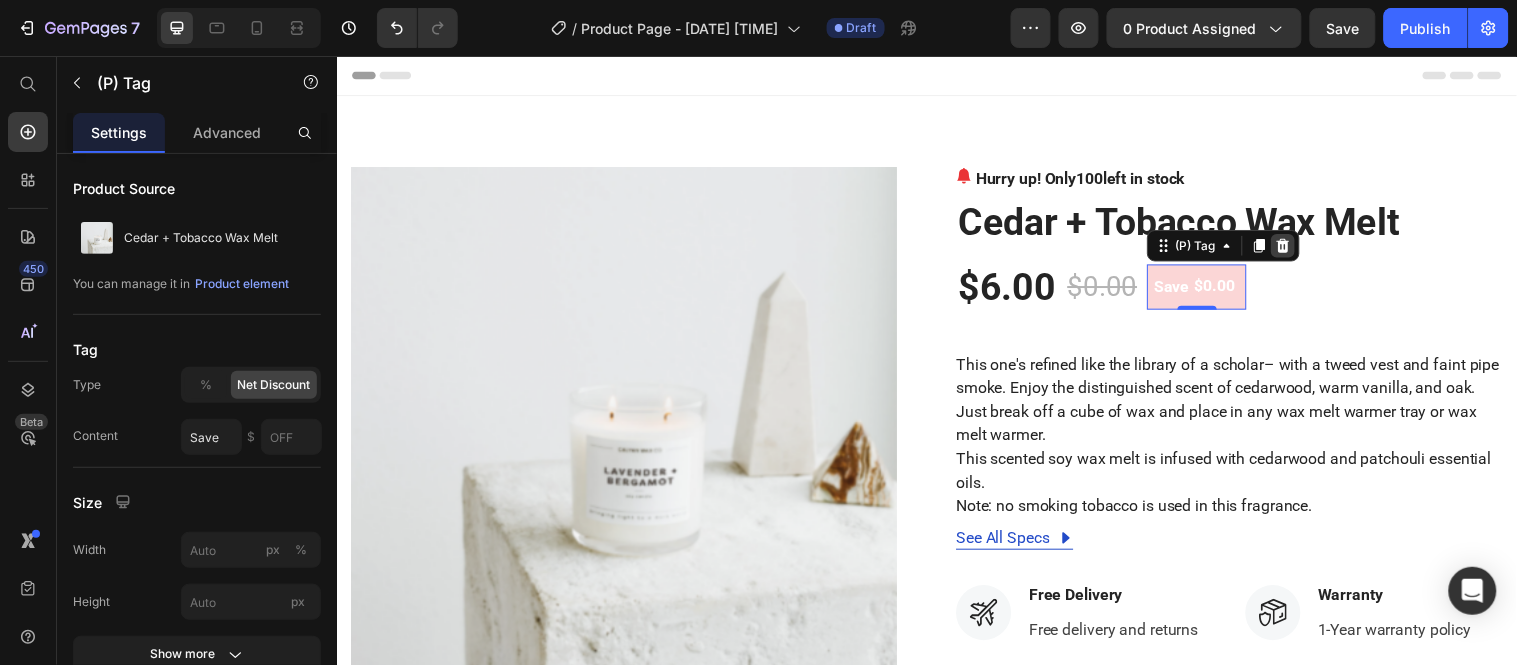 click 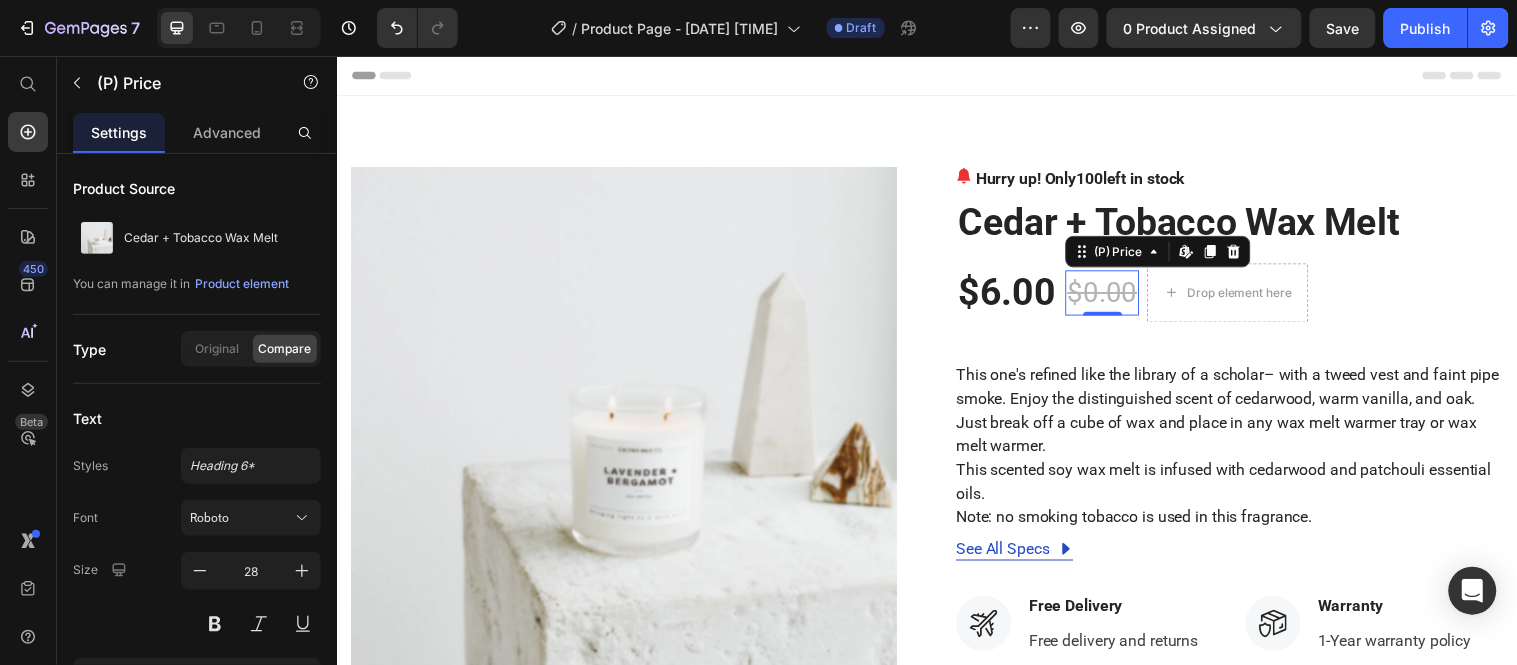 click on "$0.00" at bounding box center (1114, 296) 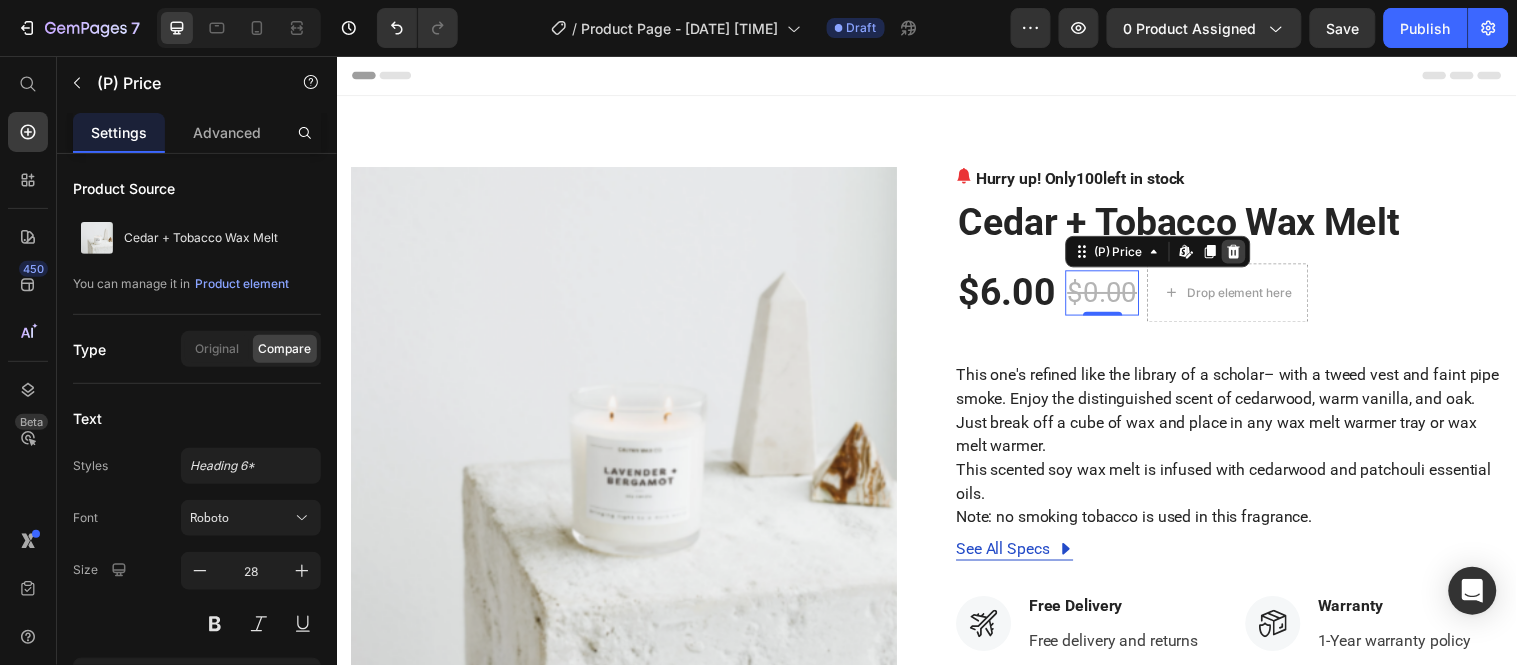 click 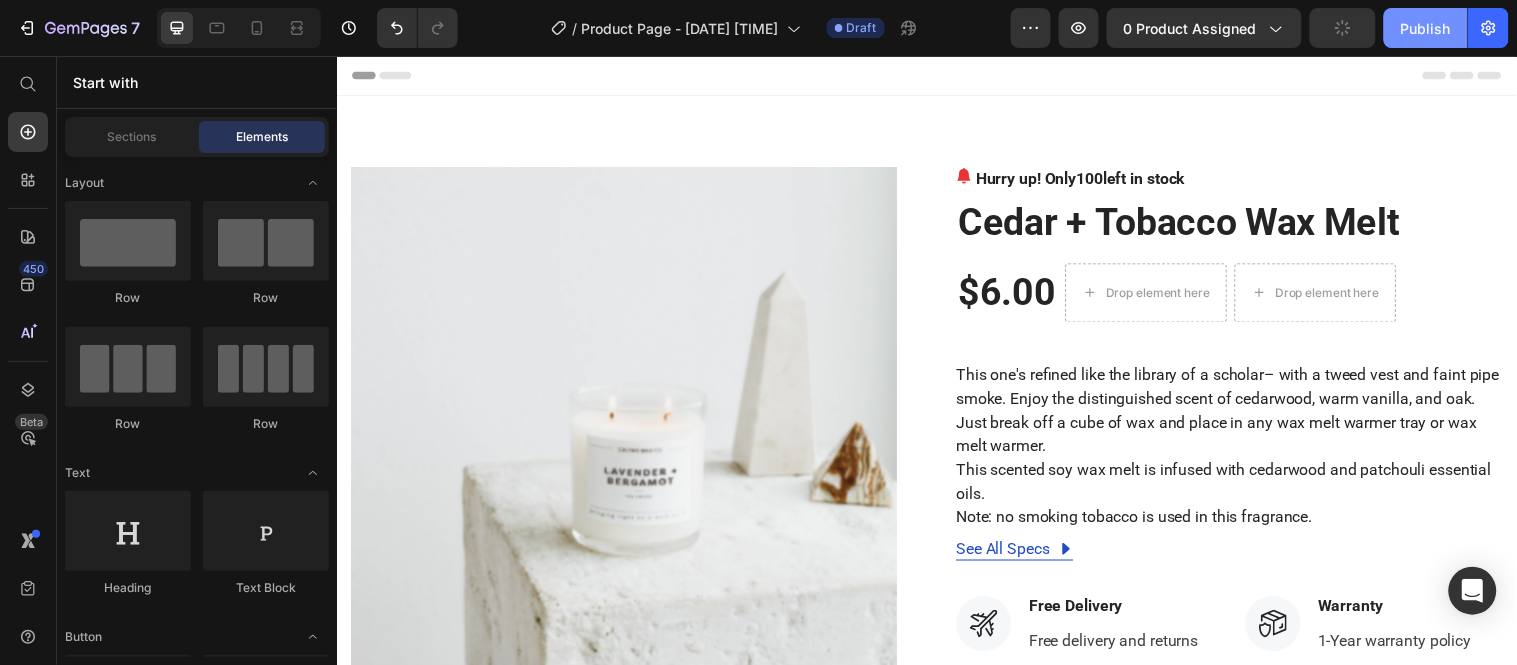 click on "Publish" at bounding box center (1426, 28) 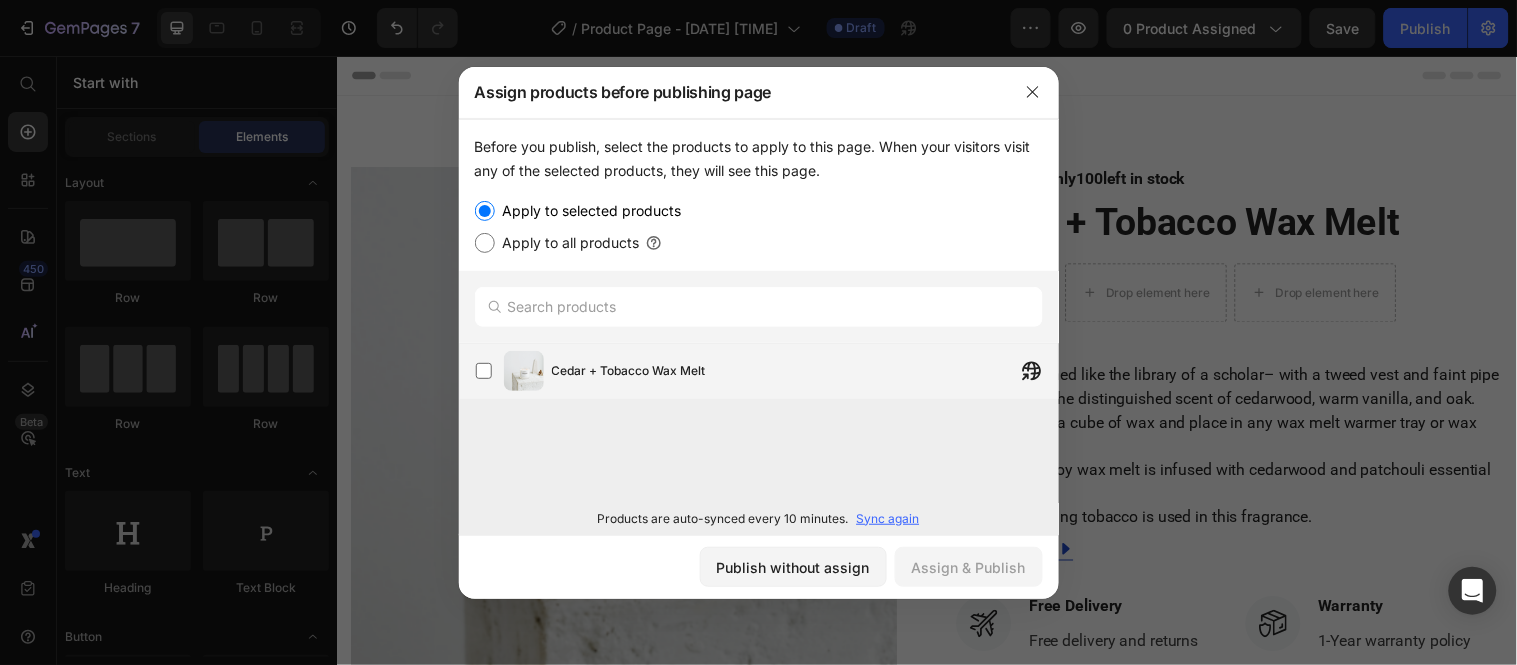 click on "Cedar + Tobacco Wax Melt" at bounding box center [805, 371] 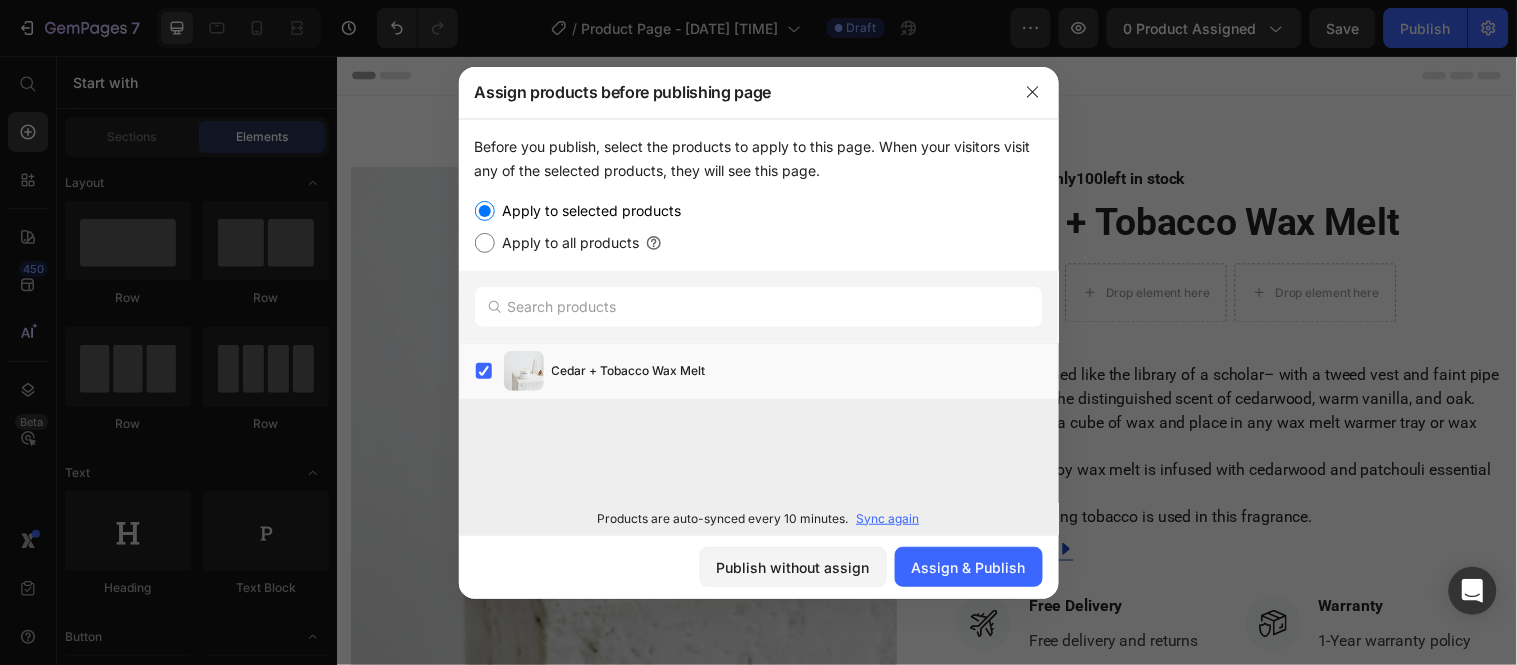 click on "Apply to all products" at bounding box center (567, 243) 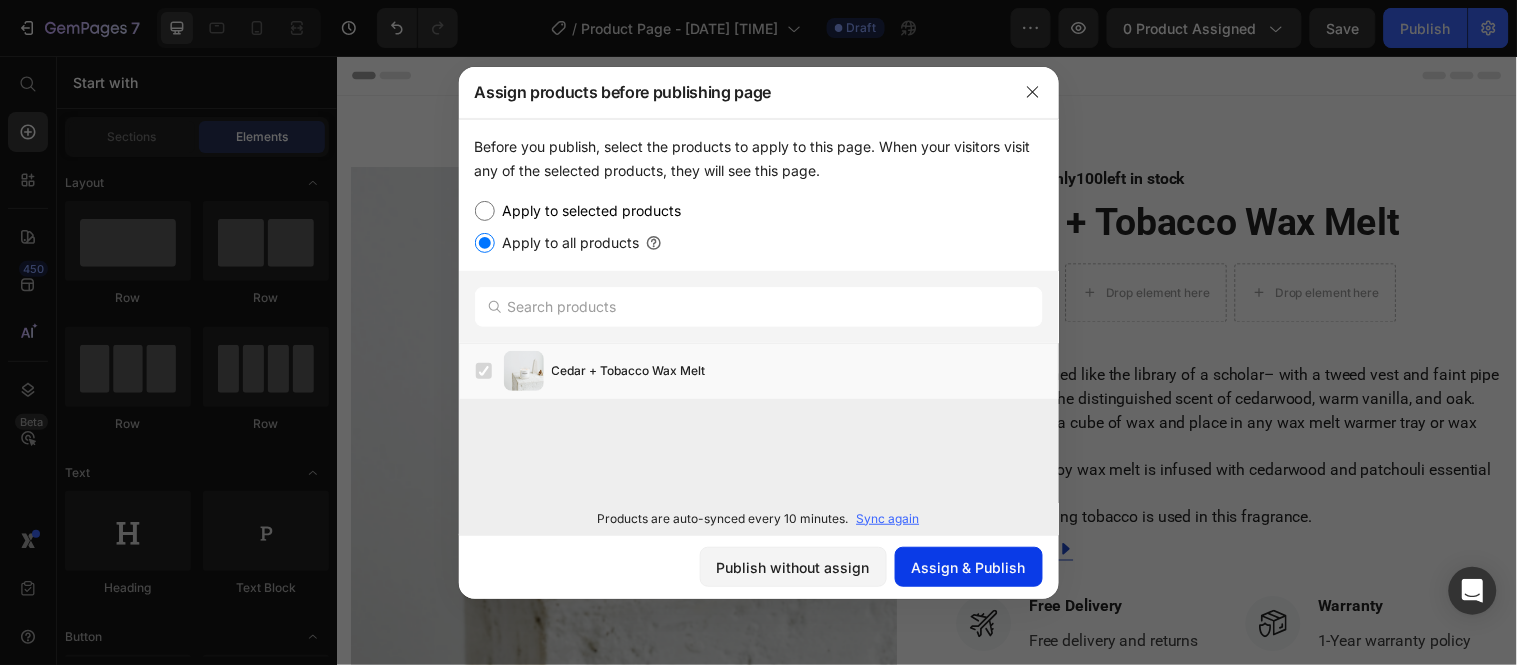 click on "Assign & Publish" at bounding box center (969, 567) 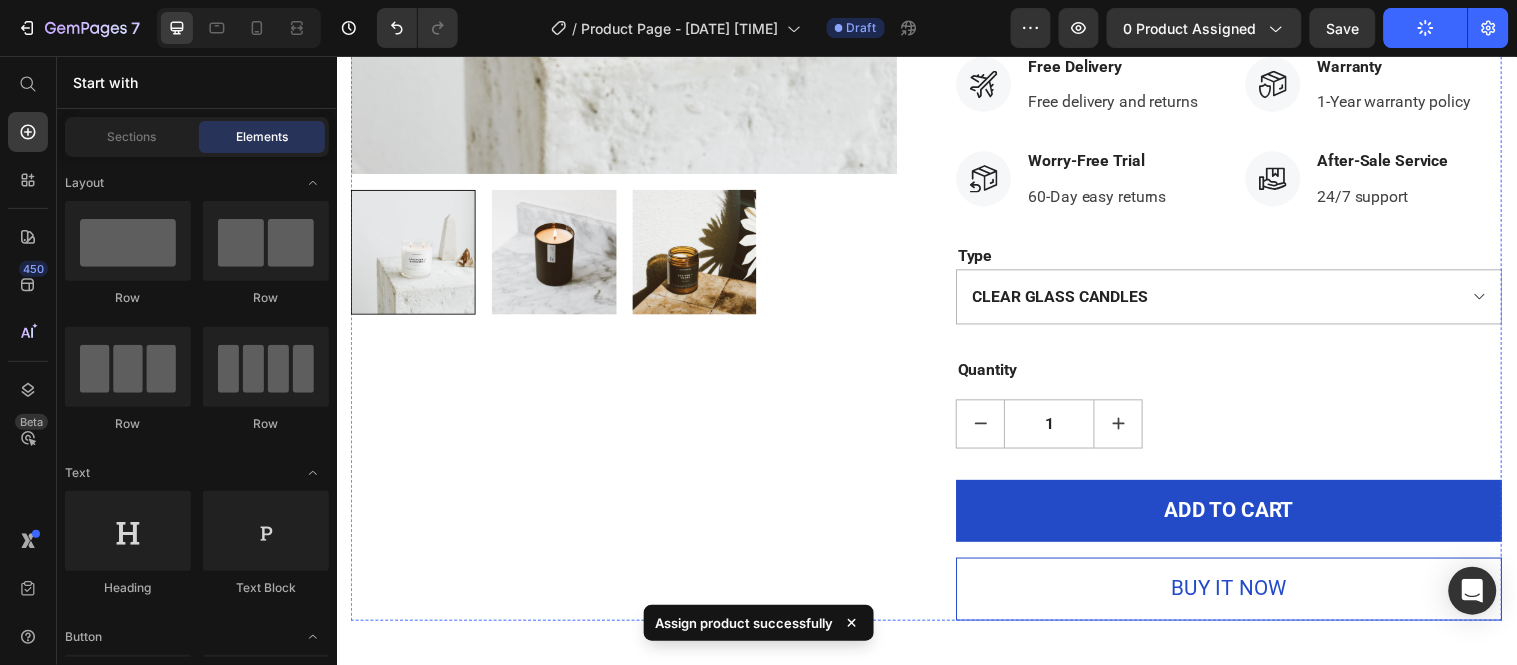 scroll, scrollTop: 0, scrollLeft: 0, axis: both 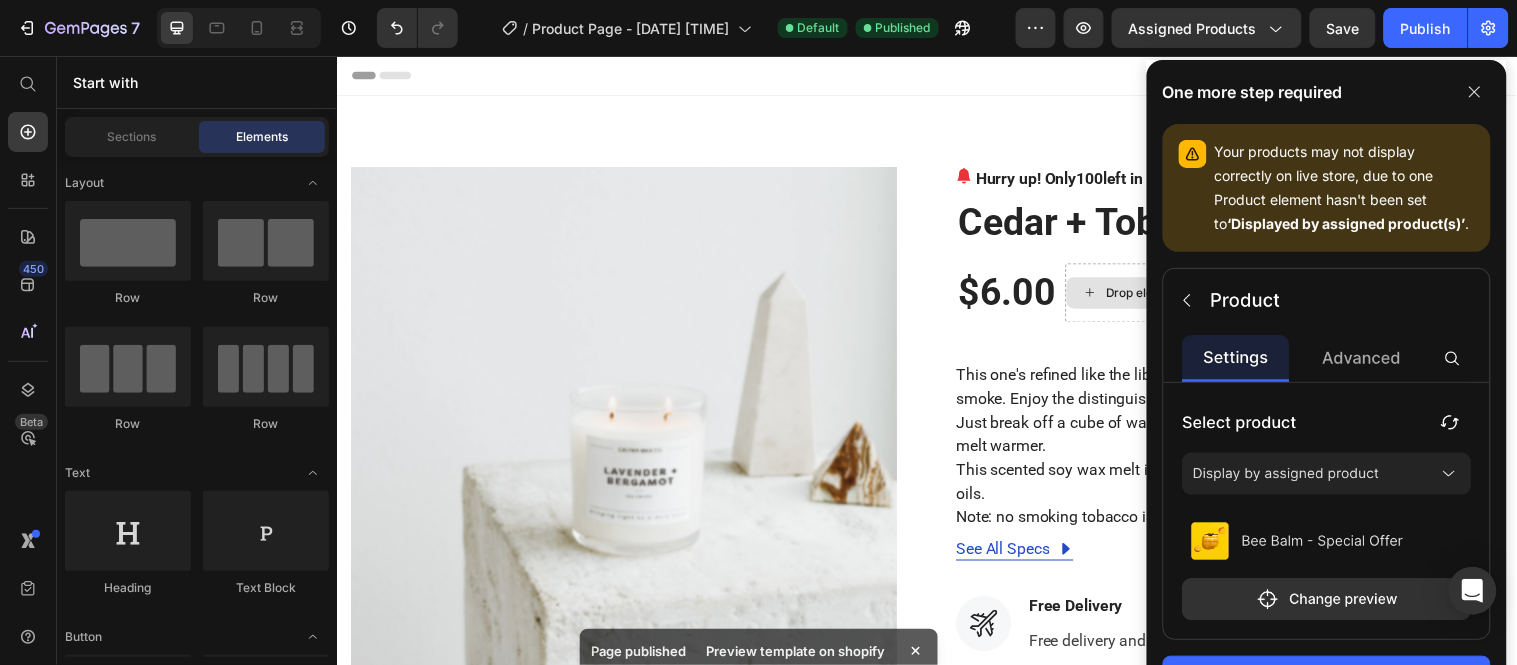 click 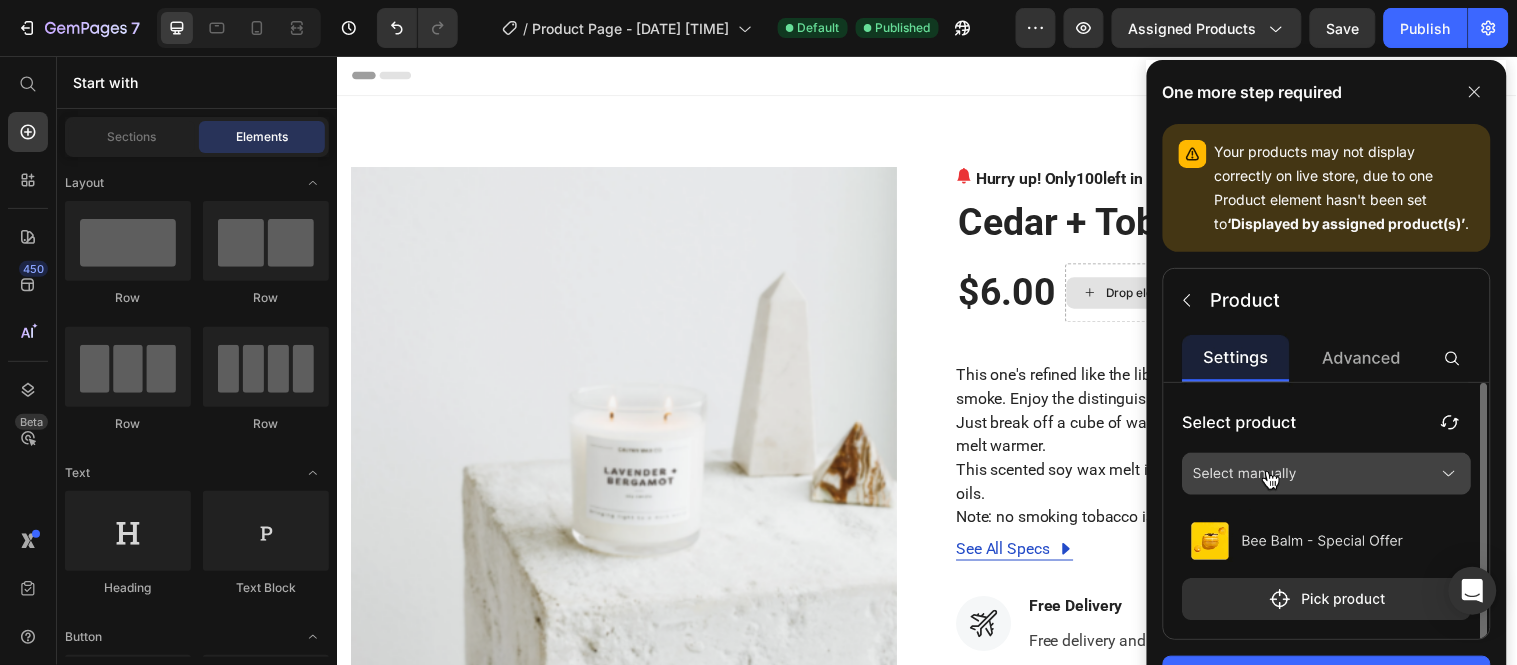 click 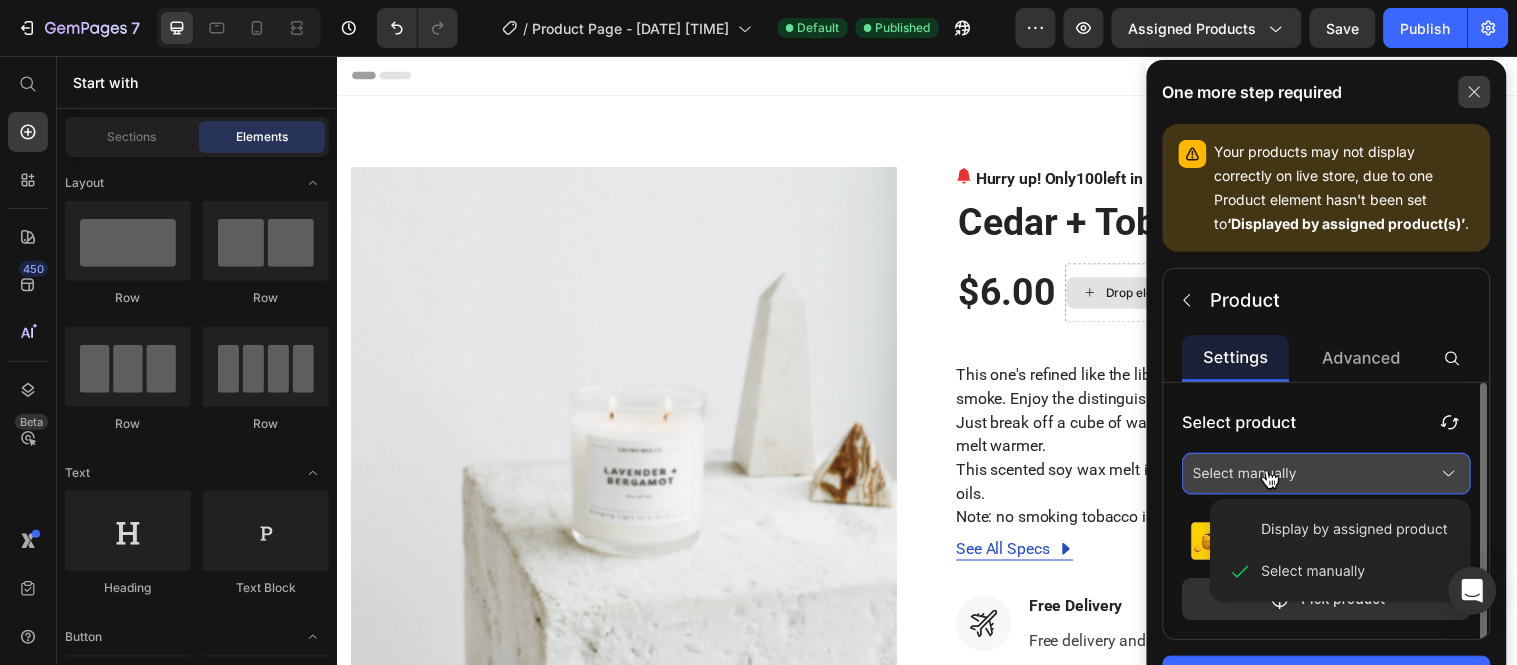 click 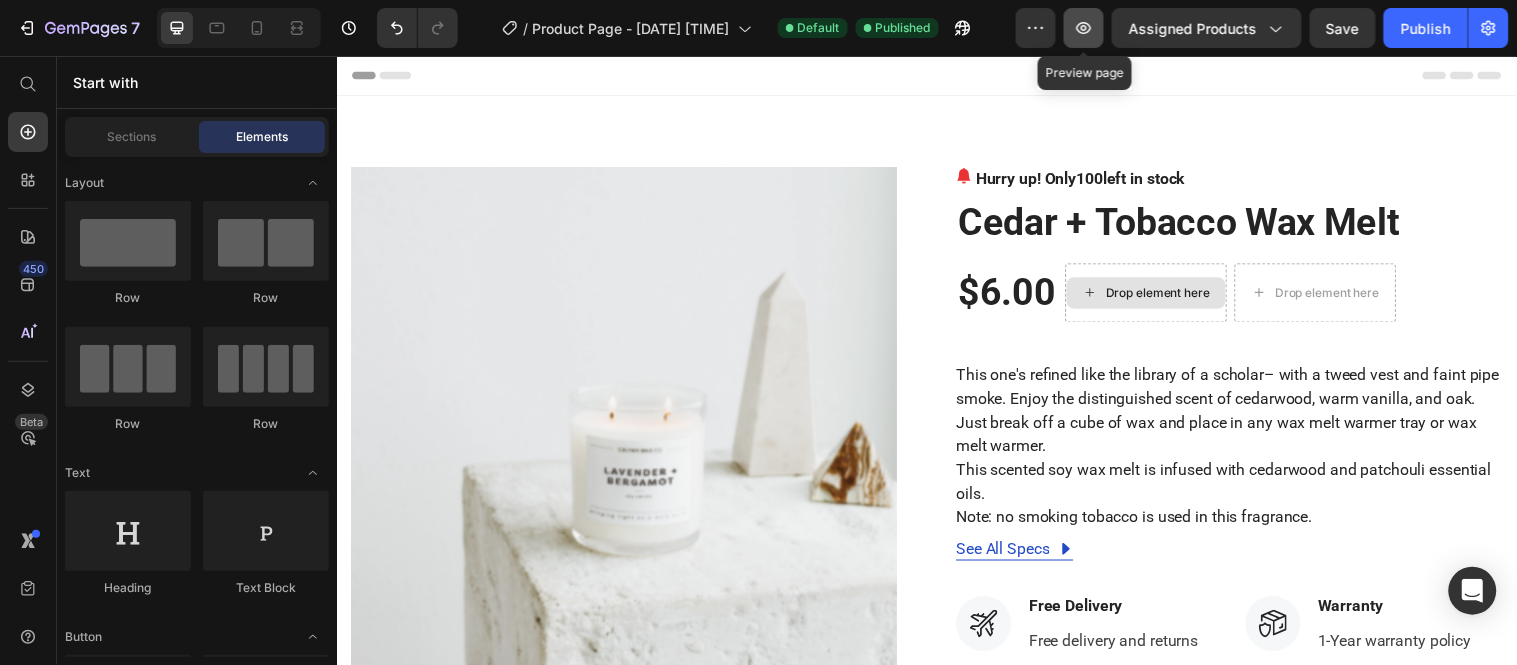 click 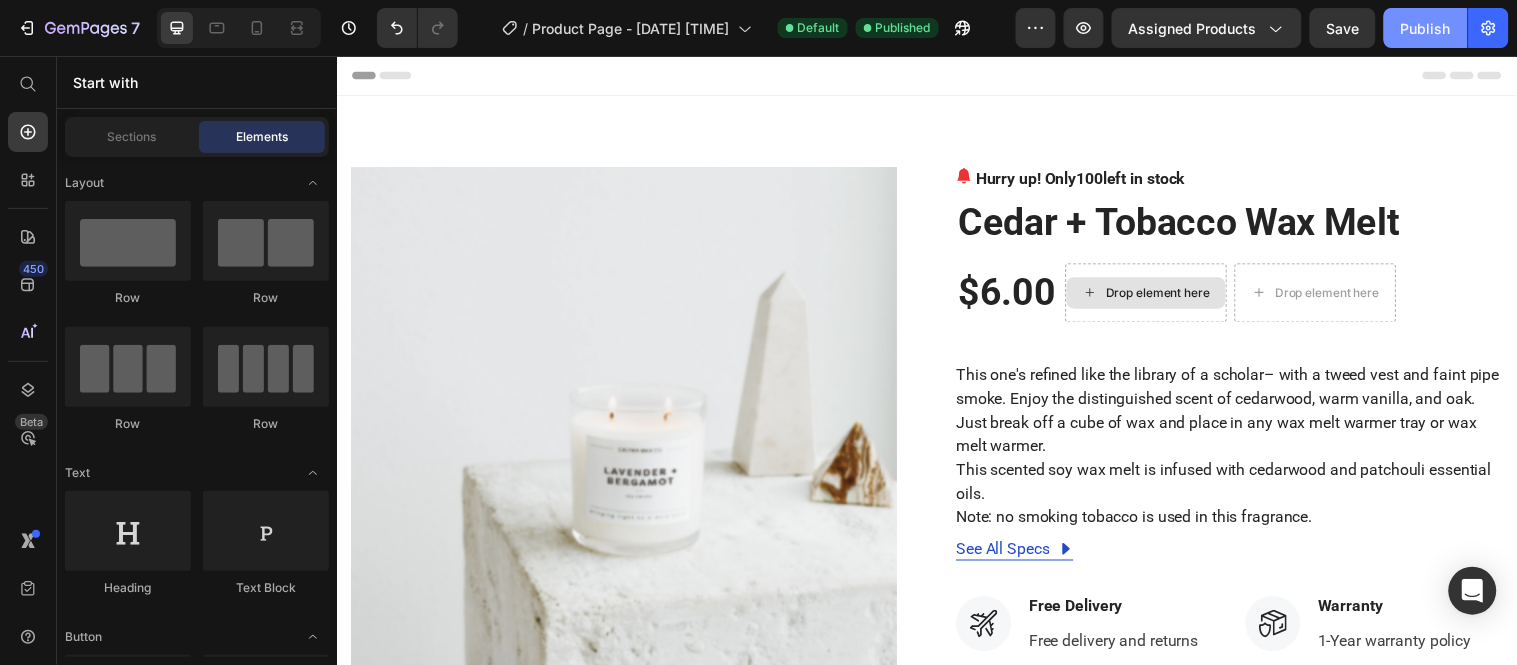click on "Publish" at bounding box center (1426, 28) 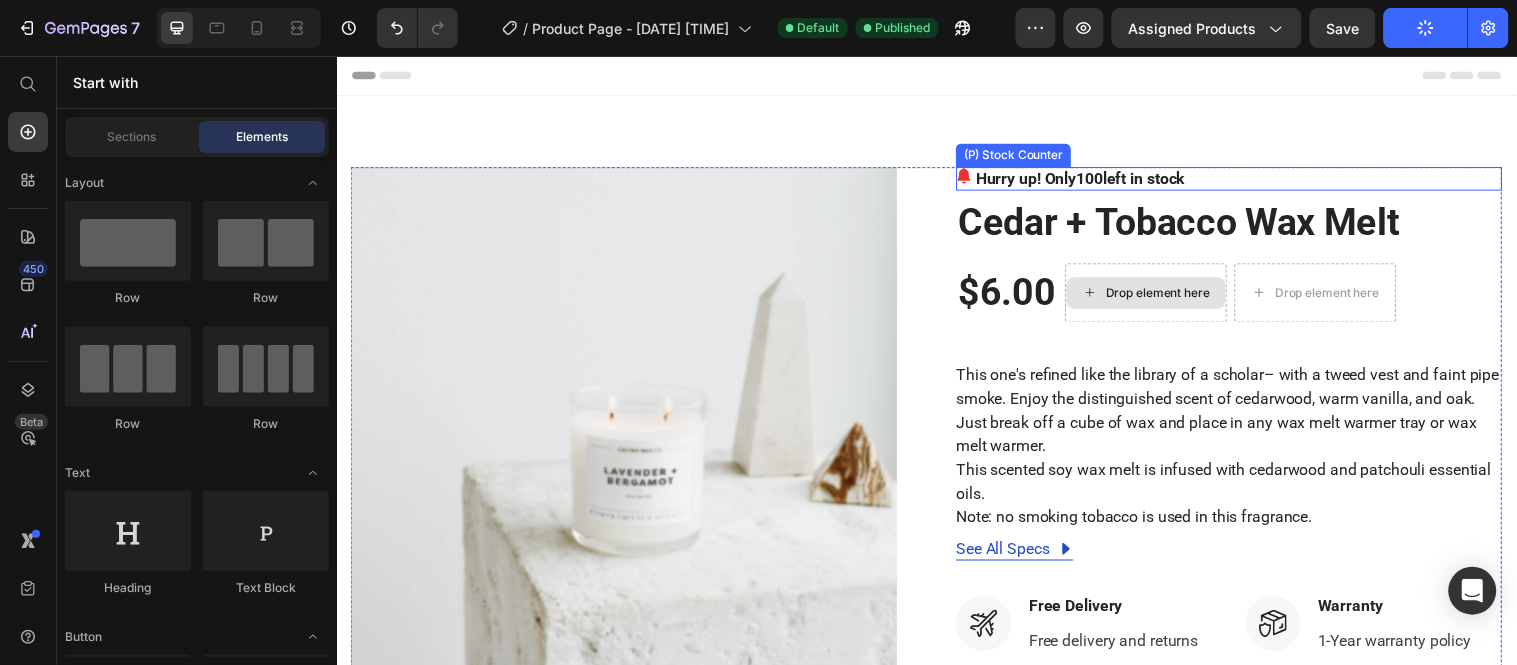 click on "Hurry up! Only  100  left in stock" at bounding box center [1092, 180] 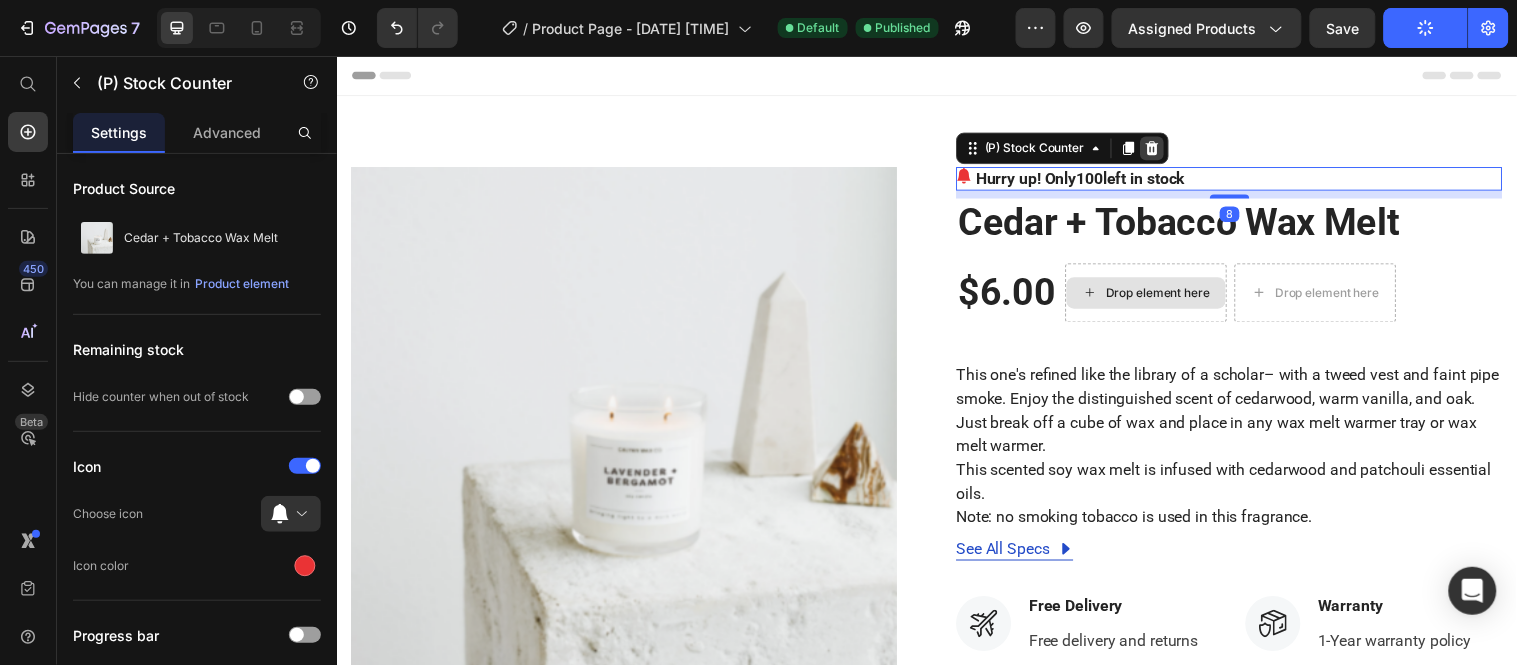 click 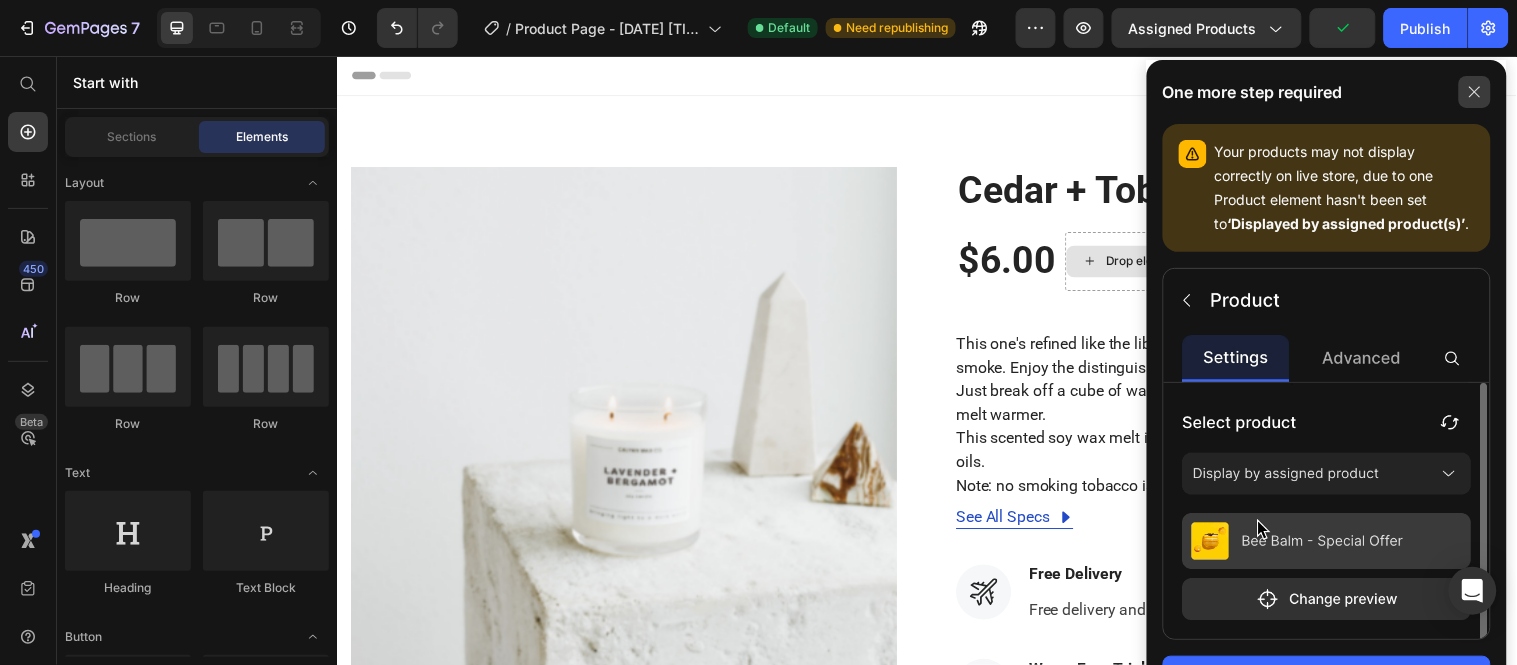 click 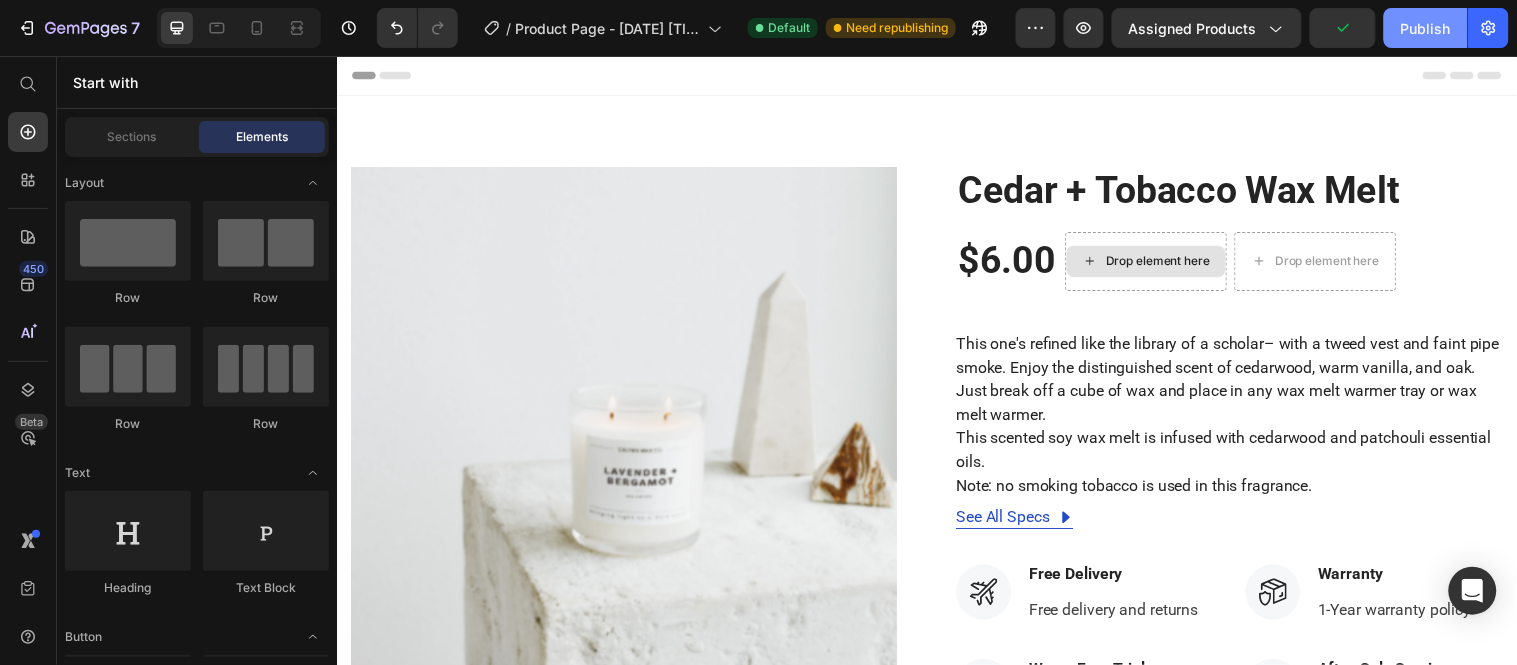 click on "Publish" at bounding box center [1426, 28] 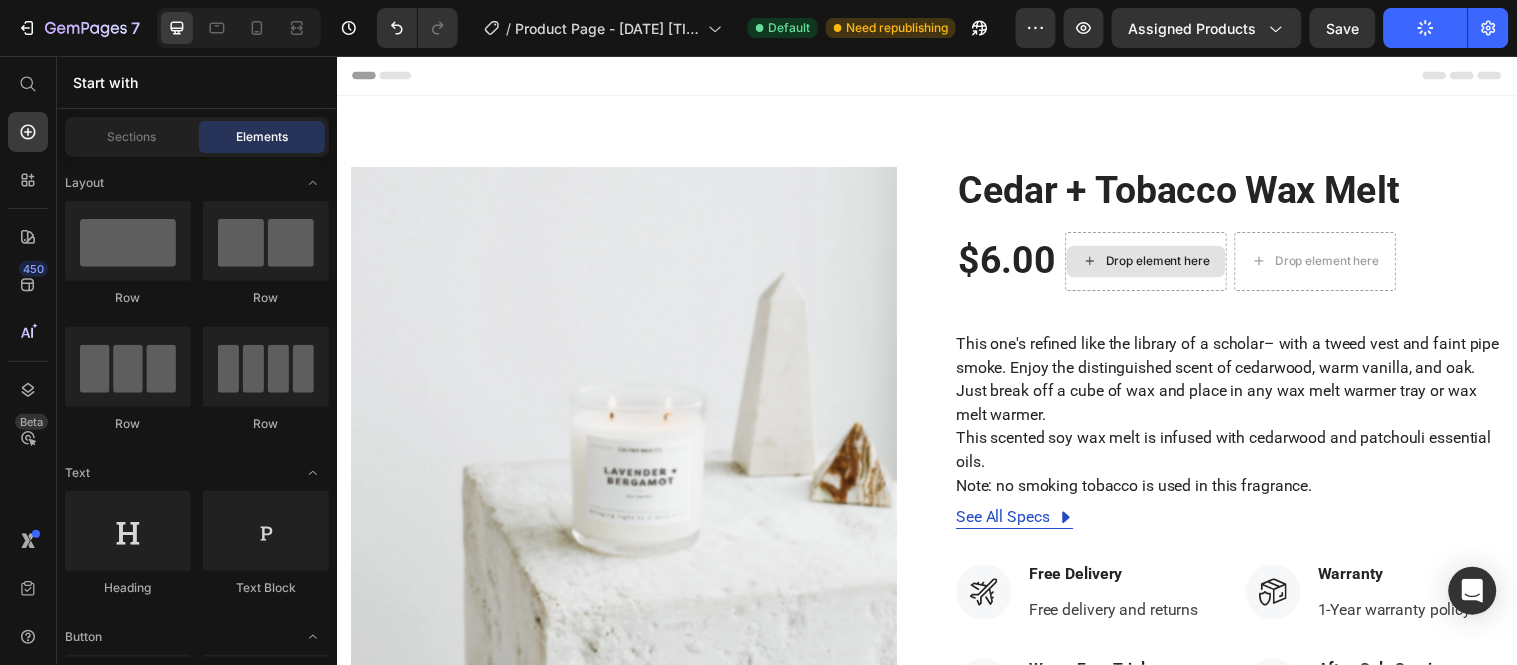 click 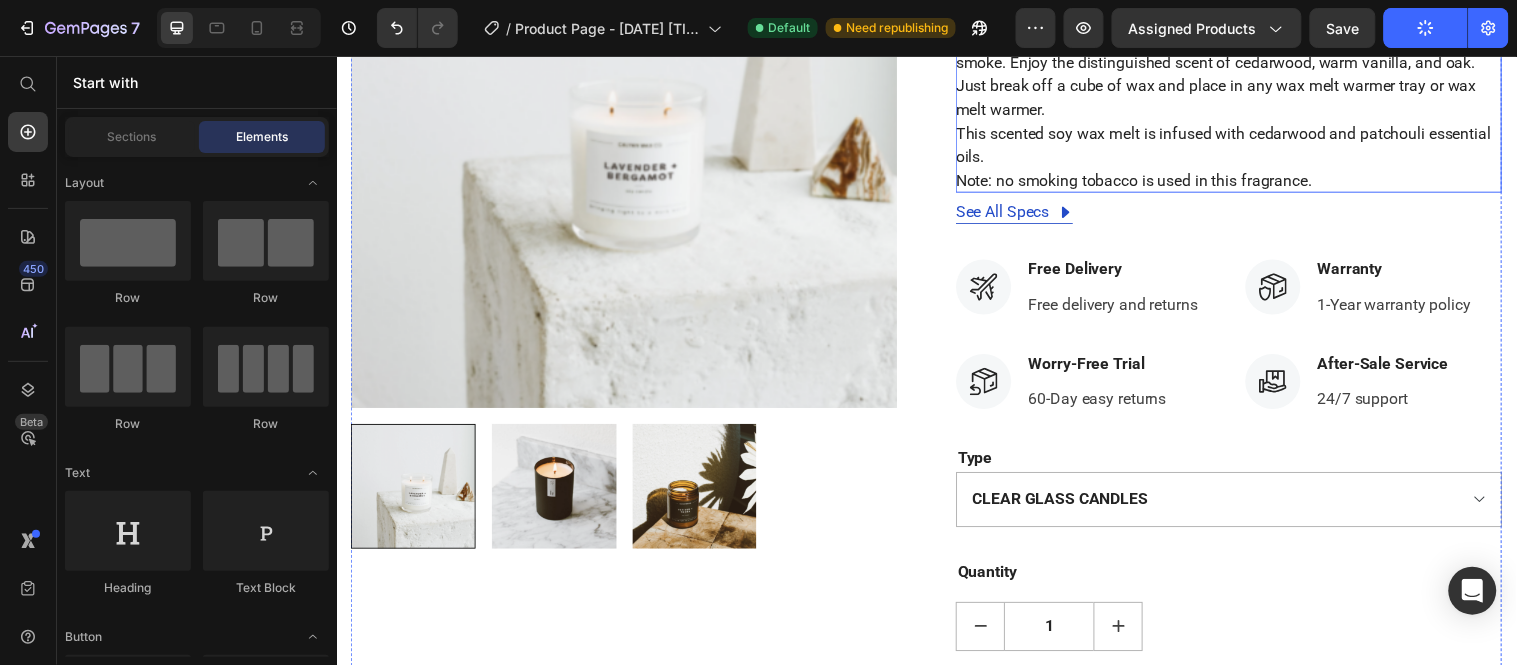 scroll, scrollTop: 311, scrollLeft: 0, axis: vertical 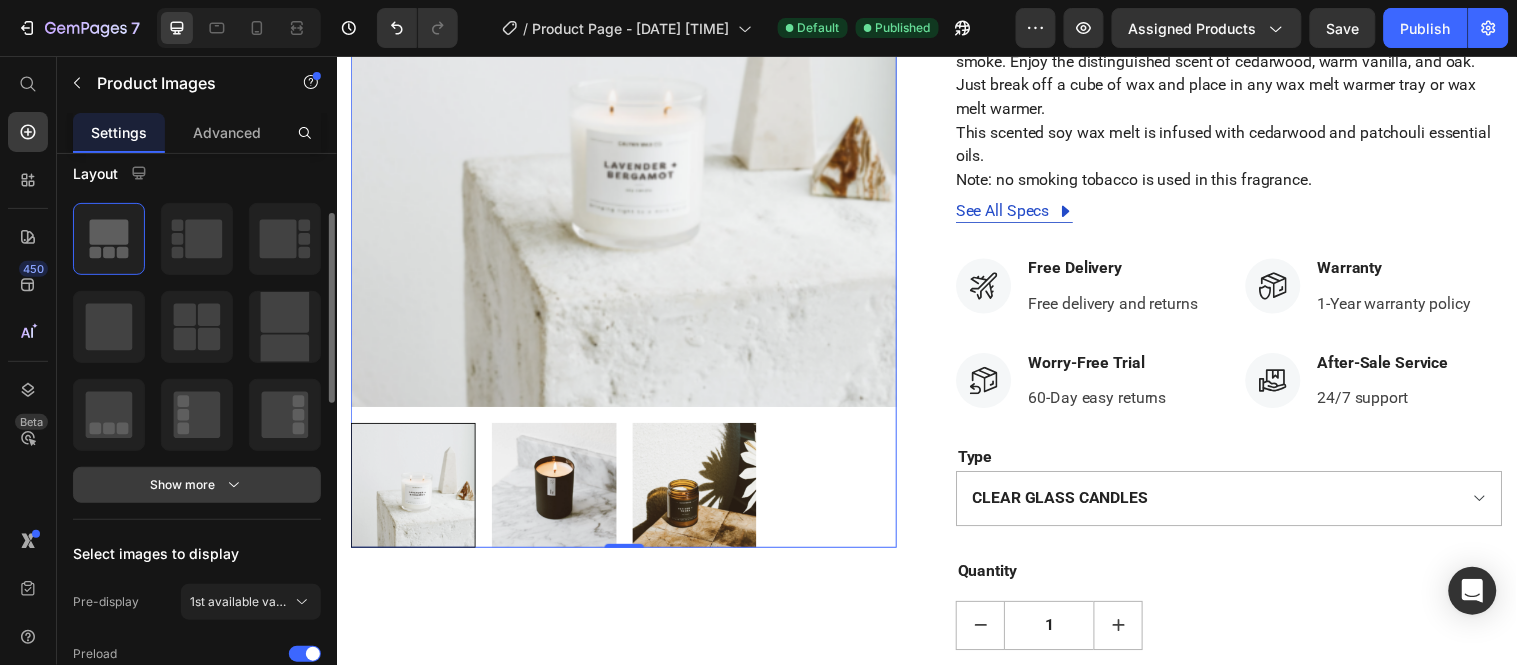click on "Show more" at bounding box center [197, 485] 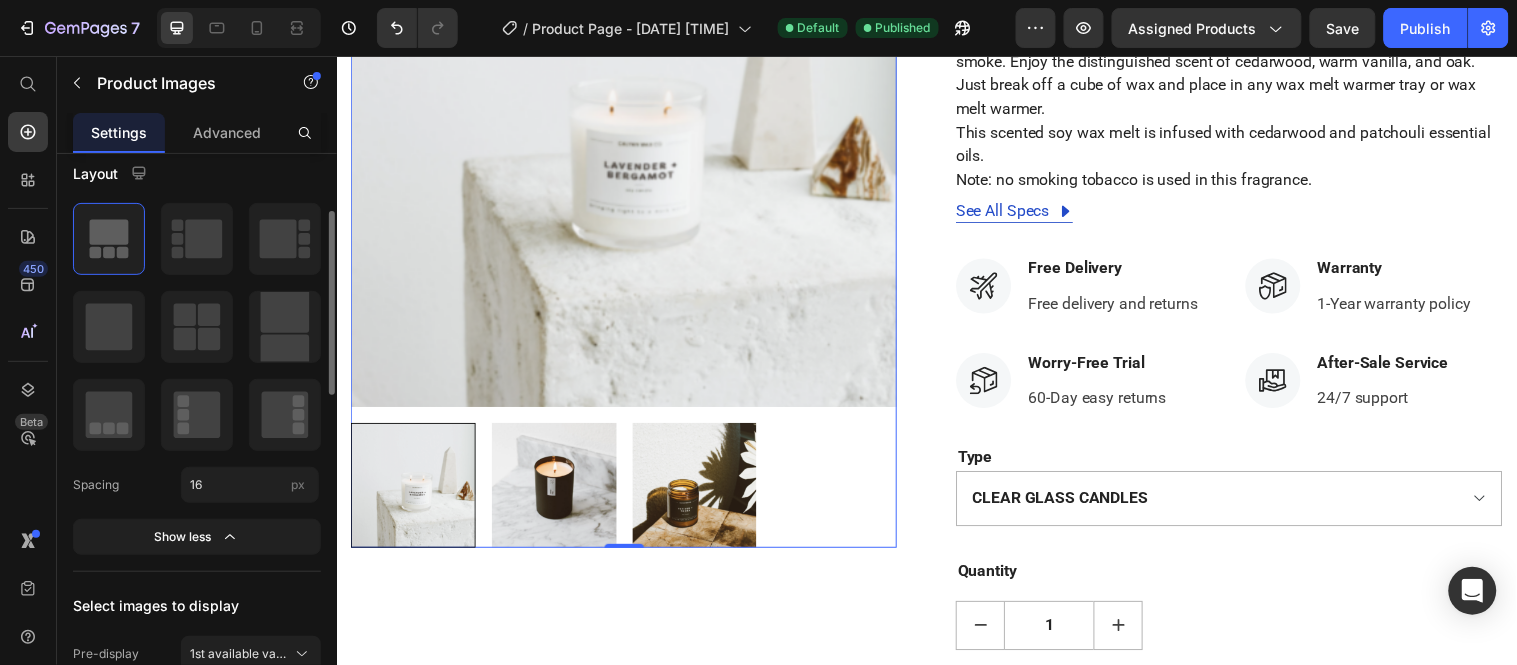 scroll, scrollTop: 0, scrollLeft: 0, axis: both 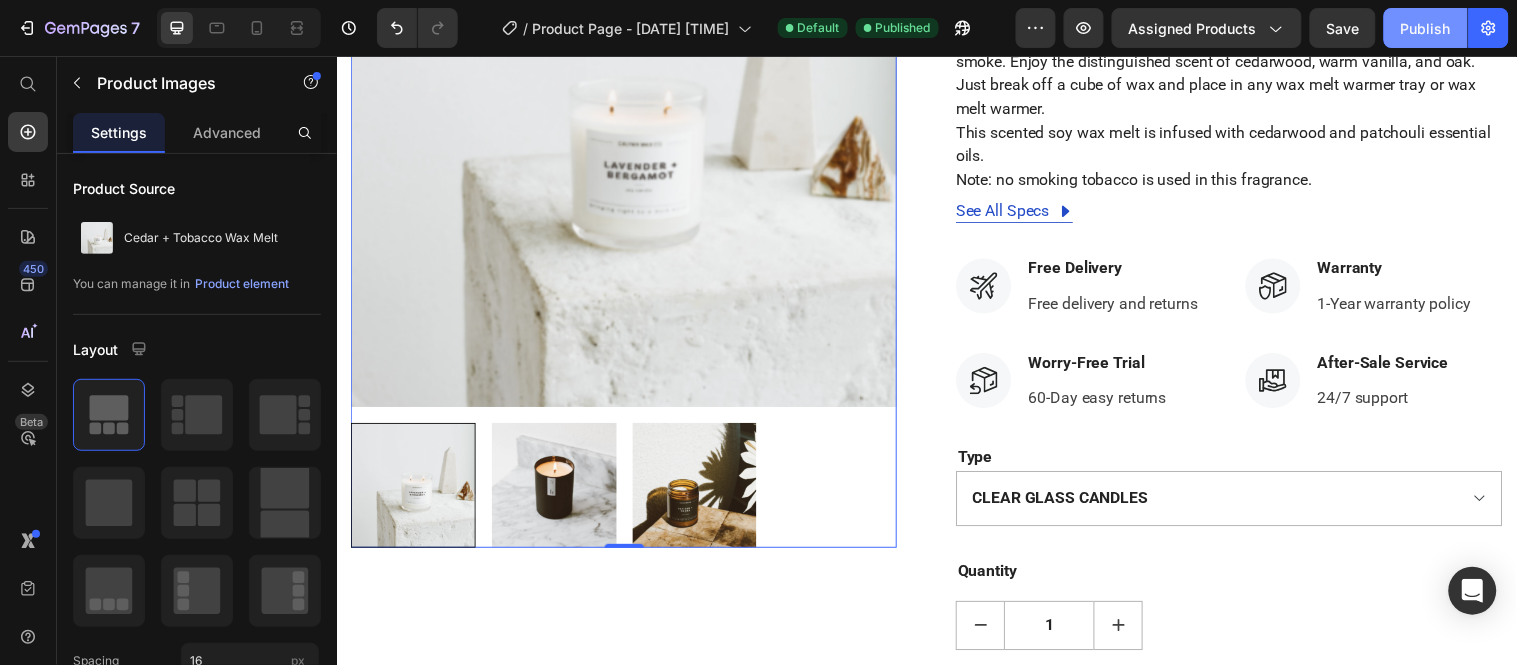 click on "Publish" at bounding box center [1426, 28] 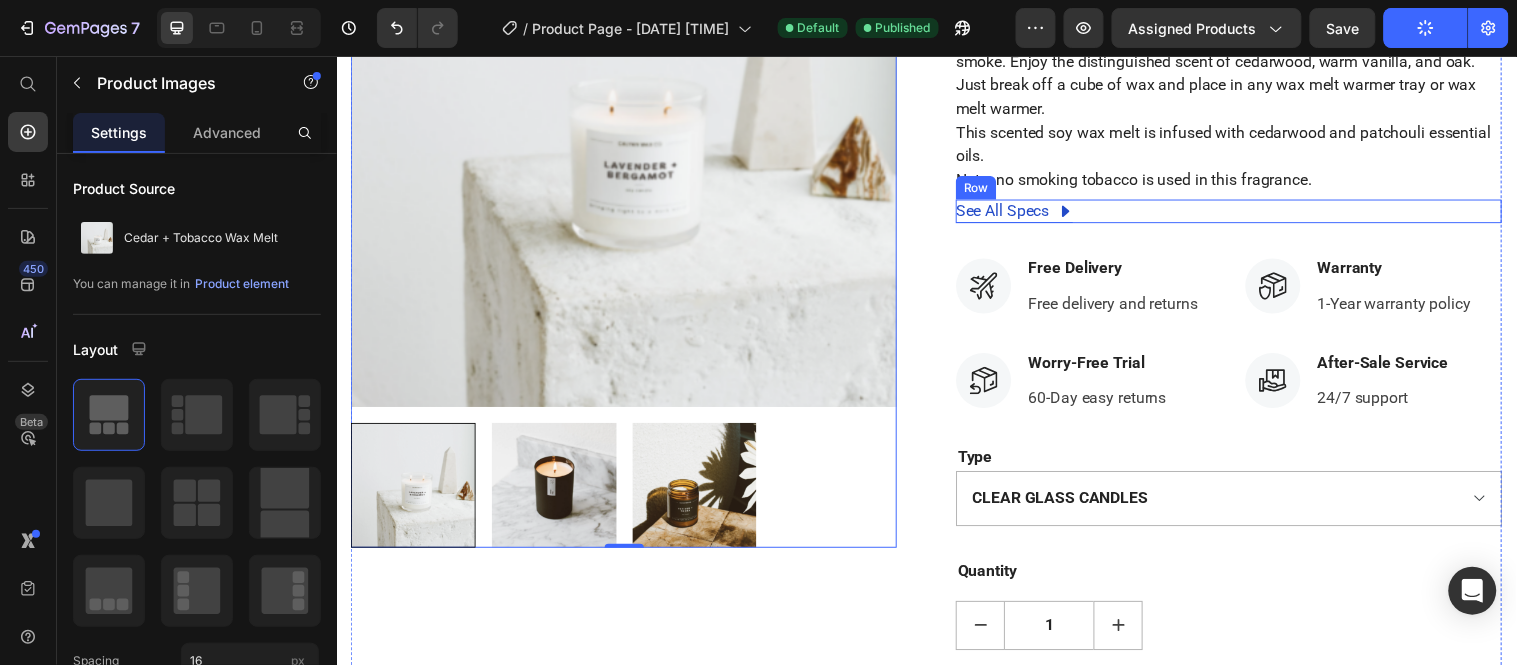 scroll, scrollTop: 0, scrollLeft: 0, axis: both 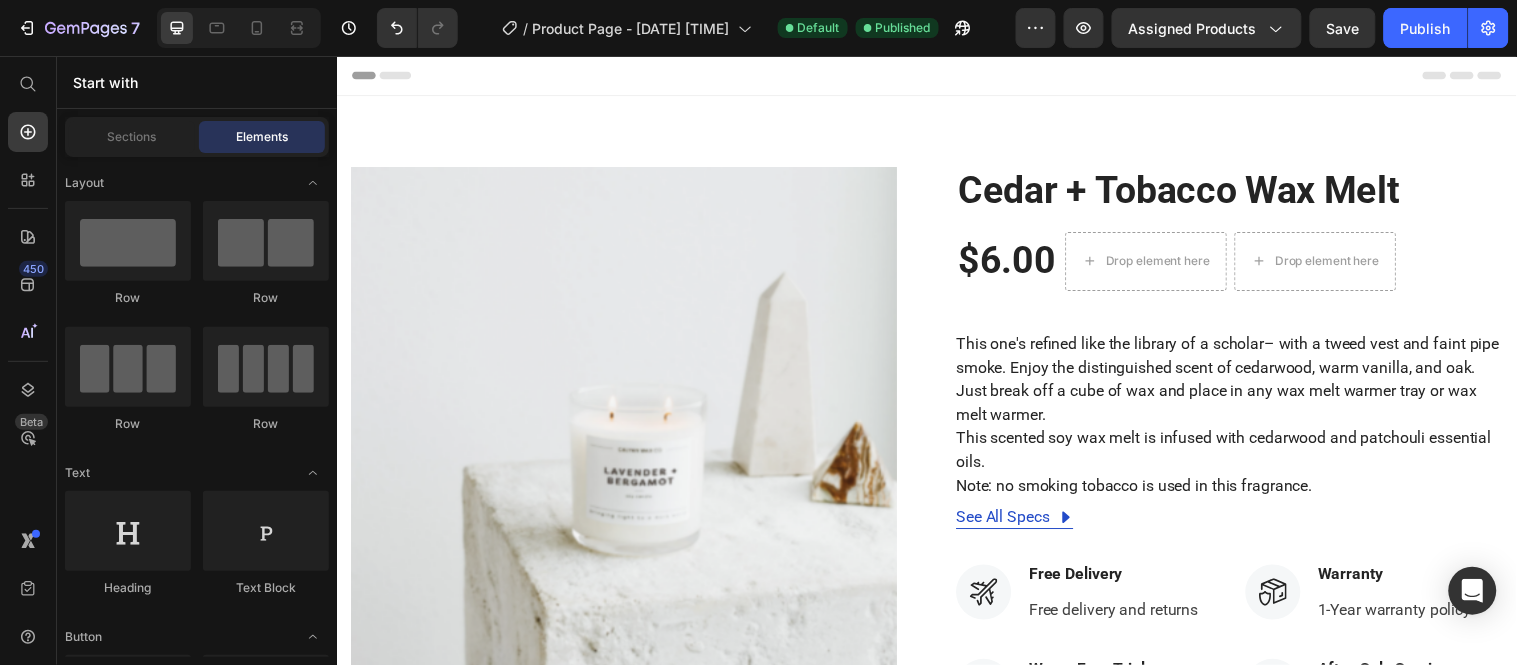 drag, startPoint x: 1146, startPoint y: 676, endPoint x: 1318, endPoint y: 91, distance: 609.7614 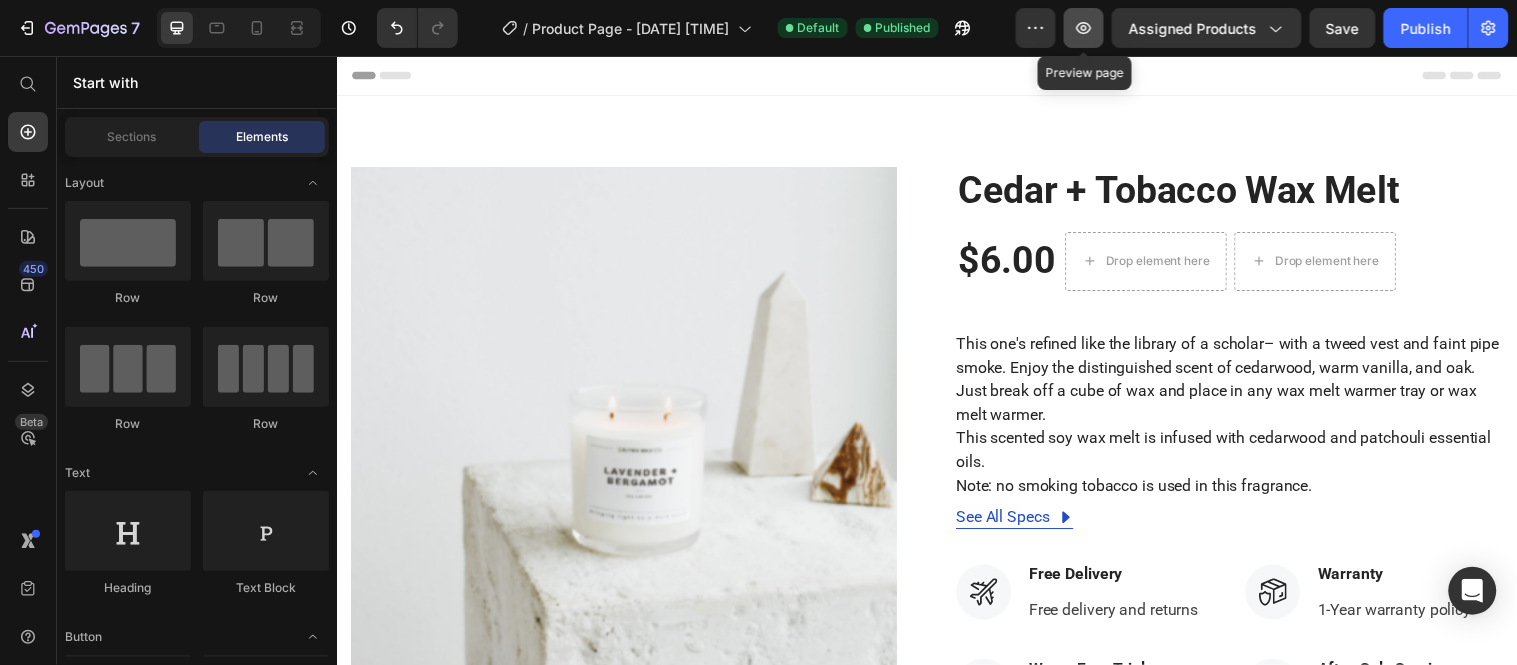 click 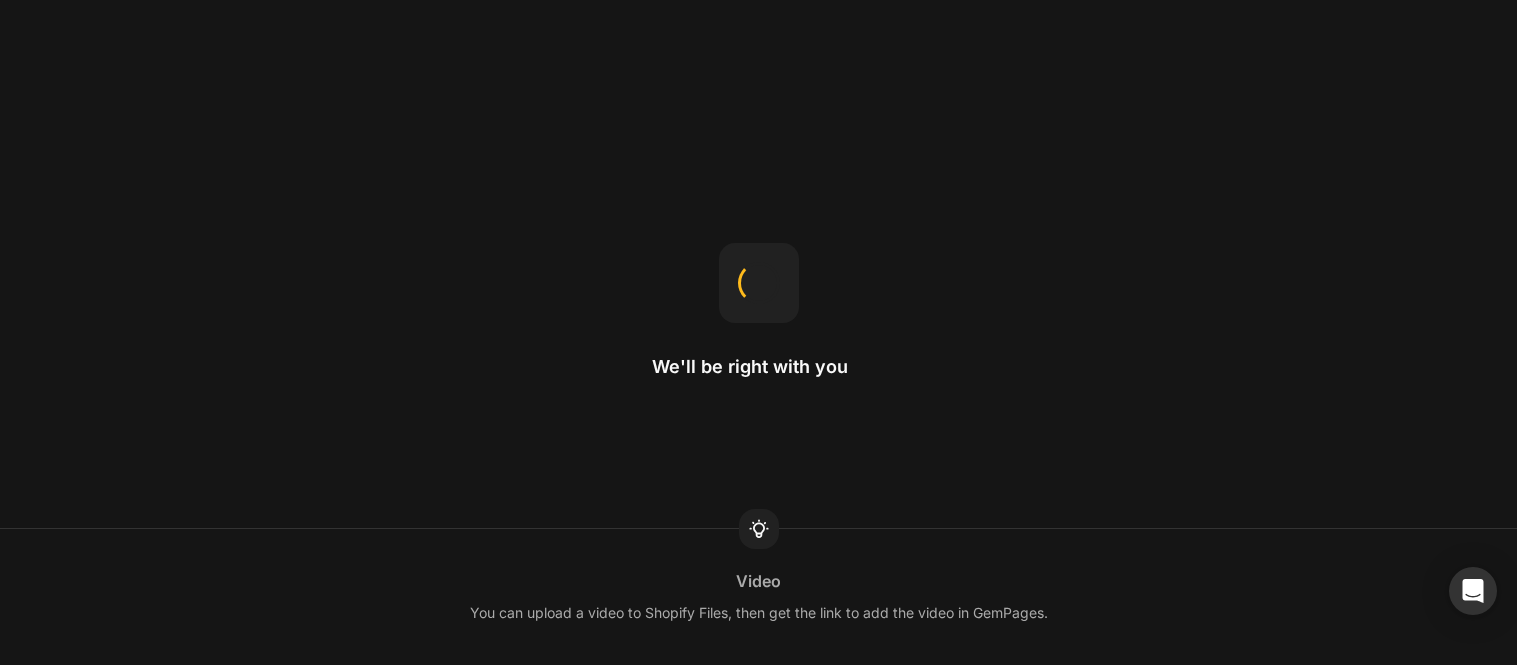 scroll, scrollTop: 0, scrollLeft: 0, axis: both 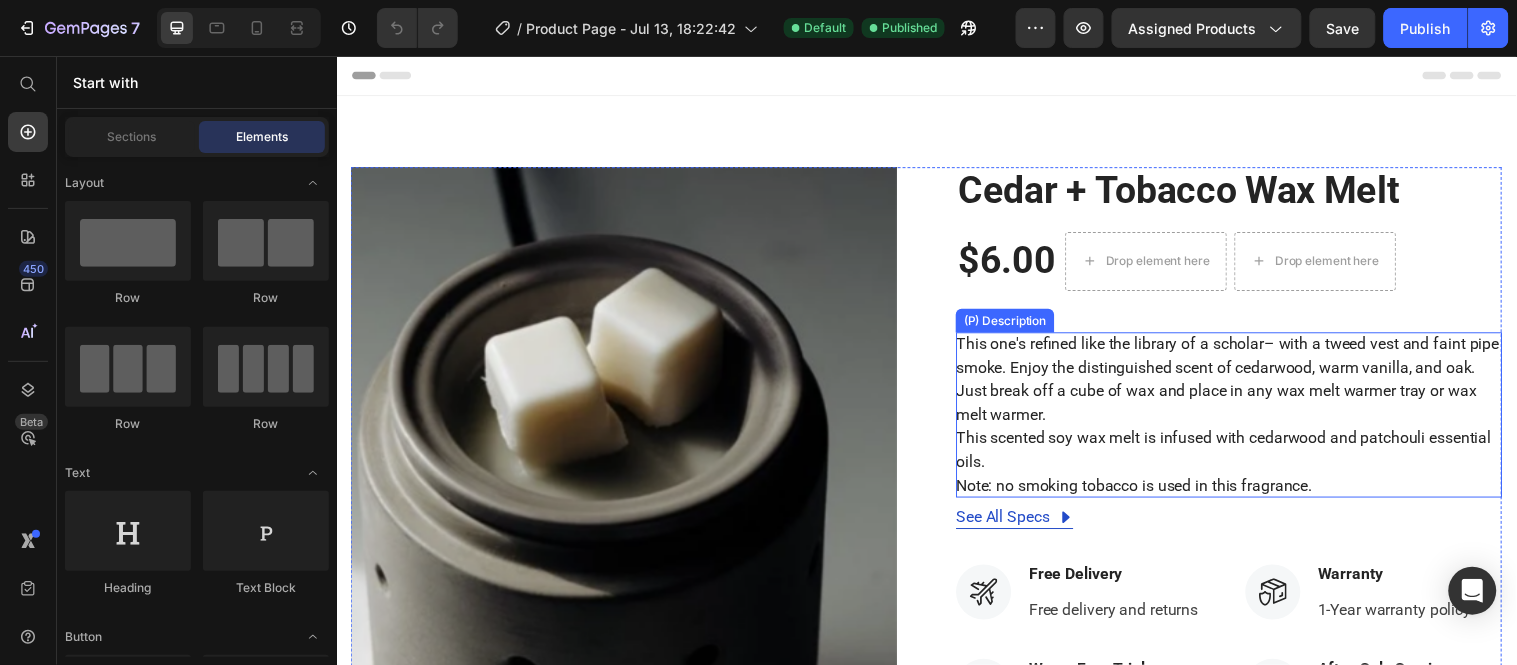 click on "This one's refined like the library of a scholar– with a tweed vest and faint pipe smoke. Enjoy the distinguished scent of cedarwood, warm vanilla, and oak." at bounding box center (1242, 359) 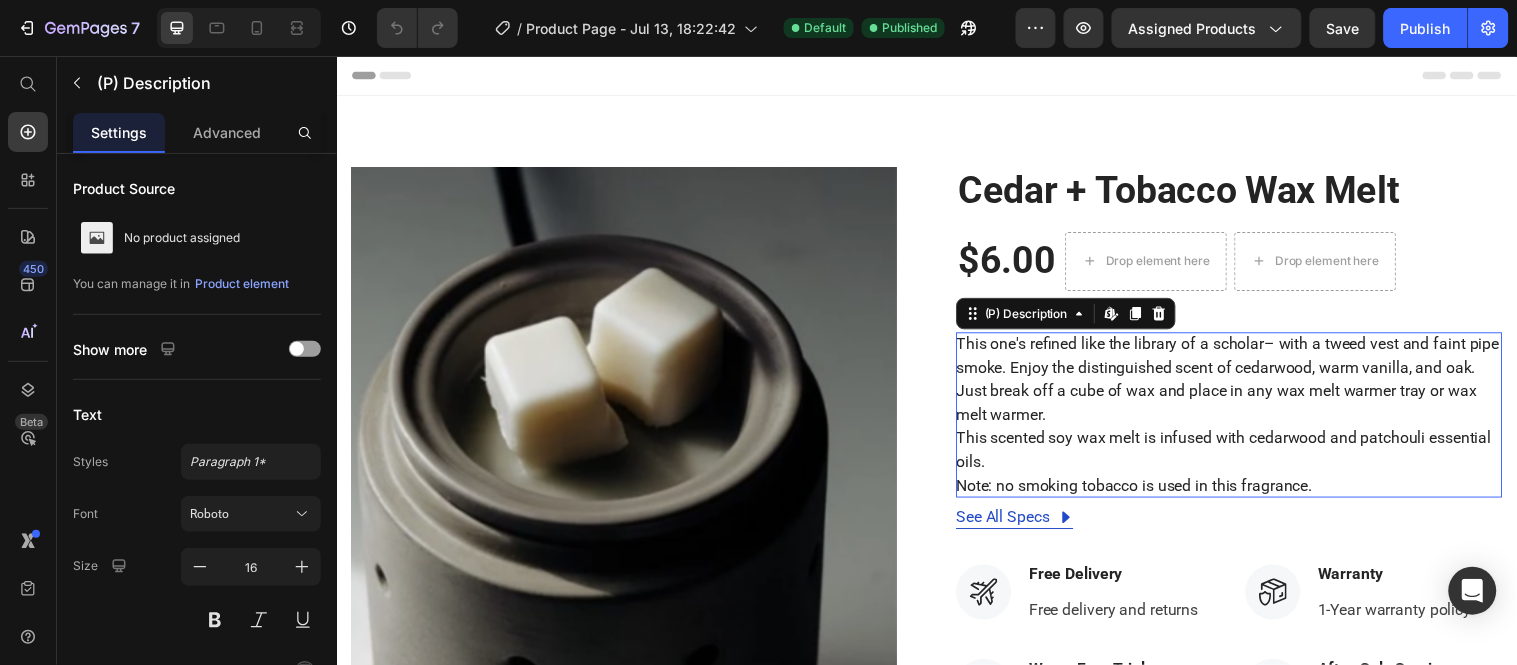 click on "This one's refined like the library of a scholar– with a tweed vest and faint pipe smoke. Enjoy the distinguished scent of cedarwood, warm vanilla, and oak." at bounding box center [1242, 359] 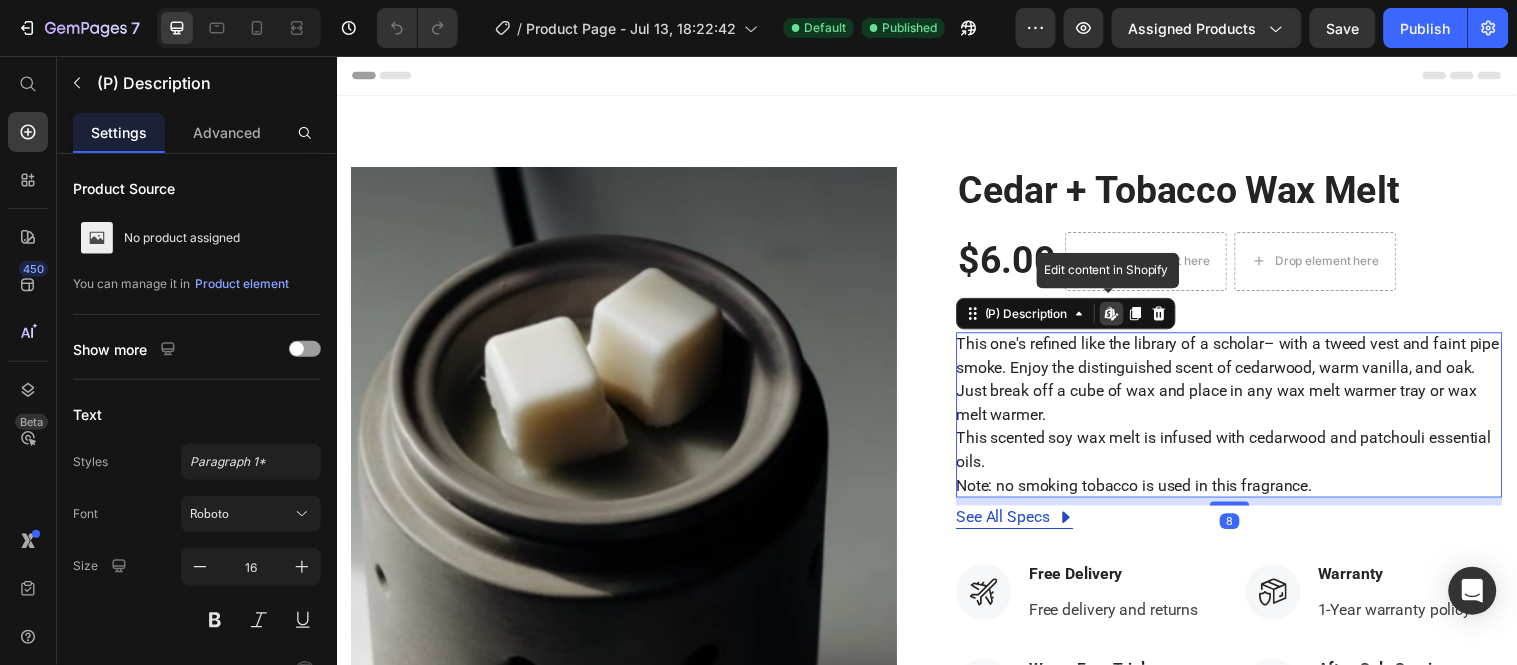 click on "This one's refined like the library of a scholar– with a tweed vest and faint pipe smoke. Enjoy the distinguished scent of cedarwood, warm vanilla, and oak." at bounding box center [1242, 359] 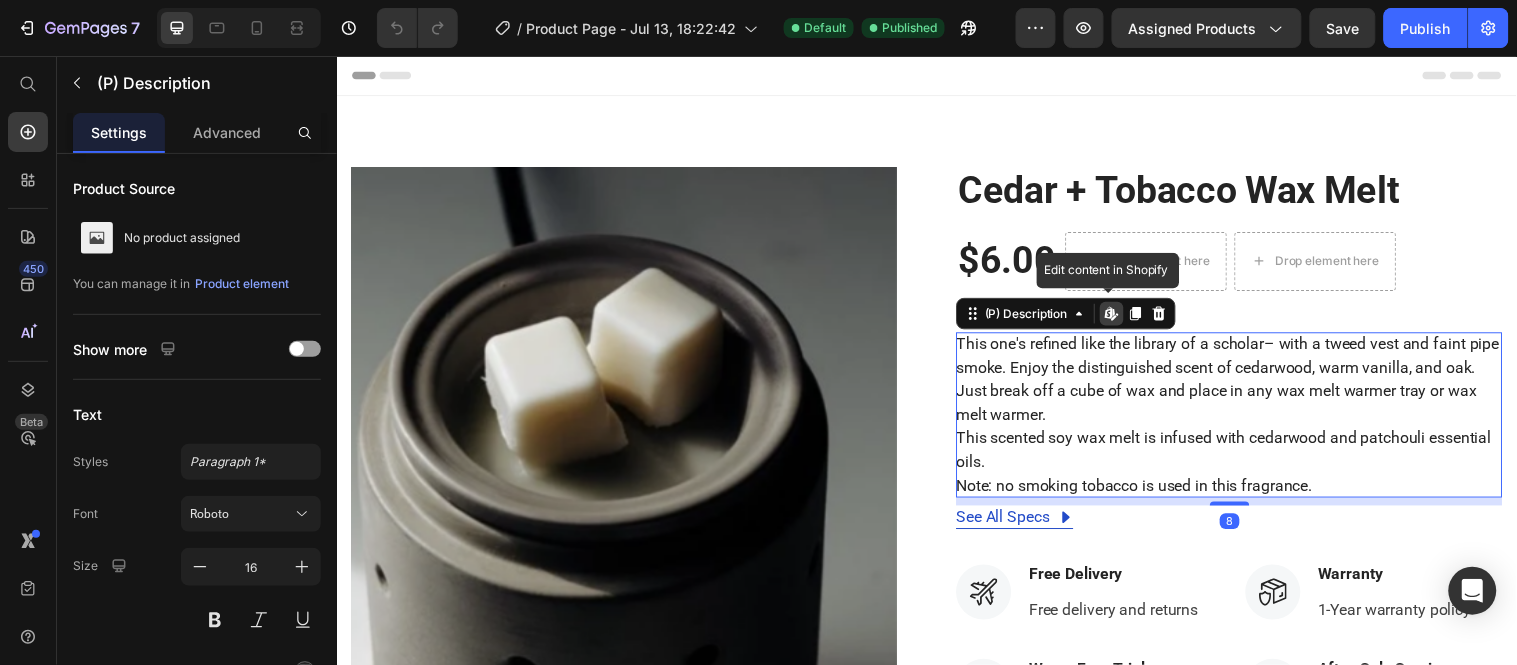 click on "This one's refined like the library of a scholar– with a tweed vest and faint pipe smoke. Enjoy the distinguished scent of cedarwood, warm vanilla, and oak." at bounding box center (1242, 359) 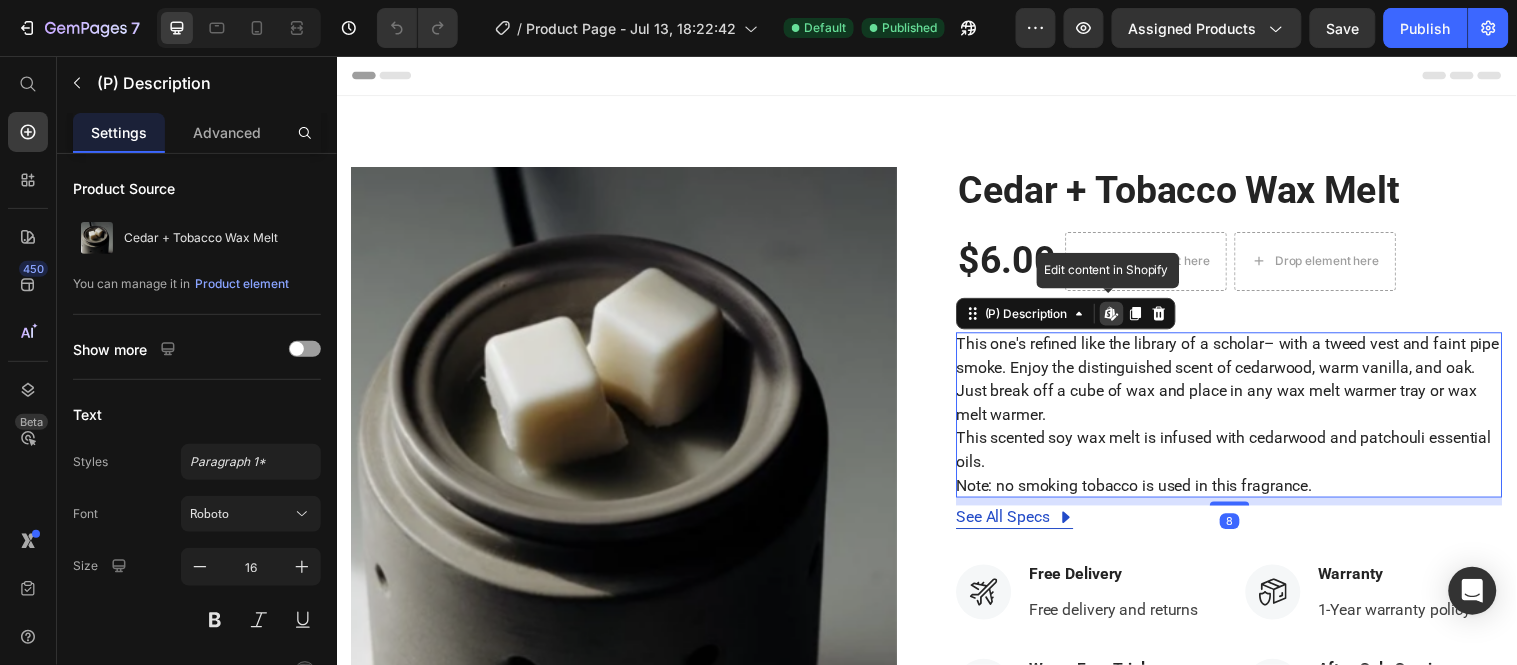 click on "This one's refined like the library of a scholar– with a tweed vest and faint pipe smoke. Enjoy the distinguished scent of cedarwood, warm vanilla, and oak." at bounding box center [1242, 359] 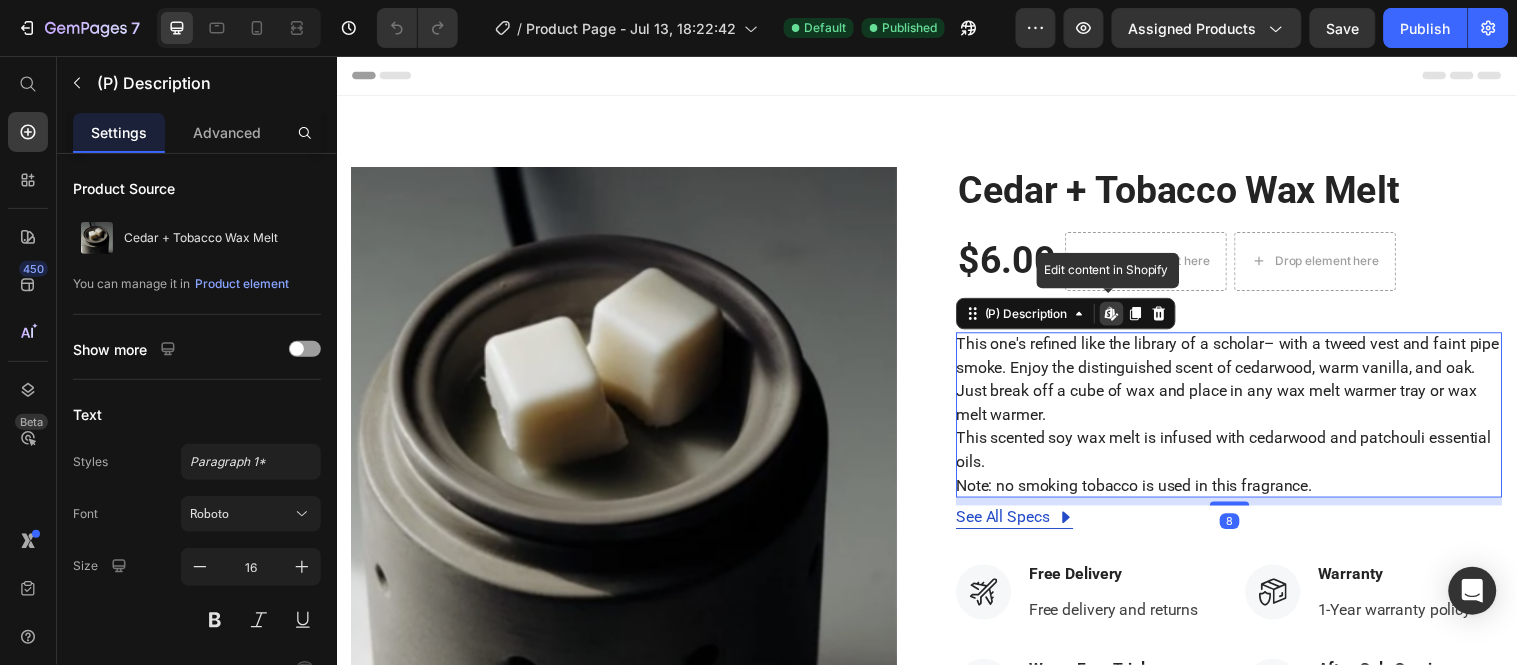 click on "This one's refined like the library of a scholar– with a tweed vest and faint pipe smoke. Enjoy the distinguished scent of cedarwood, warm vanilla, and oak." at bounding box center (1242, 359) 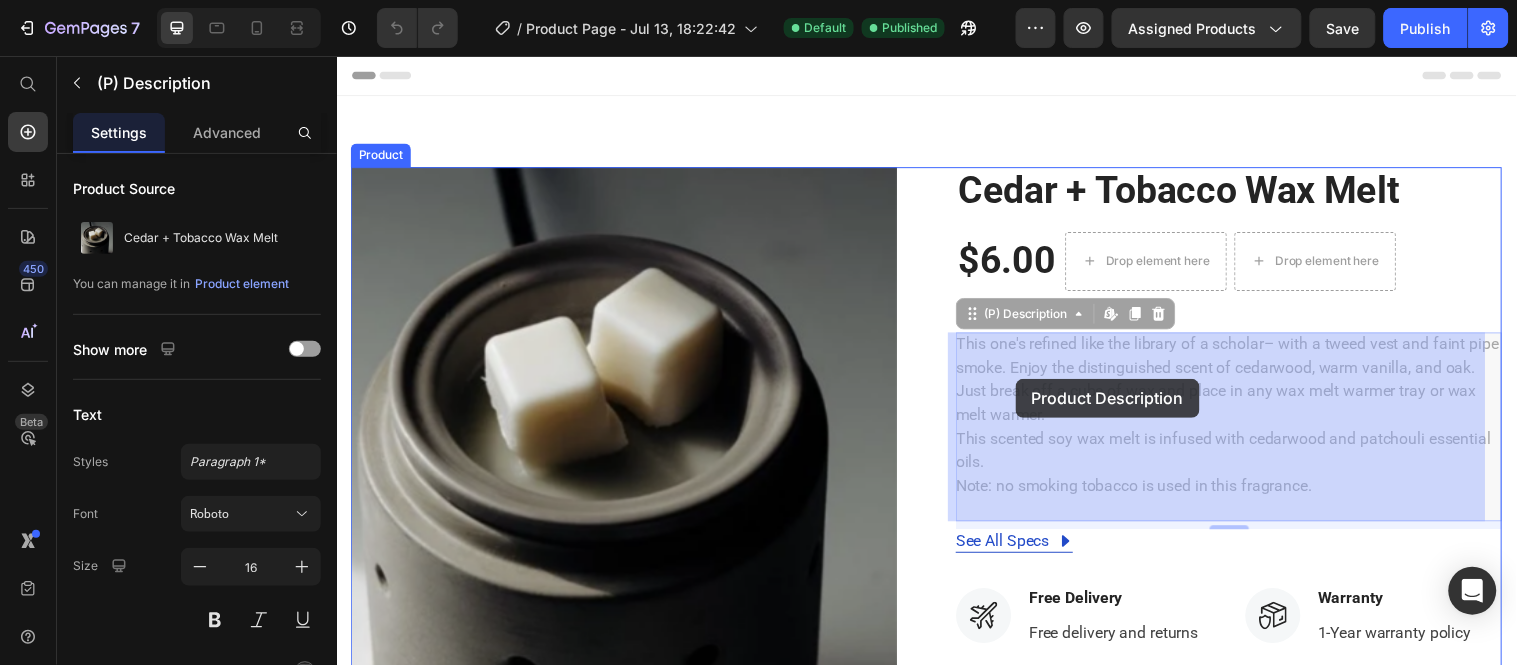 drag, startPoint x: 961, startPoint y: 342, endPoint x: 1015, endPoint y: 376, distance: 63.812225 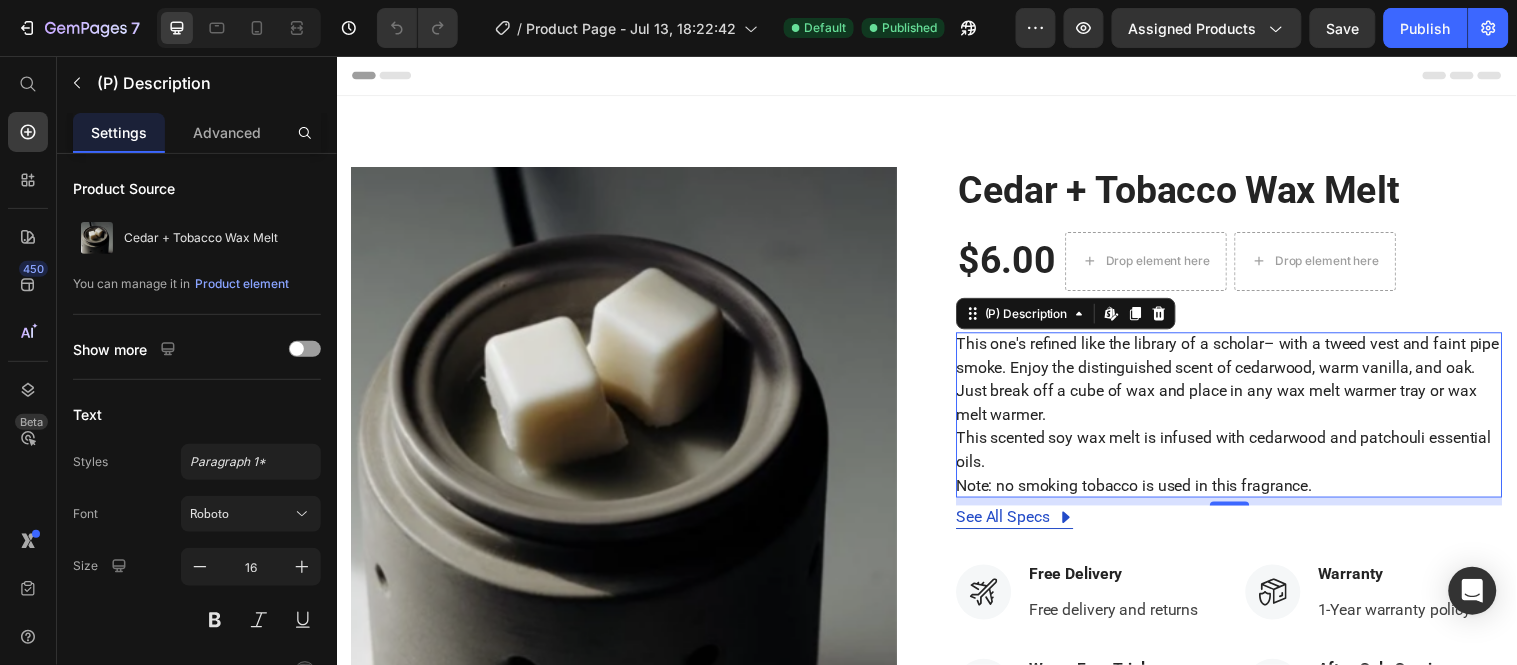 click on "This one's refined like the library of a scholar– with a tweed vest and faint pipe smoke. Enjoy the distinguished scent of cedarwood, warm vanilla, and oak." at bounding box center (1242, 359) 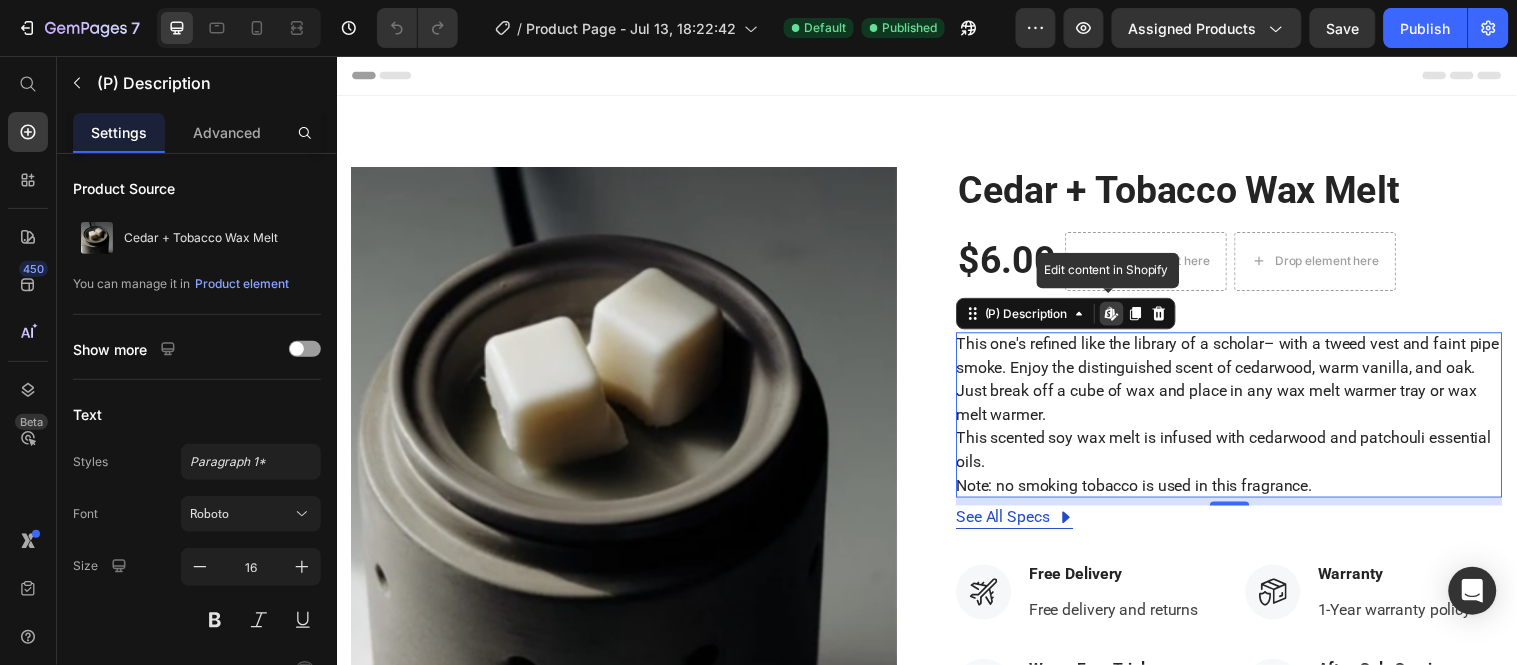 click on "This one's refined like the library of a scholar– with a tweed vest and faint pipe smoke. Enjoy the distinguished scent of cedarwood, warm vanilla, and oak." at bounding box center [1242, 359] 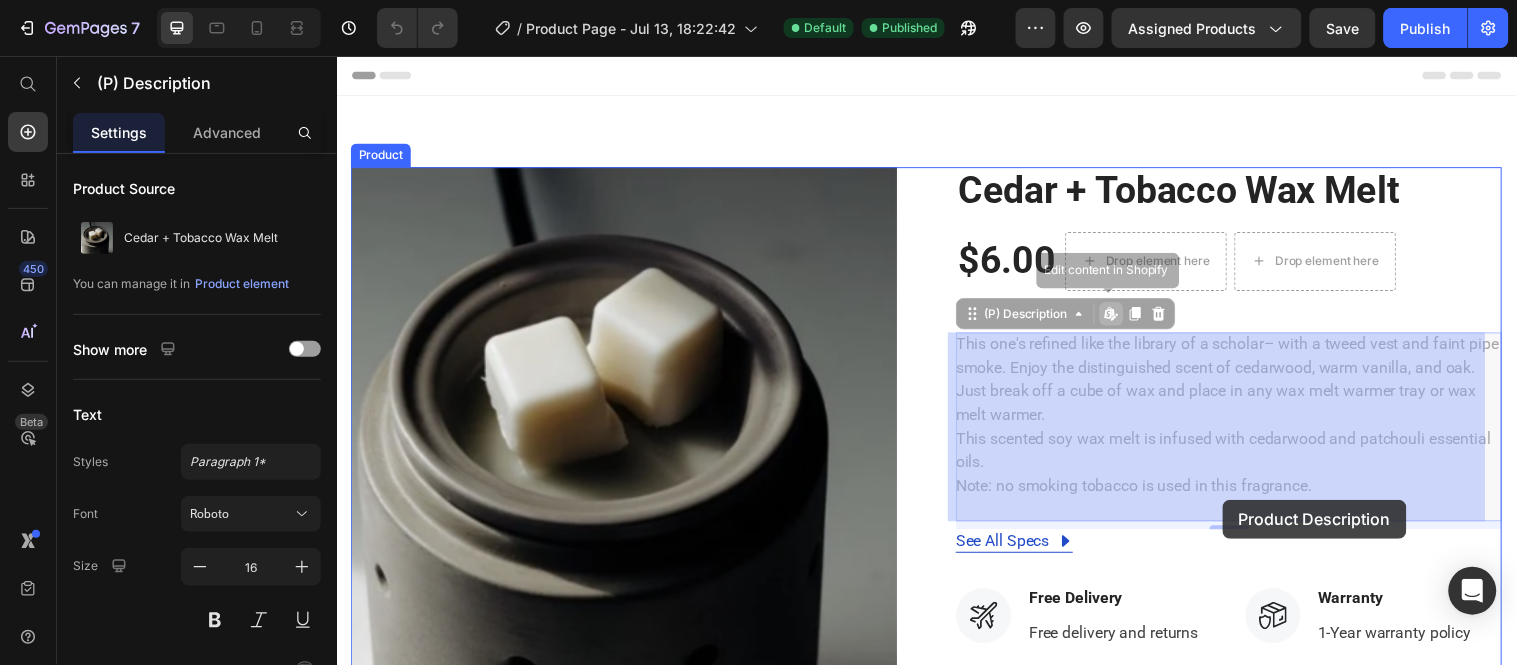 drag, startPoint x: 1316, startPoint y: 516, endPoint x: 1273, endPoint y: 505, distance: 44.38468 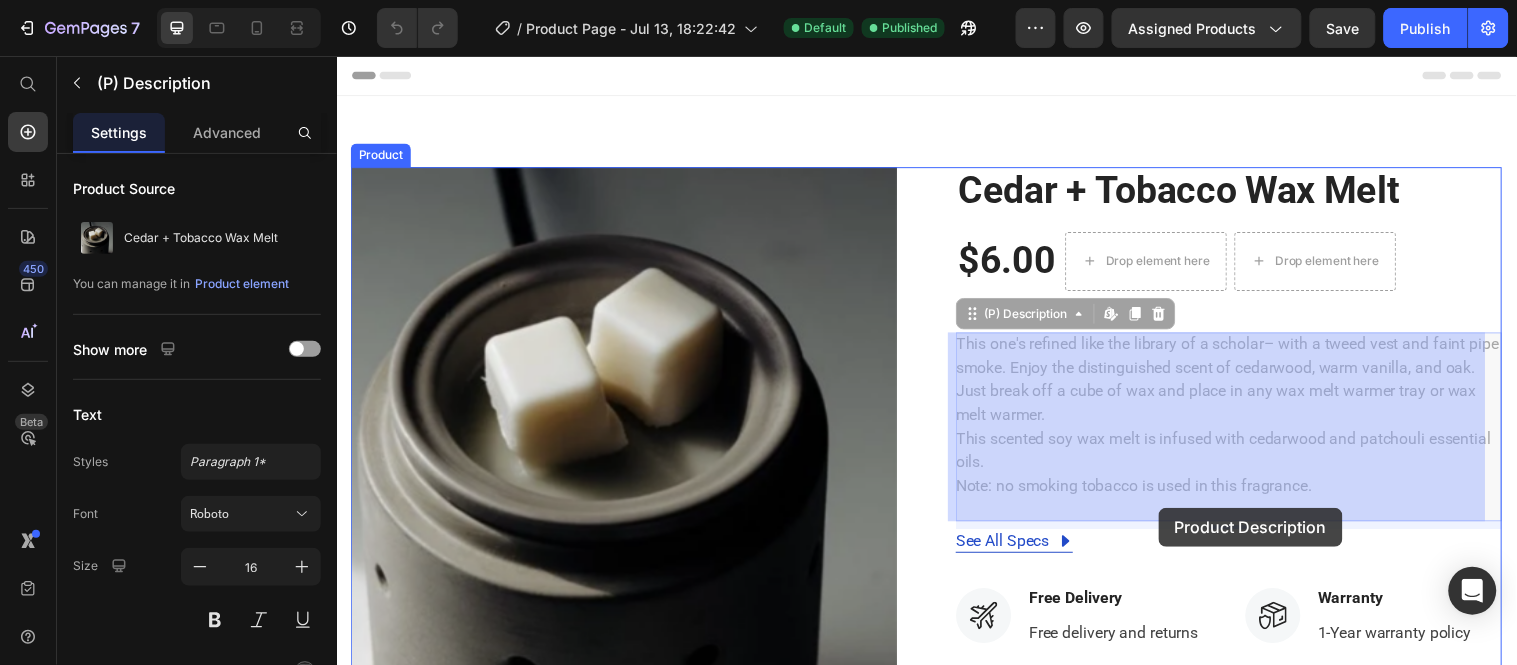 drag, startPoint x: 1327, startPoint y: 510, endPoint x: 1148, endPoint y: 509, distance: 179.00279 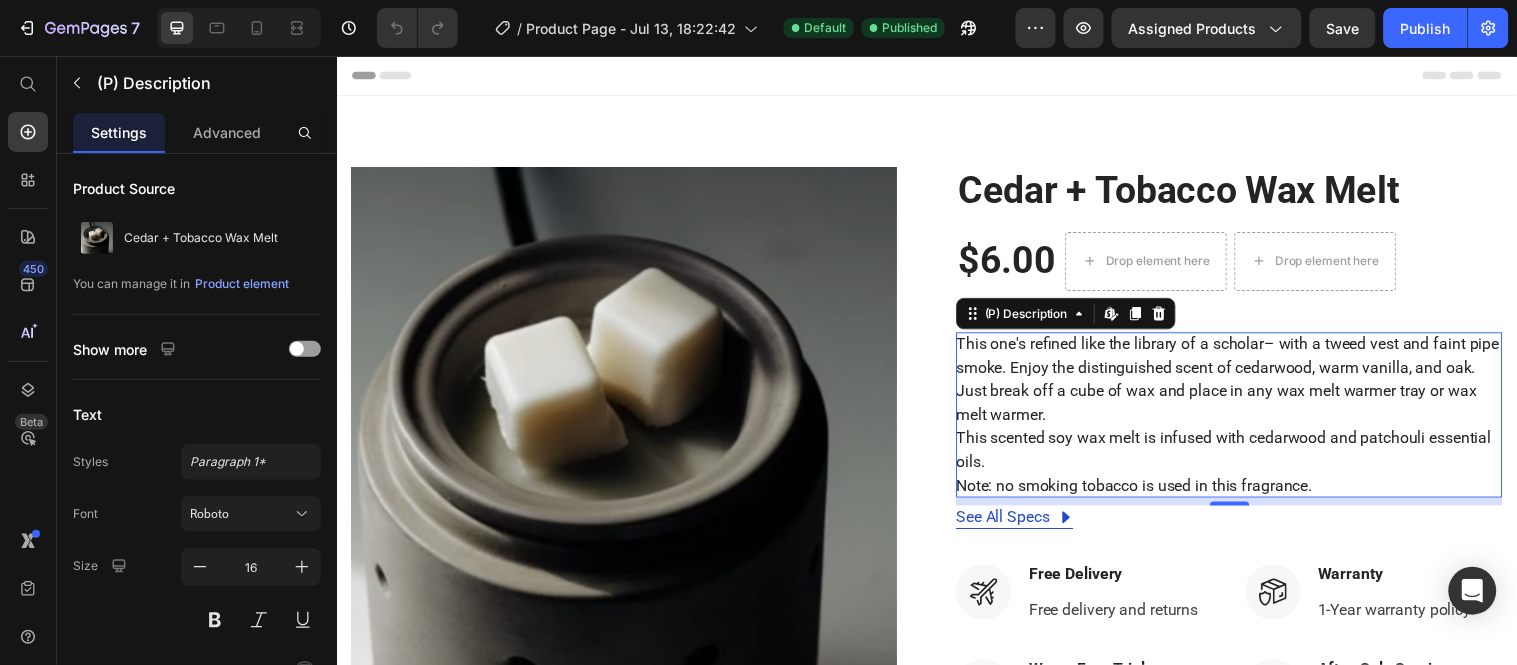 click on "Note: no smoking tobacco is used in this fragrance." at bounding box center (1147, 491) 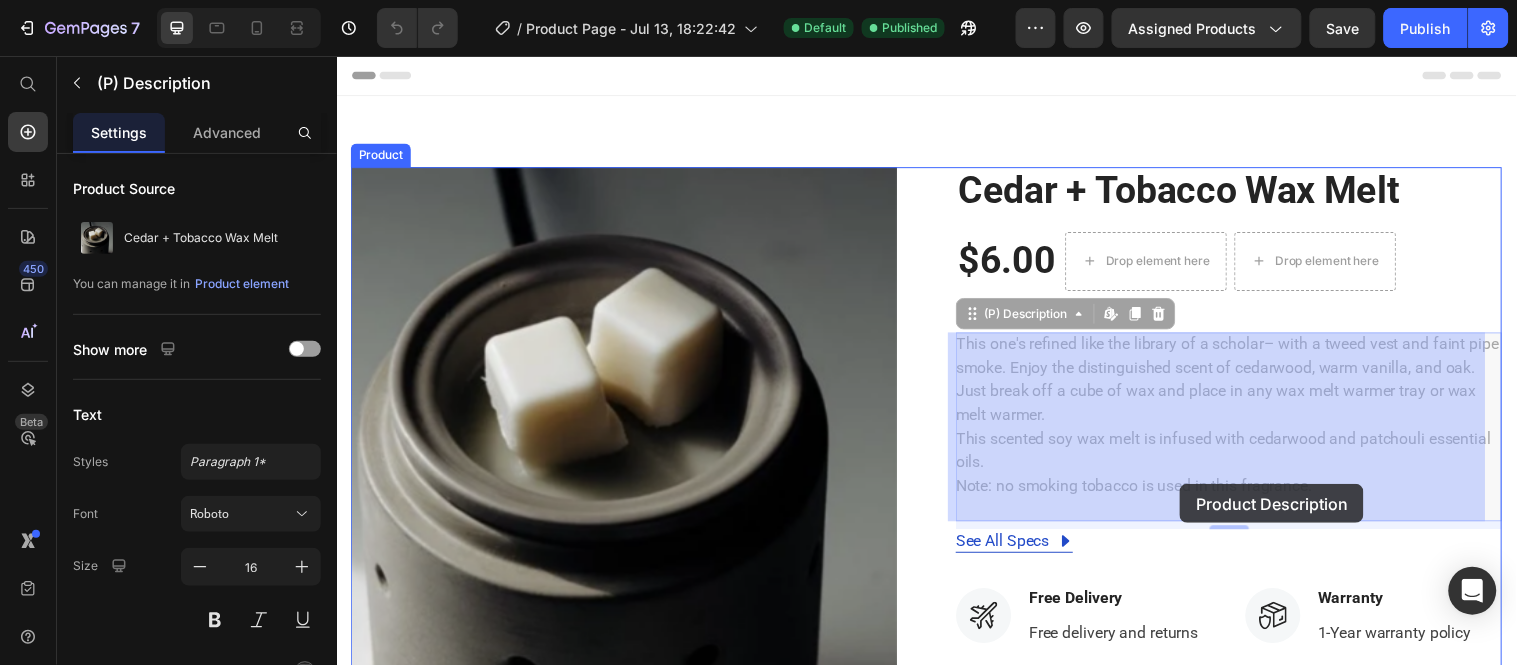 drag, startPoint x: 1316, startPoint y: 516, endPoint x: 1193, endPoint y: 490, distance: 125.71794 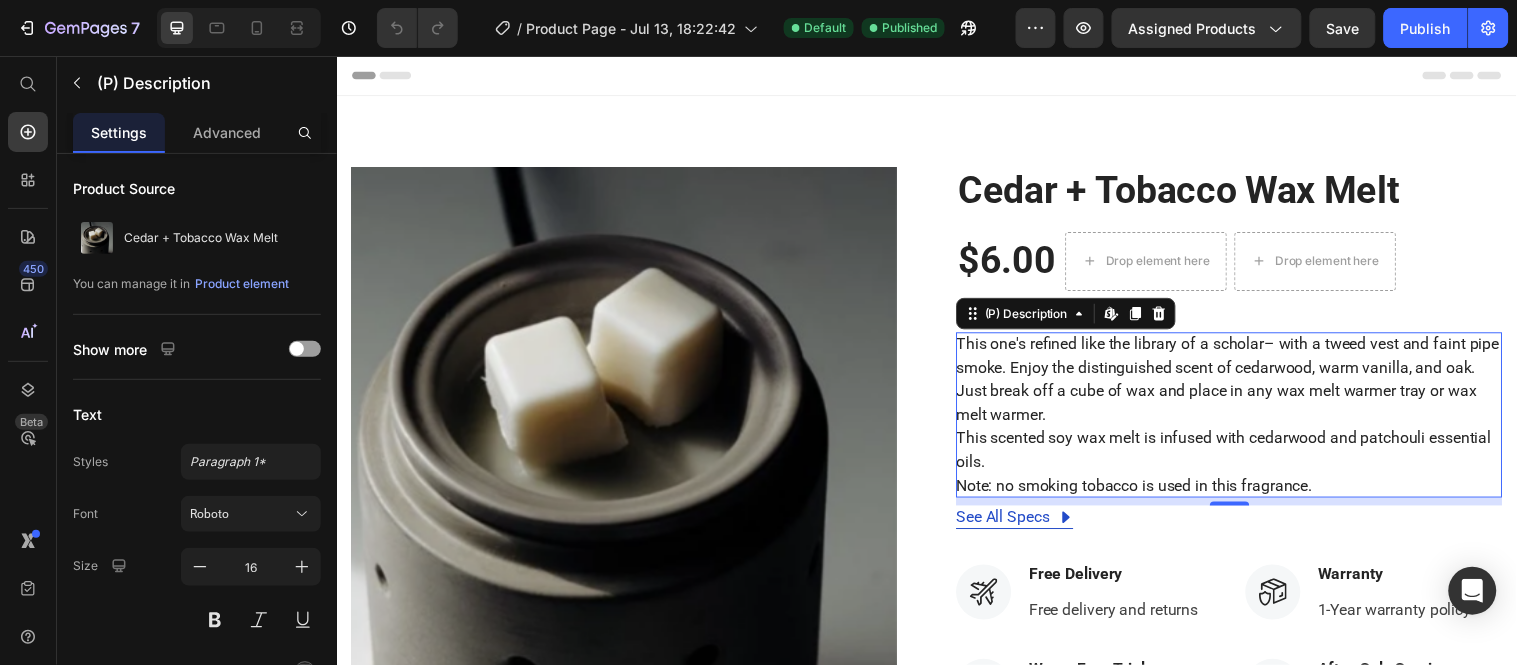 click on "This one's refined like the library of a scholar– with a tweed vest and faint pipe smoke. Enjoy the distinguished scent of cedarwood, warm vanilla, and oak." at bounding box center [1242, 359] 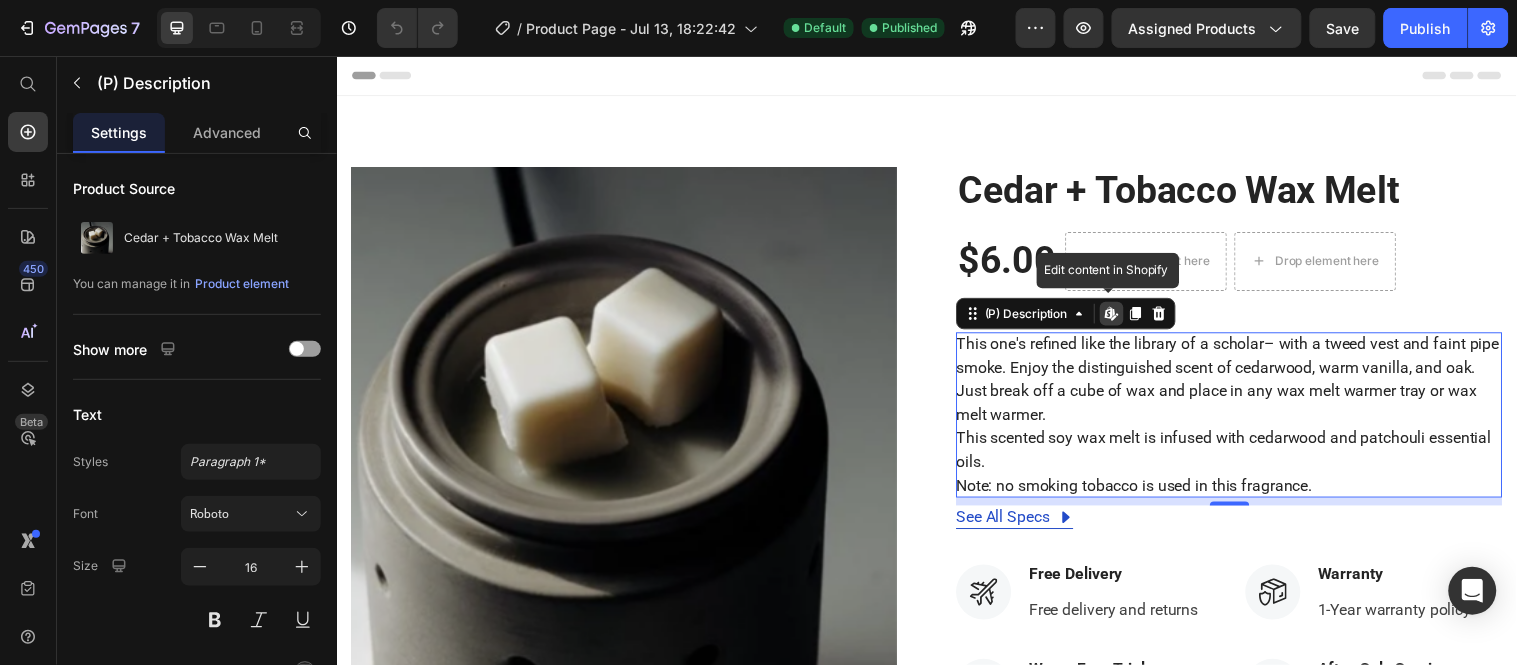 click on "This one's refined like the library of a scholar– with a tweed vest and faint pipe smoke. Enjoy the distinguished scent of cedarwood, warm vanilla, and oak." at bounding box center [1242, 359] 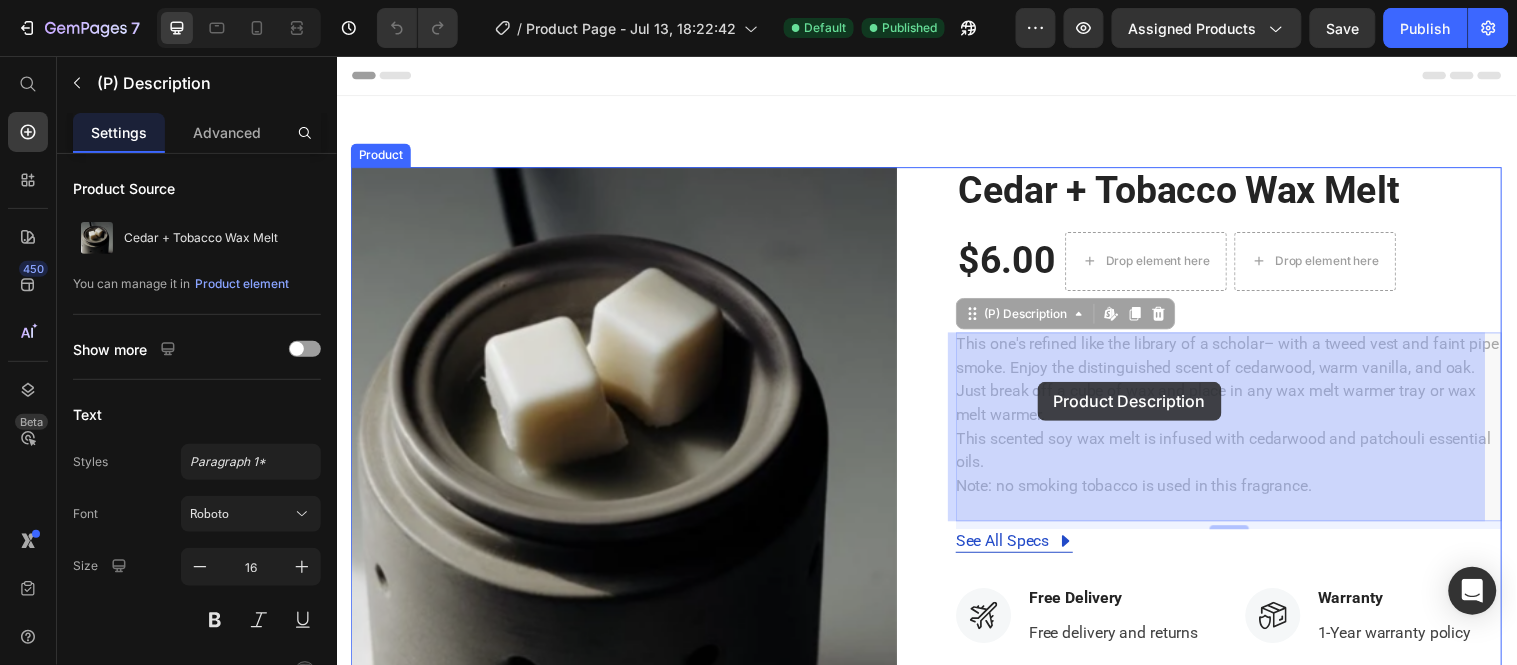 drag, startPoint x: 972, startPoint y: 348, endPoint x: 1048, endPoint y: 386, distance: 84.97058 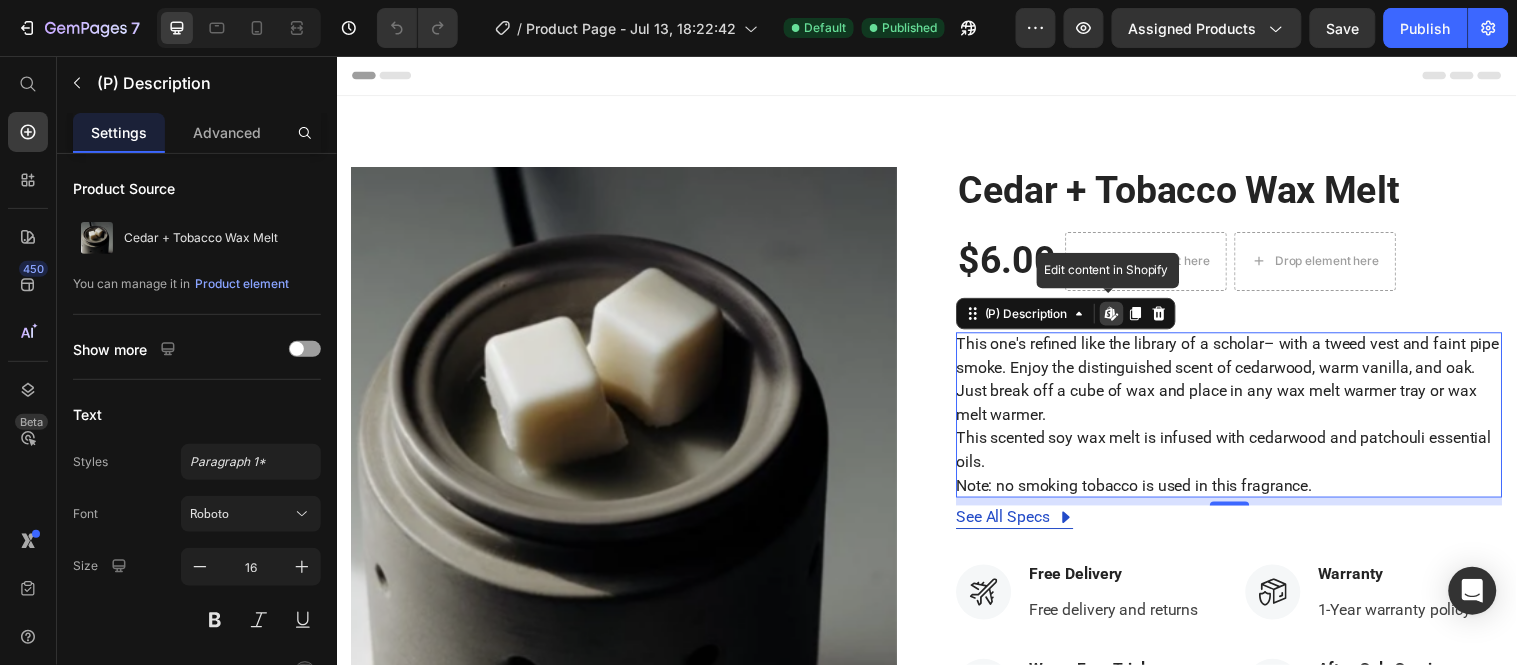 click 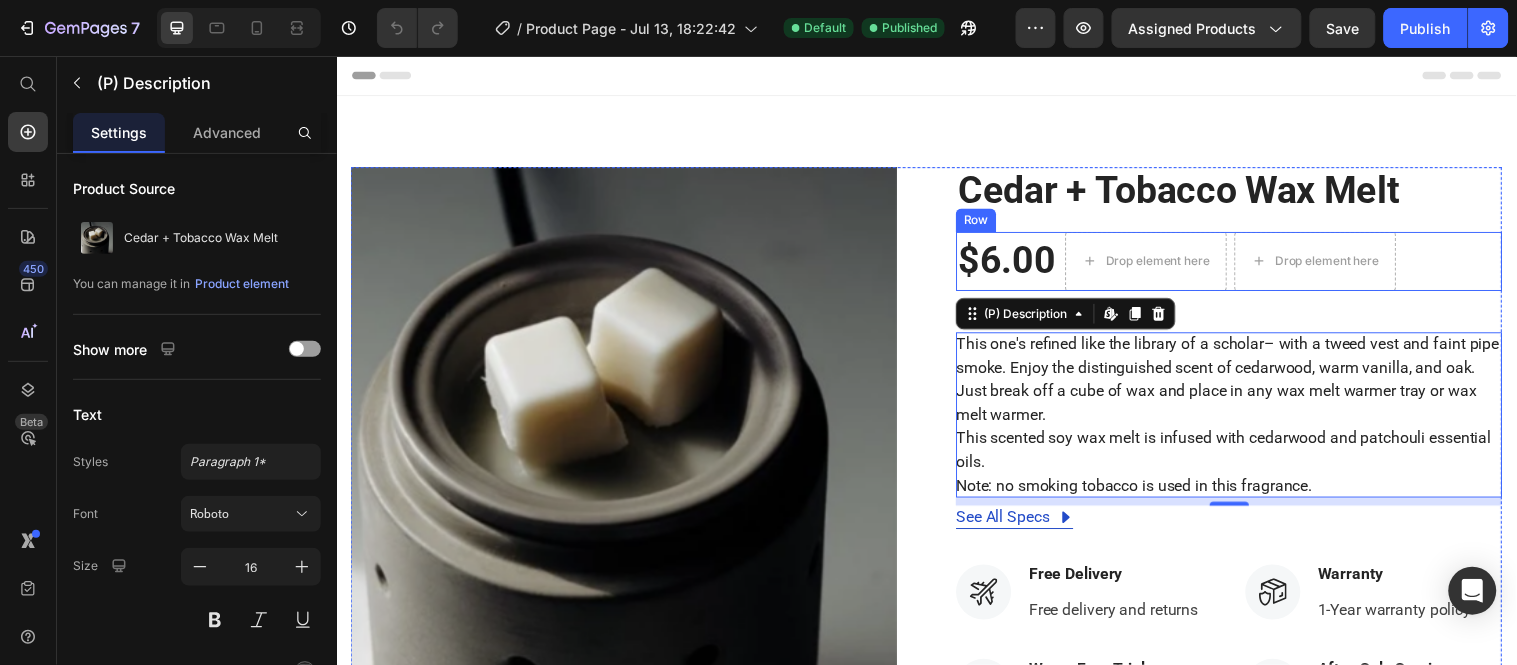 click on "$6.00 (P) Price
Drop element here
Drop element here Row" at bounding box center (1243, 264) 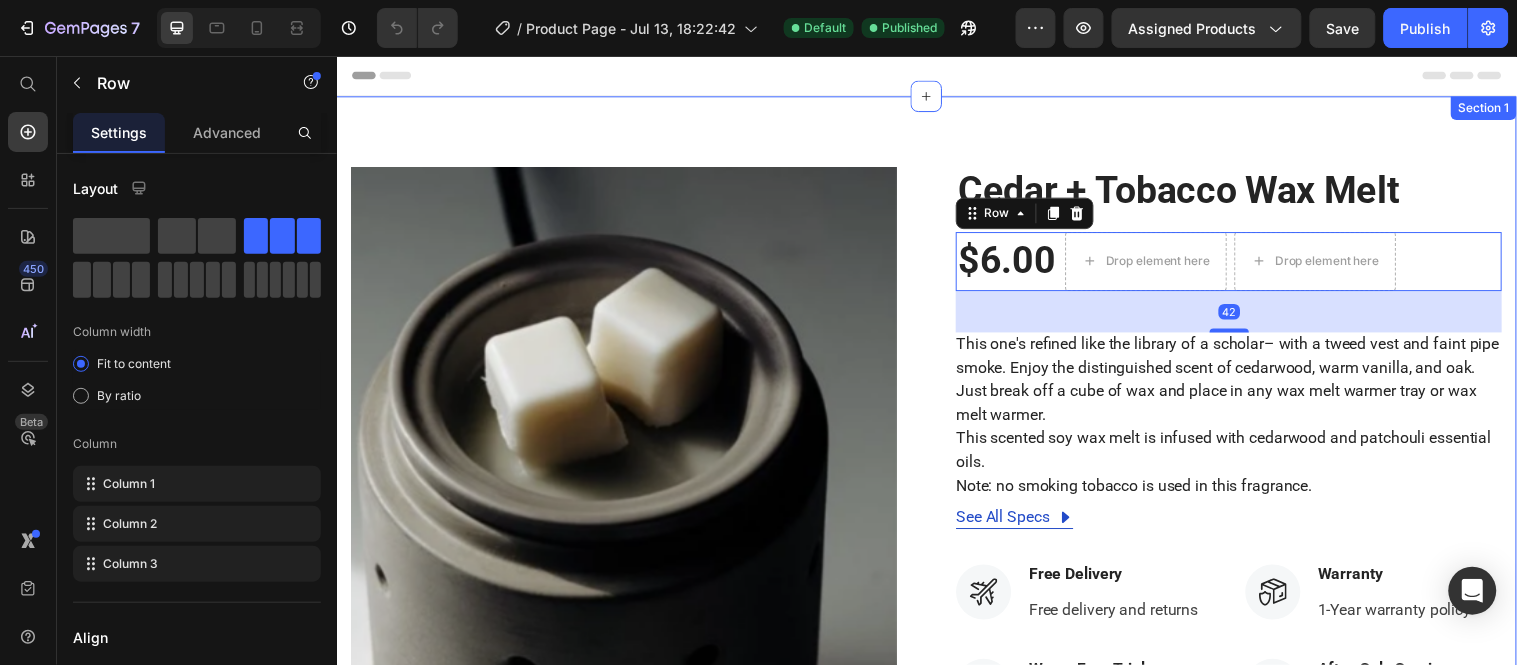 click on "Product Images Cedar + Tobacco Wax Melt (P) Title $6.00 (P) Price
Drop element here
Drop element here Row   42 This one's refined like the library of a scholar– with a tweed vest and faint pipe smoke. Enjoy the distinguished scent of cedarwood, warm vanilla, and oak.
Just break off a cube of wax and place in any wax melt warmer tray or wax melt warmer. This scented soy wax melt is infused with cedarwood and patchouli essential oils.
Note: no smoking tobacco is used in this fragrance. (P) Description
See All Specs Button Row
Icon Free Delivery Text block Free delivery and returns Text block Icon List
Icon Worry-Free Trial Text block 60-Day easy returns Text block Icon List
Icon Warranty Text block 1-Year warranty policy Text block Icon List
Icon After-Sale Service Text block 24/7 support Text block Icon List Row Type CLEAR GLASS CANDLES BLACK CANDLES AMBER JAR CANDLES Quantity 1 Product" at bounding box center (936, 656) 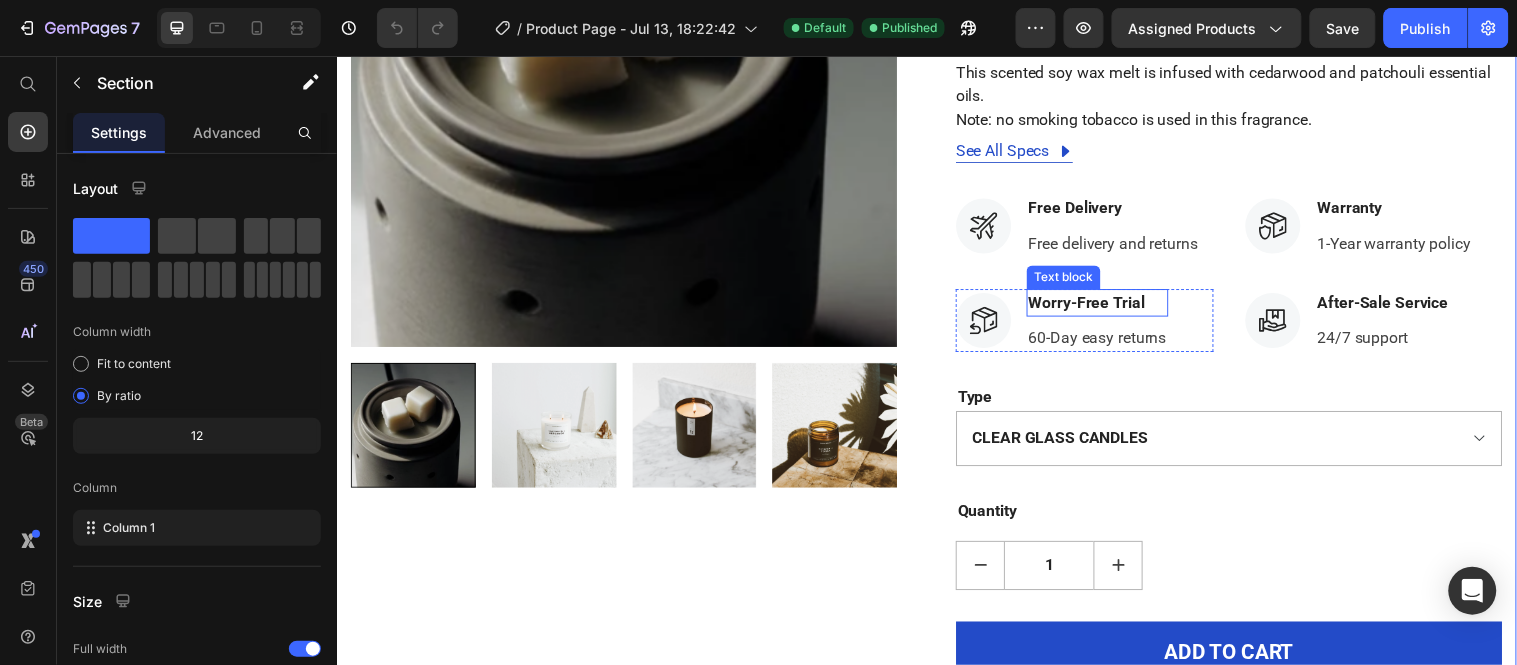 scroll, scrollTop: 333, scrollLeft: 0, axis: vertical 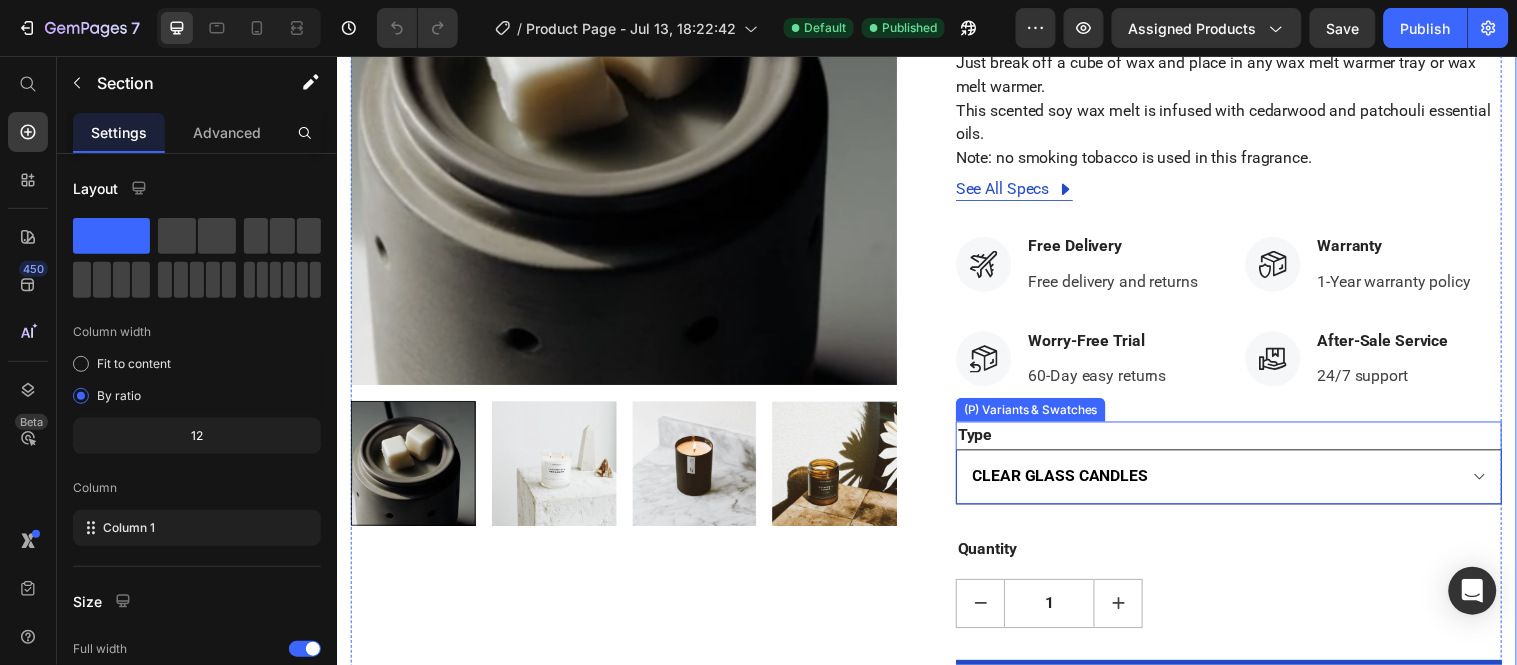 click on "CLEAR GLASS CANDLES BLACK CANDLES AMBER JAR CANDLES" at bounding box center (1243, 483) 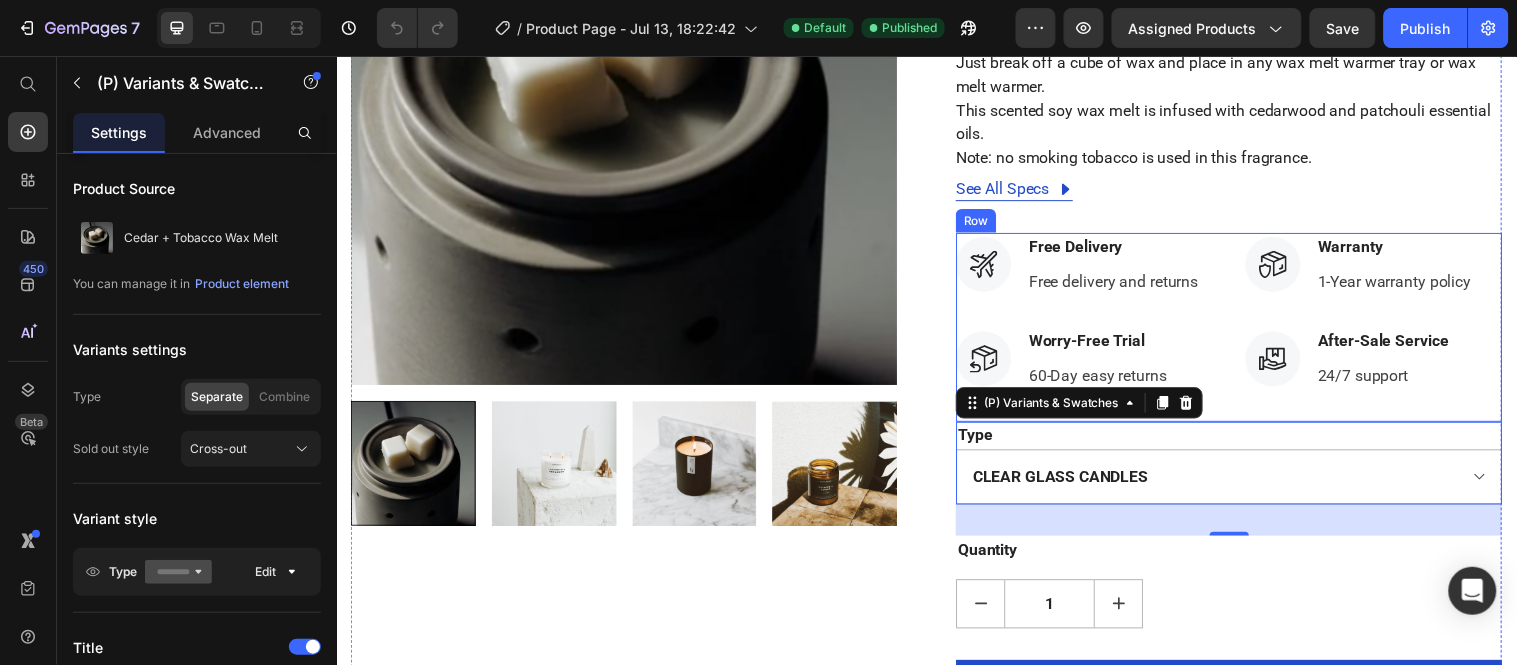 click on "Icon Warranty Text block 1-Year warranty policy Text block Icon List
Icon After-Sale Service Text block 24/7 support Text block Icon List" at bounding box center [1391, 331] 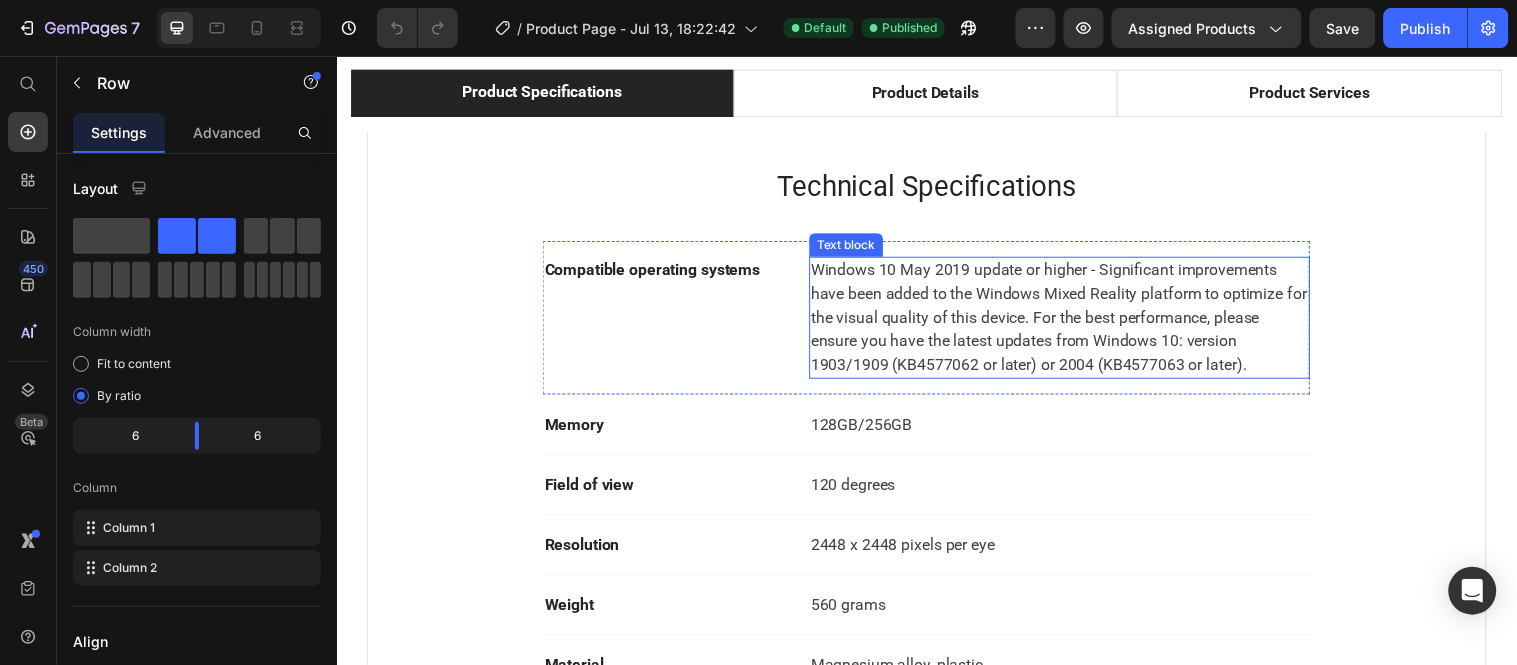 scroll, scrollTop: 1222, scrollLeft: 0, axis: vertical 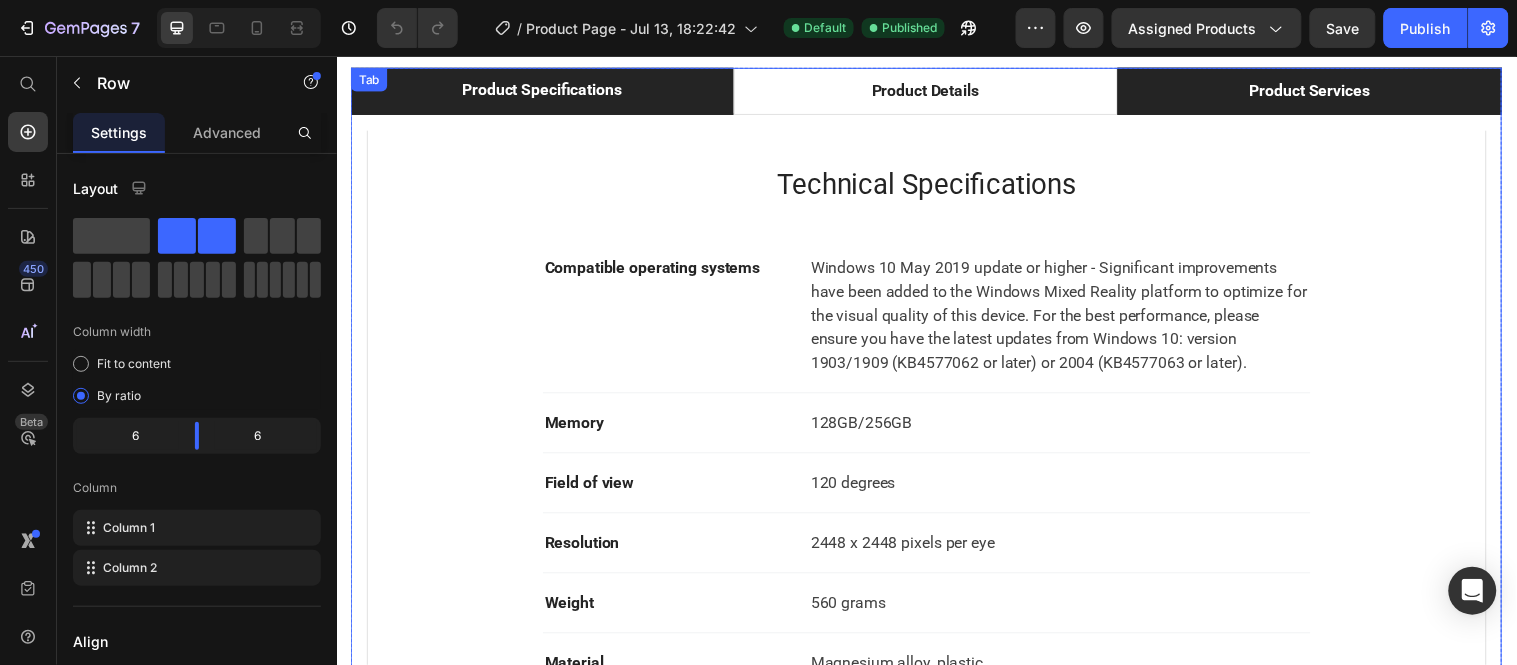 click on "Product Services" at bounding box center (1326, 91) 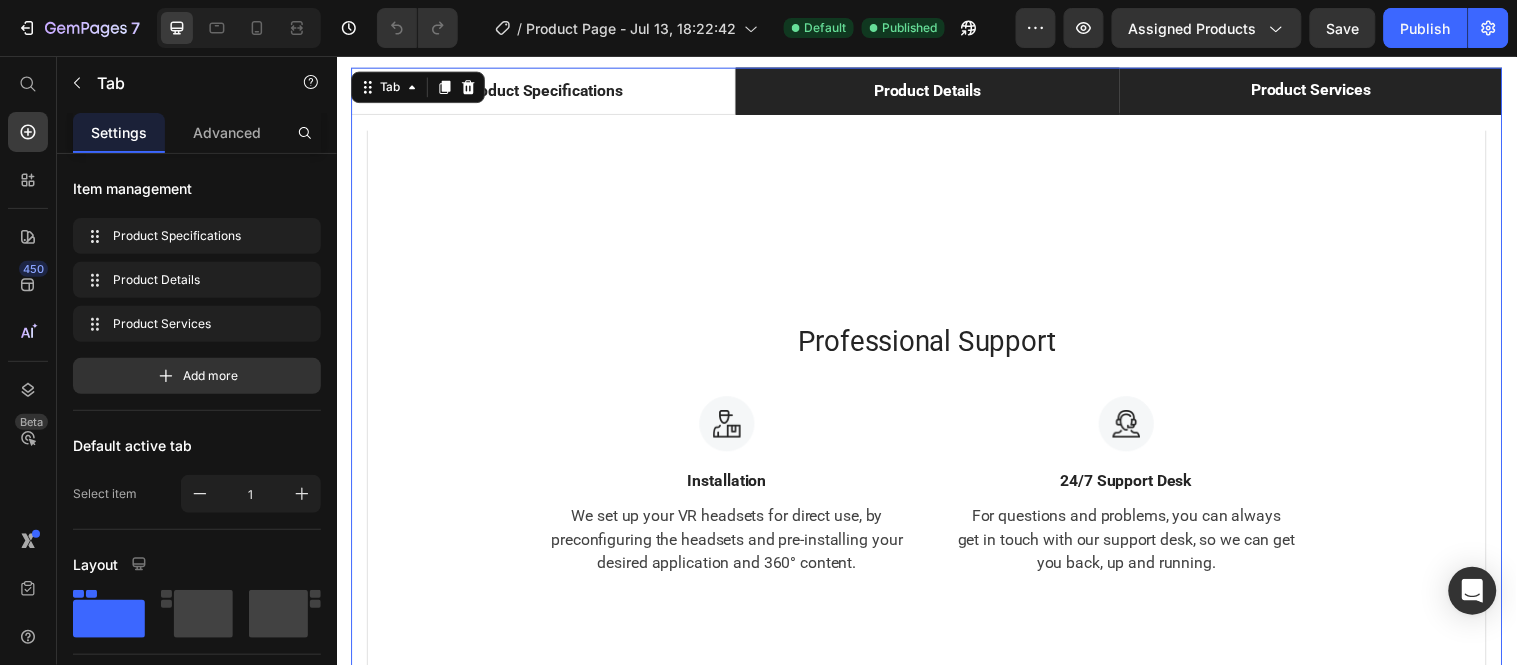 click on "Product Details" at bounding box center (937, 91) 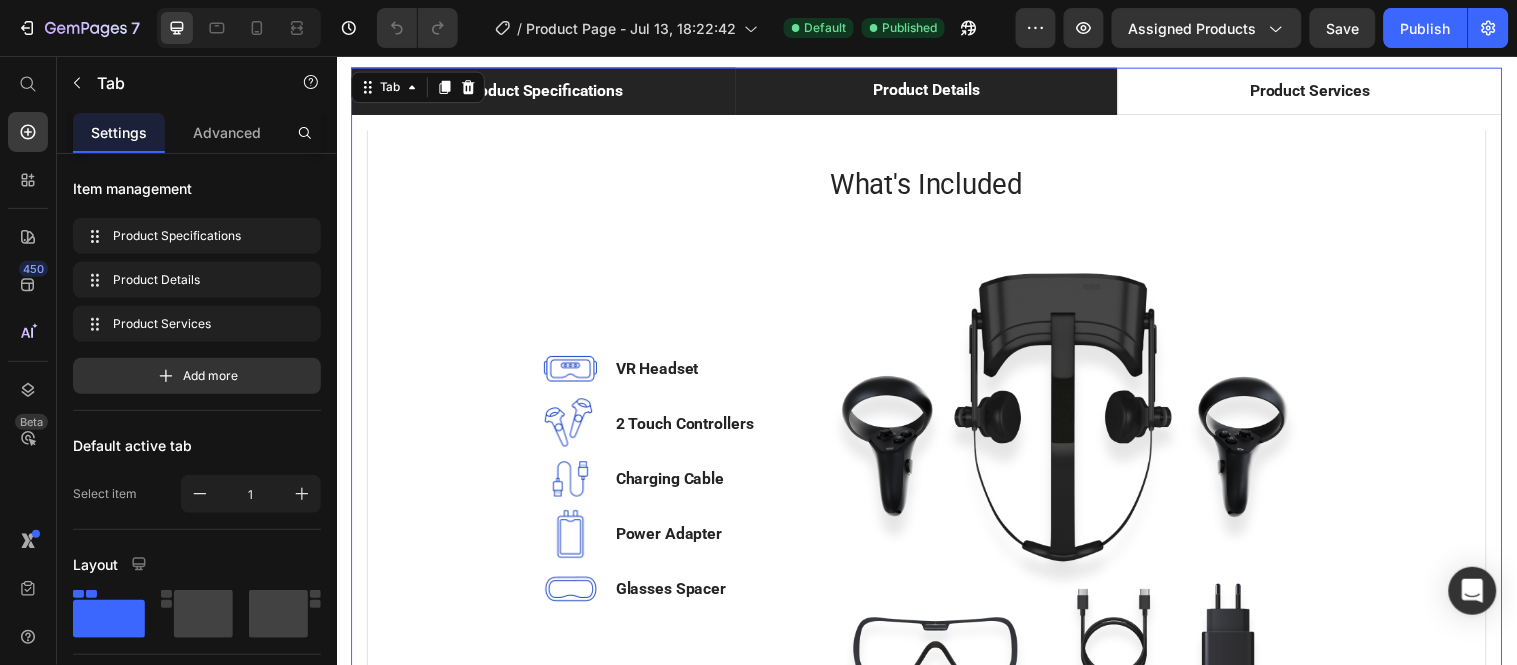 click on "Product Specifications" at bounding box center [546, 91] 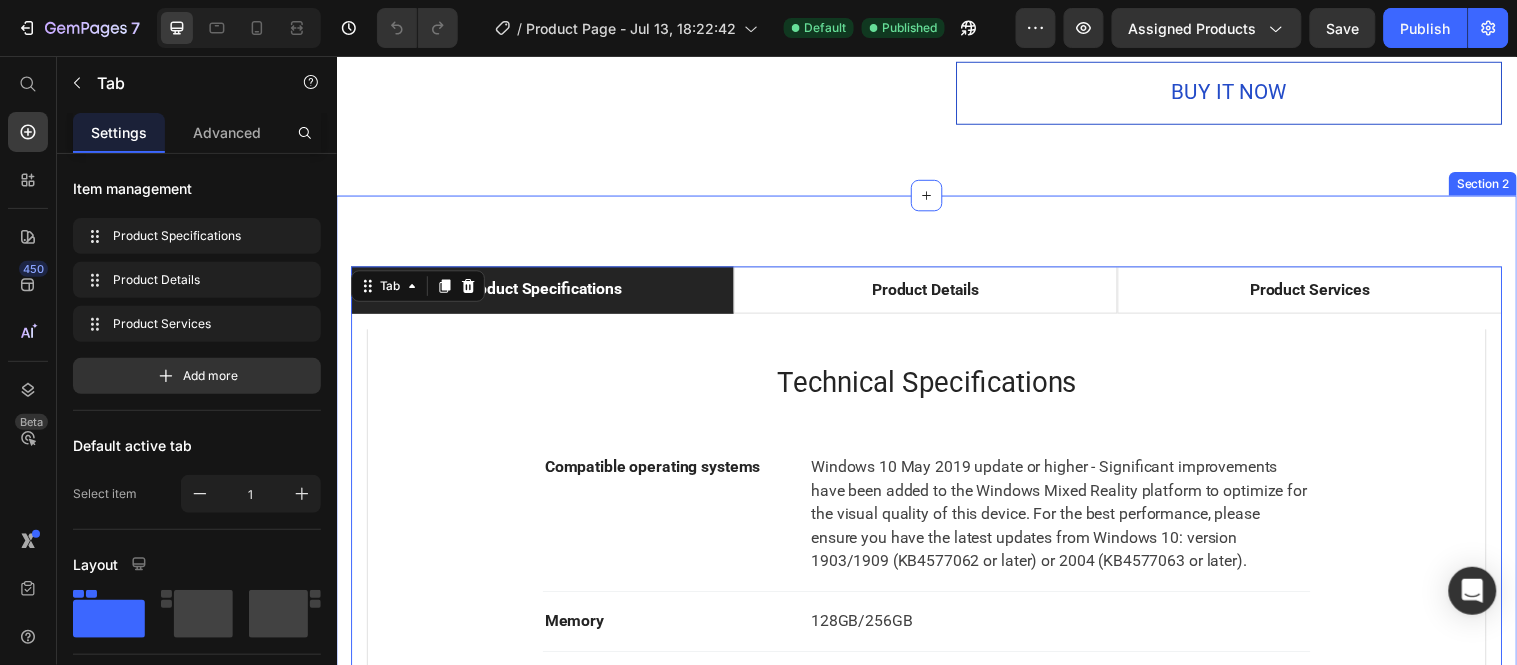 scroll, scrollTop: 1000, scrollLeft: 0, axis: vertical 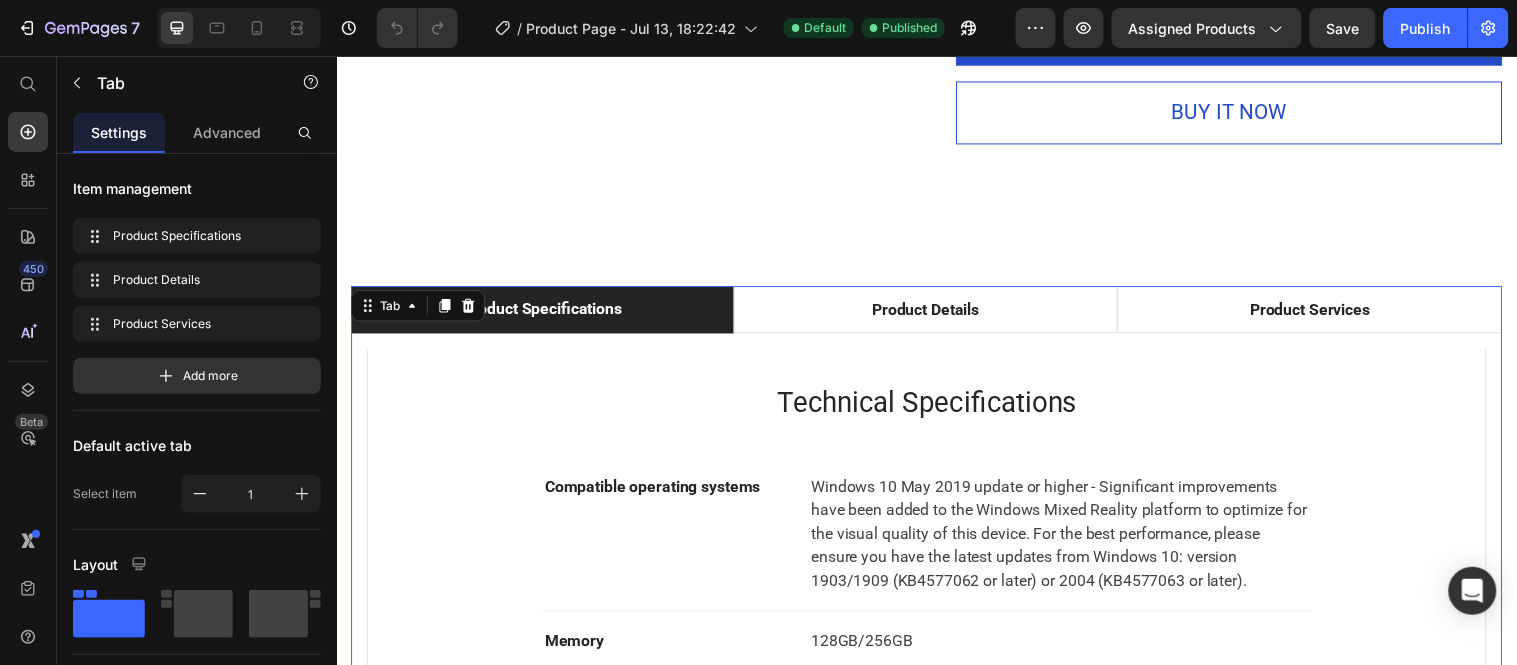 click on "Product Specifications" at bounding box center [545, 313] 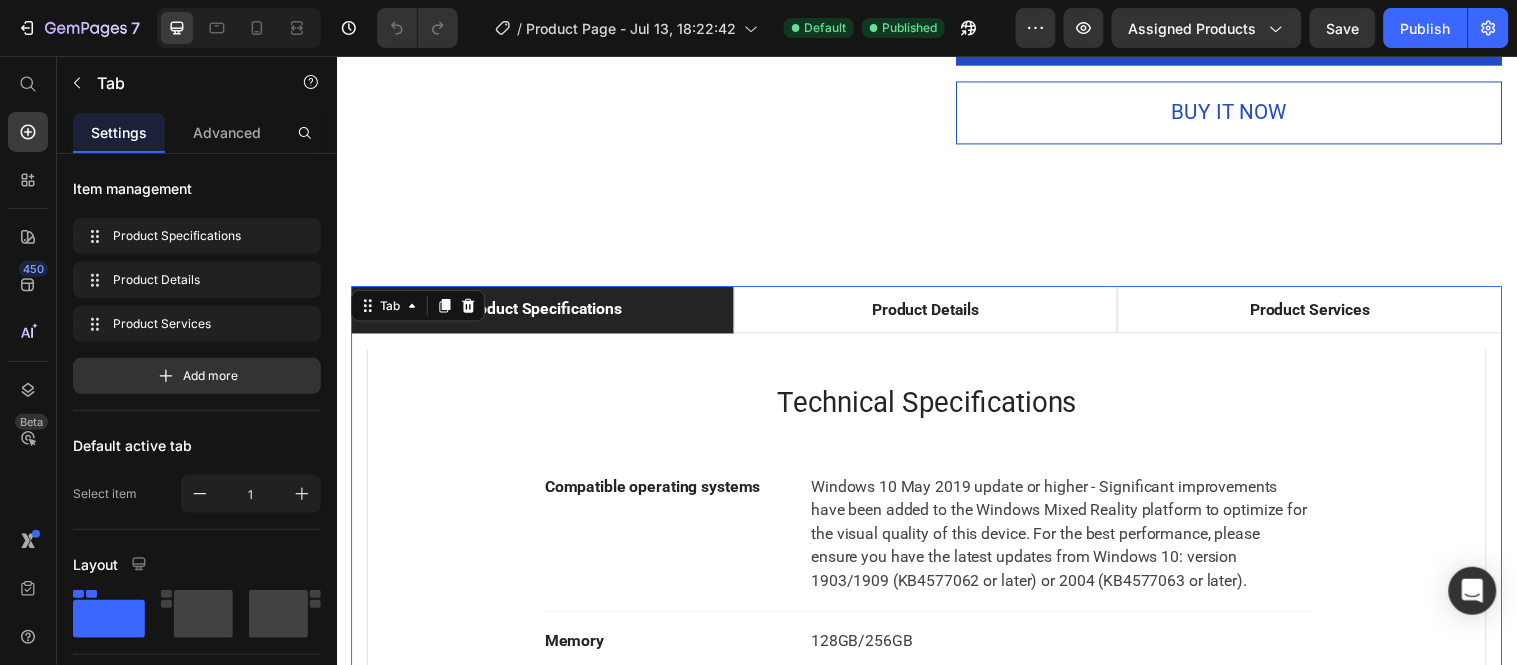 click on "Product Specifications" at bounding box center [545, 312] 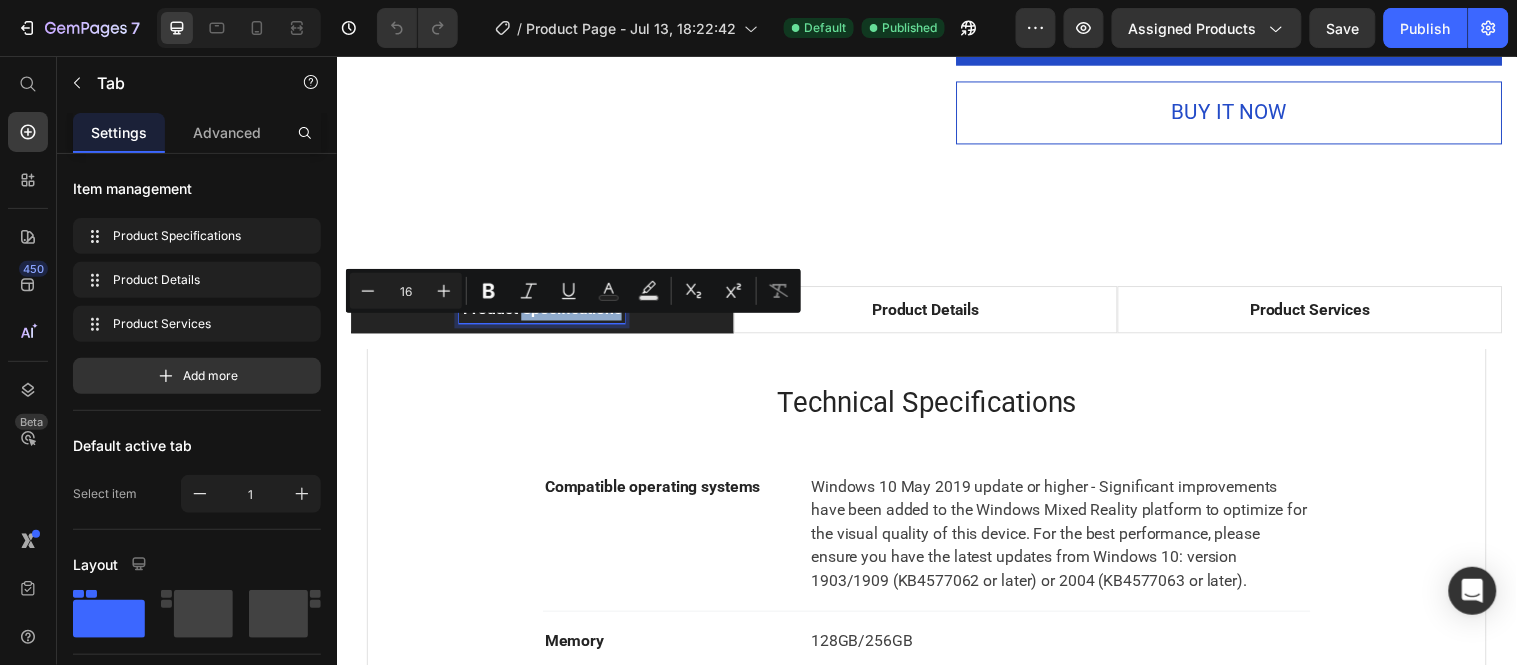 click on "Product Specifications" at bounding box center [545, 312] 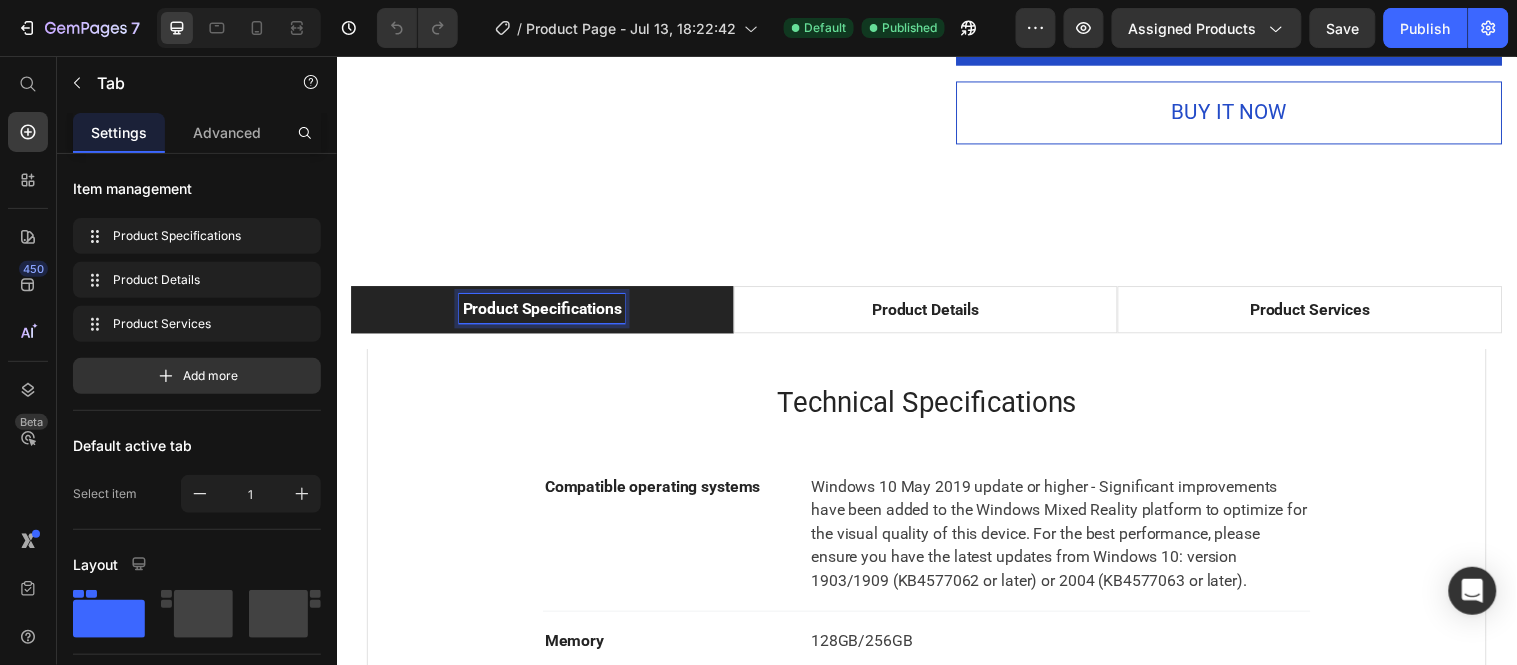 click on "Product Specifications" at bounding box center (545, 312) 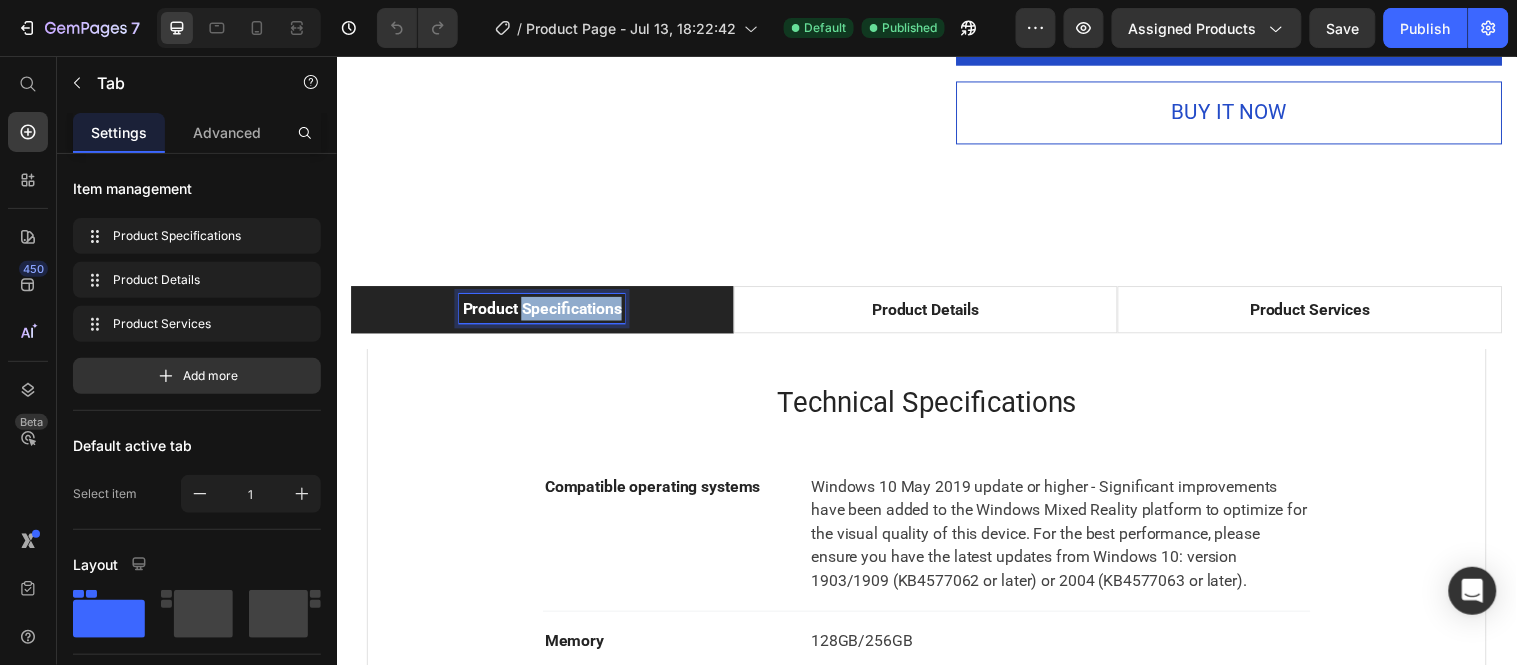 click on "Product Specifications" at bounding box center [545, 312] 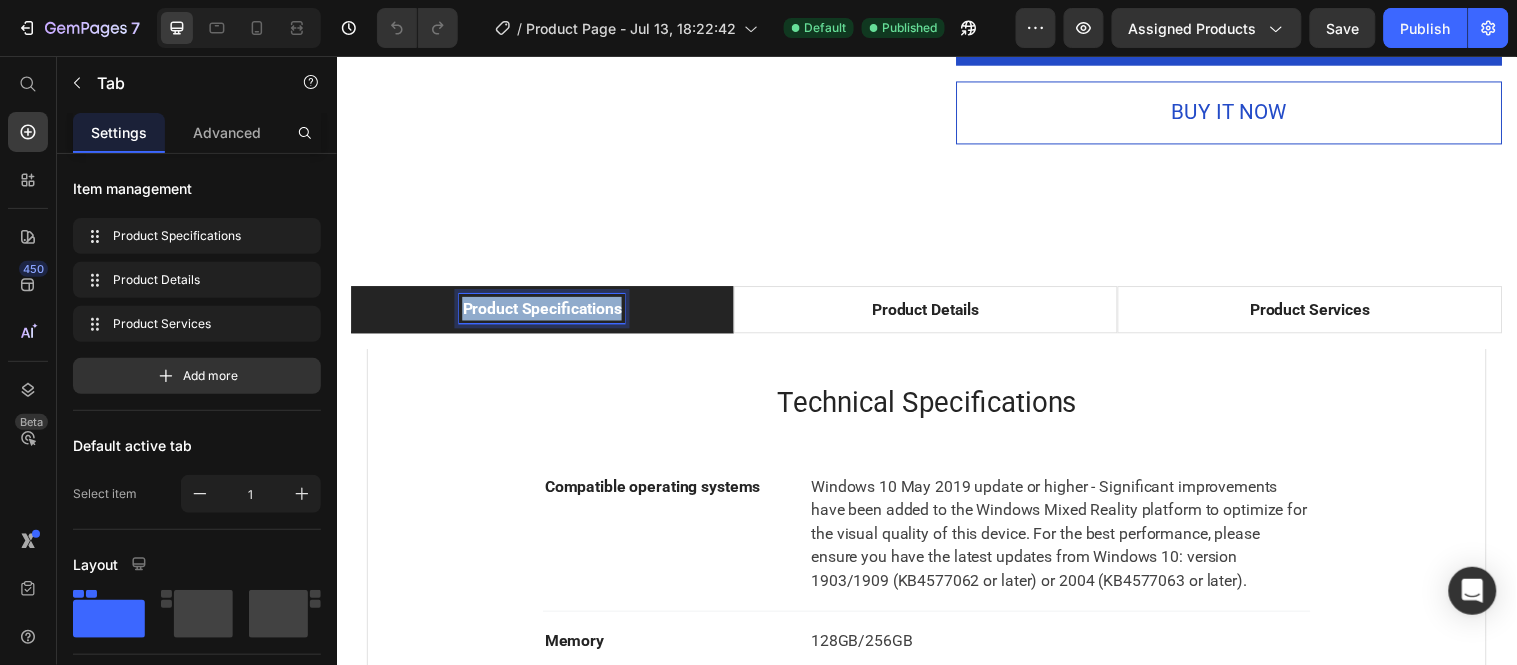 click on "Product Specifications" at bounding box center [545, 312] 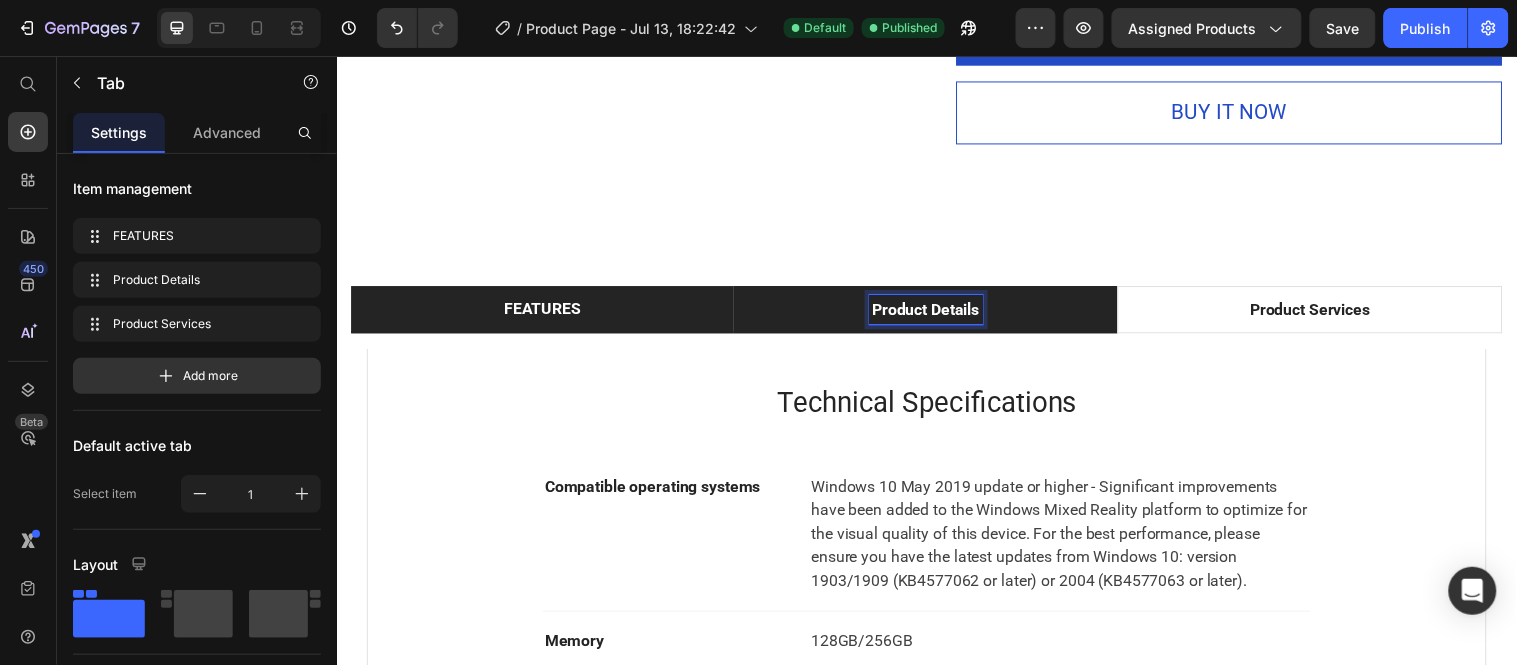 click on "Product Details" at bounding box center (935, 313) 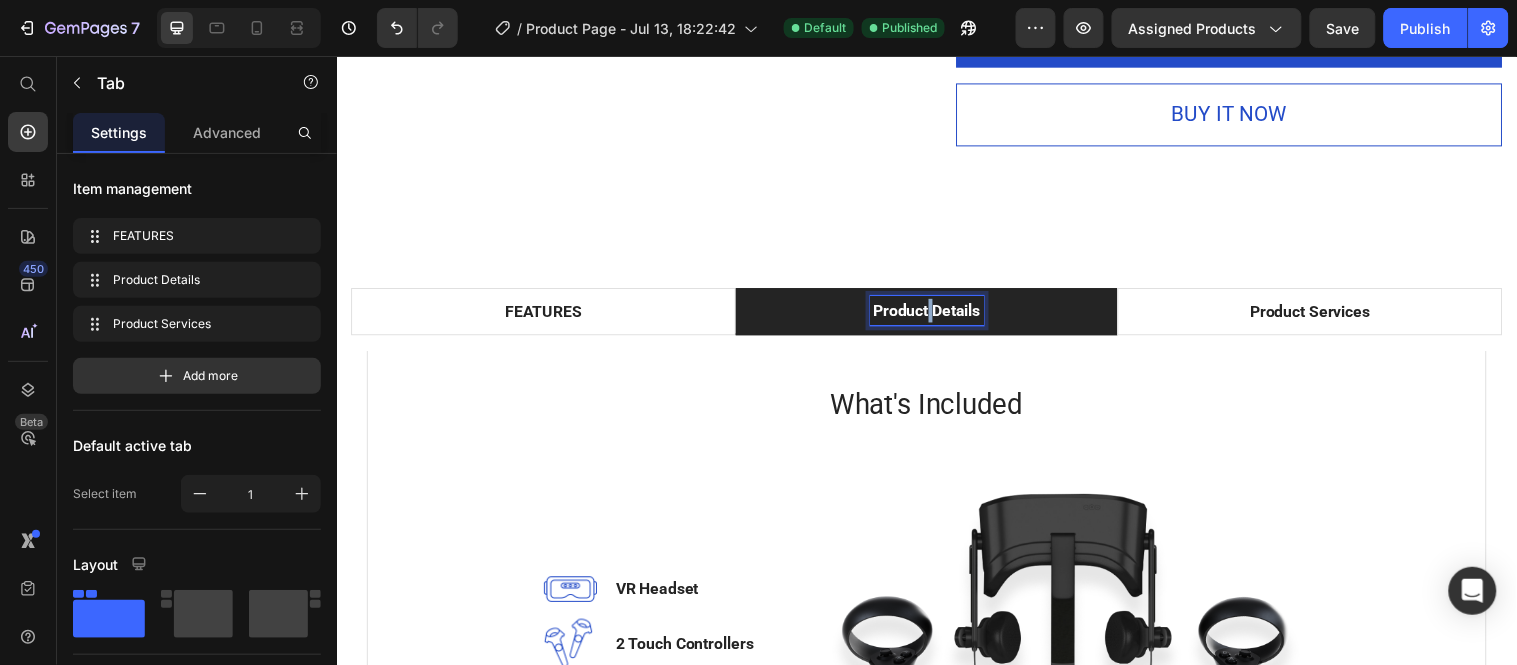 click on "Product Details" at bounding box center [936, 314] 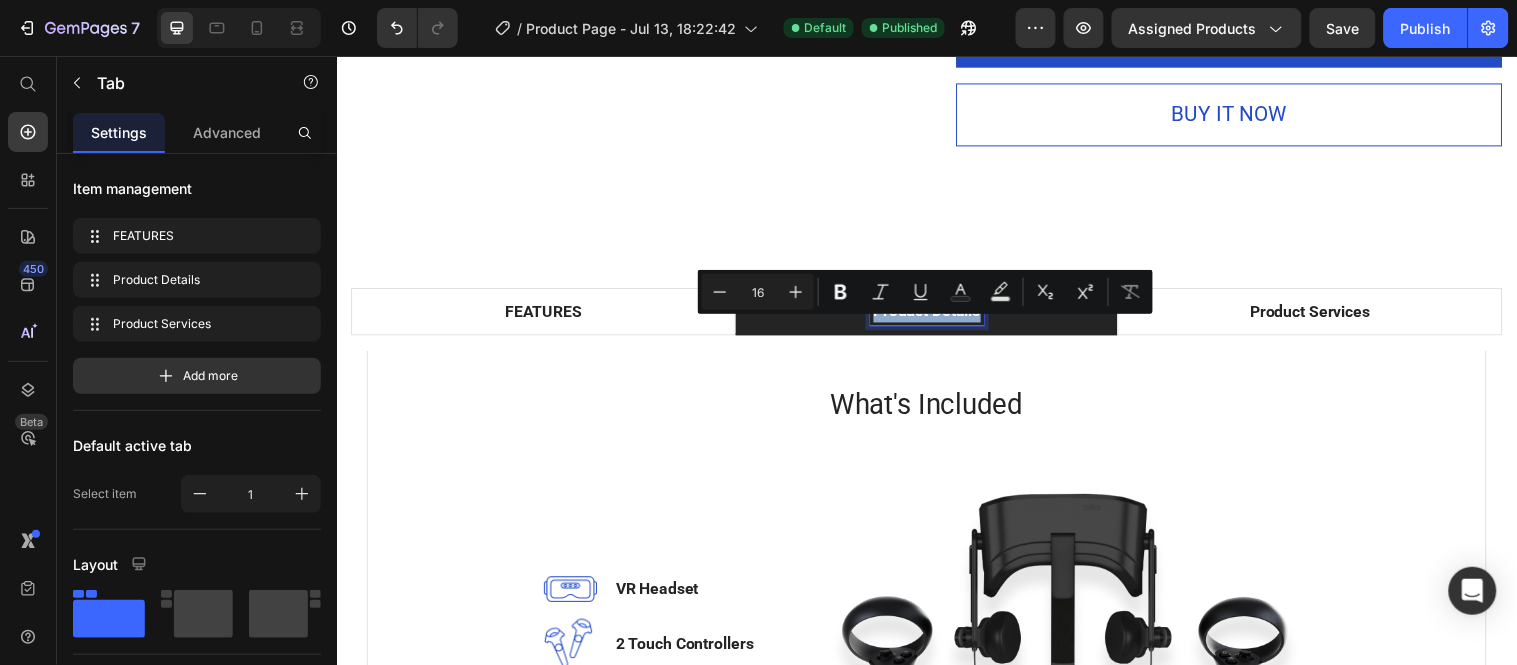 click on "Product Details" at bounding box center [936, 314] 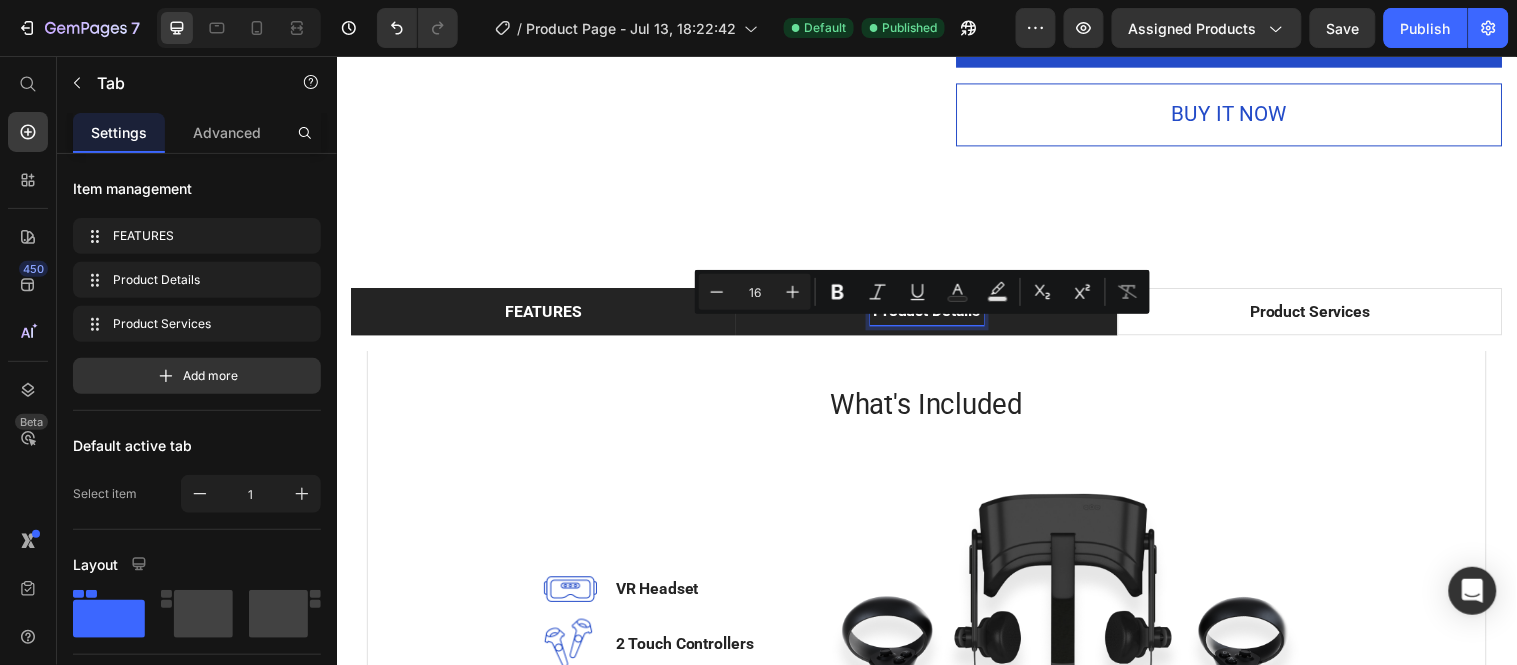 click on "FEATURES" at bounding box center [546, 315] 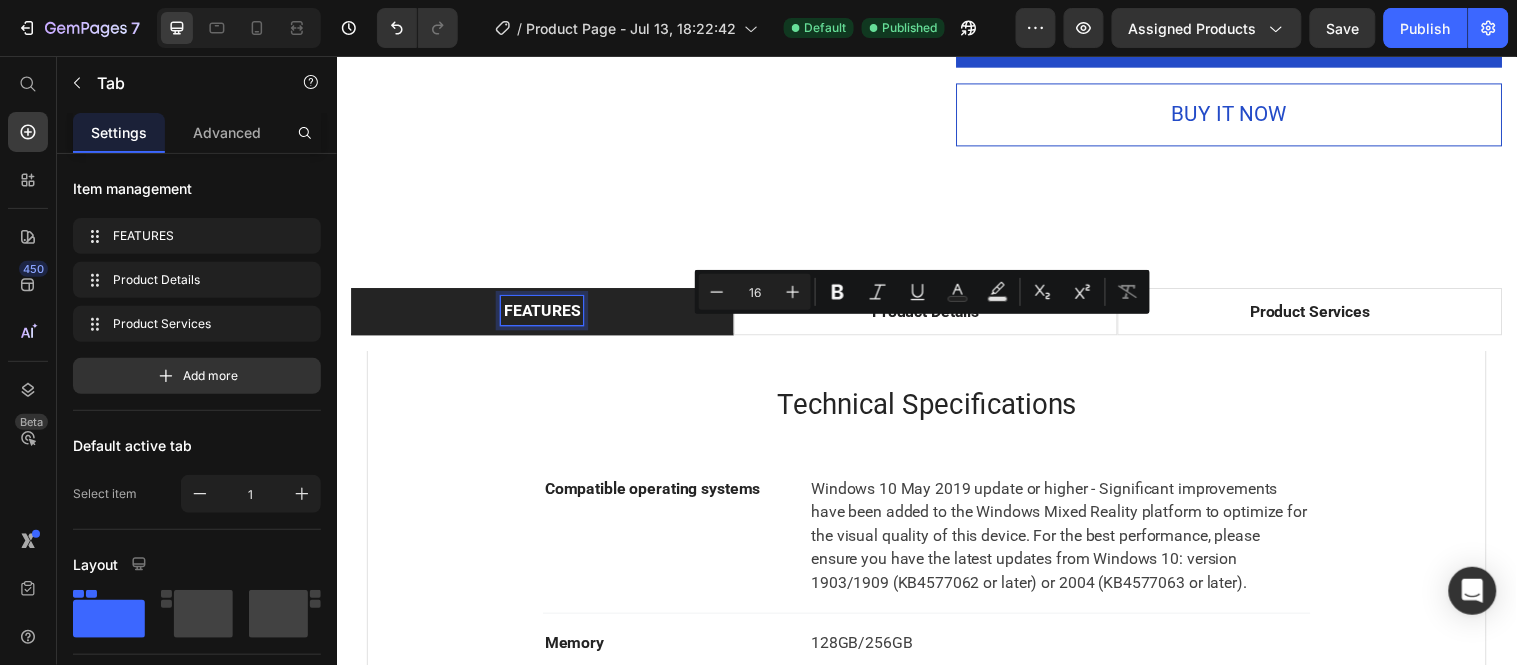 scroll, scrollTop: 997, scrollLeft: 0, axis: vertical 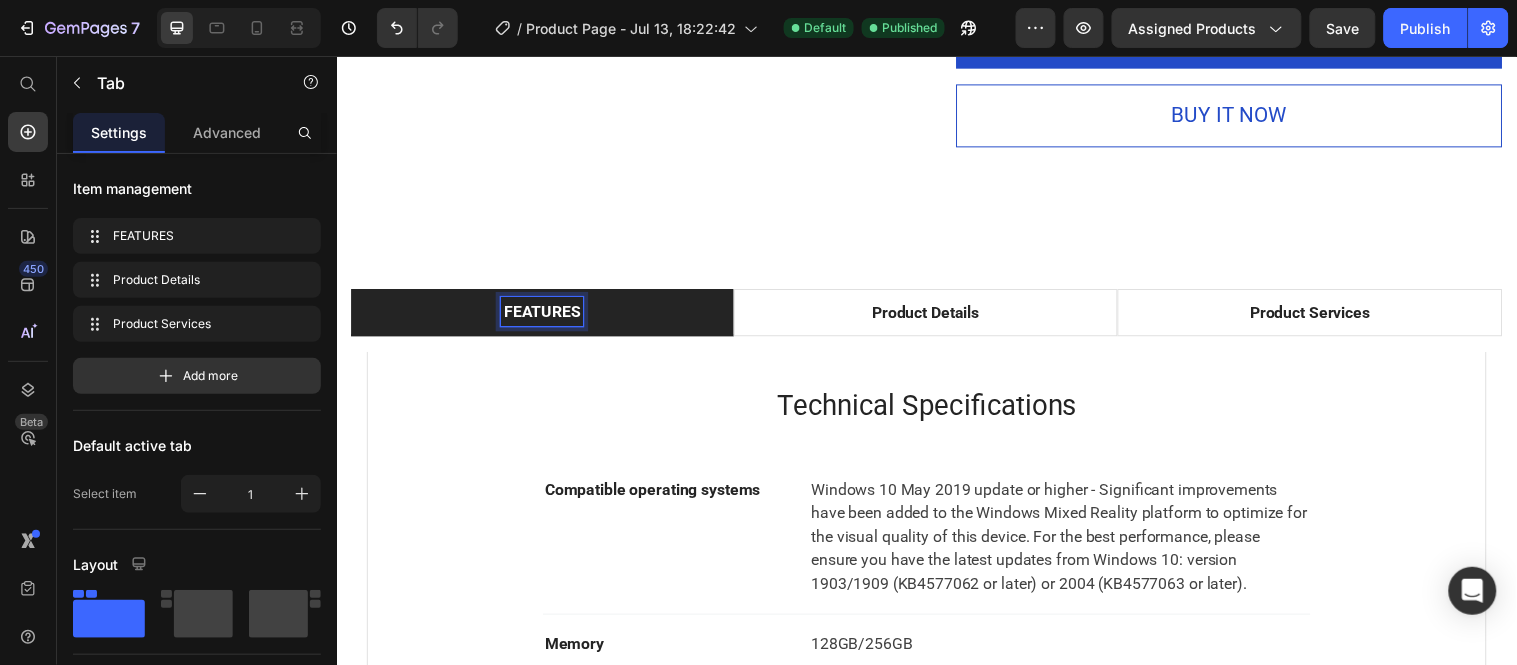 click on "FEATURES" at bounding box center [545, 316] 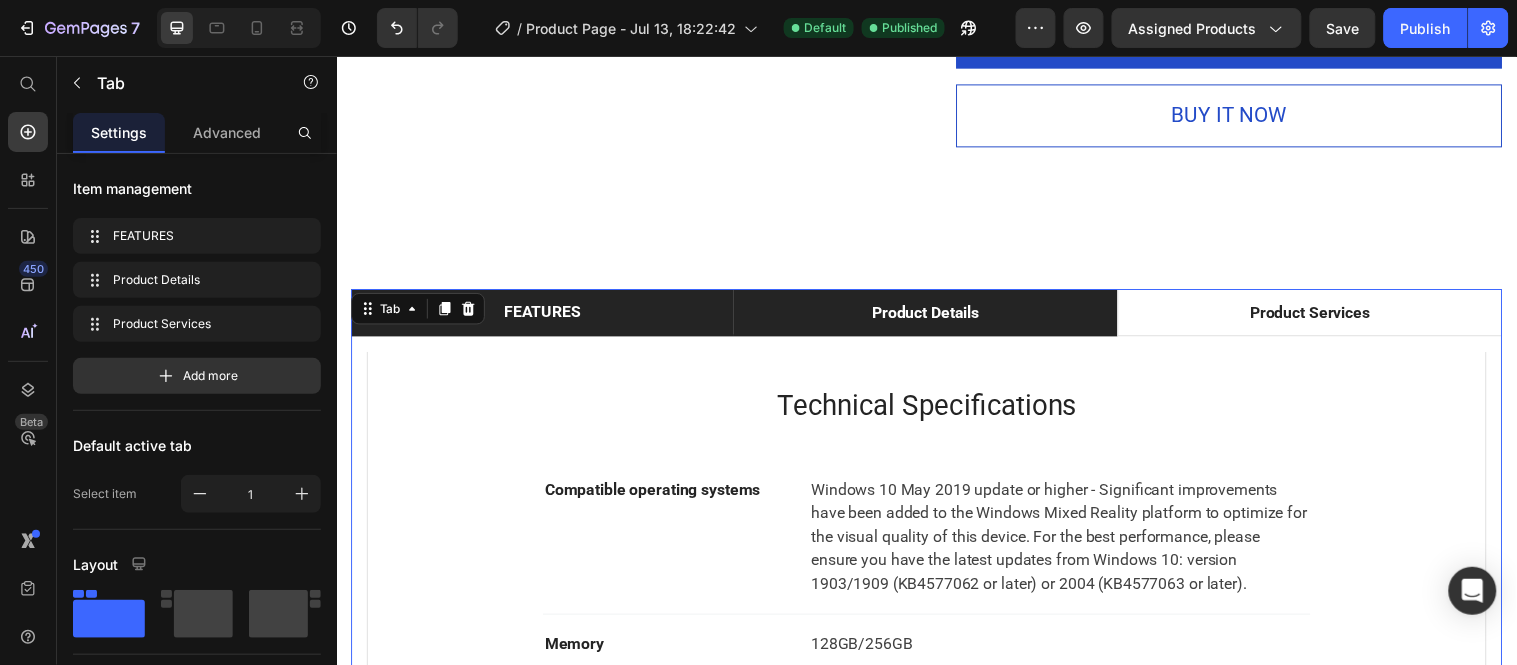 click on "Product Details" at bounding box center (935, 316) 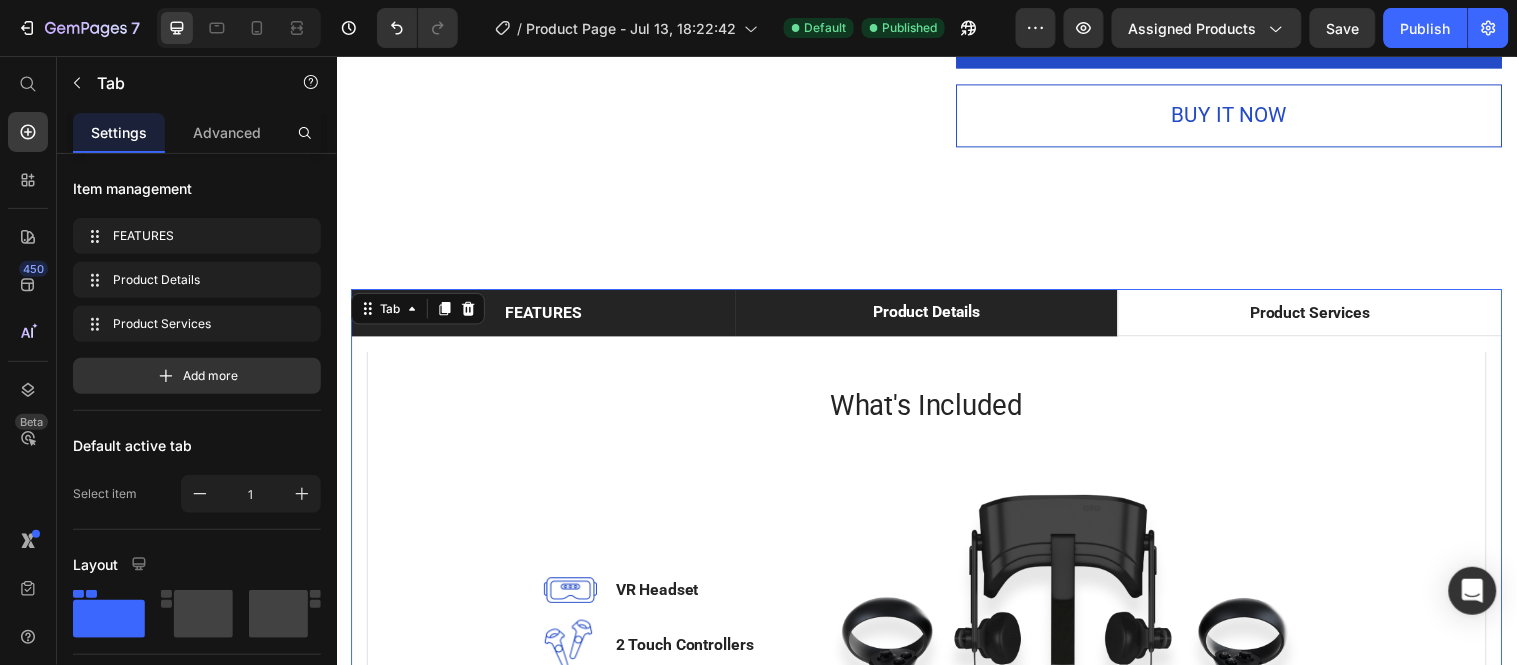 click on "FEATURES" at bounding box center [546, 316] 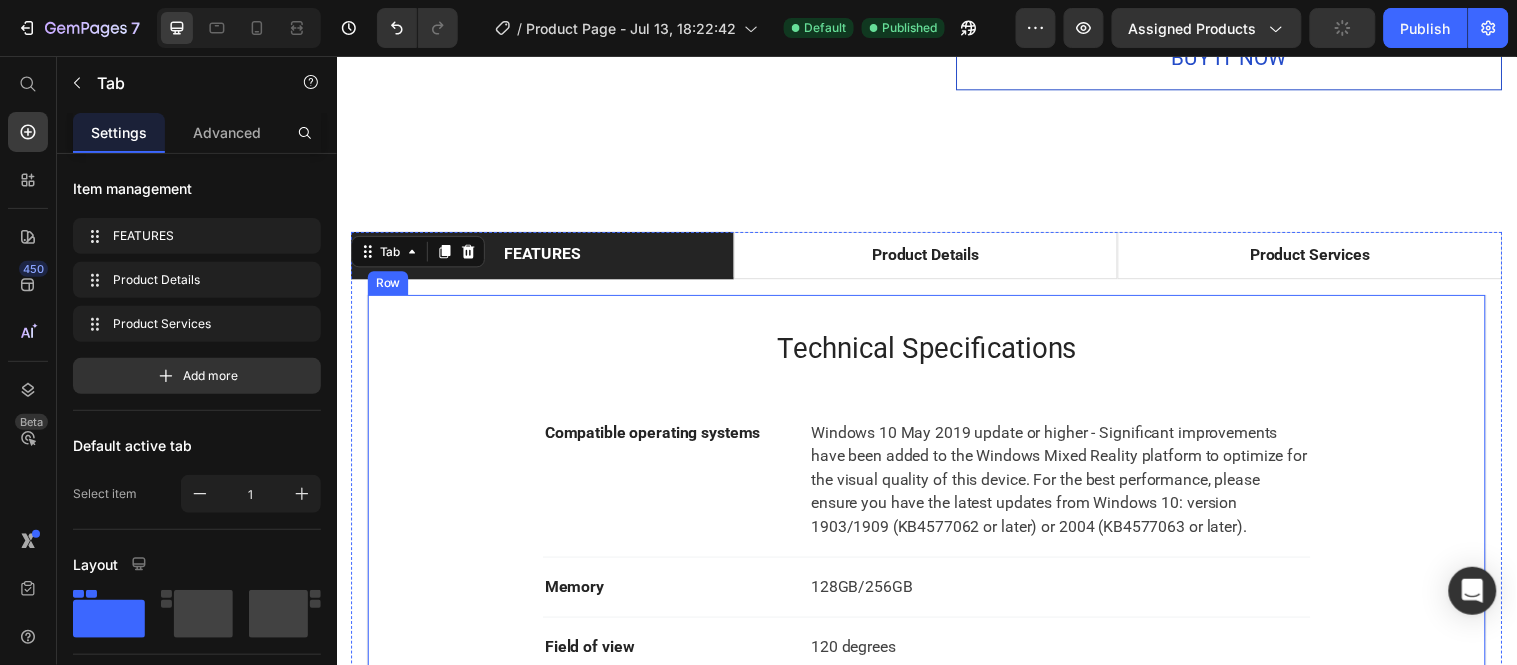 scroll, scrollTop: 1108, scrollLeft: 0, axis: vertical 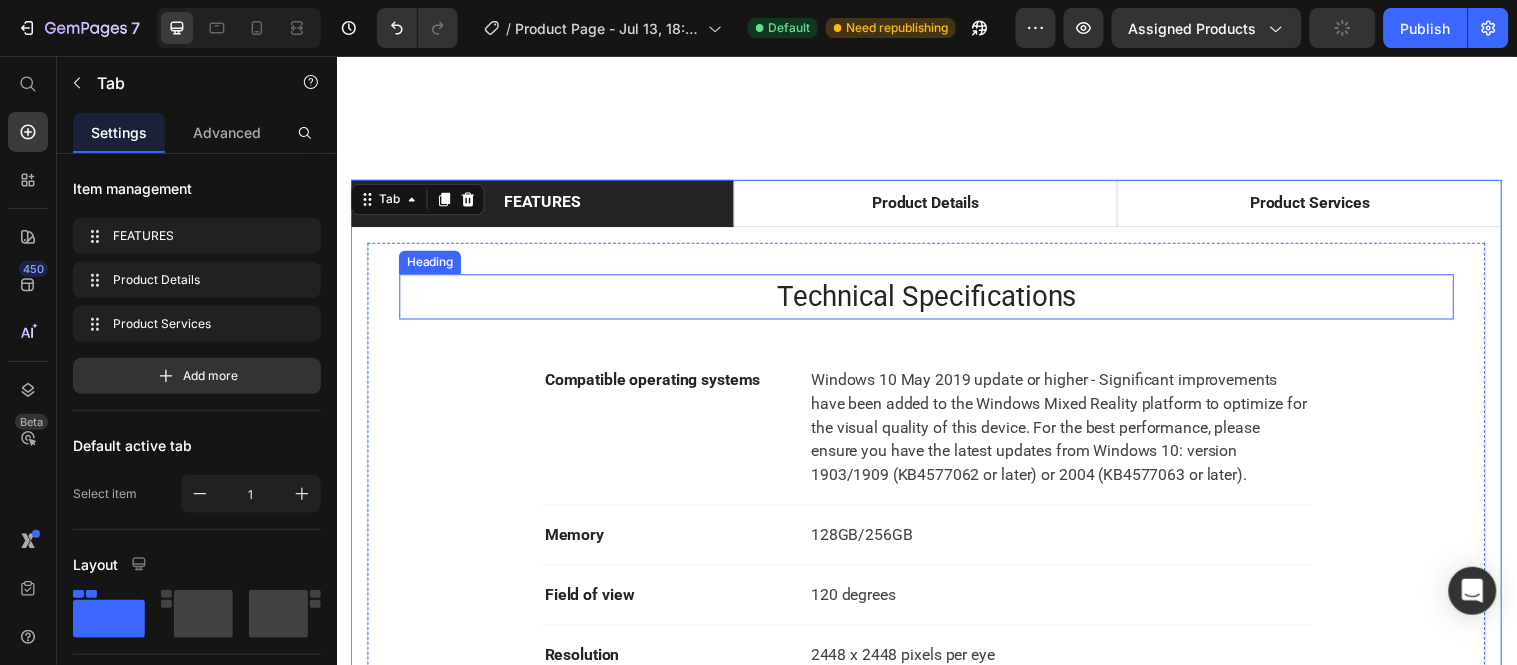 click on "Technical Specifications" at bounding box center (936, 300) 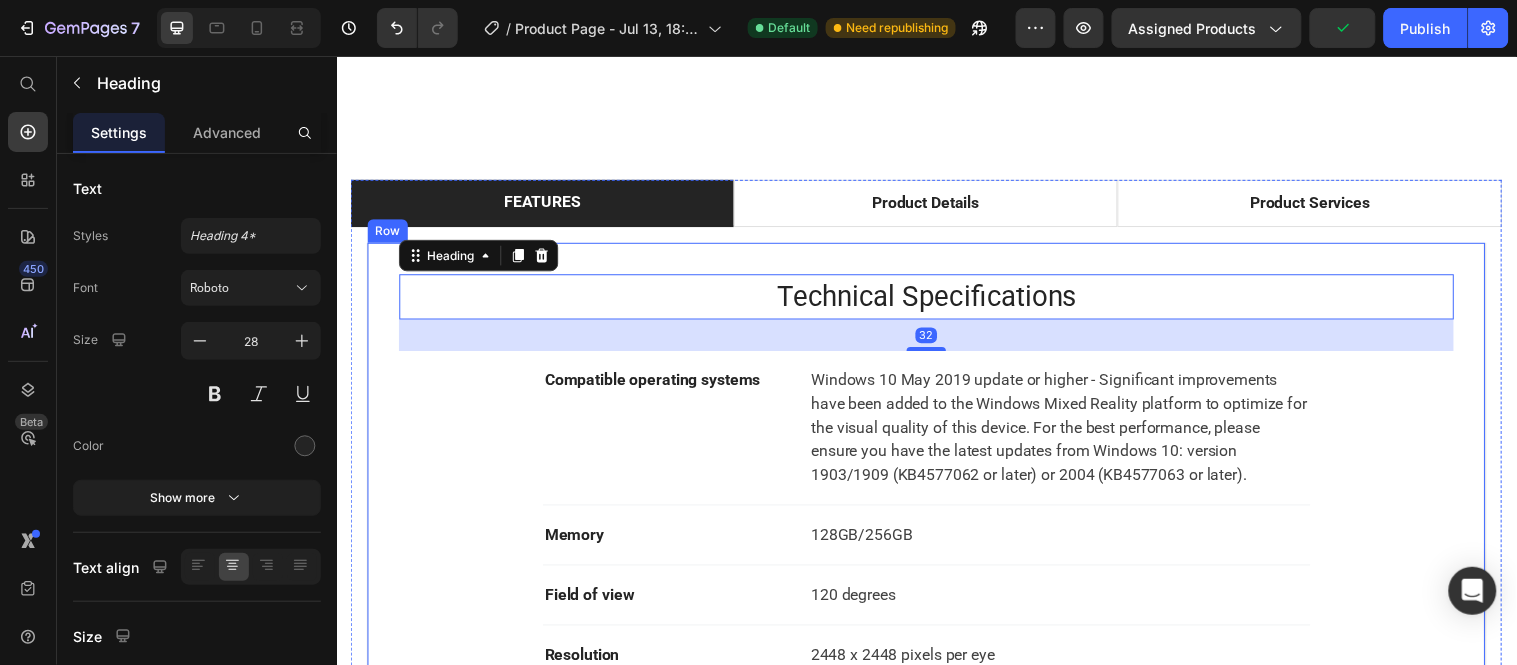 click on "Technical Specifications Heading   32 Compatible operating systems Text block Windows 10 May 2019 update or higher - Significant improvements have been added to the Windows Mixed Reality platform to optimize for the visual quality of this device. For the best performance, please ensure you have the latest updates from Windows 10: version 1903/1909 (KB4577062 or later) or 2004 (KB4577063 or later). Text block Row Memory Text block 128GB/256GB Text block Row Field of view Text block 120 degrees Text block Row Resolution Text block 2448 x 2448 pixels per eye Text block Row Weight Text block 560 grams Text block Row Material Text block Magnesium alloy, plastic Text block Row Color Text block Black Text block Row" at bounding box center (936, 577) 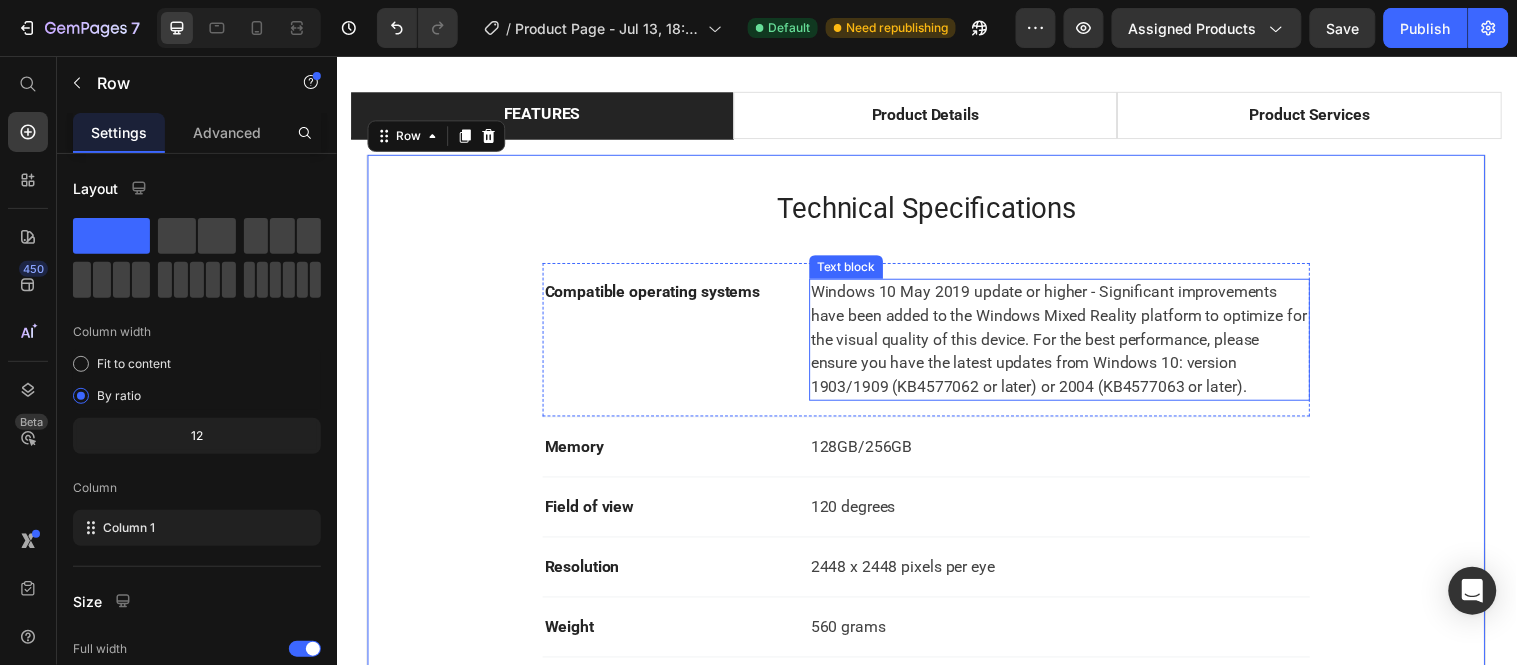 scroll, scrollTop: 1442, scrollLeft: 0, axis: vertical 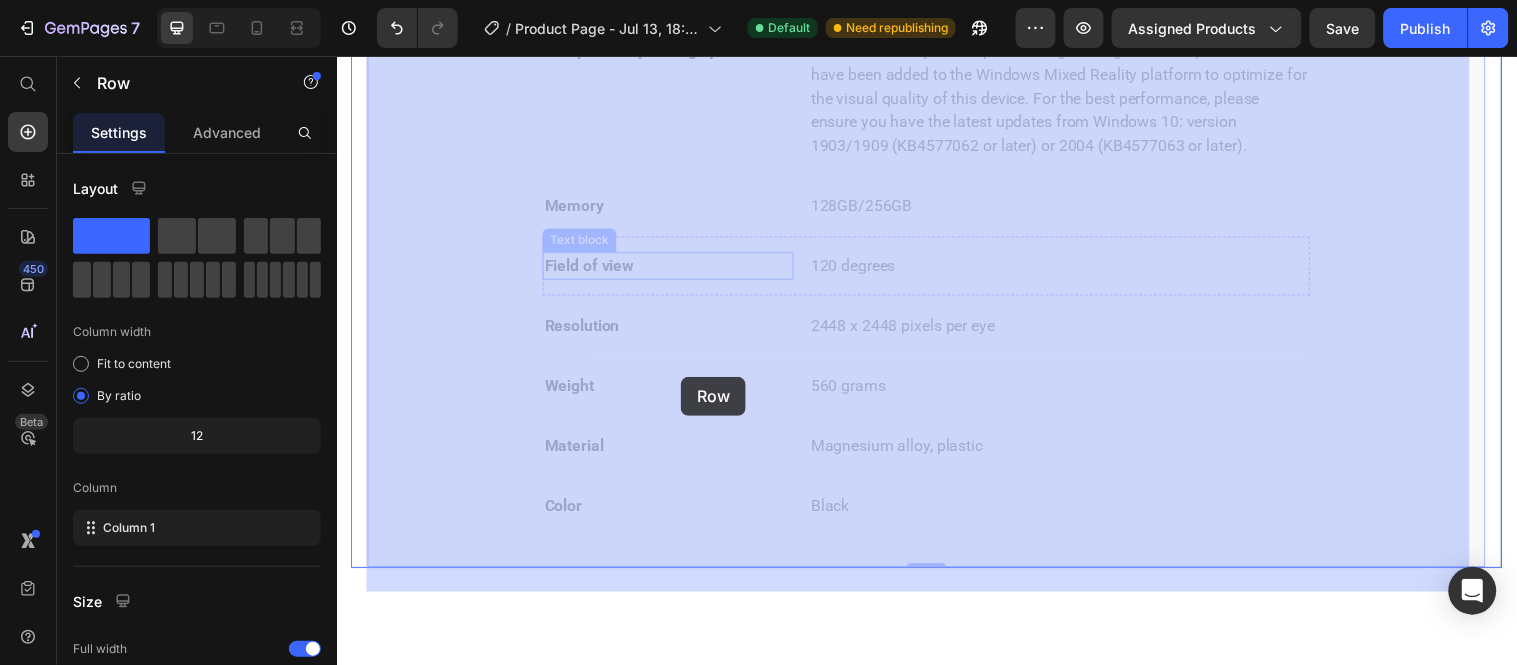 drag, startPoint x: 494, startPoint y: 209, endPoint x: 686, endPoint y: 381, distance: 257.7751 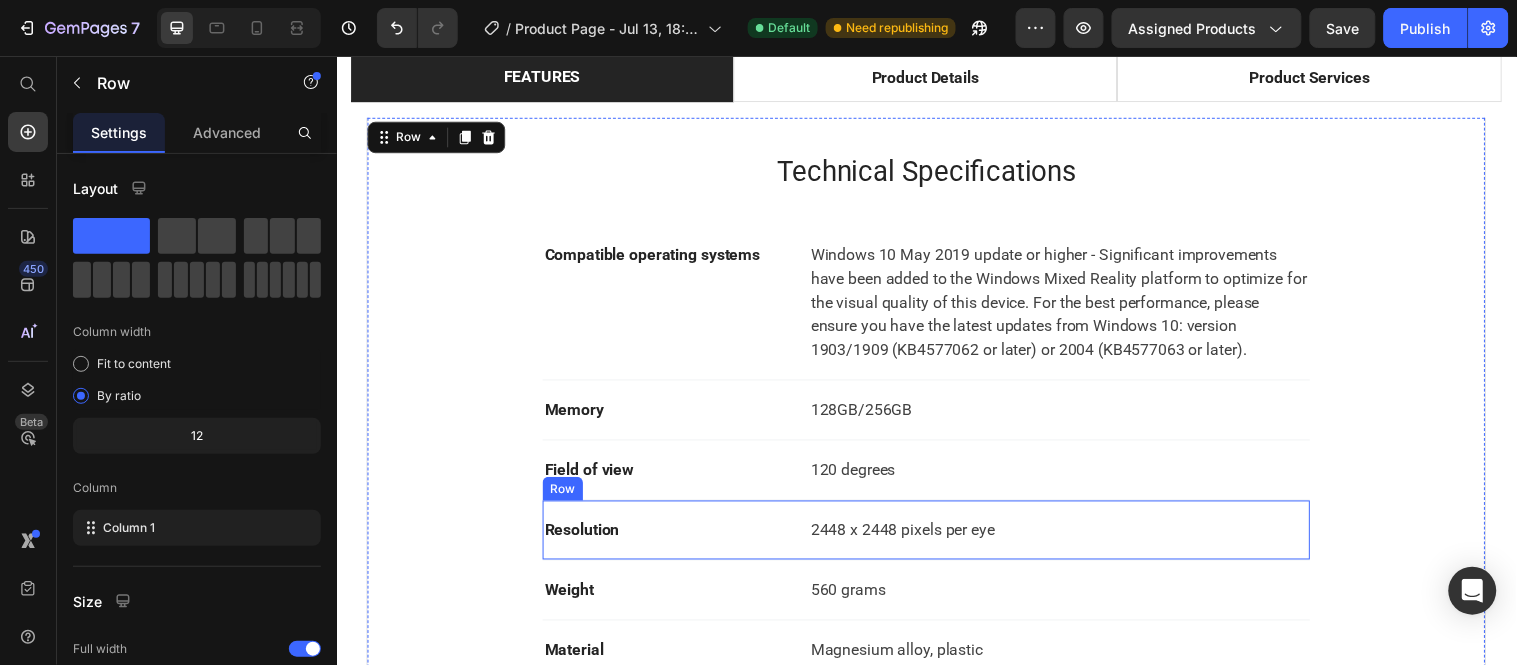 scroll, scrollTop: 1108, scrollLeft: 0, axis: vertical 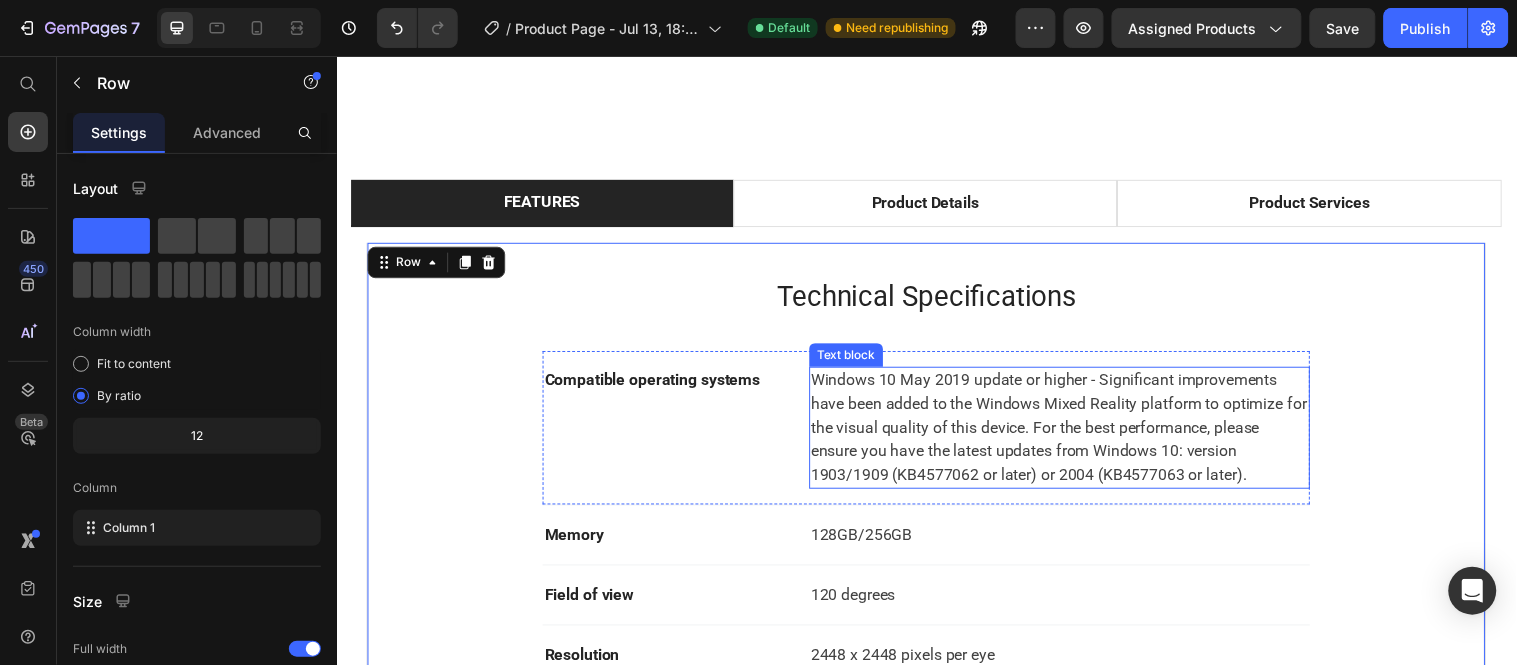 click on "Windows 10 May 2019 update or higher - Significant improvements have been added to the Windows Mixed Reality platform to optimize for the visual quality of this device. For the best performance, please ensure you have the latest updates from Windows 10: version 1903/1909 (KB4577062 or later) or 2004 (KB4577063 or later)." at bounding box center [1071, 433] 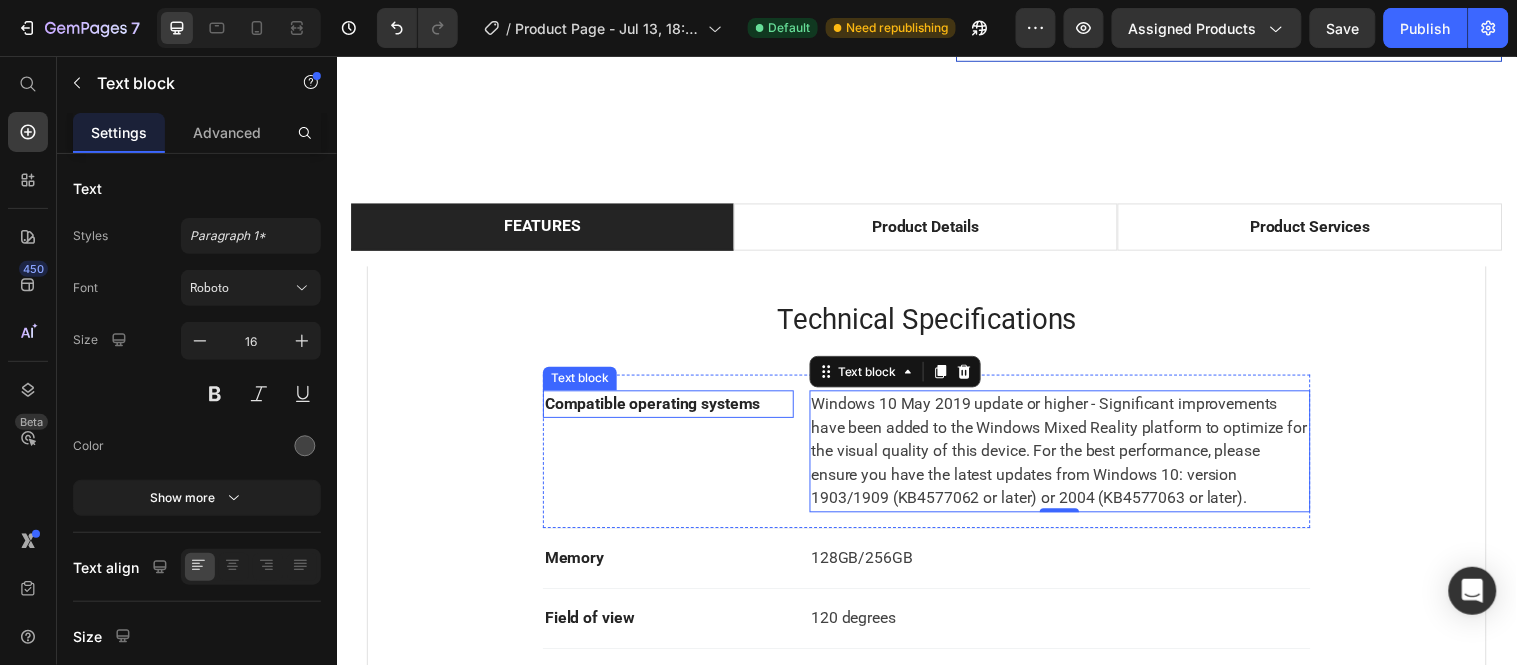 scroll, scrollTop: 1108, scrollLeft: 0, axis: vertical 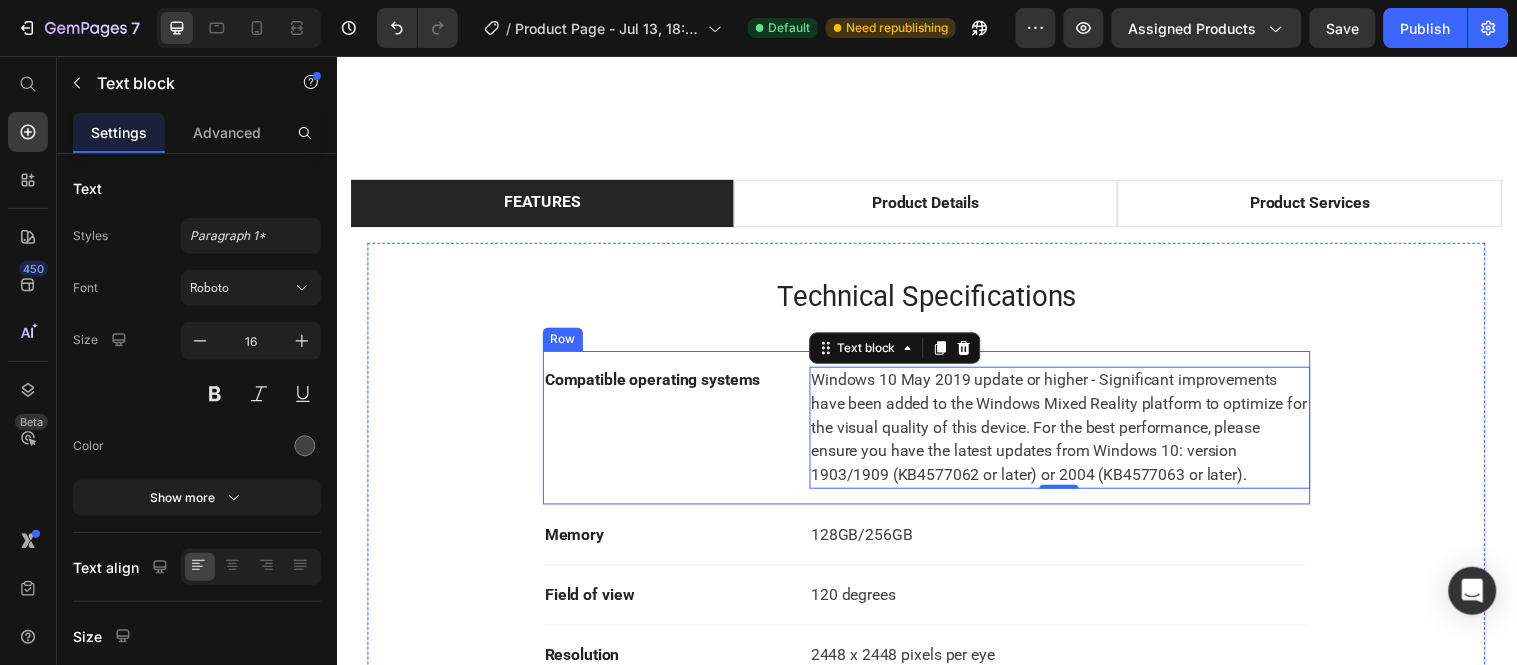 click on "Compatible operating systems Text block" at bounding box center [673, 433] 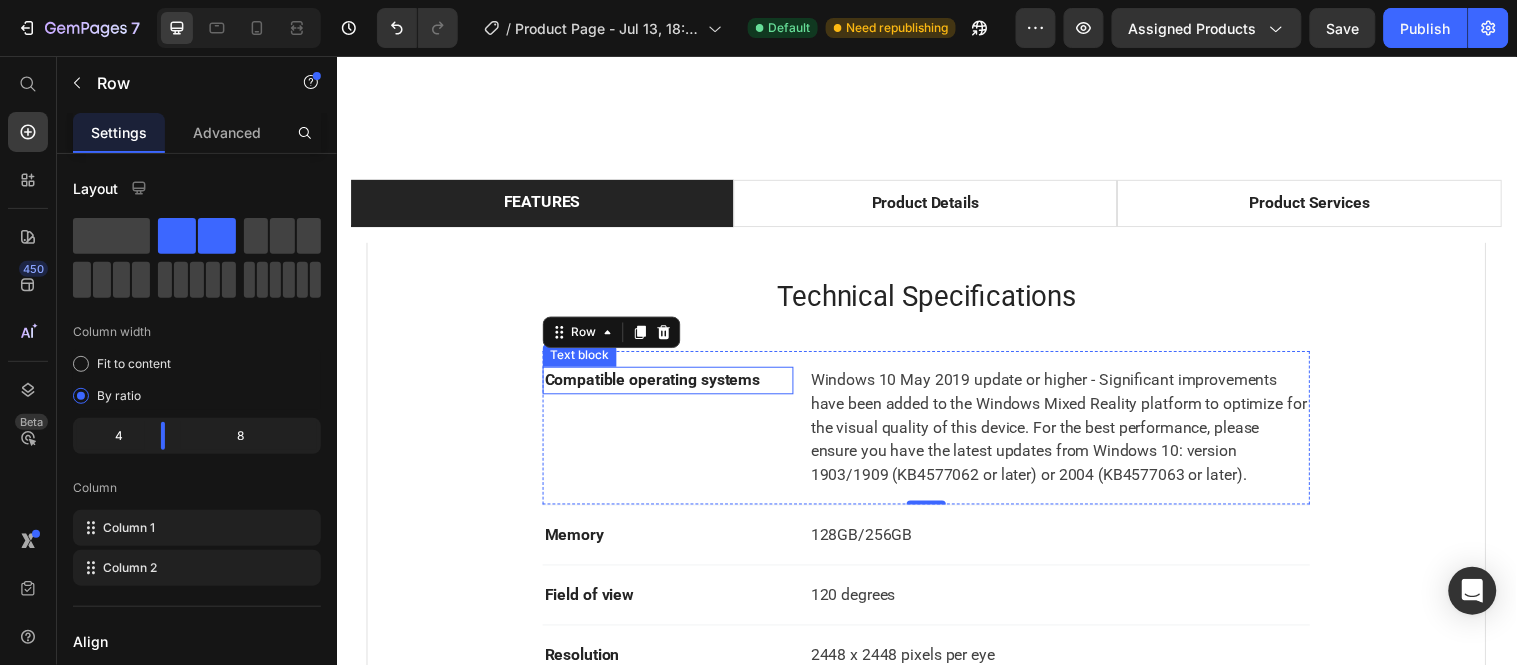 click on "Compatible operating systems" at bounding box center (673, 385) 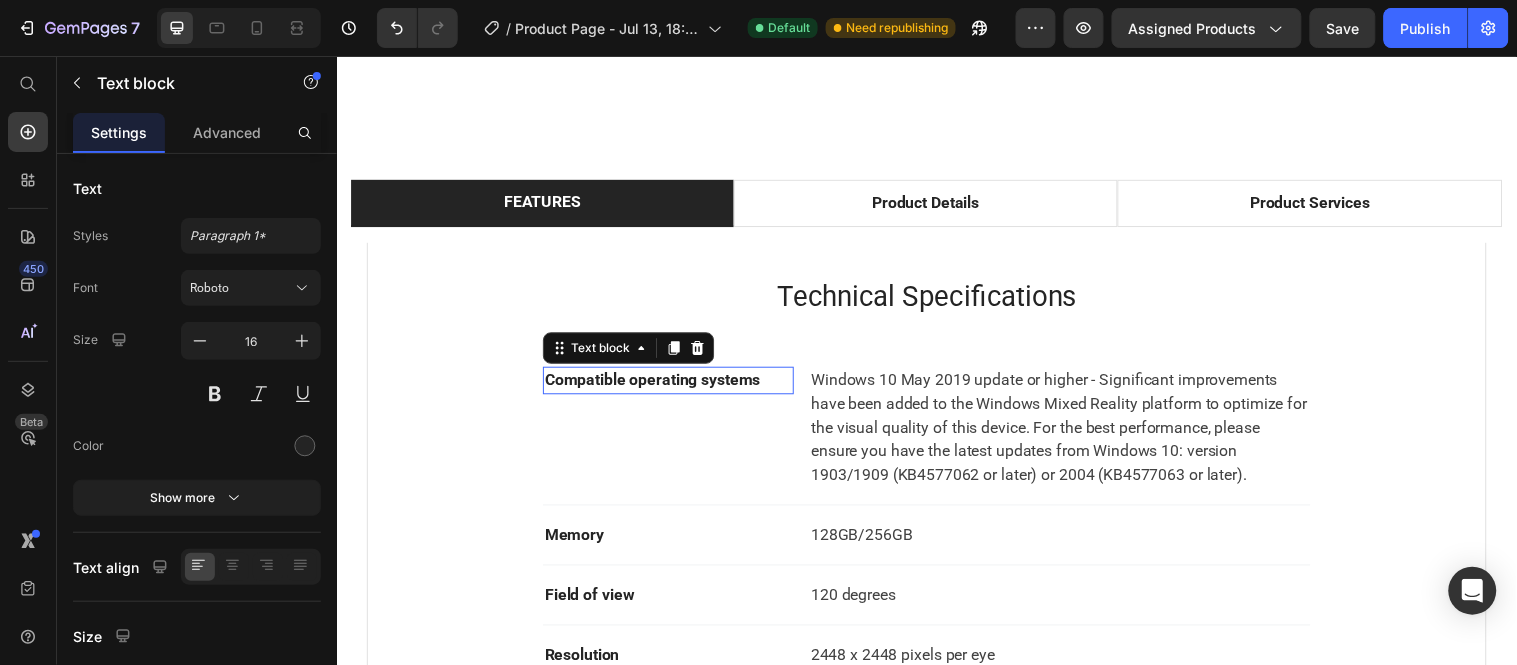 click on "Compatible operating systems" at bounding box center (673, 385) 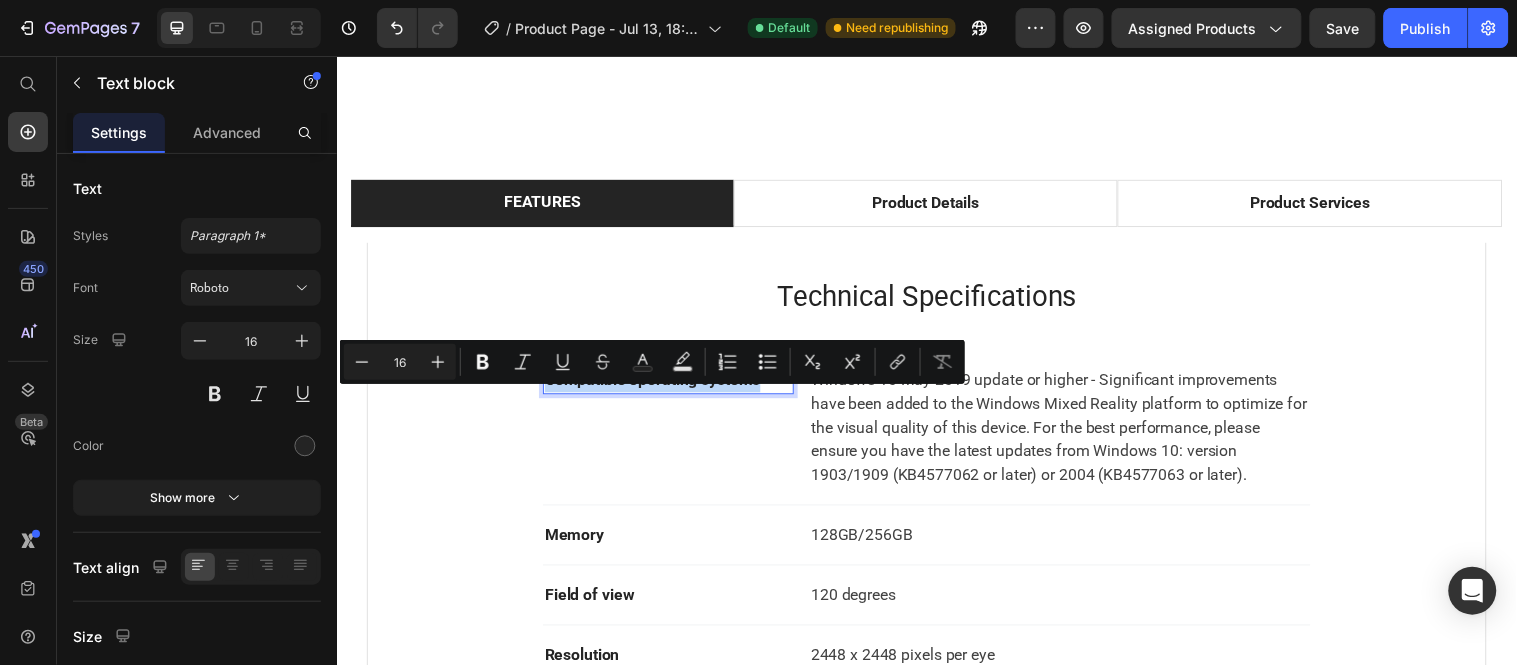 click on "Compatible operating systems" at bounding box center (673, 385) 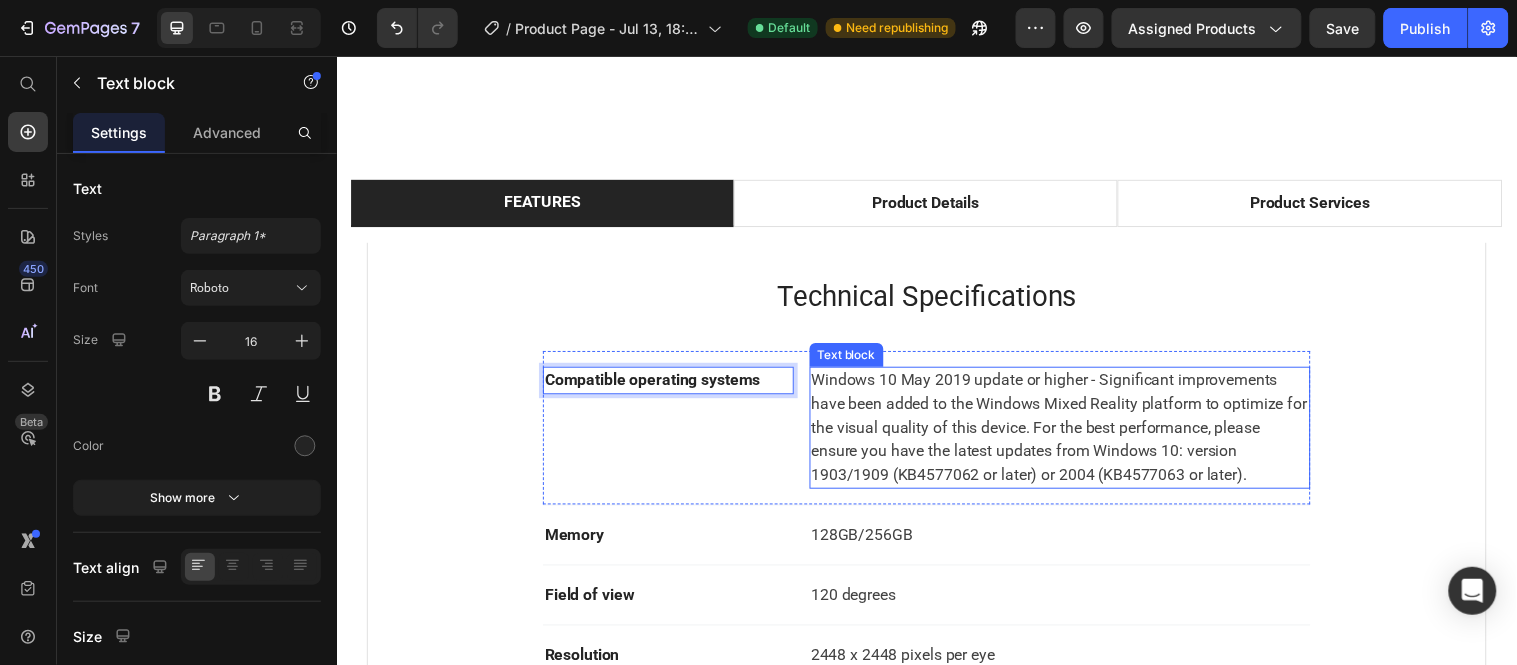 click on "Windows 10 May 2019 update or higher - Significant improvements have been added to the Windows Mixed Reality platform to optimize for the visual quality of this device. For the best performance, please ensure you have the latest updates from Windows 10: version 1903/1909 (KB4577062 or later) or 2004 (KB4577063 or later)." at bounding box center [1071, 433] 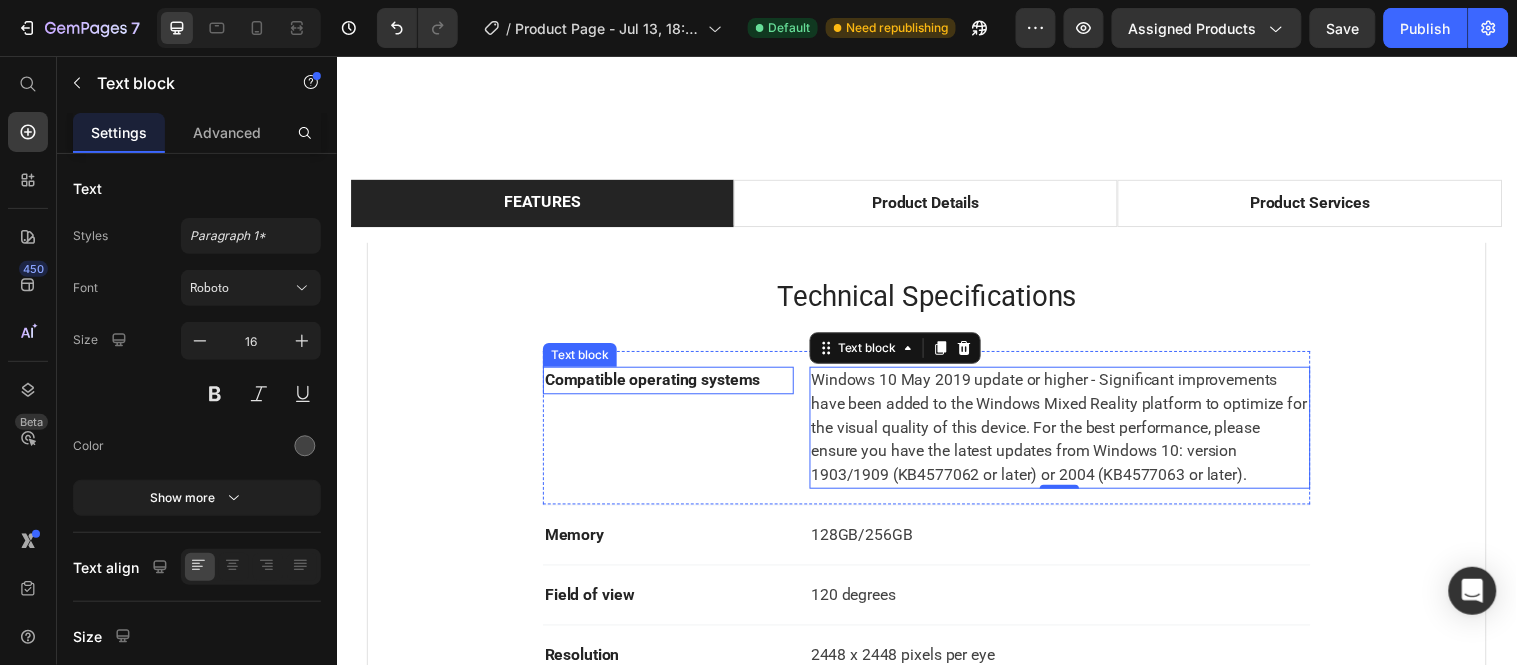click on "Compatible operating systems" at bounding box center [673, 385] 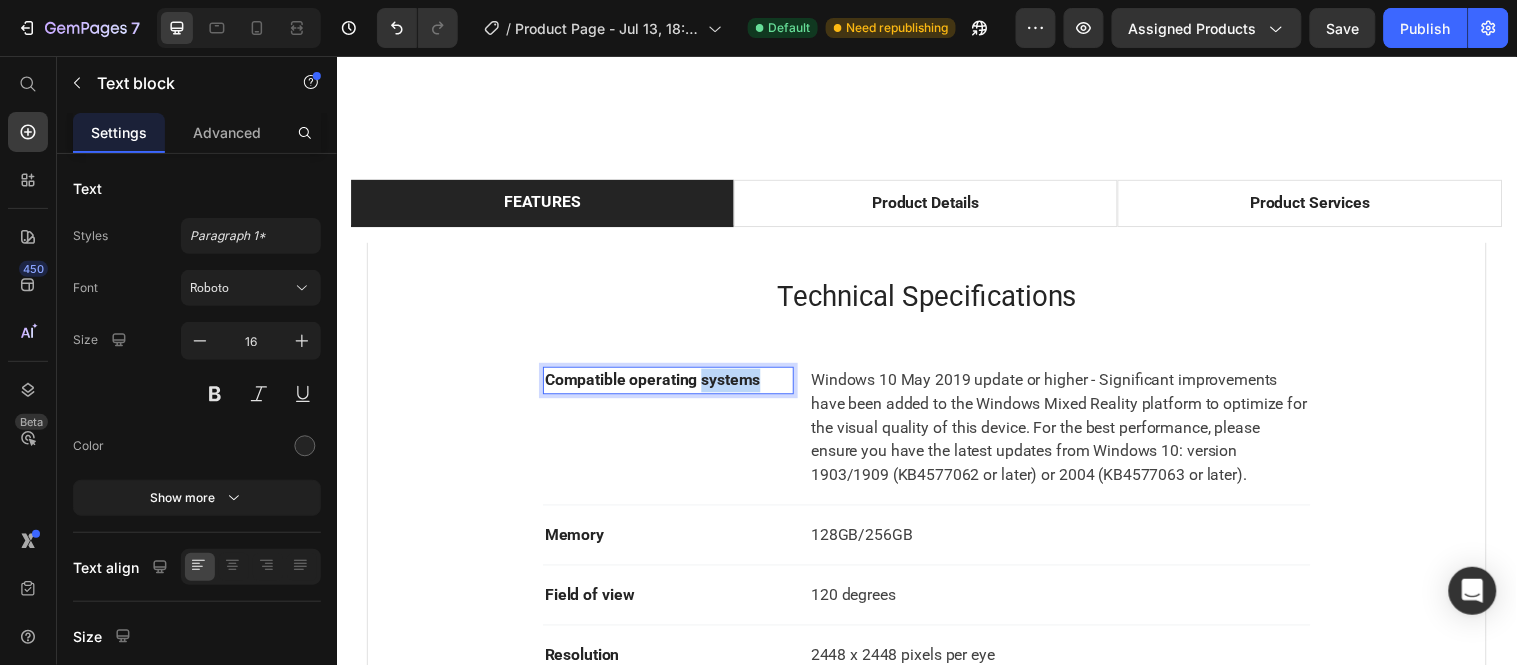 click on "Compatible operating systems" at bounding box center (673, 385) 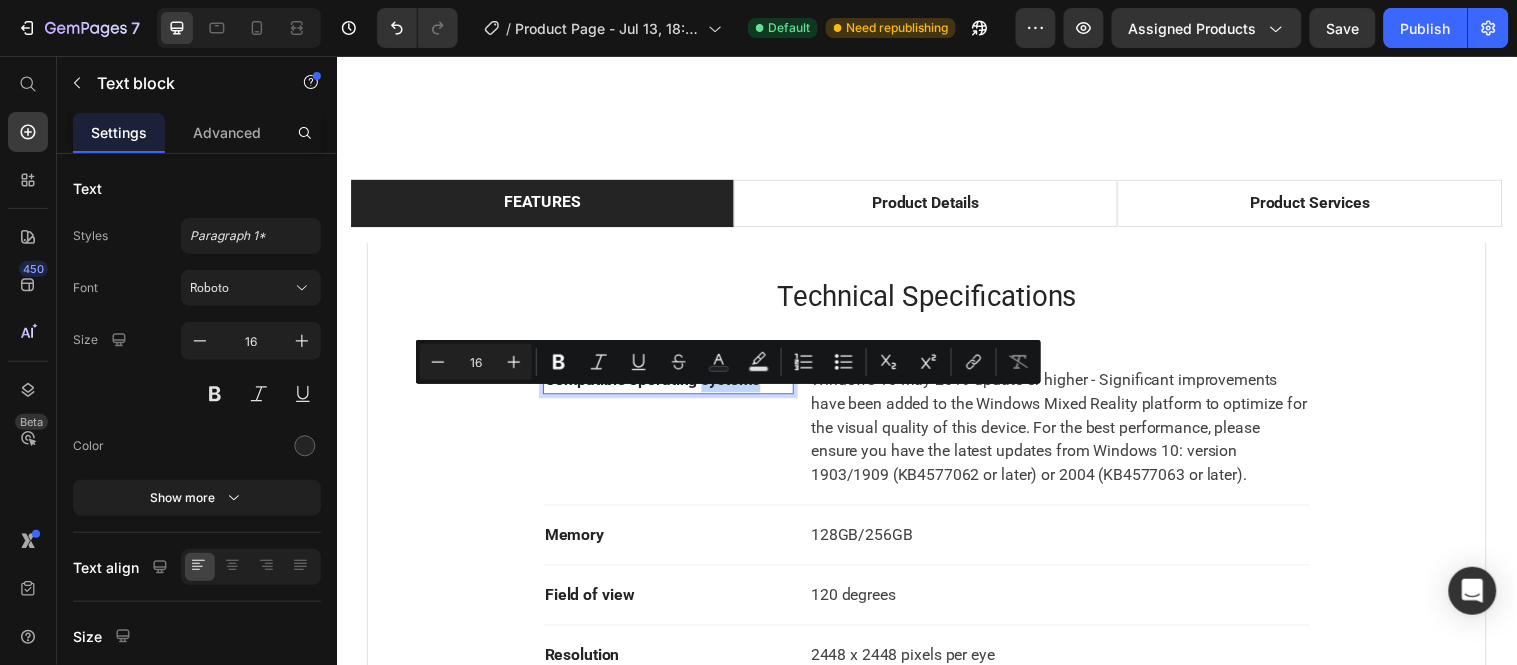 click on "Compatible operating systems" at bounding box center (673, 385) 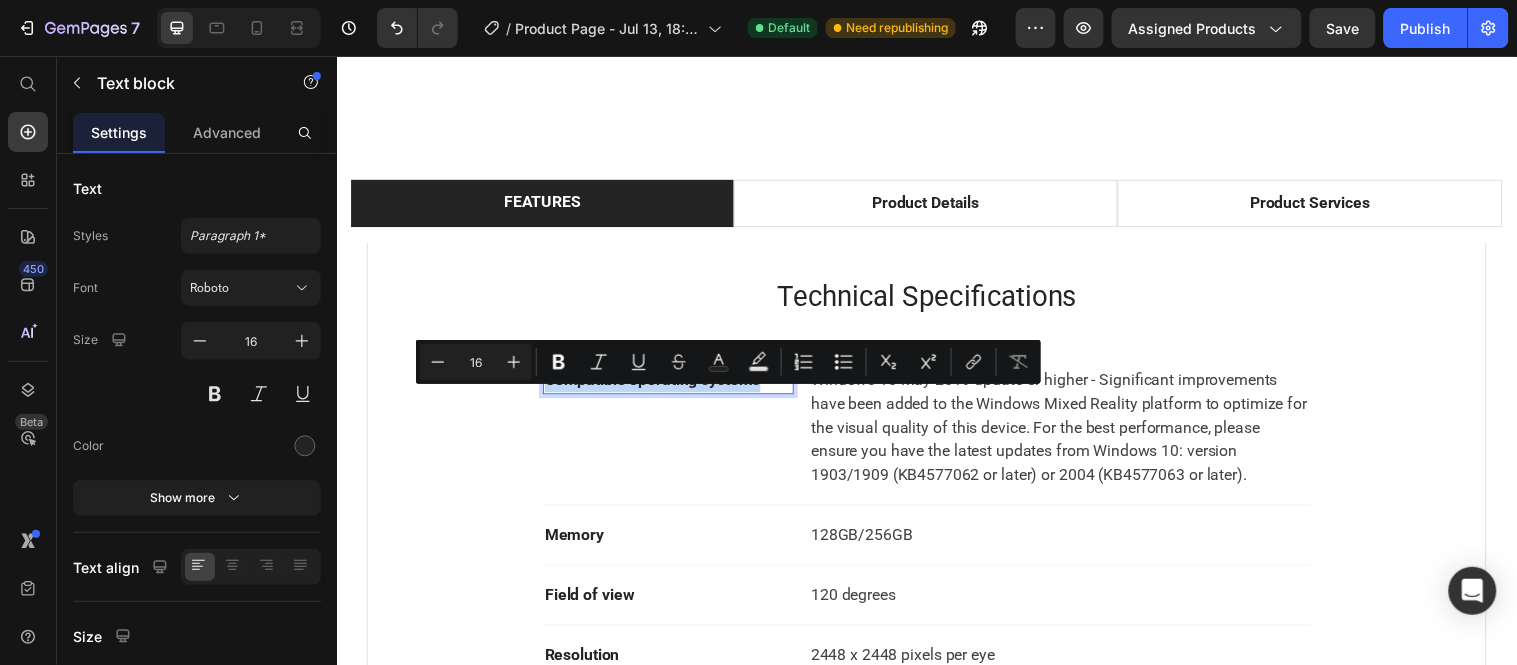 click on "Compatible operating systems" at bounding box center (673, 385) 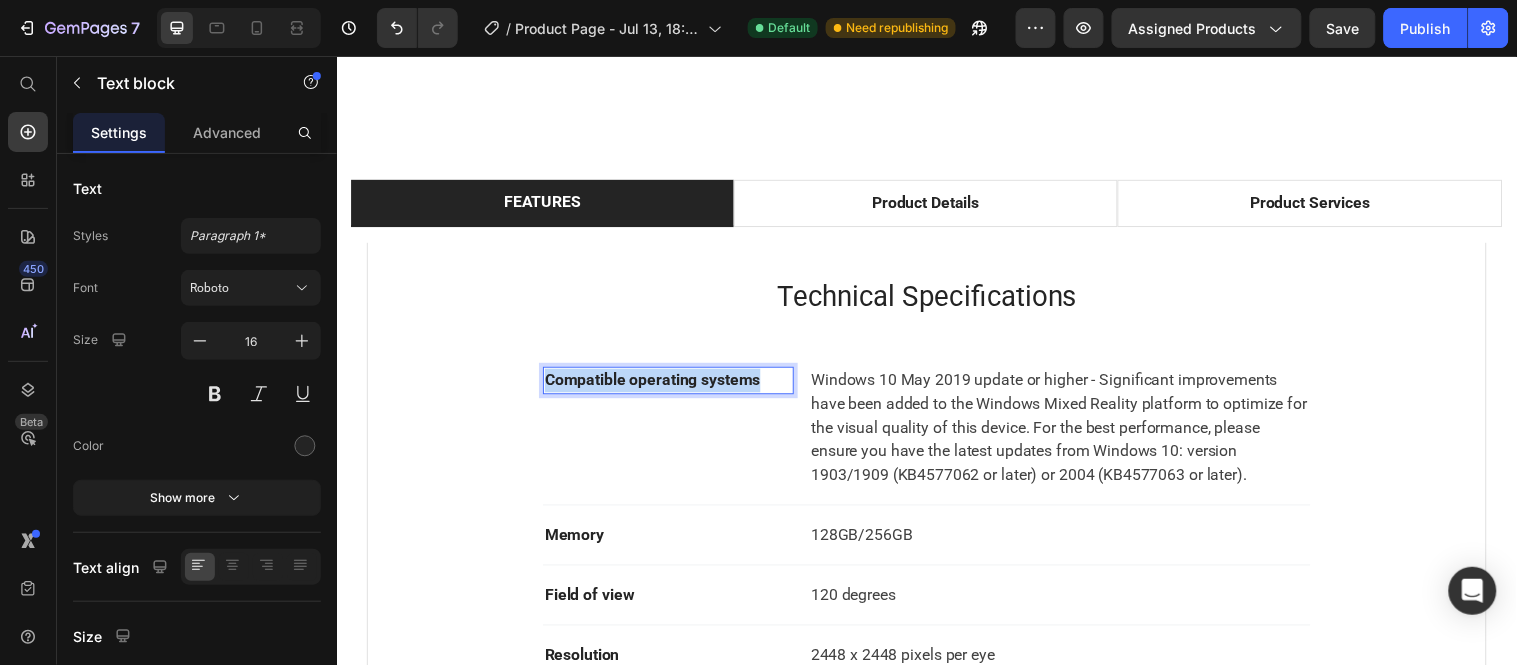 click on "Compatible operating systems" at bounding box center (673, 385) 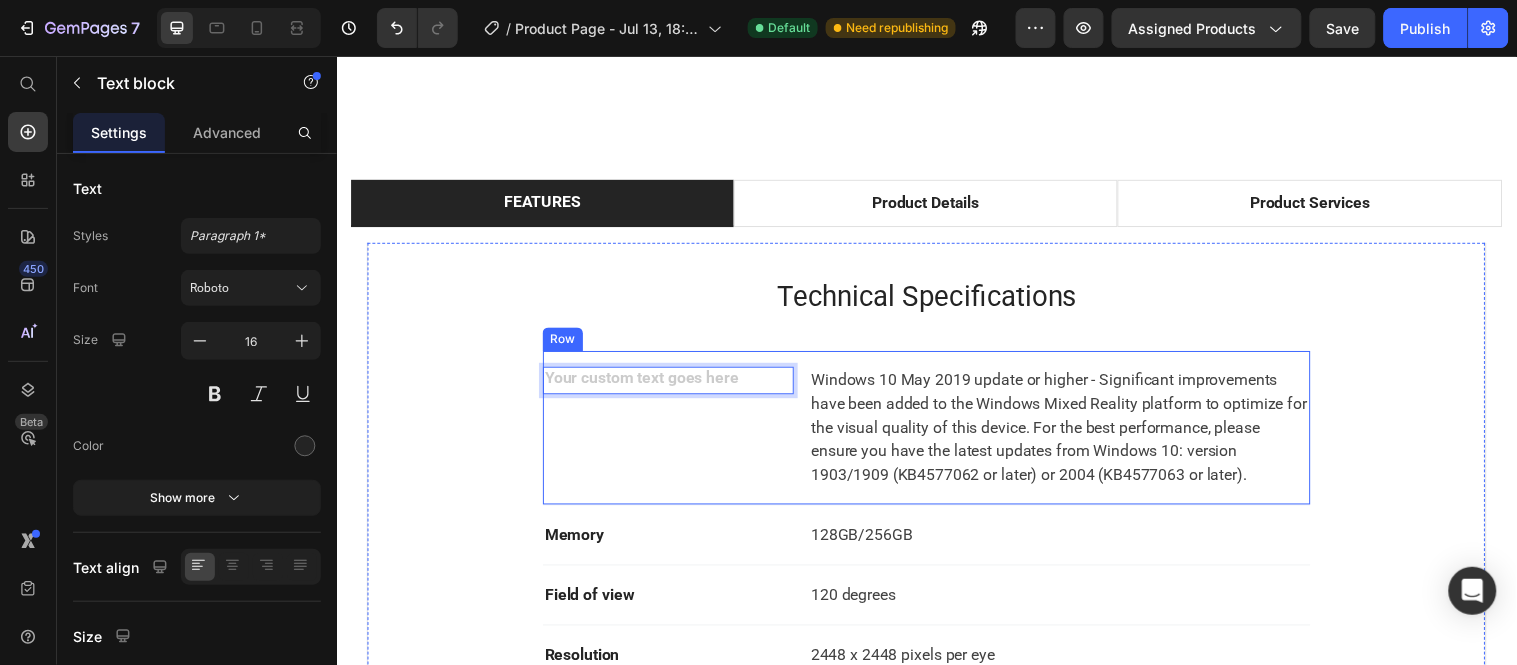 click on "Text block   0" at bounding box center (673, 433) 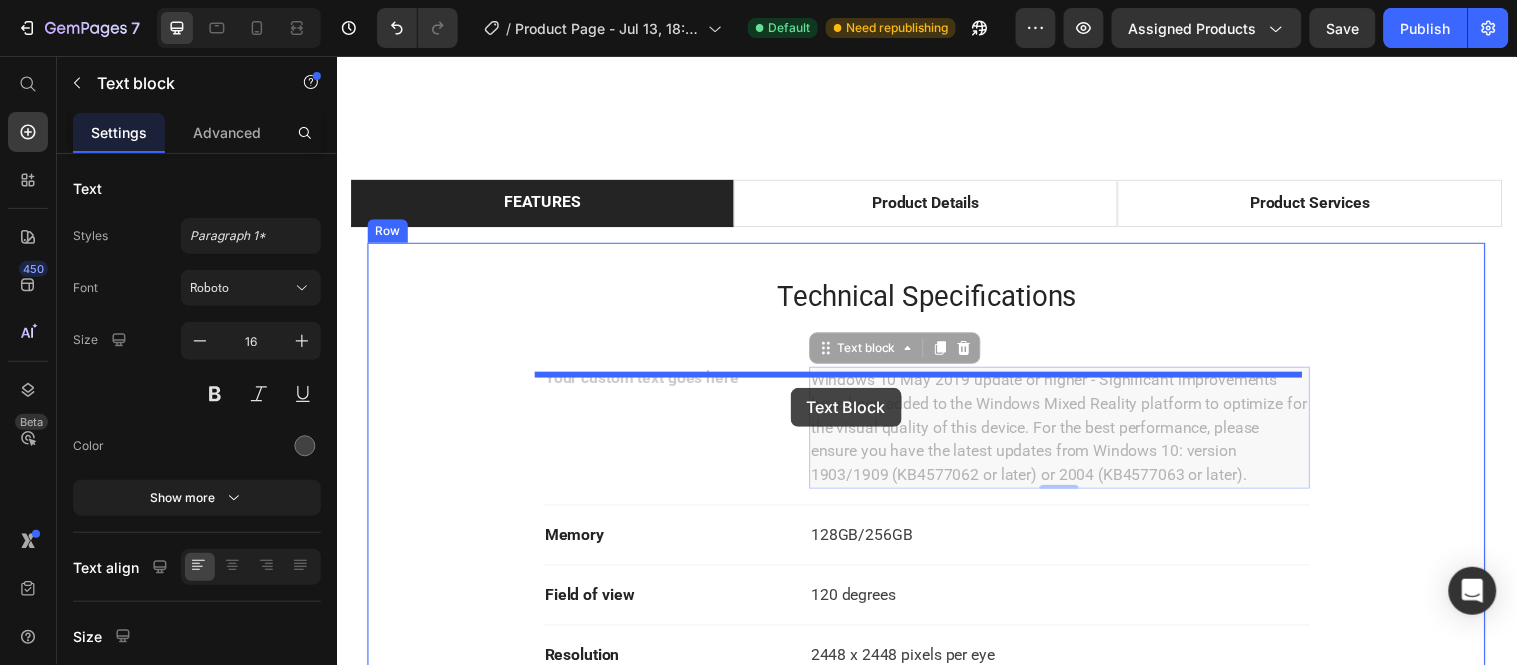 drag, startPoint x: 820, startPoint y: 383, endPoint x: 797, endPoint y: 392, distance: 24.698177 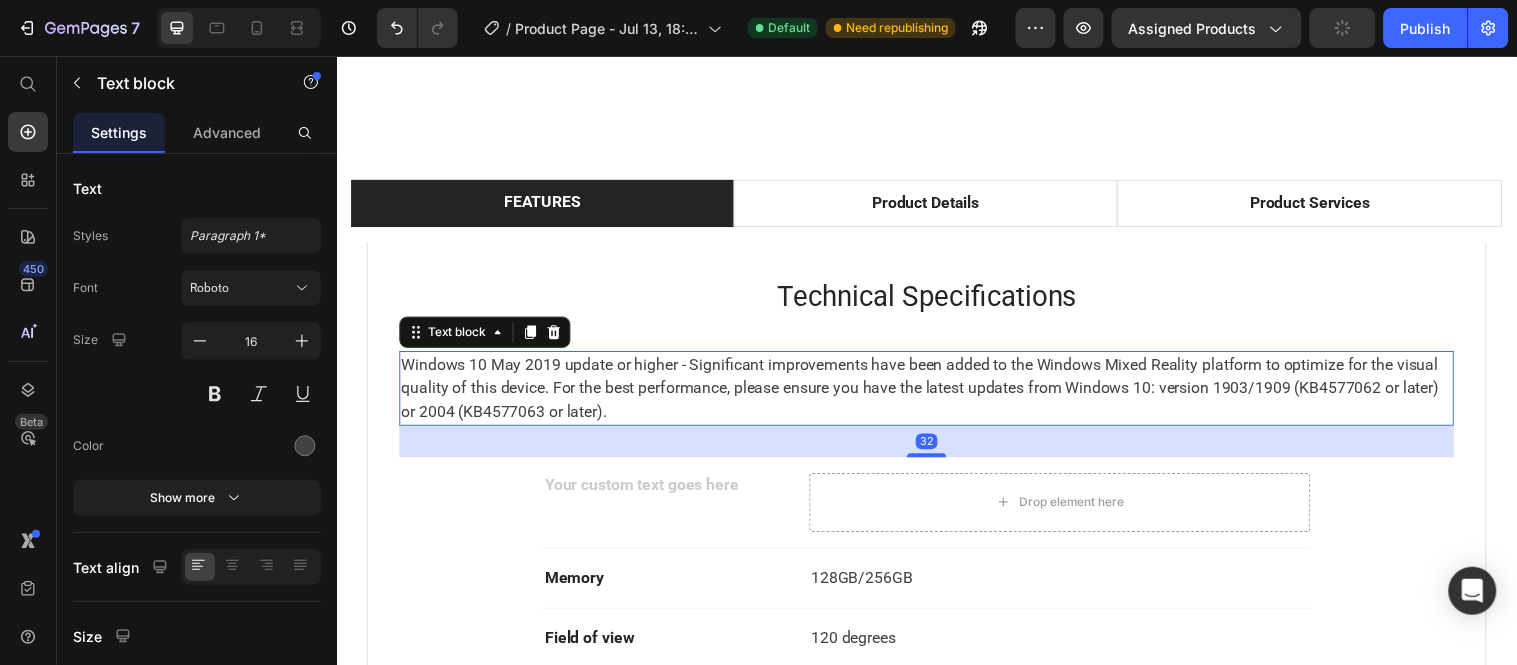 click on "Windows 10 May 2019 update or higher - Significant improvements have been added to the Windows Mixed Reality platform to optimize for the visual quality of this device. For the best performance, please ensure you have the latest updates from Windows 10: version 1903/1909 (KB4577062 or later) or 2004 (KB4577063 or later)." at bounding box center (936, 393) 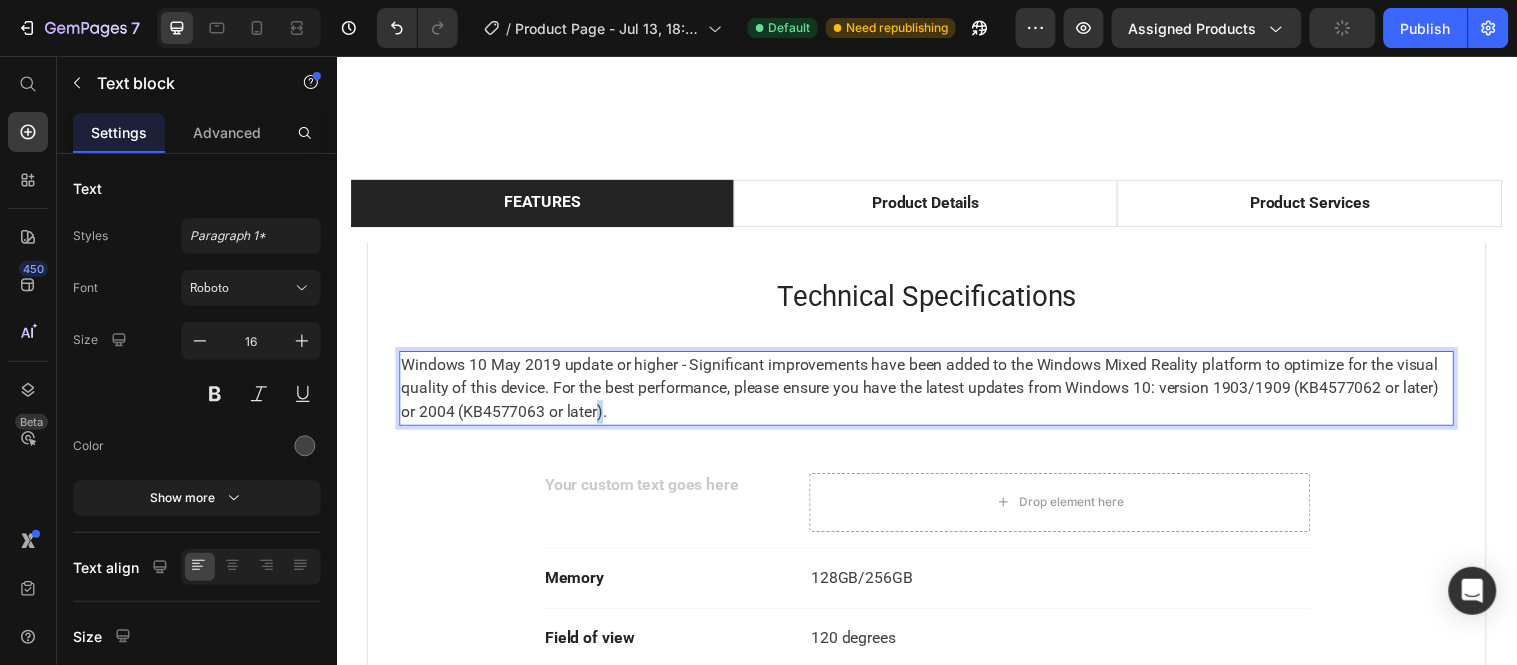 click on "Windows 10 May 2019 update or higher - Significant improvements have been added to the Windows Mixed Reality platform to optimize for the visual quality of this device. For the best performance, please ensure you have the latest updates from Windows 10: version 1903/1909 (KB4577062 or later) or 2004 (KB4577063 or later)." at bounding box center (936, 393) 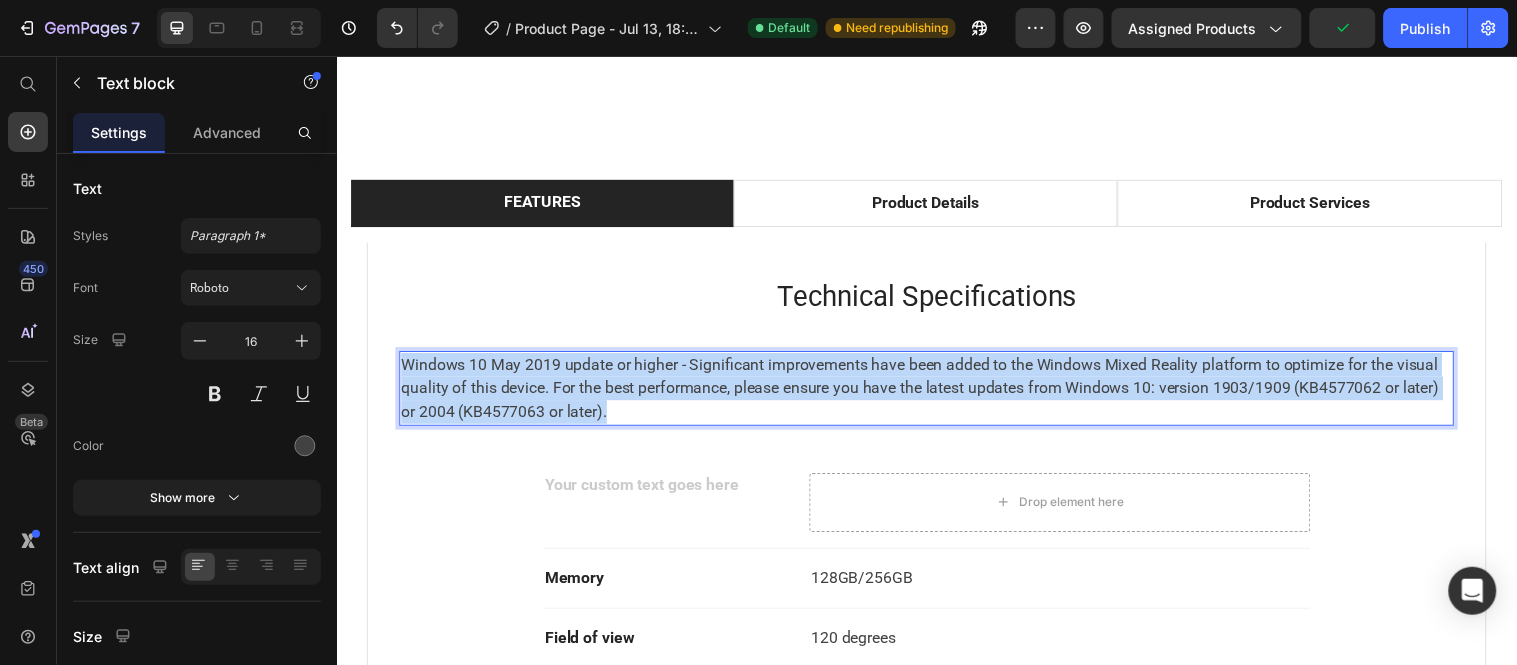 click on "Windows 10 May 2019 update or higher - Significant improvements have been added to the Windows Mixed Reality platform to optimize for the visual quality of this device. For the best performance, please ensure you have the latest updates from Windows 10: version 1903/1909 (KB4577062 or later) or 2004 (KB4577063 or later)." at bounding box center (936, 393) 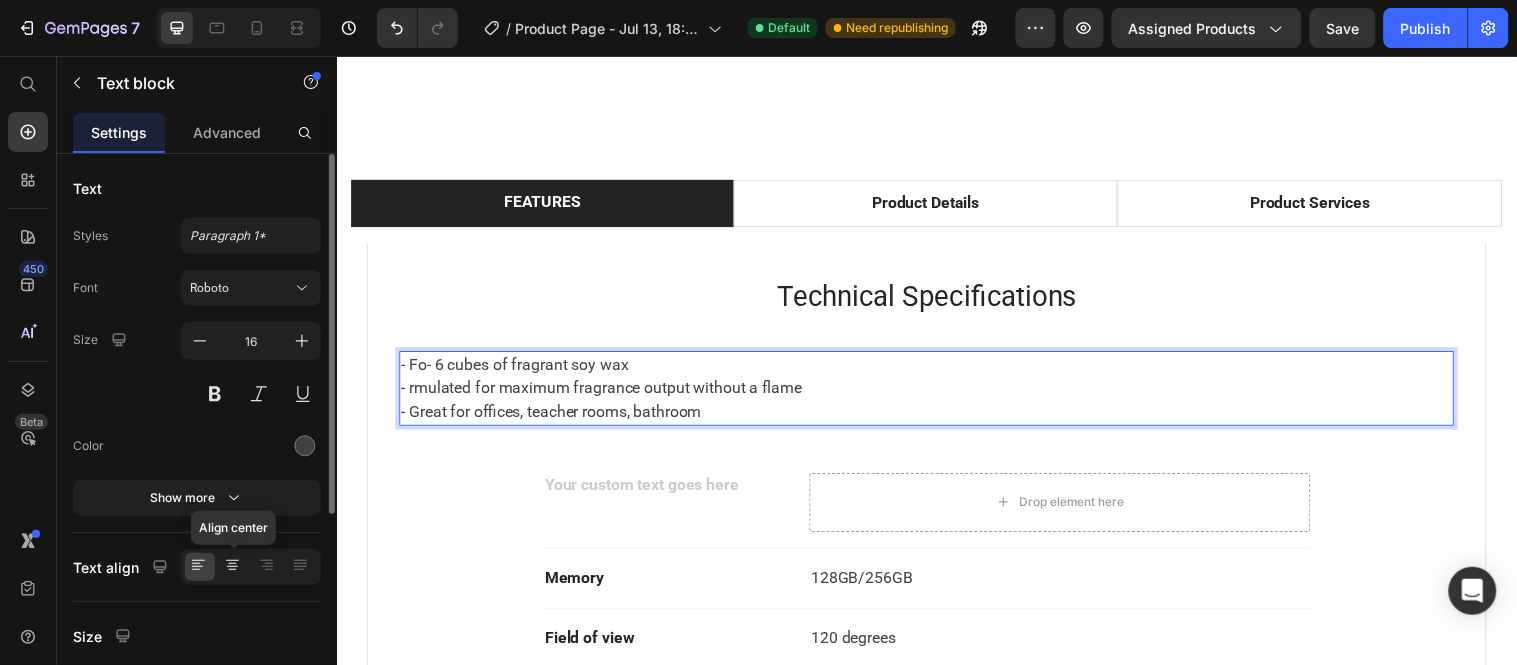 click 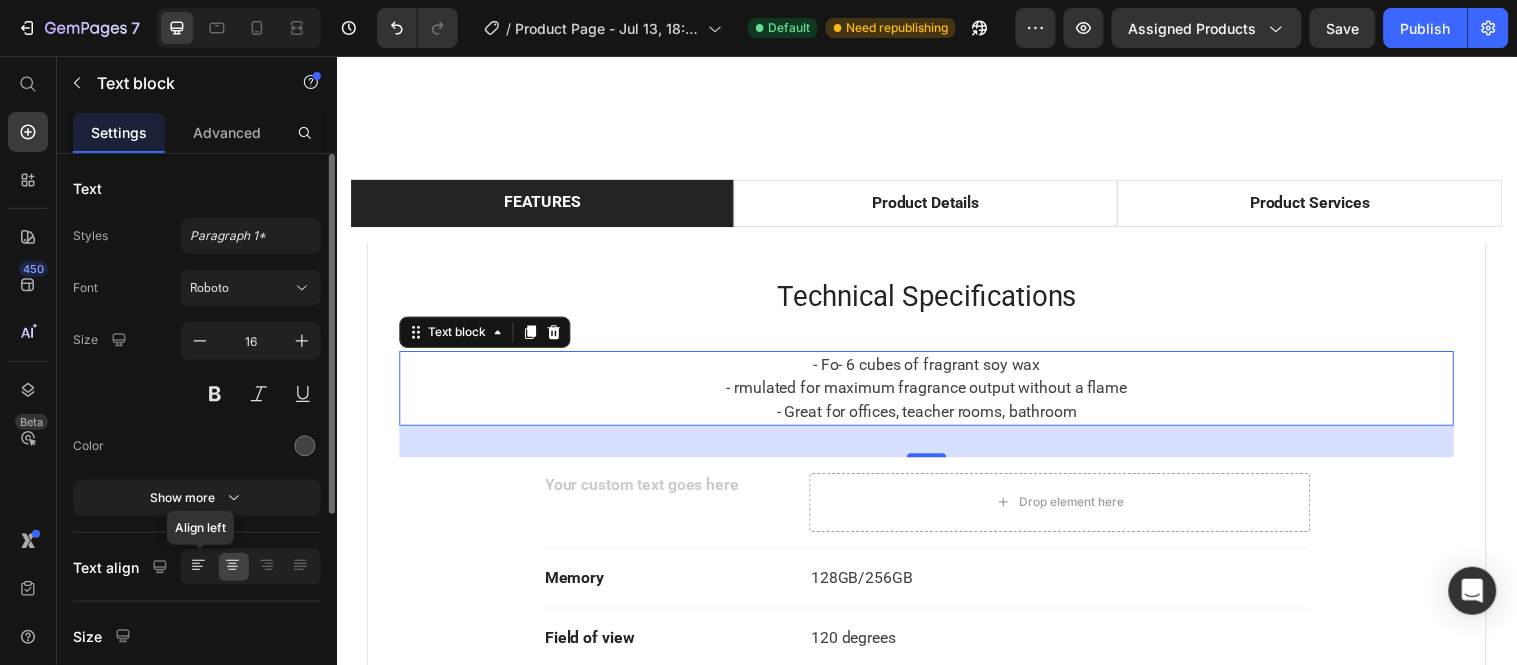 click 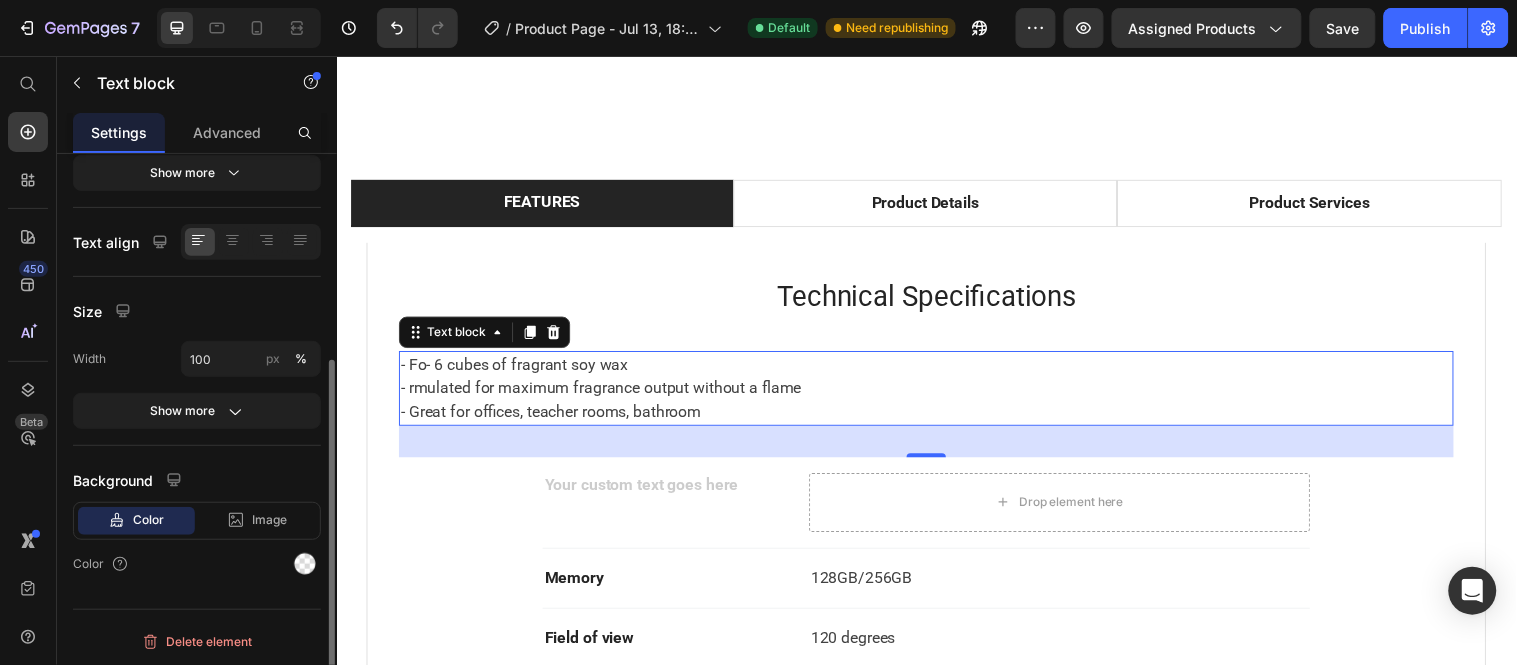 scroll, scrollTop: 0, scrollLeft: 0, axis: both 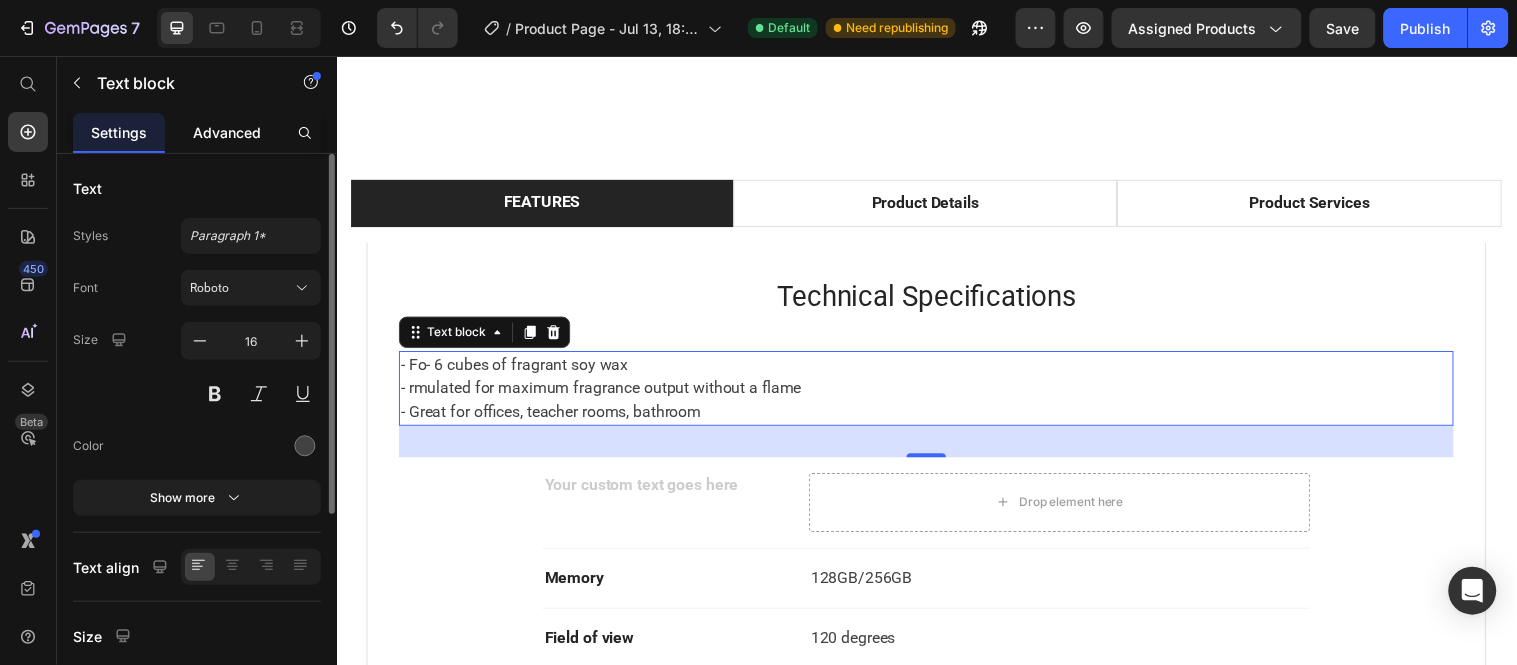 click on "Advanced" at bounding box center (227, 132) 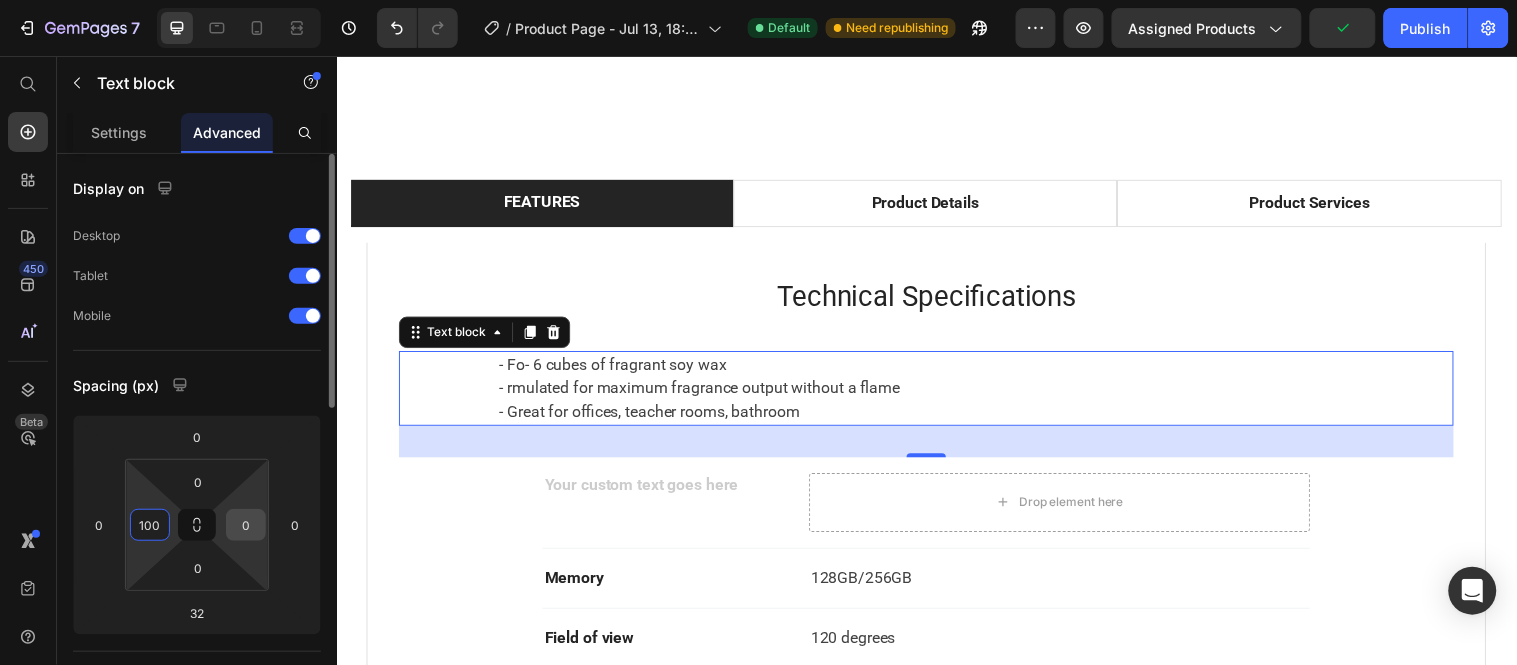 type on "100" 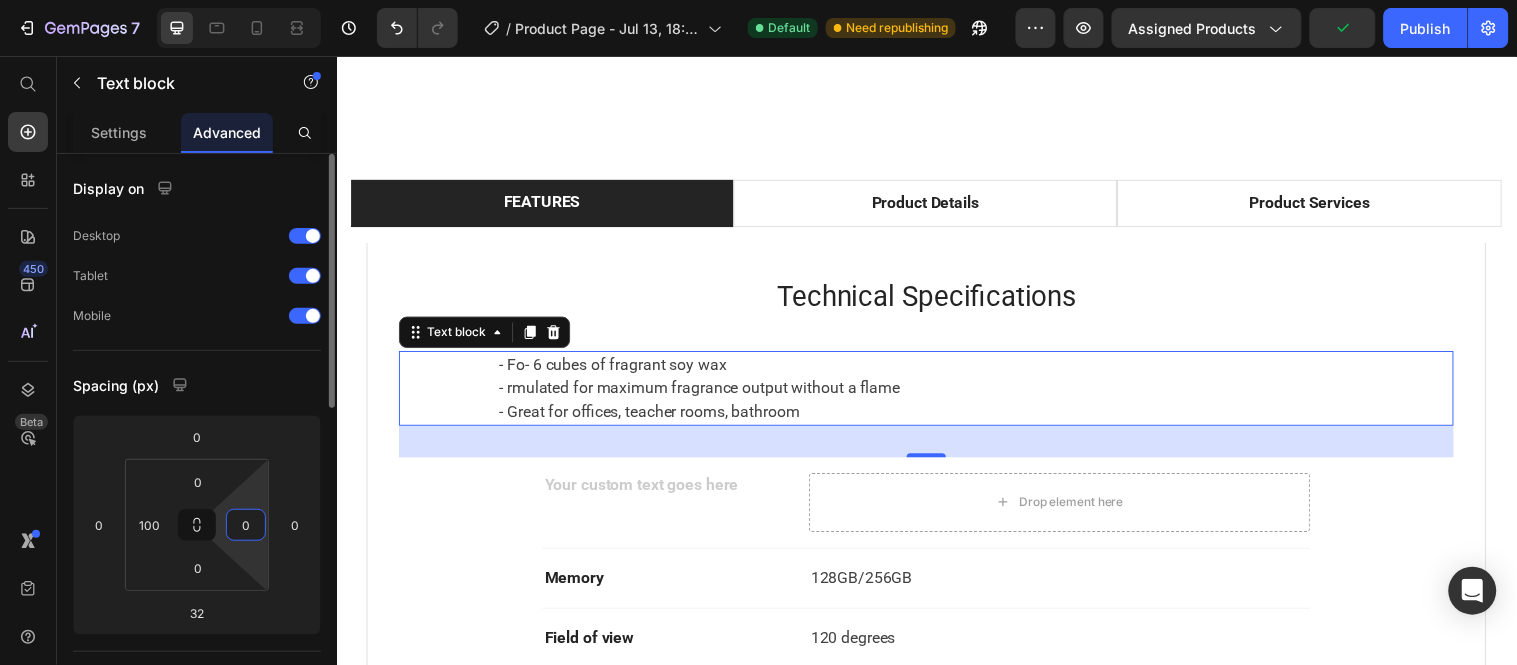 drag, startPoint x: 256, startPoint y: 521, endPoint x: 236, endPoint y: 520, distance: 20.024984 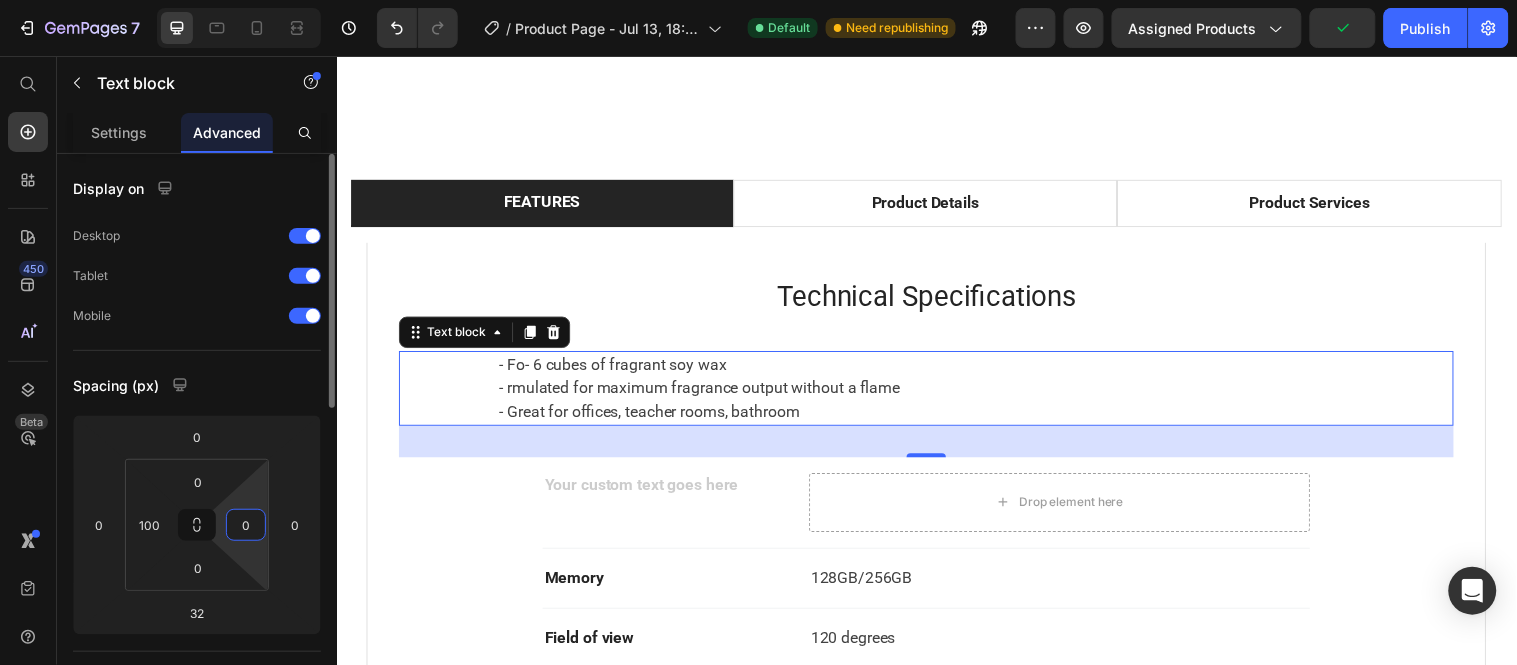 click on "0" at bounding box center [246, 525] 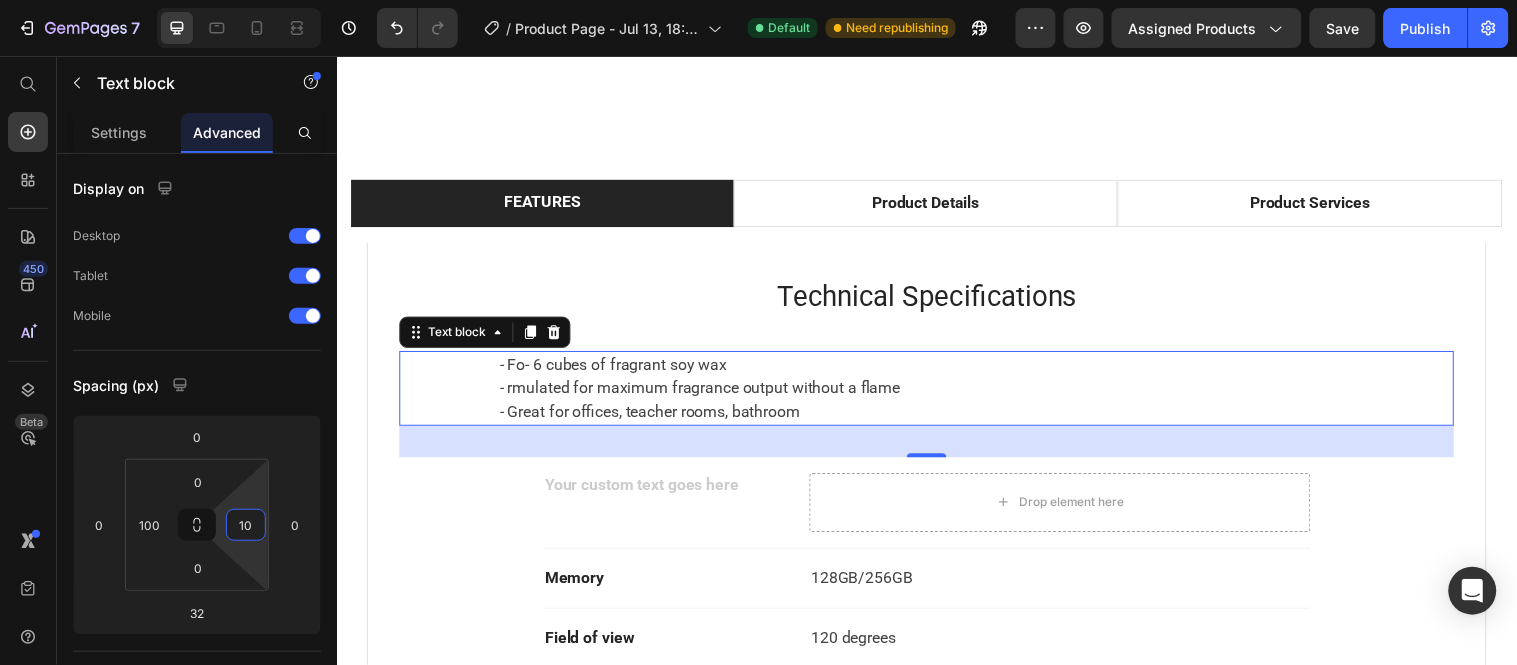 type on "100" 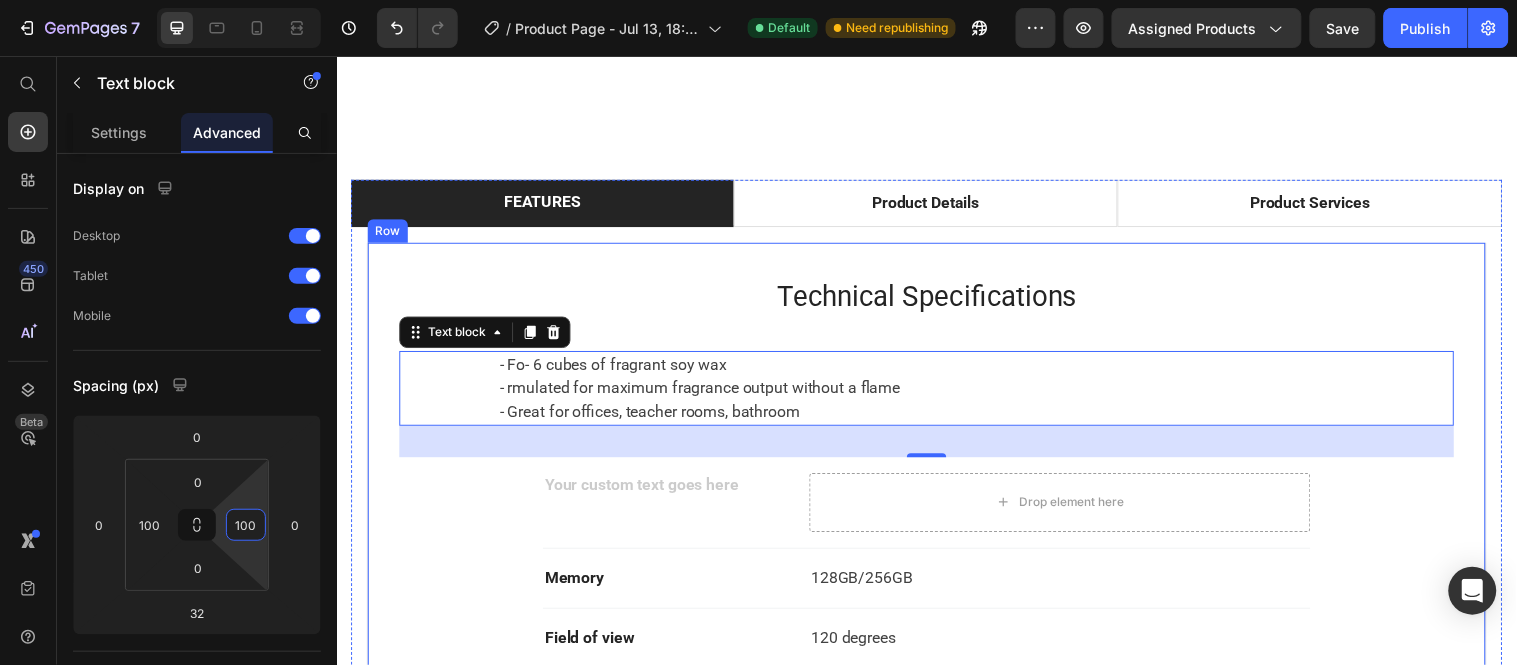 click on "Technical Specifications Heading - Fo- 6 cubes of fragrant soy wax - rmulated for maximum fragrance output without a flame - Great for offices, teacher rooms, bathroom Text block   32 Text block
Drop element here Row Memory Text block 128GB/256GB Text block Row Field of view Text block 120 degrees Text block Row Resolution Text block 2448 x 2448 pixels per eye Text block Row Weight Text block 560 grams Text block Row Material Text block Magnesium alloy, plastic Text block Row Color Text block Black Text block Row" at bounding box center [936, 599] 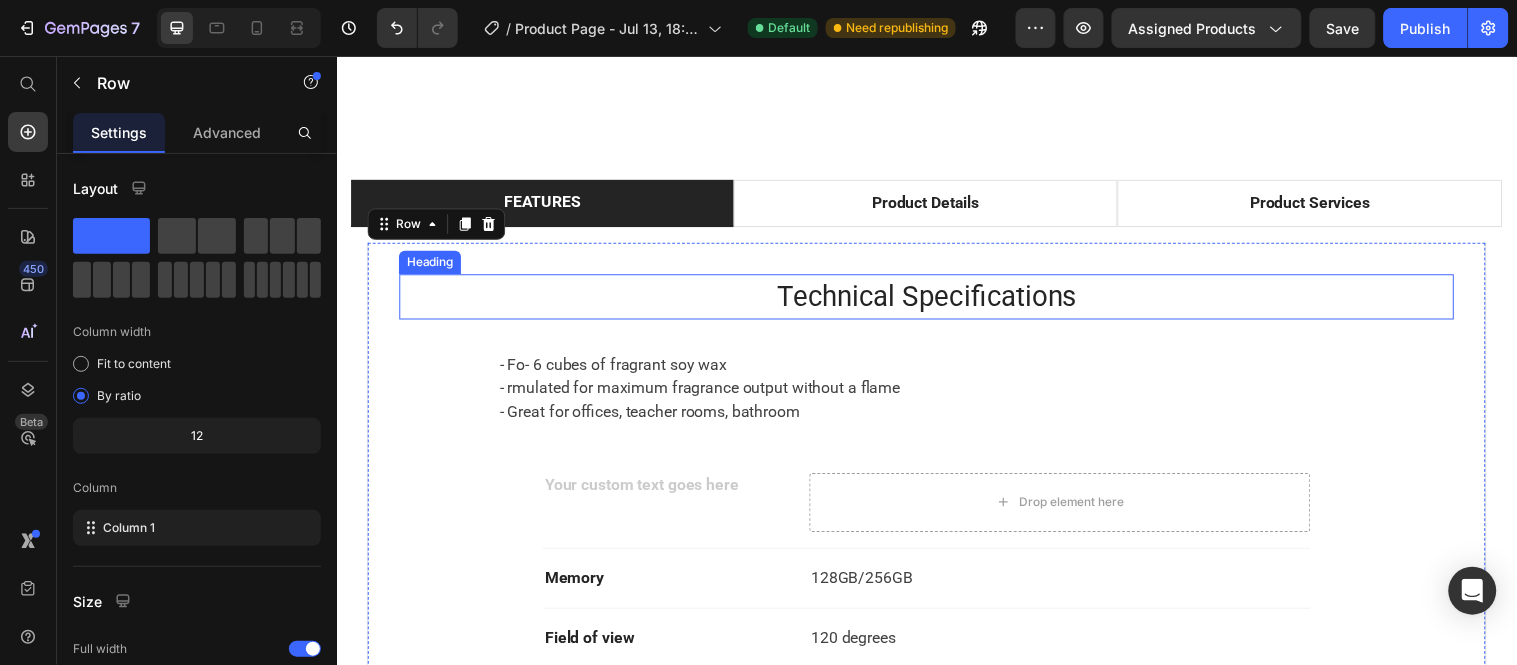 click on "Technical Specifications" at bounding box center [936, 300] 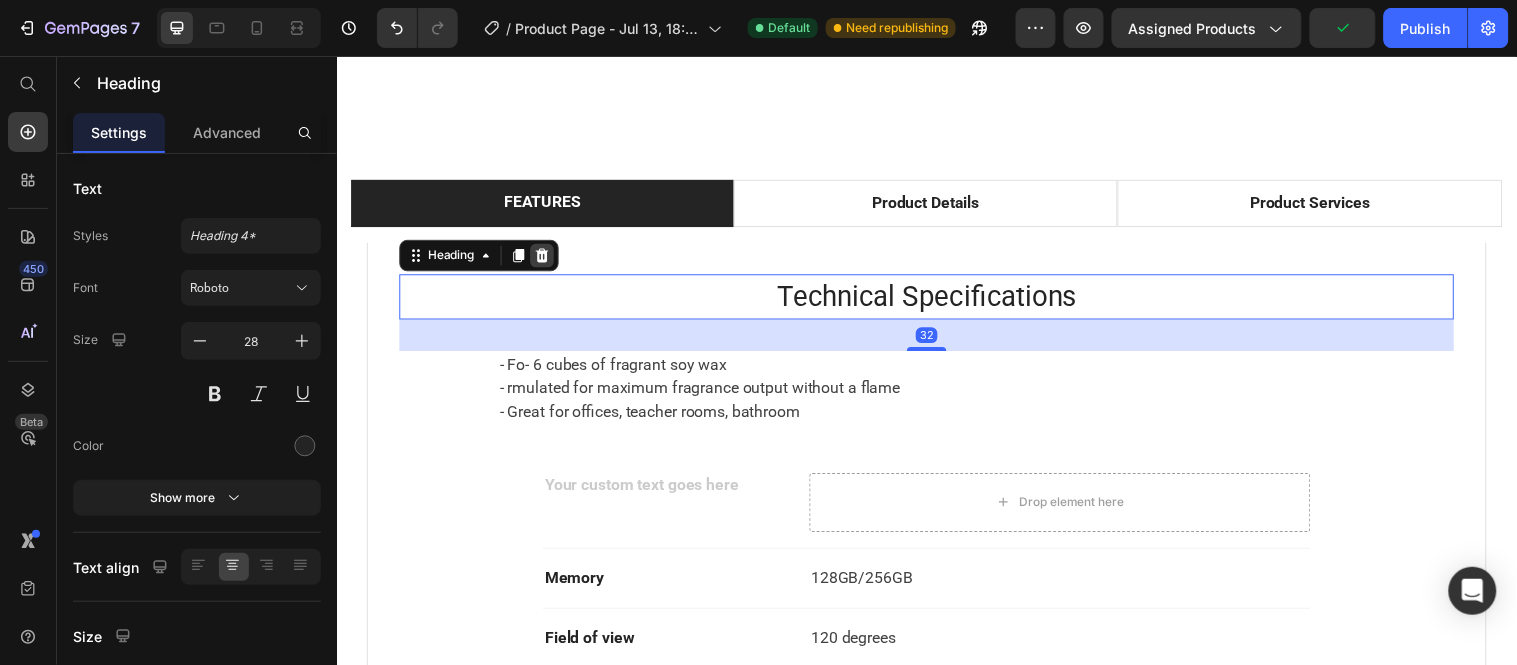 click 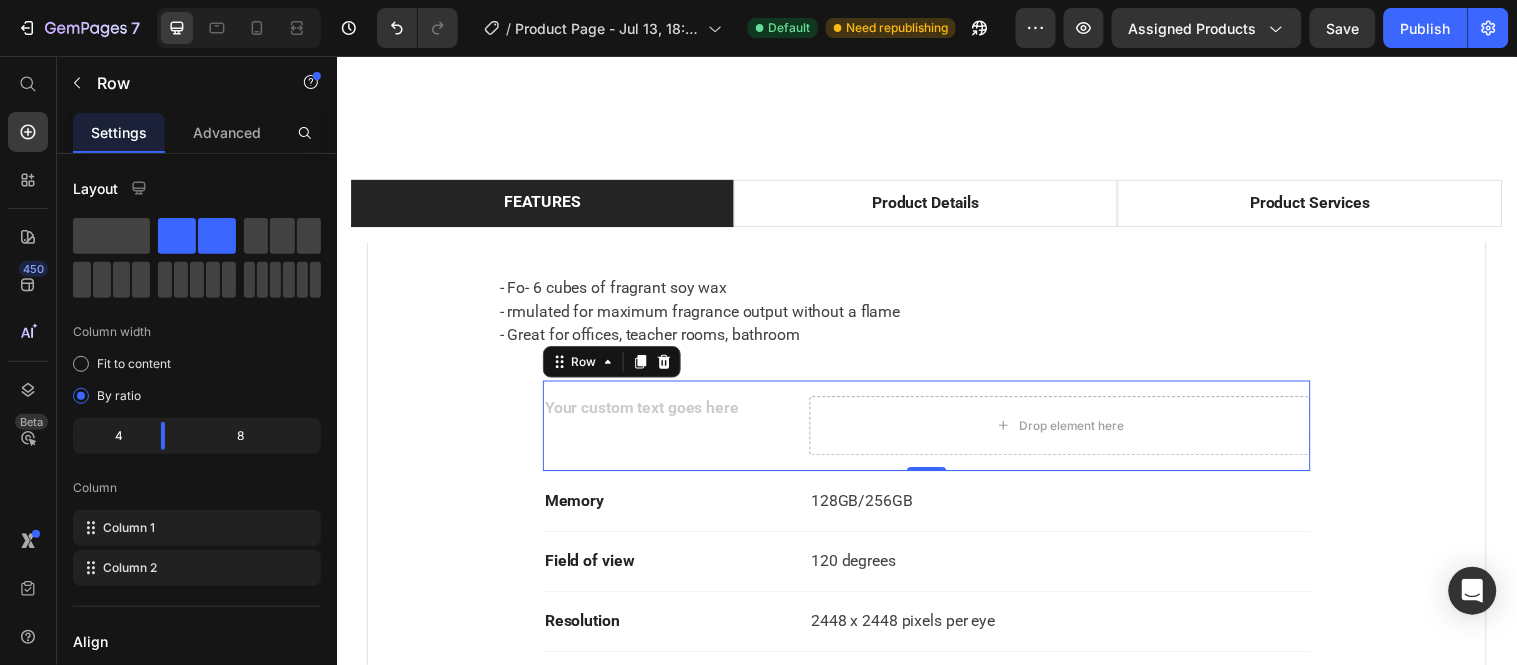 click on "Text block
Drop element here Row   0" at bounding box center (936, 431) 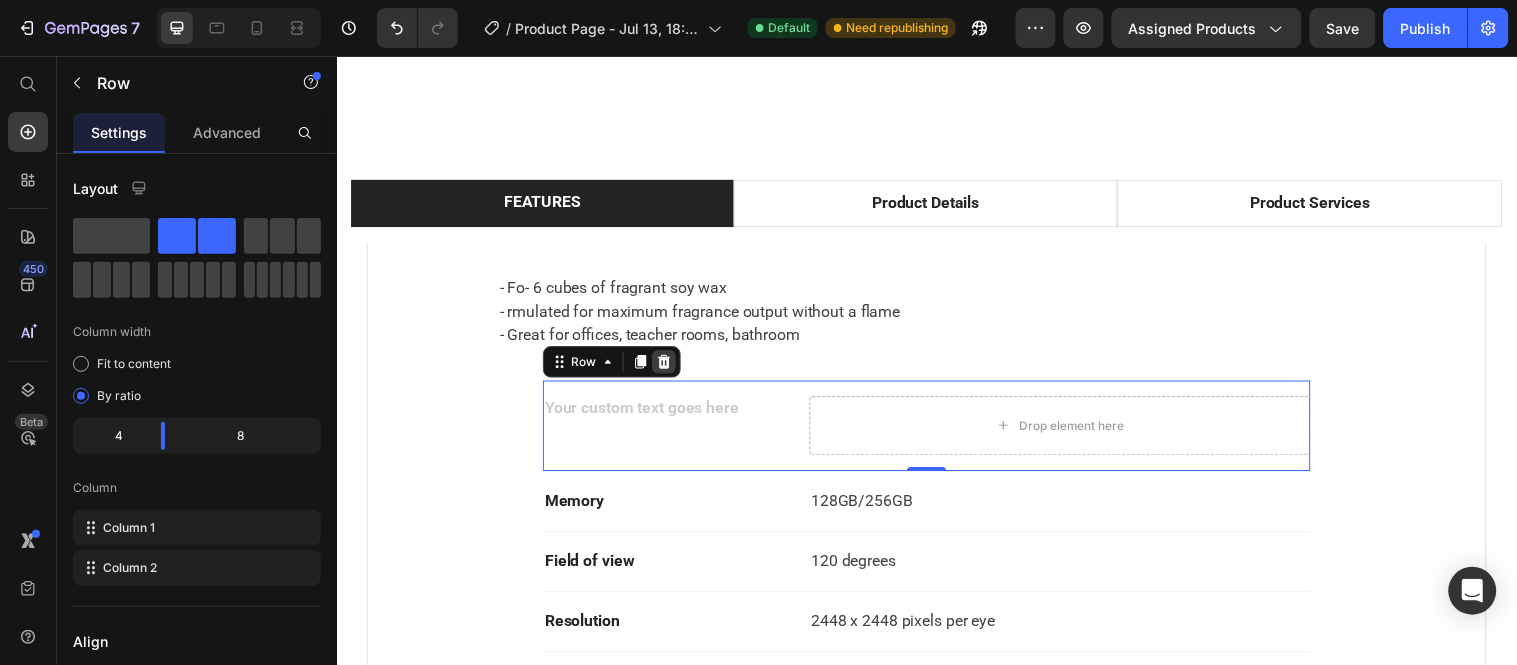 click at bounding box center (669, 366) 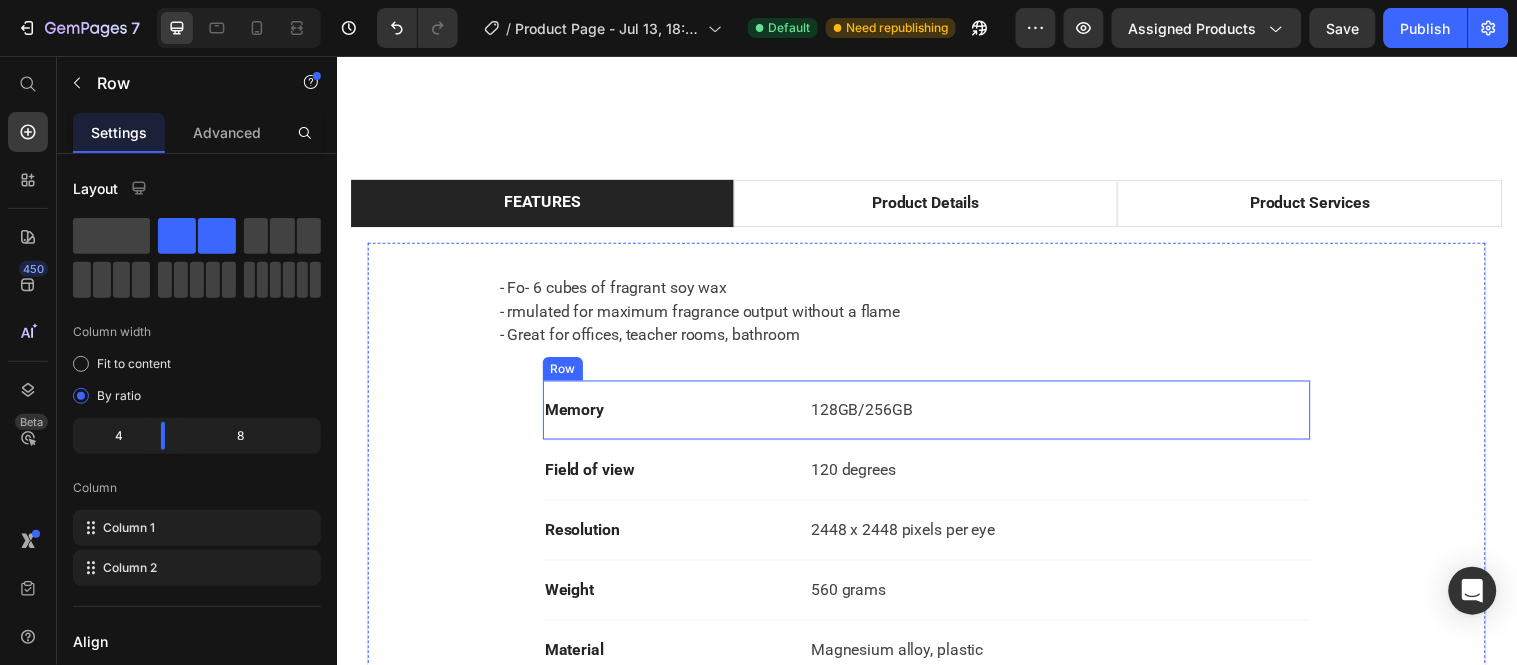 click on "Memory Text block 128GB/256GB Text block Row" at bounding box center [936, 415] 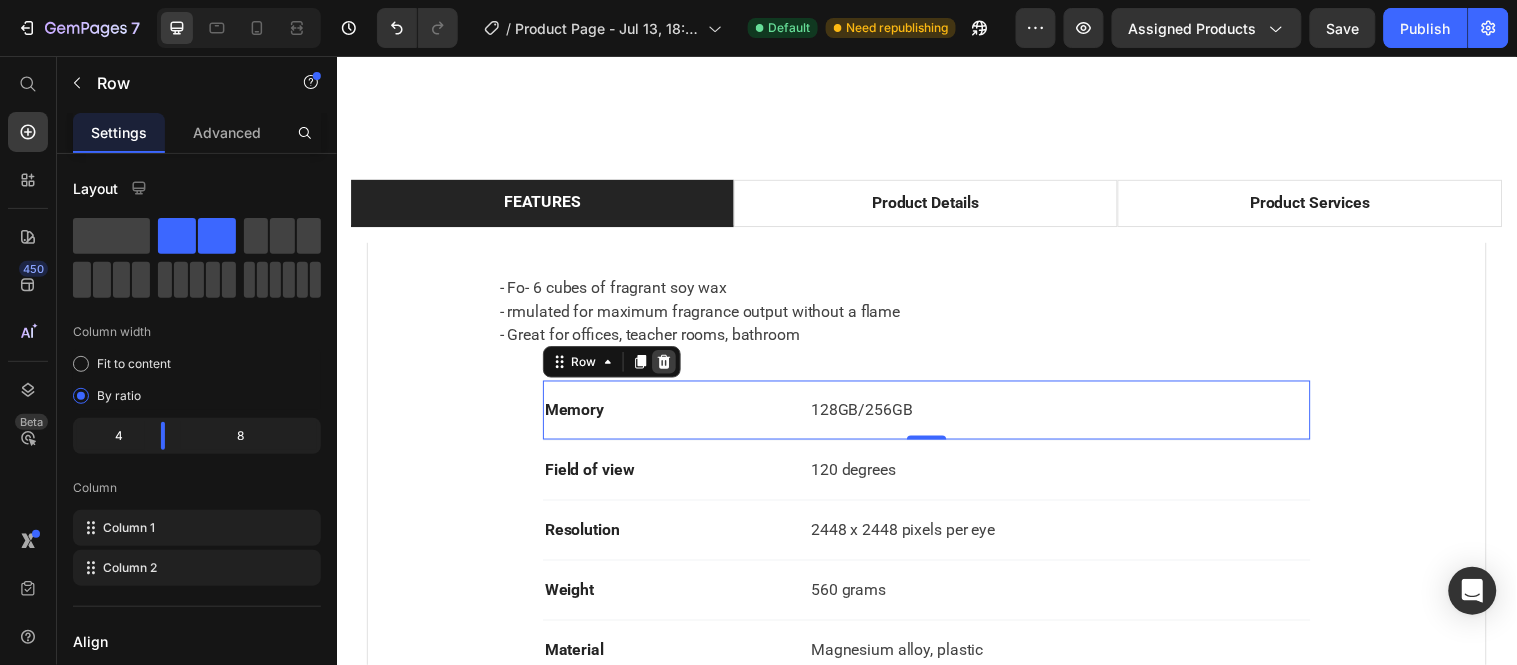 click 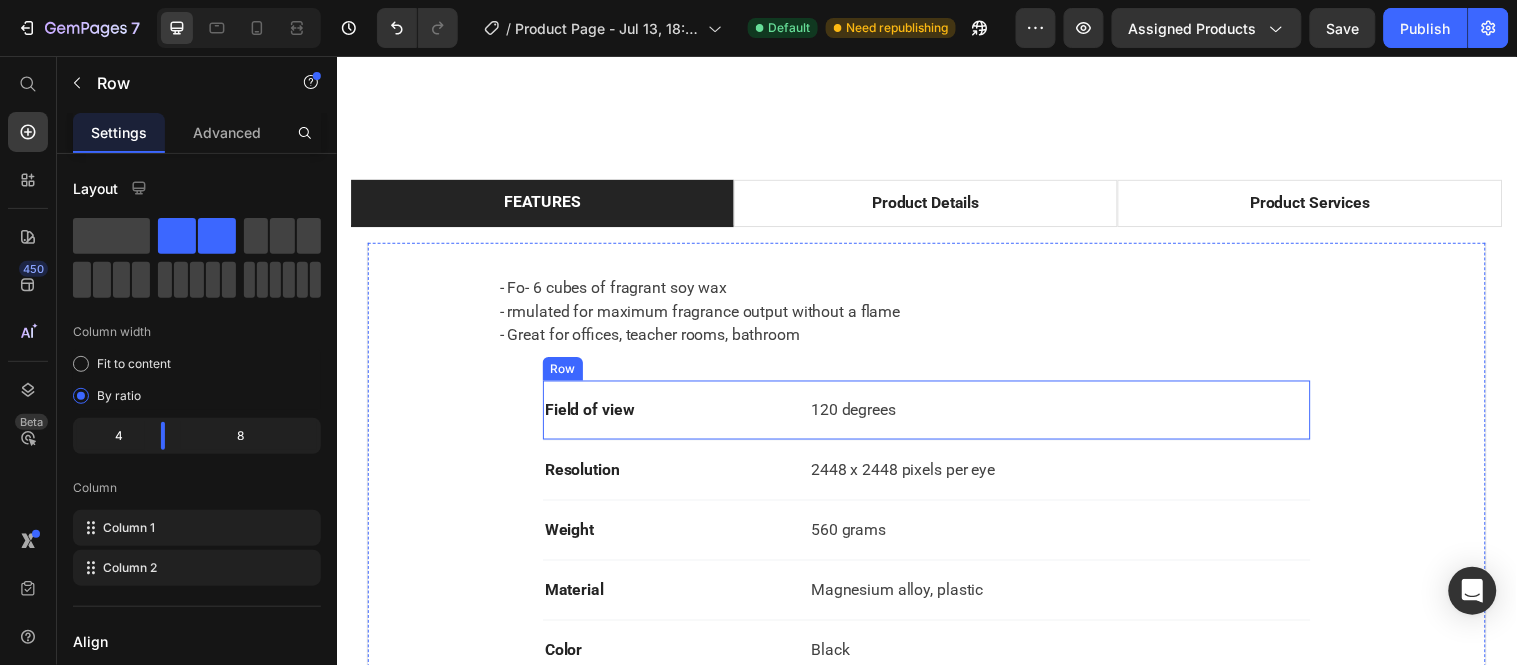 click on "Field of view Text block 120 degrees Text block Row" at bounding box center [936, 415] 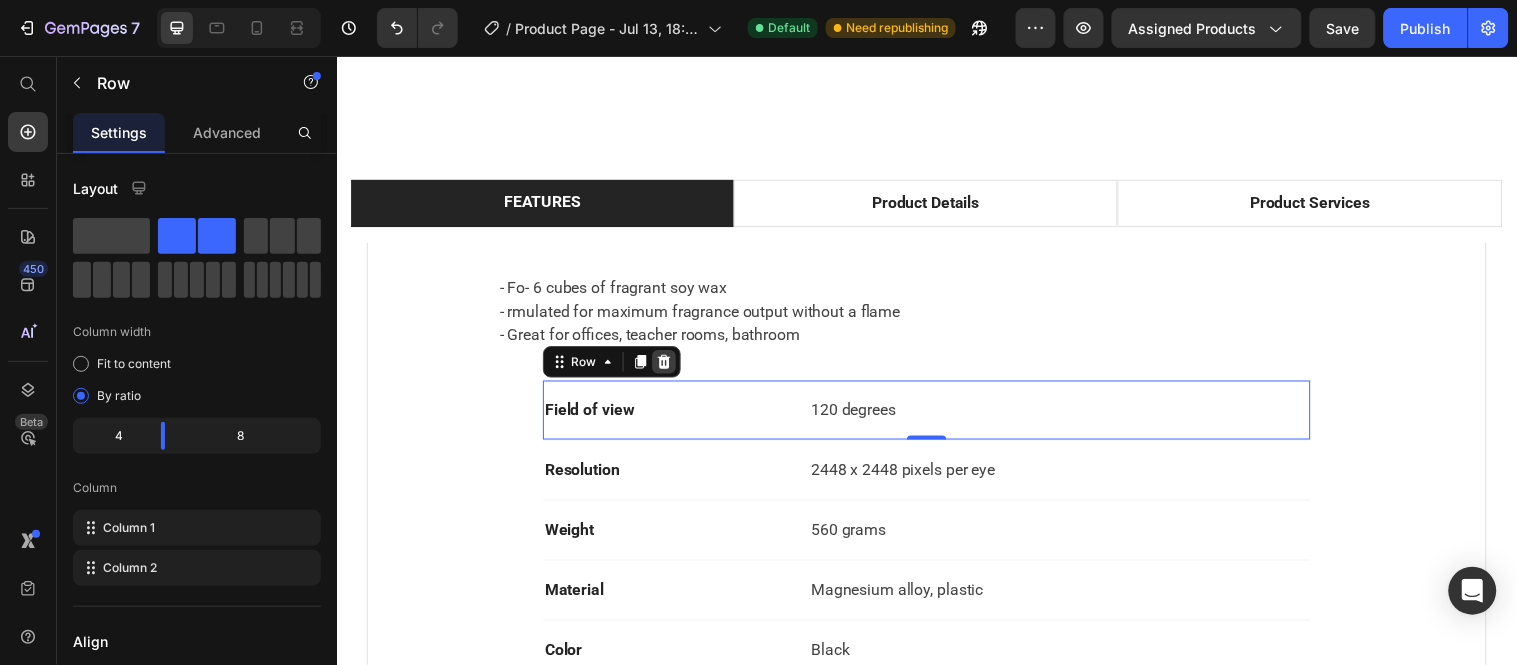 click 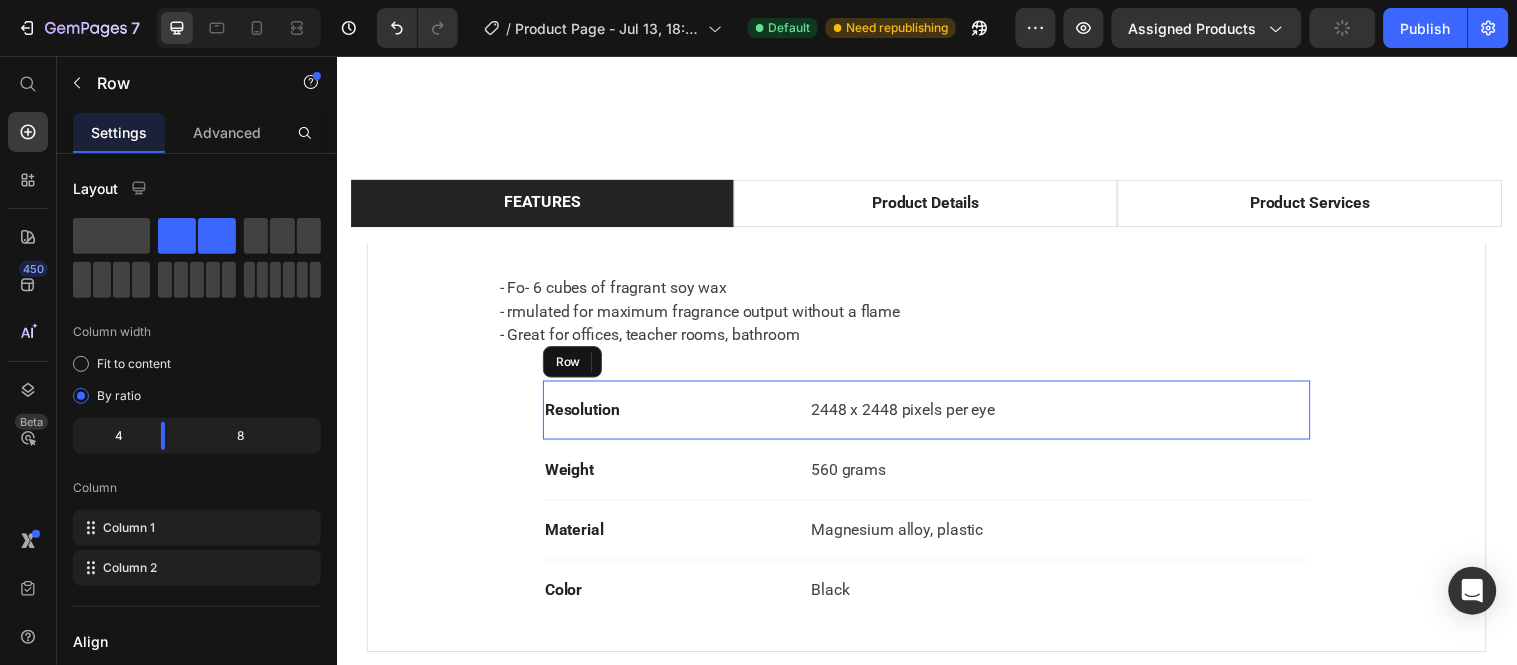 click on "Resolution Text block 2448 x 2448 pixels per eye Text block Row" at bounding box center (936, 415) 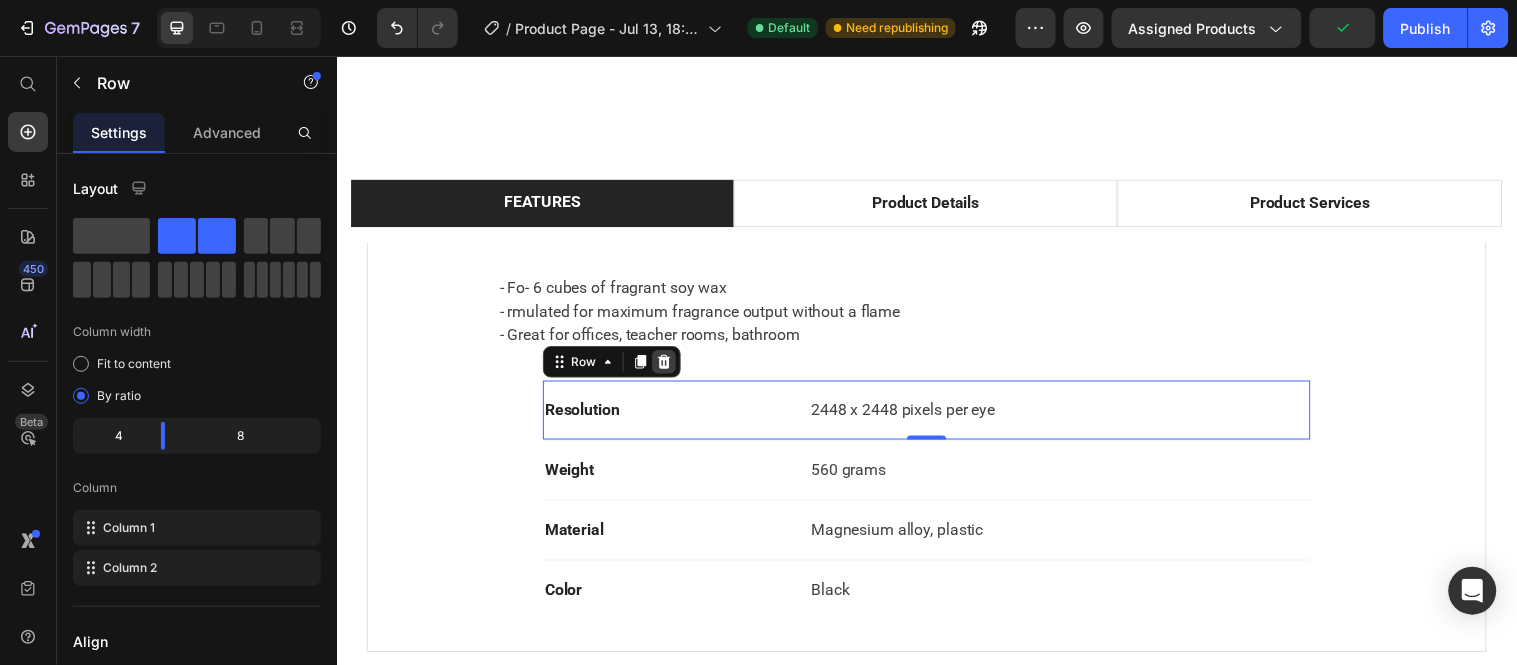 click 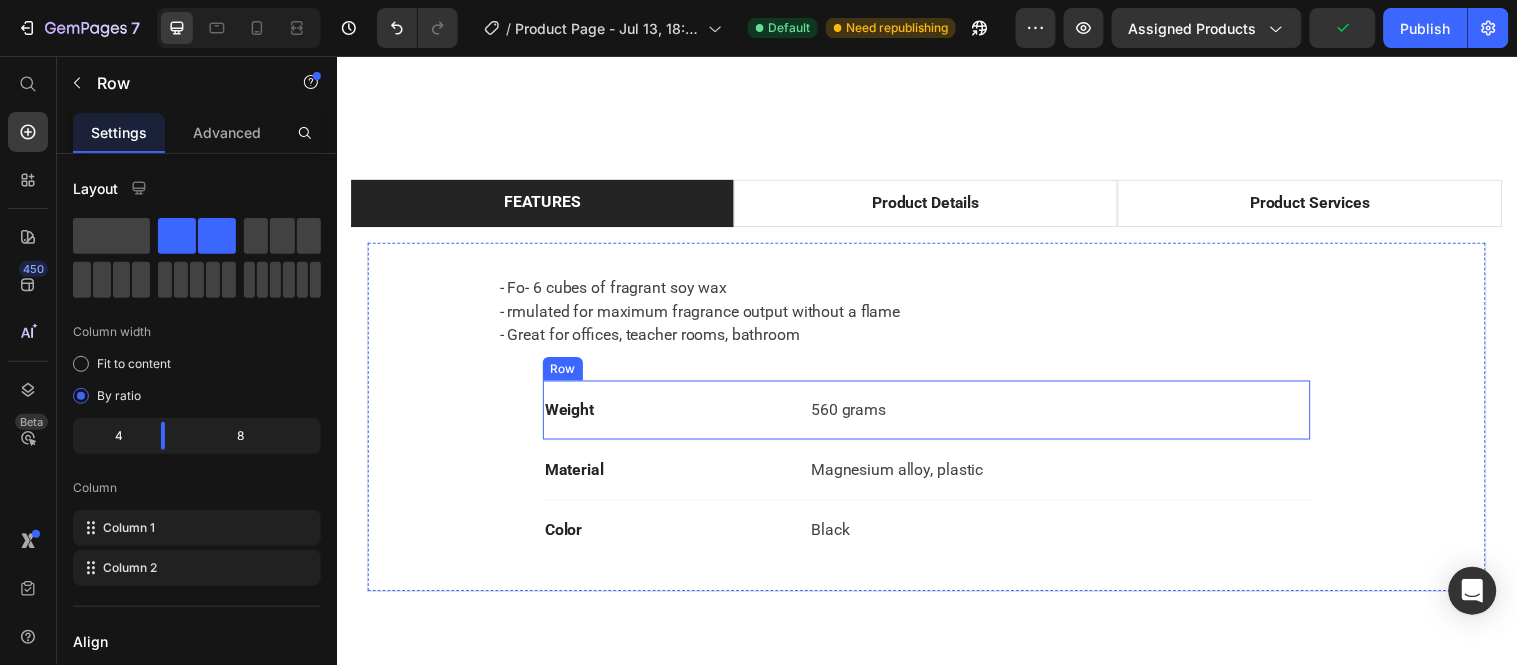 click on "Weight Text block 560 grams Text block Row" at bounding box center [936, 415] 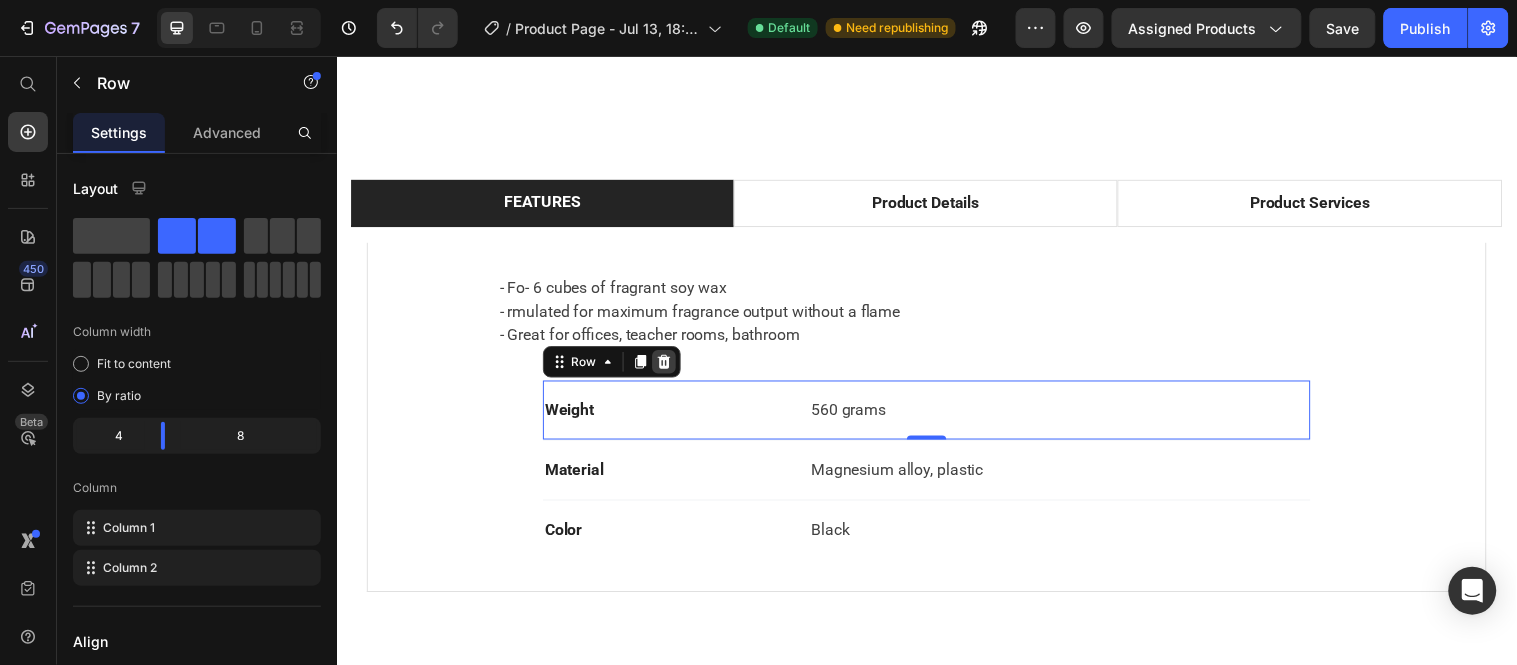 click 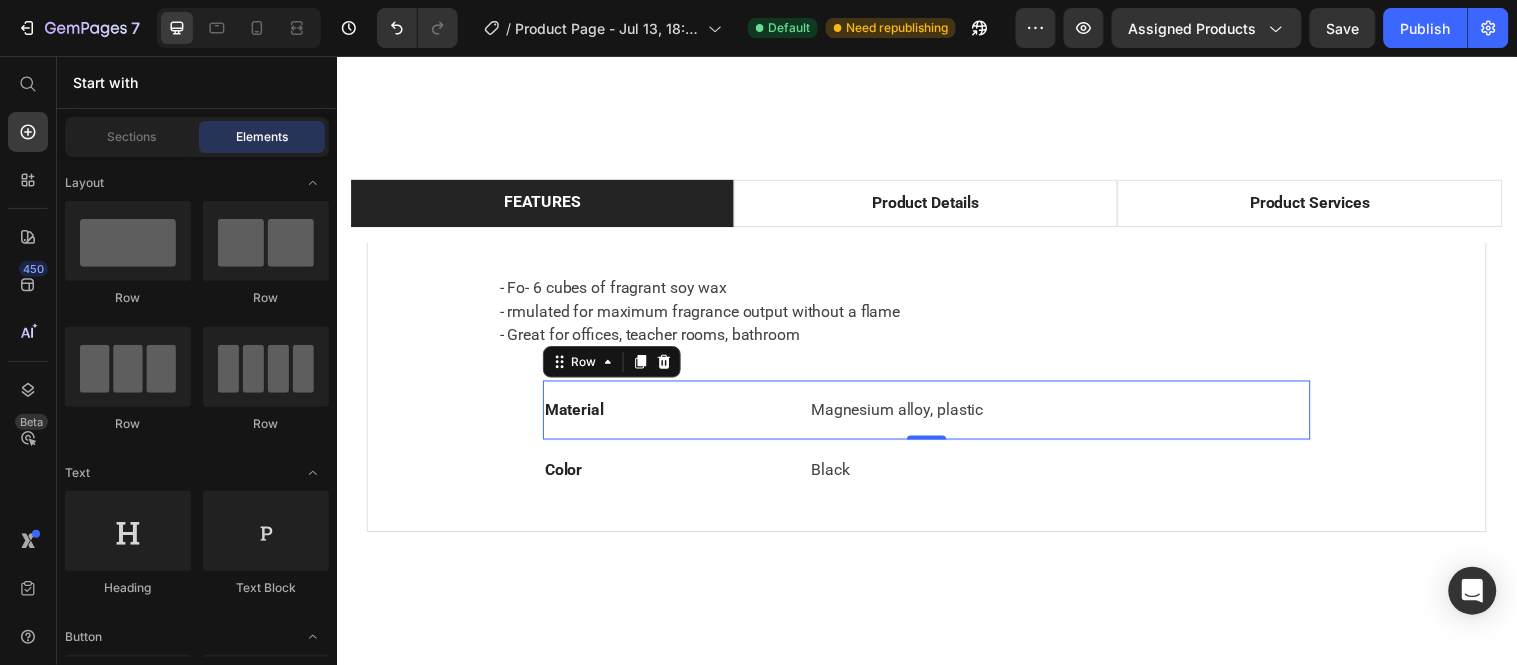 click on "Material Text block Magnesium alloy, plastic Text block Row   0" at bounding box center (936, 415) 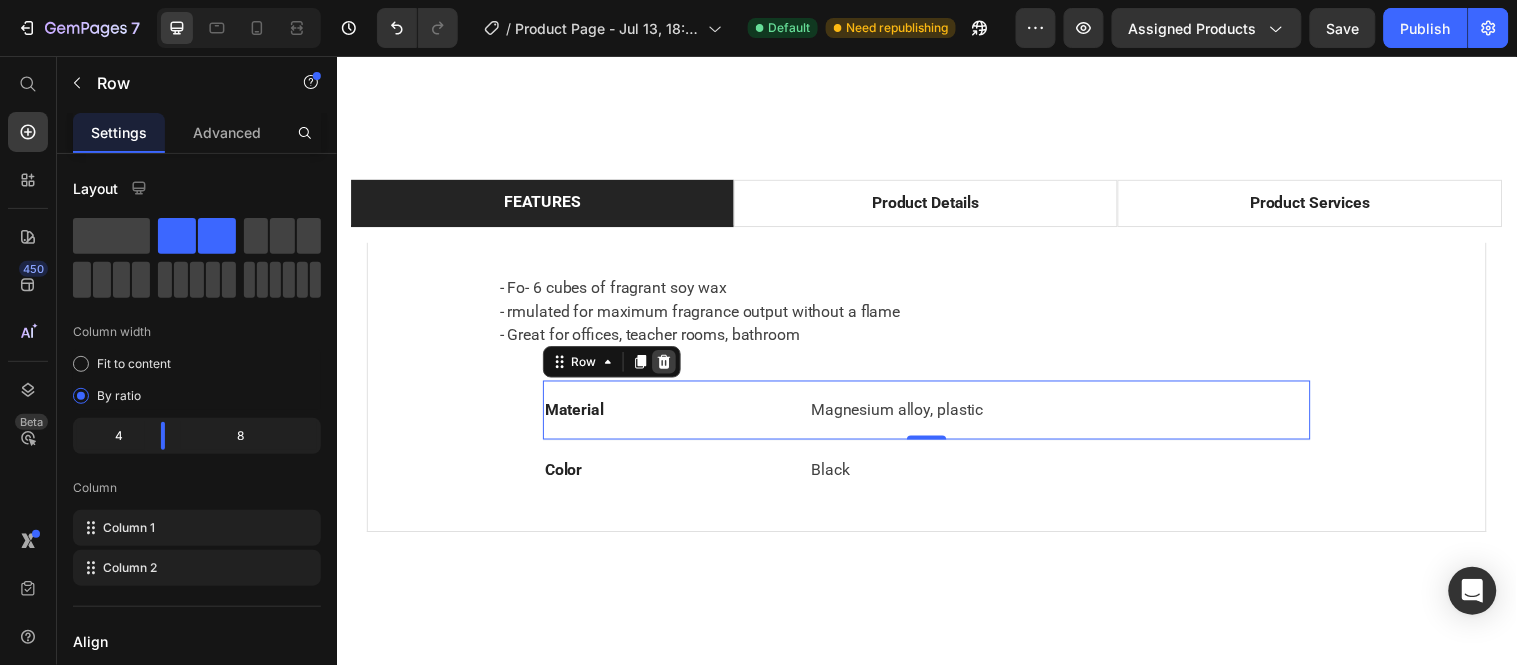 click 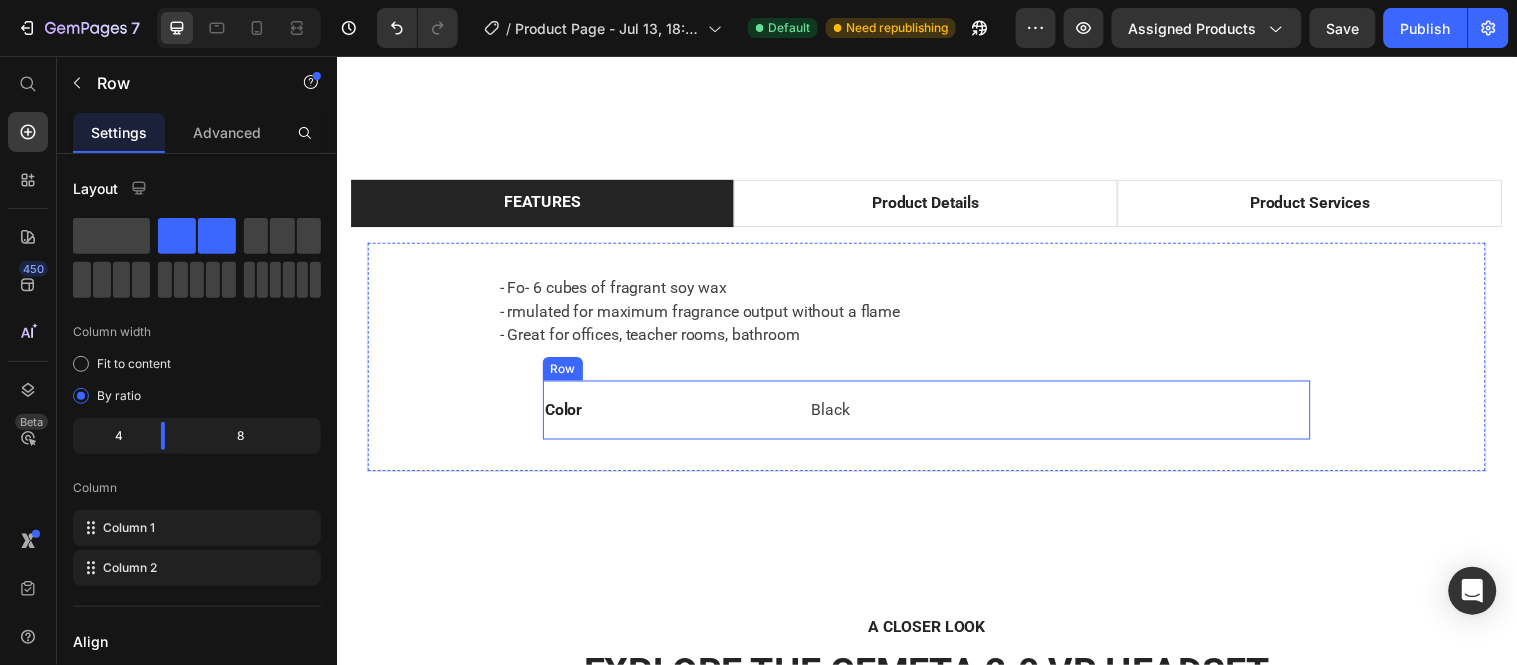 click on "Color Text block Black Text block Row" at bounding box center (936, 415) 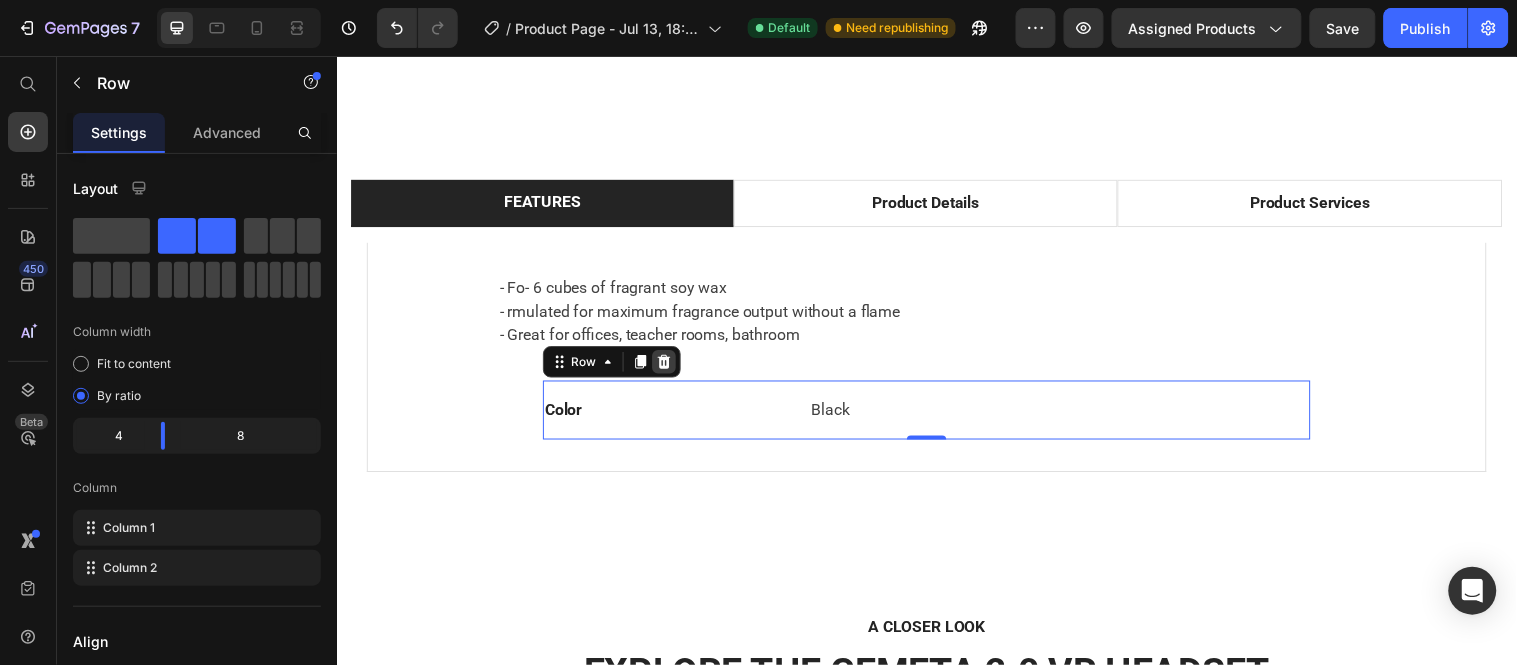 click at bounding box center [669, 366] 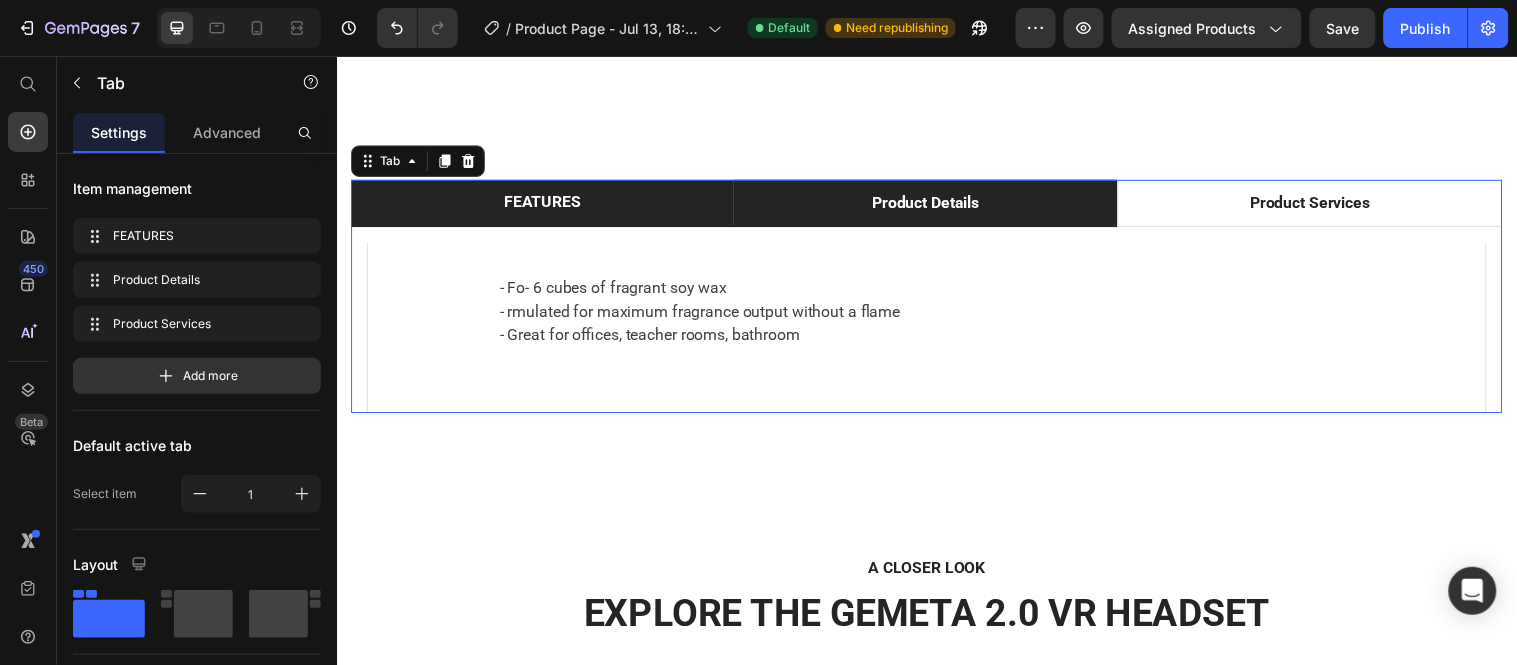 click on "Product Details" at bounding box center [935, 205] 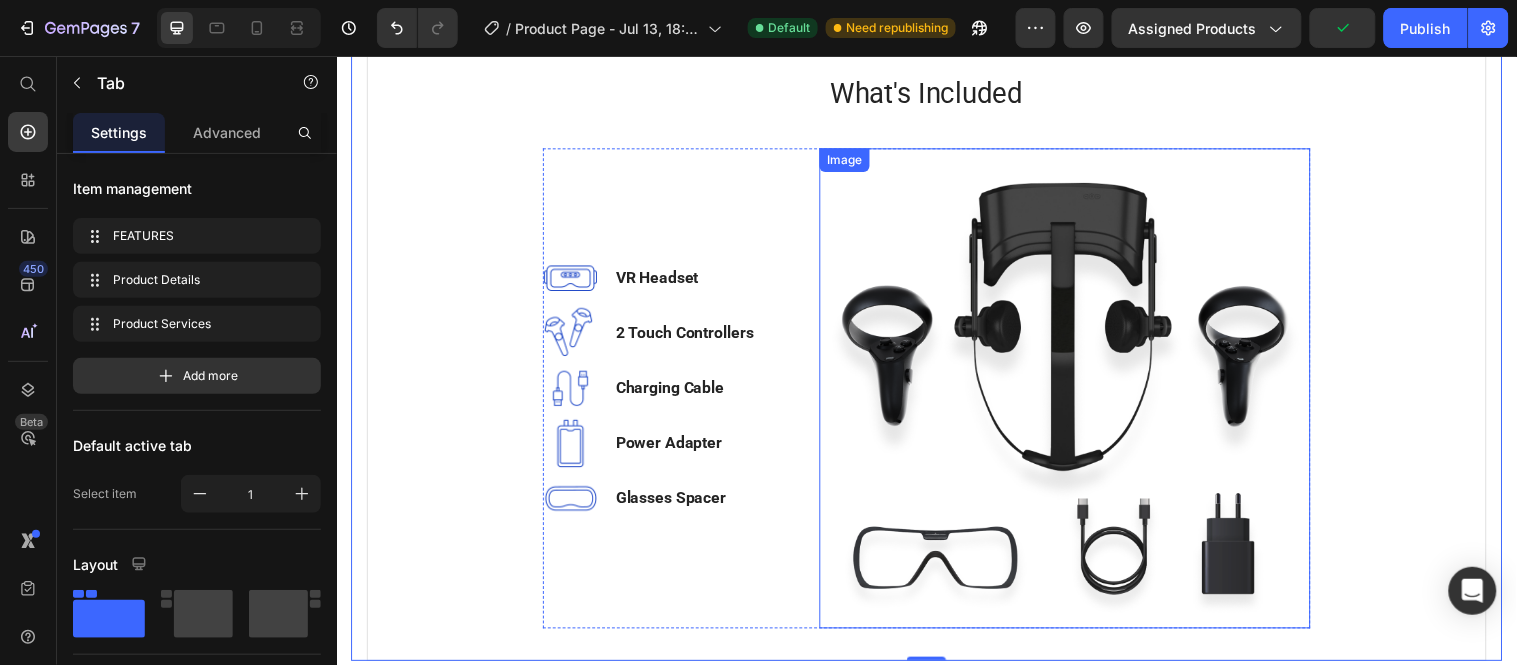 scroll, scrollTop: 1108, scrollLeft: 0, axis: vertical 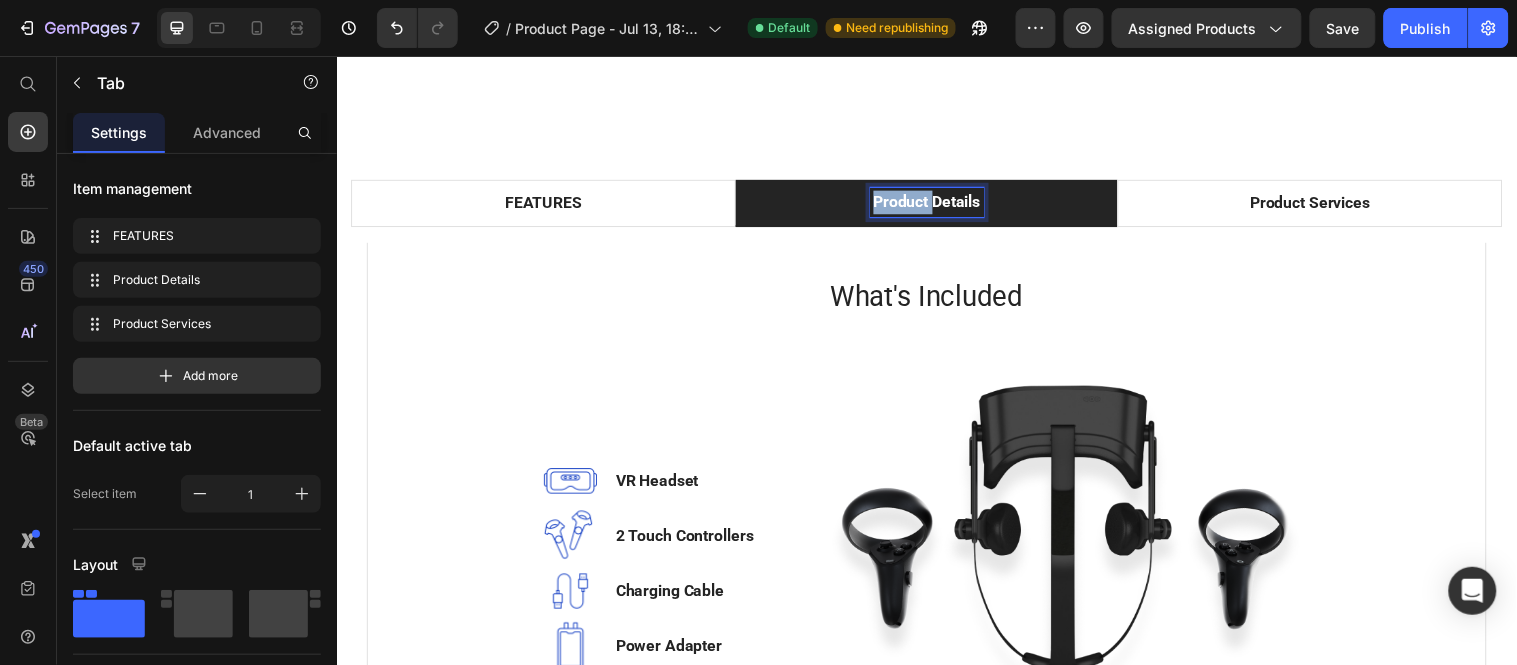 click on "Product Details" at bounding box center (936, 204) 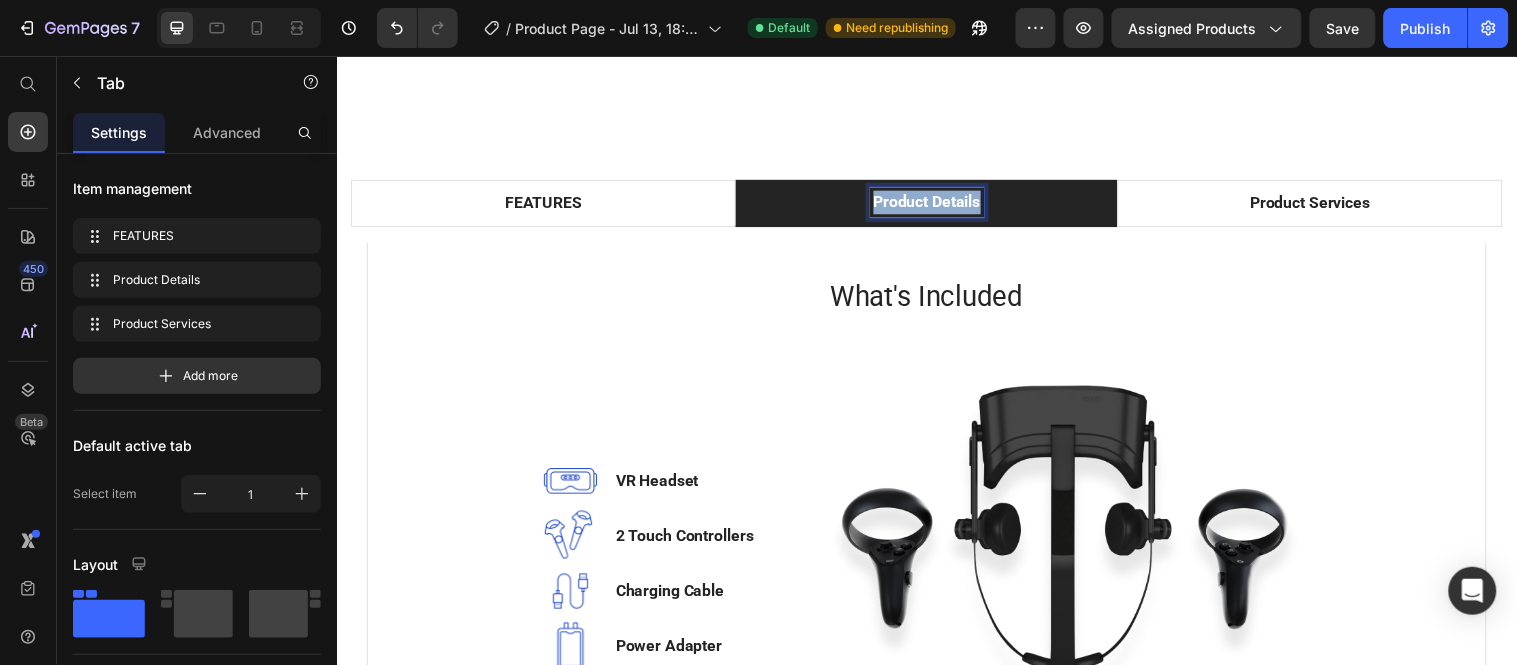 click on "Product Details" at bounding box center (936, 204) 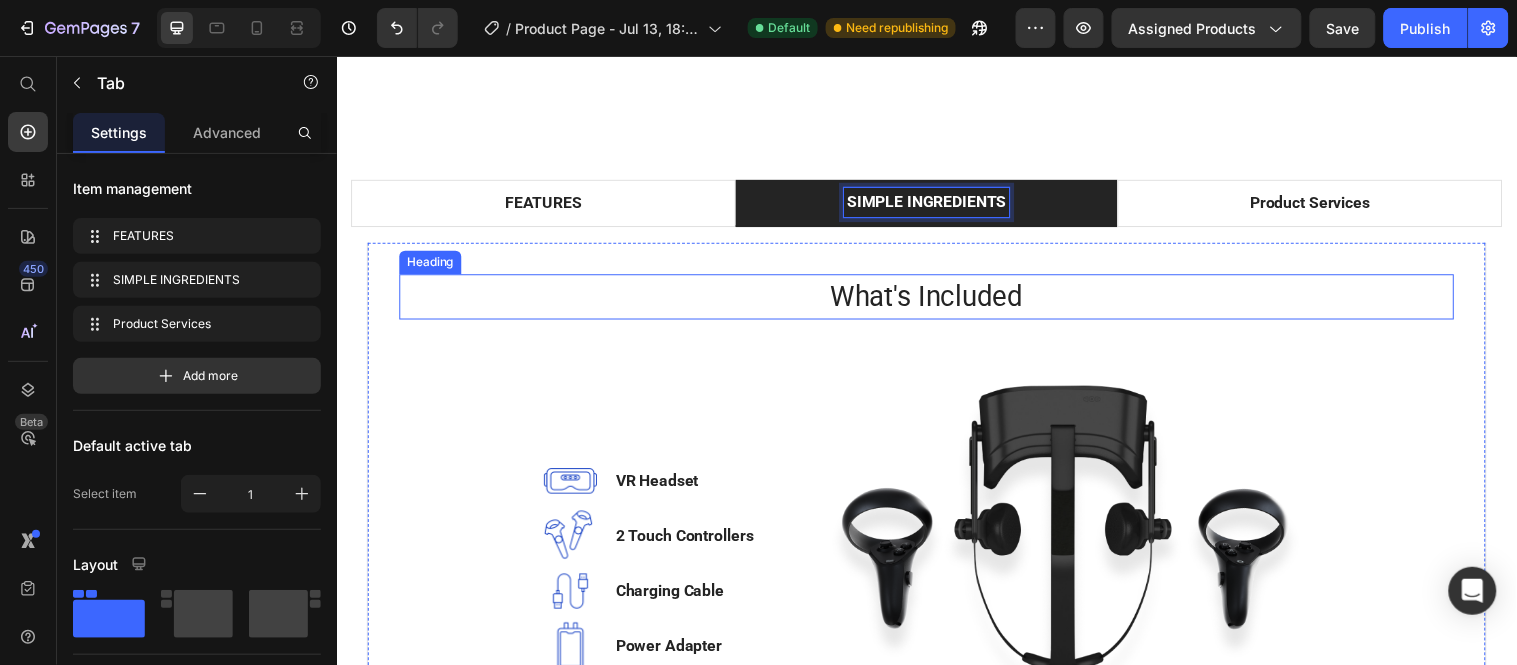 click on "What's Included" at bounding box center [936, 300] 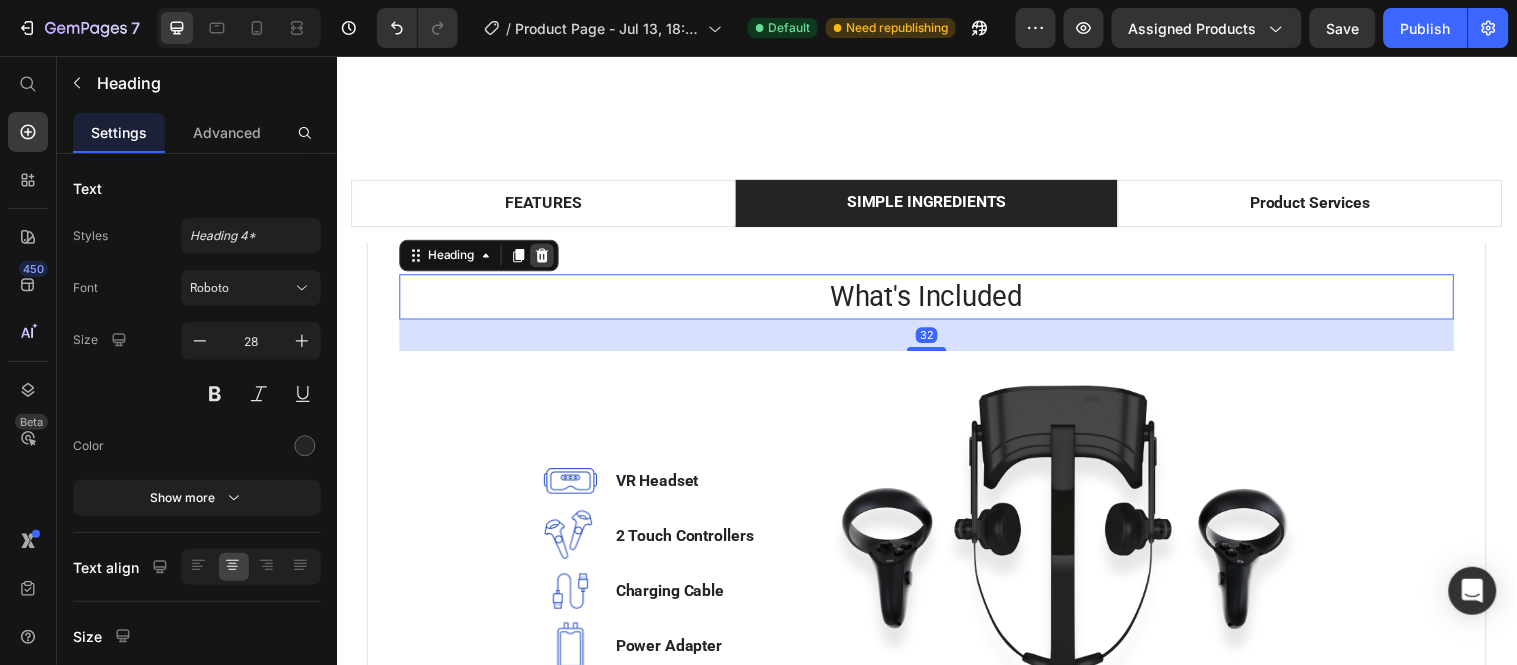 click 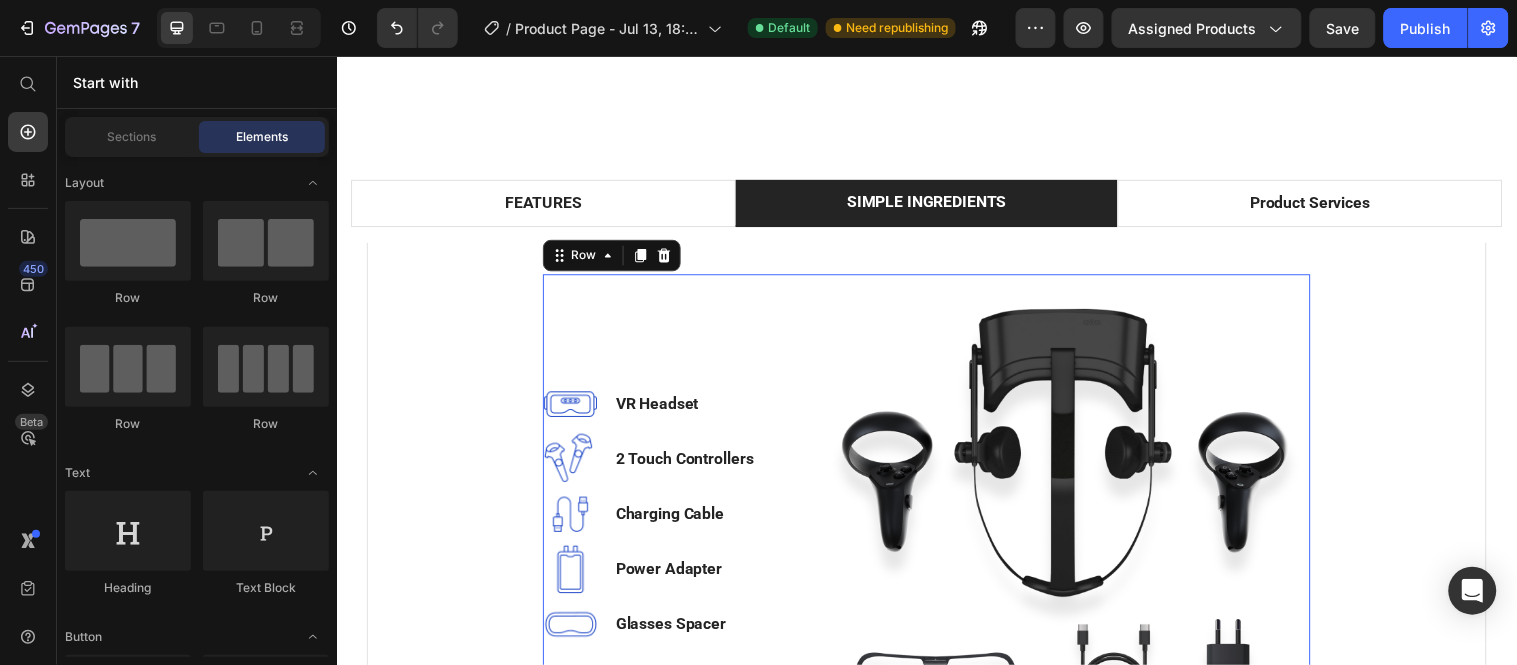 click on "Image VR Headset Text block Image 2 Touch Controllers Text block Image Charging Cable Text block Image Power Adapter Text block Image Glasses Spacer Text block Icon List" at bounding box center (670, 521) 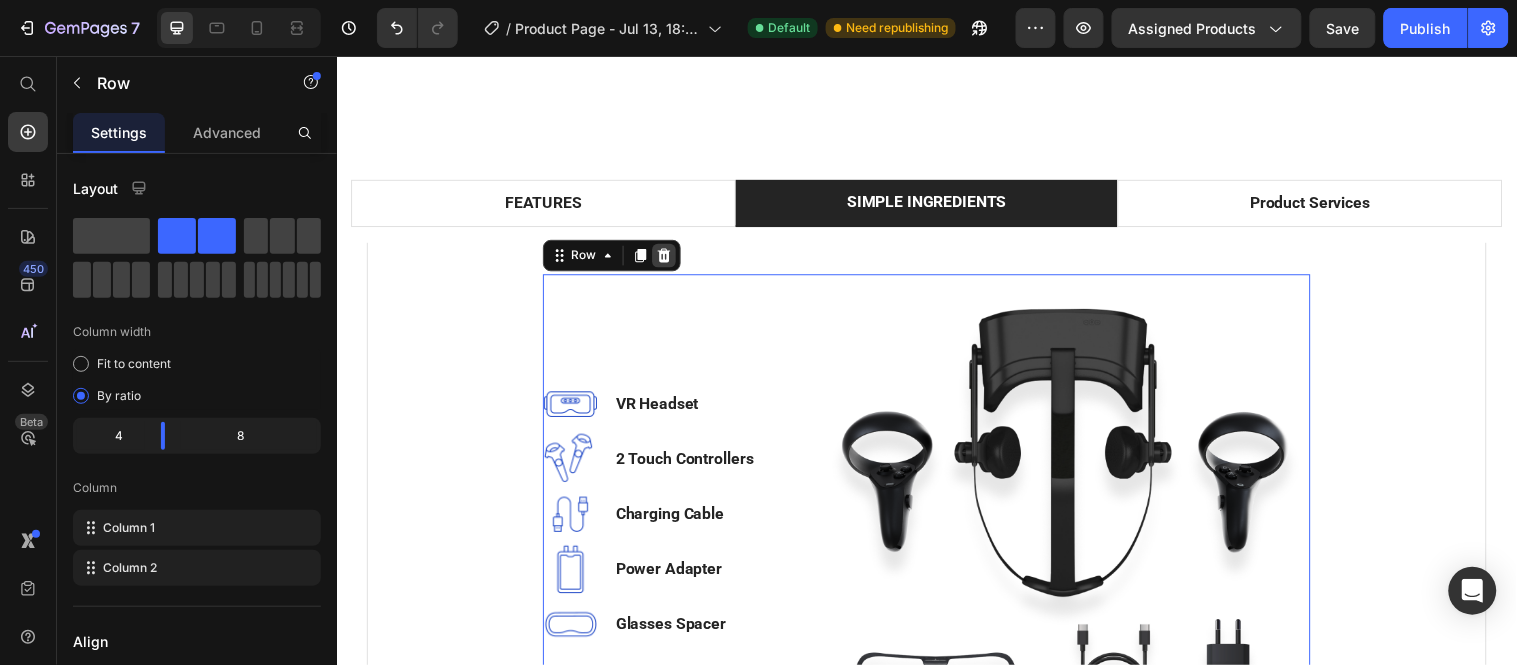 click at bounding box center (669, 258) 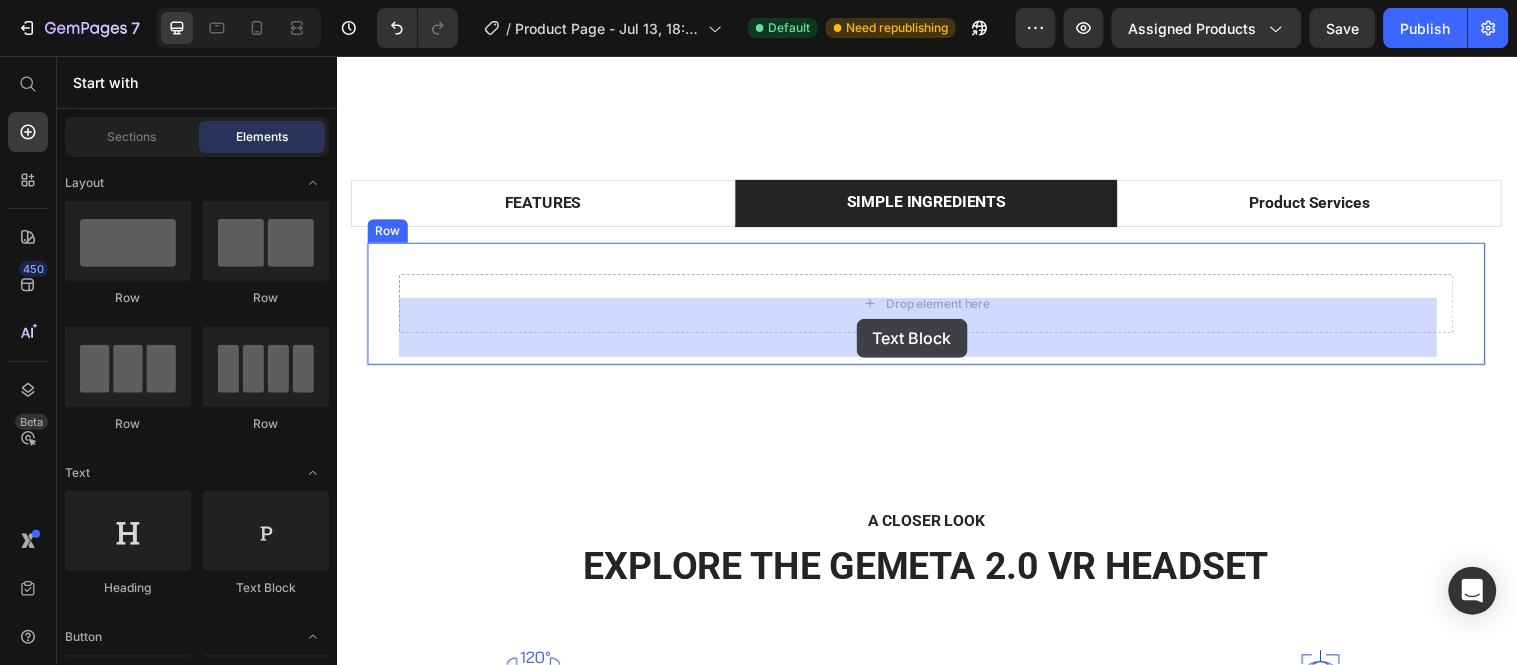 drag, startPoint x: 602, startPoint y: 616, endPoint x: 864, endPoint y: 322, distance: 393.80197 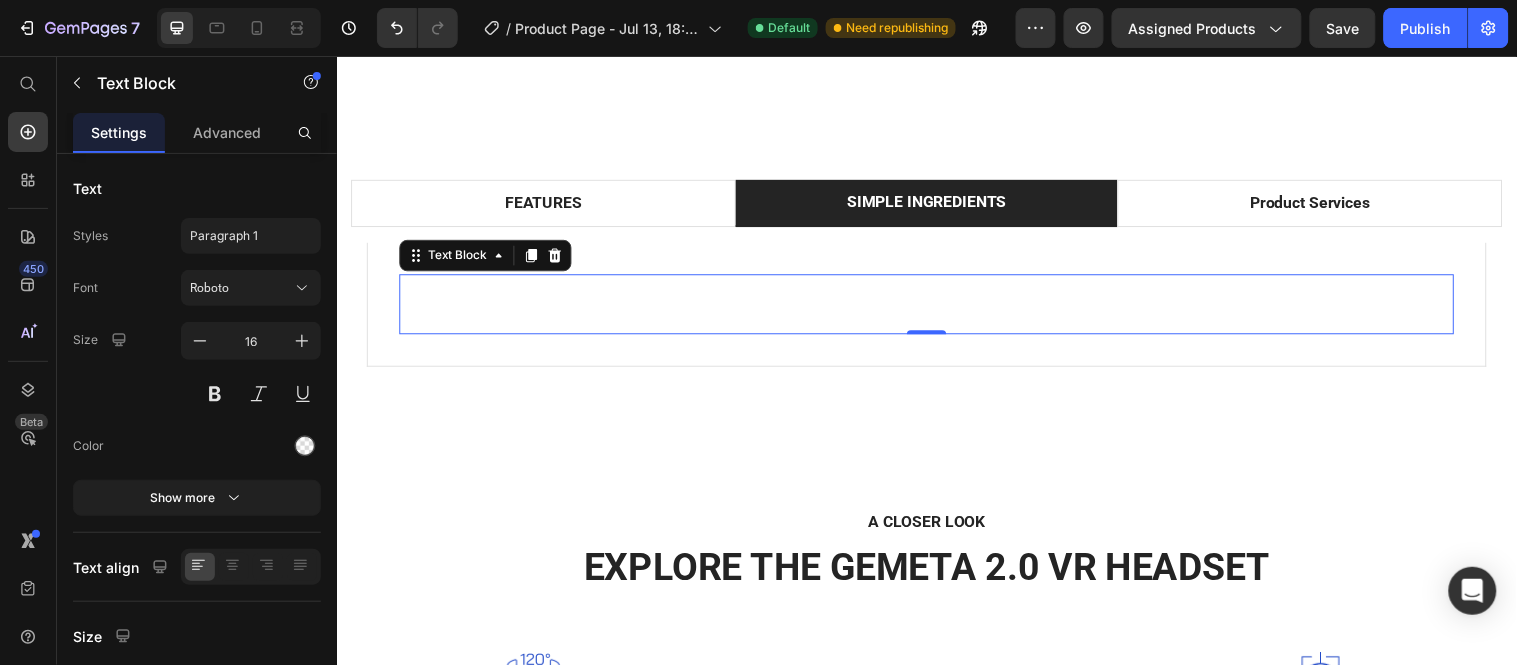 click on "Lorem ipsum dolor sit amet, consectetur adipiscing elit, sed do eiusmod tempor incididunt ut labore et dolore magna aliqua. Ut enim ad minim veniam, quis nostrud exercitation ullamco laboris nisi ut aliquip ex ea commodo consequat." at bounding box center [936, 308] 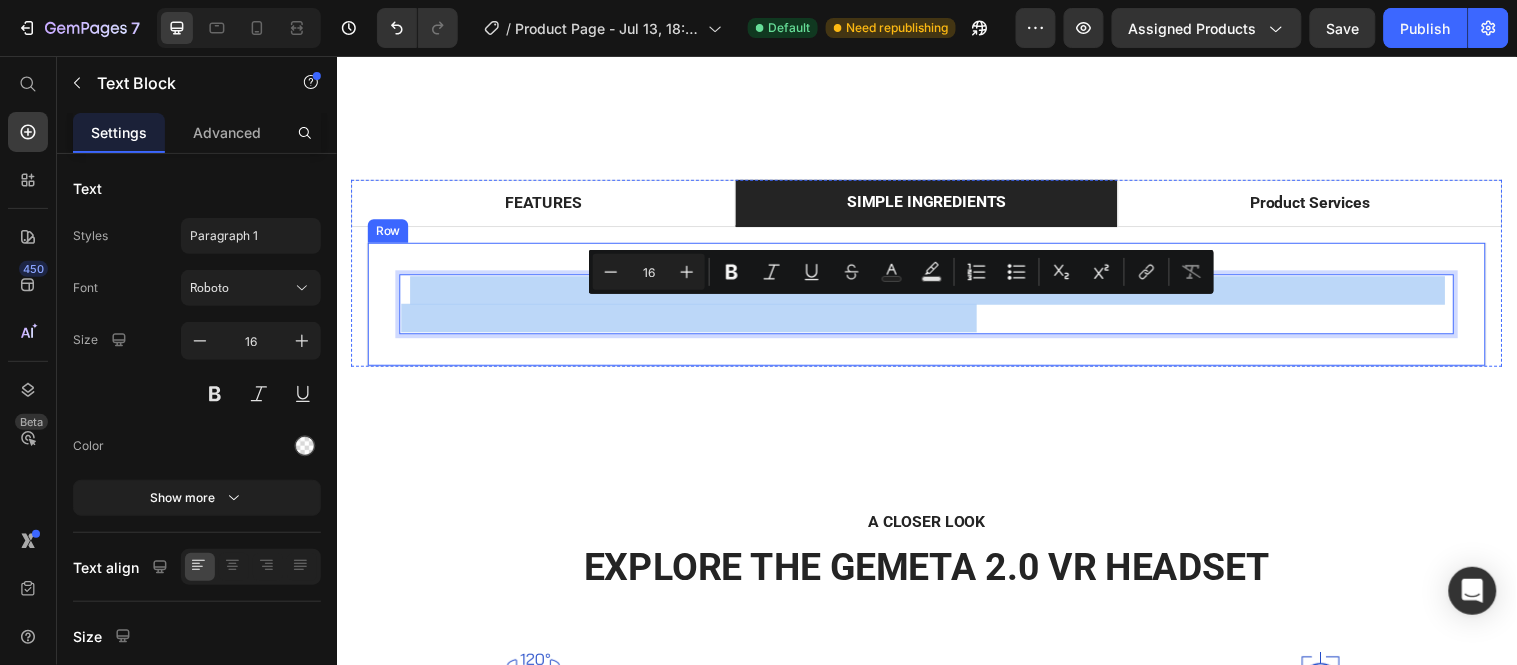 drag, startPoint x: 1067, startPoint y: 349, endPoint x: 412, endPoint y: 296, distance: 657.14075 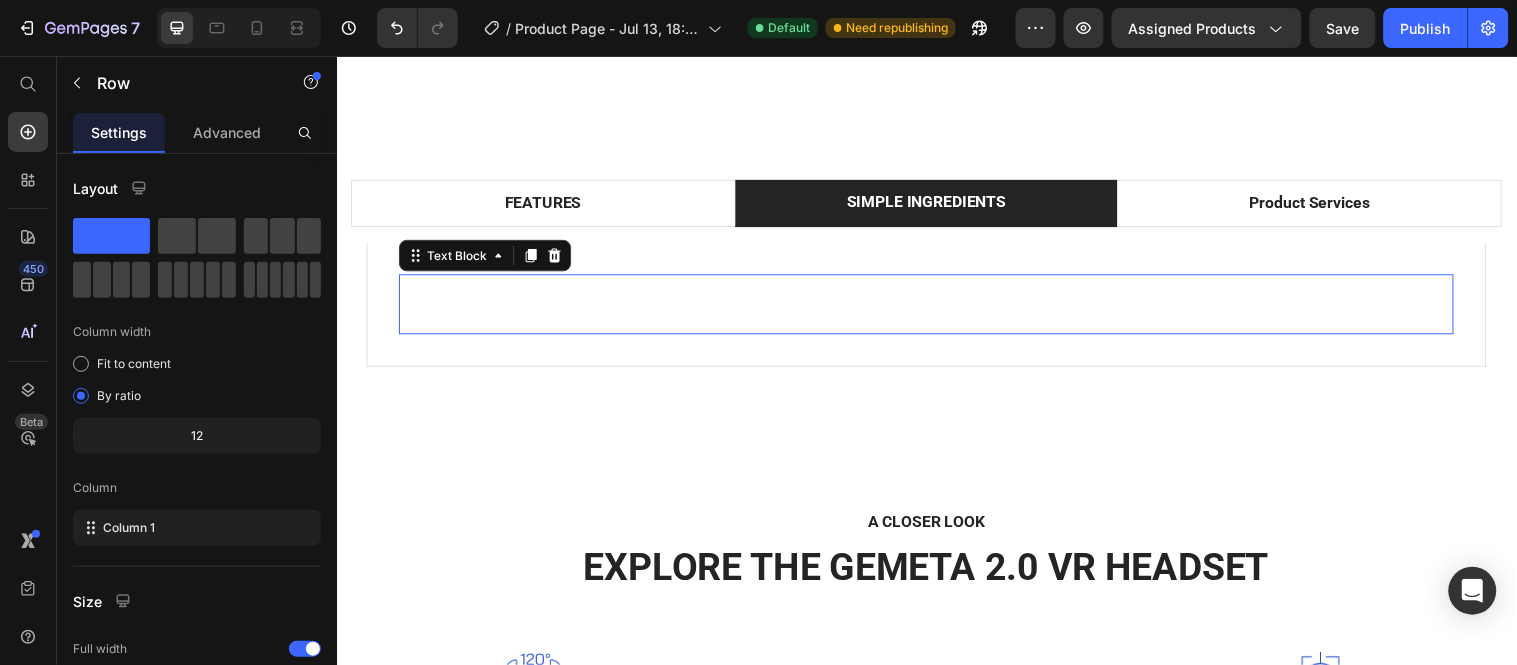 click on "Lorem ipsum dolor sit amet, consectetur adipiscing elit, sed do eiusmod tempor incididunt ut labore et dolore magna aliqua. Ut enim ad minim veniam, quis nostrud exercitation ullamco laboris nisi ut aliquip ex ea commodo consequat." at bounding box center (936, 308) 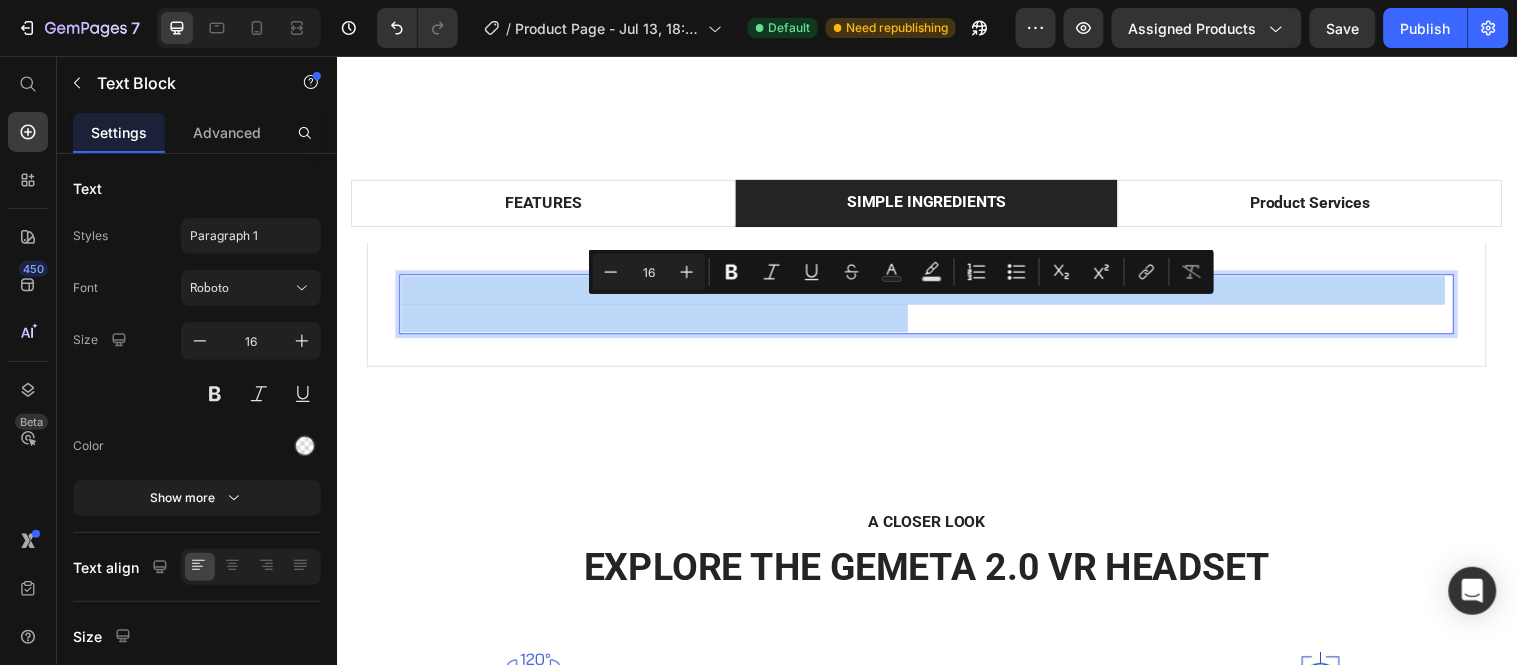 drag, startPoint x: 979, startPoint y: 342, endPoint x: 405, endPoint y: 306, distance: 575.1278 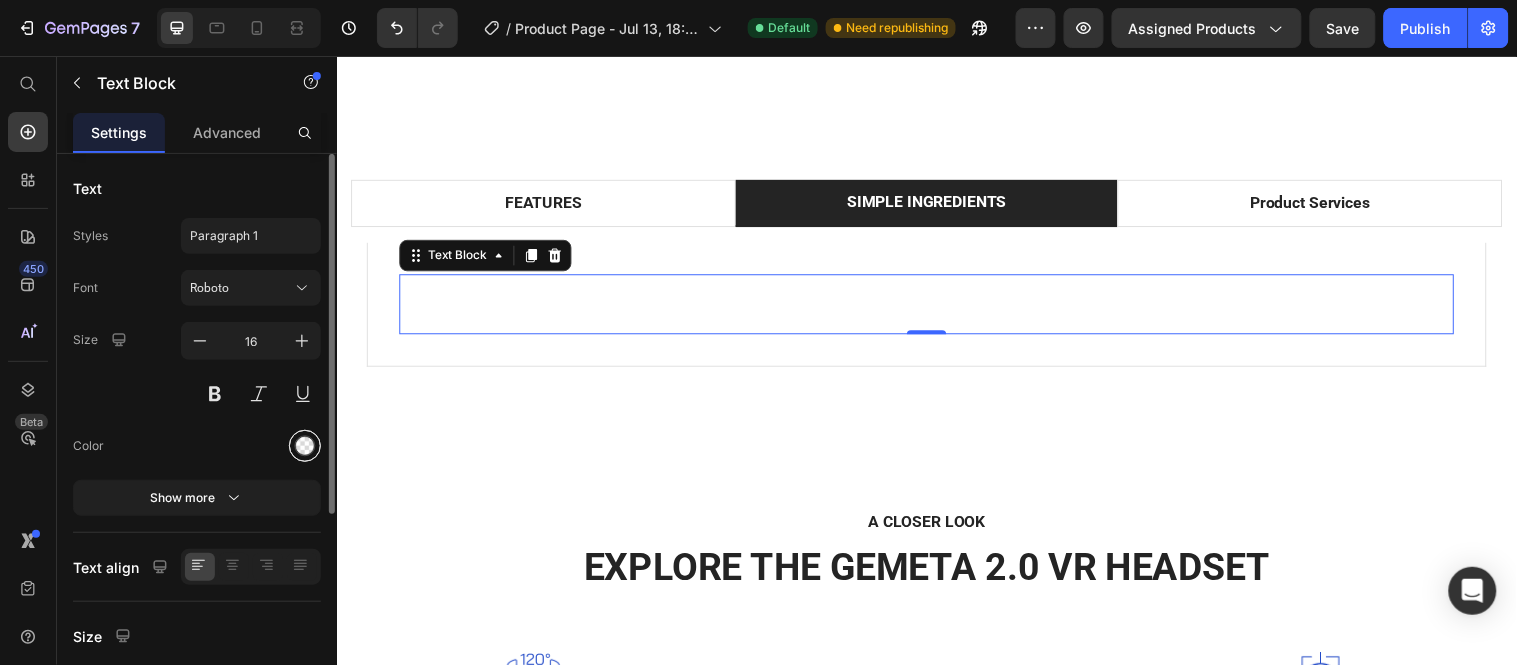 click at bounding box center [305, 446] 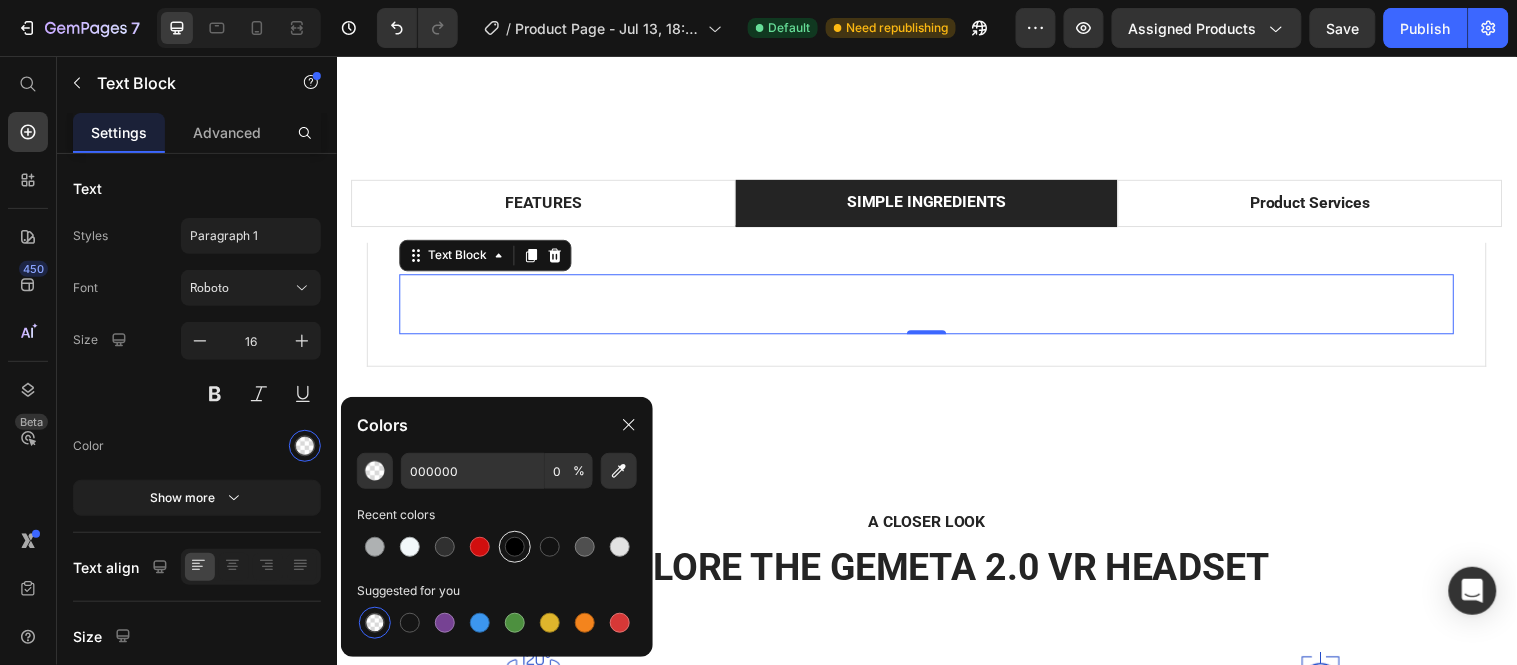 click at bounding box center (515, 547) 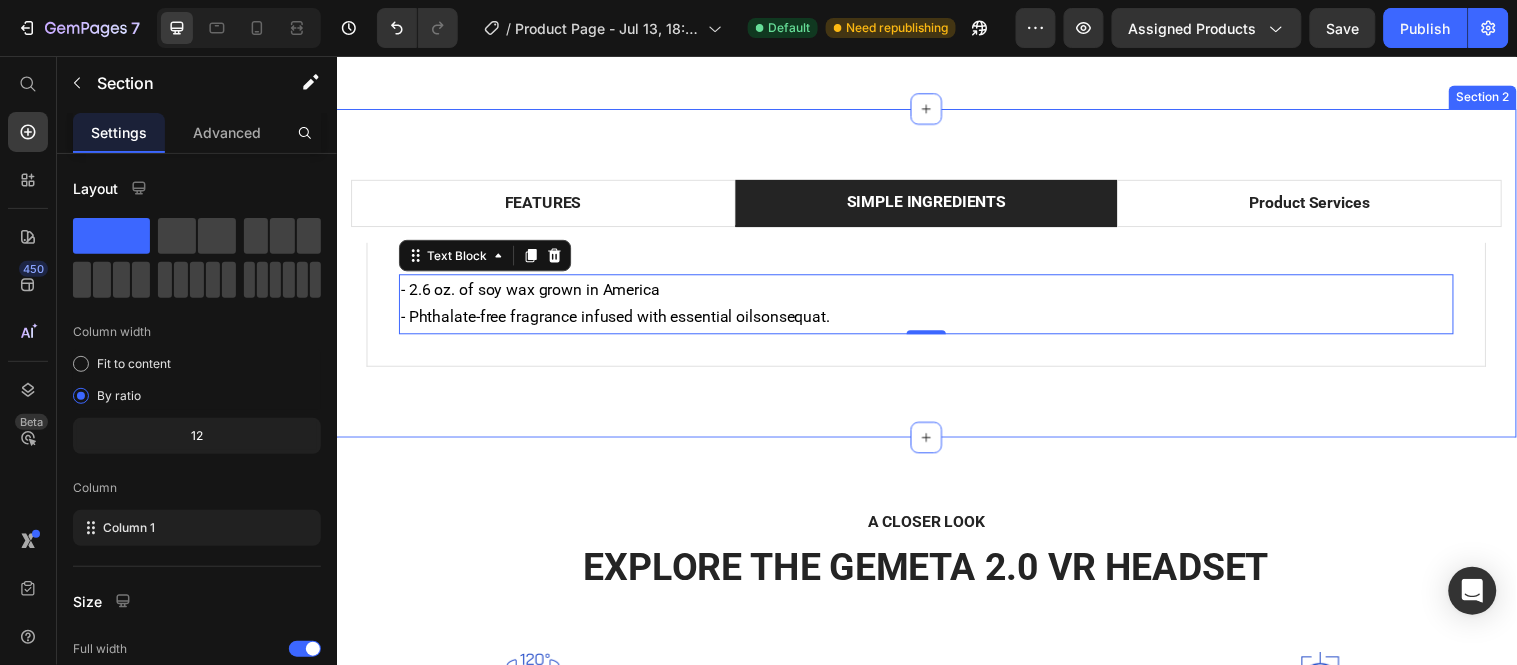 click on "FEATURES SIMPLE INGREDIENTS Product Services - Fo- 6 cubes of fragrant soy wax - rmulated for maximum fragrance output without a flame - Great for offices, teacher rooms, bathroom Text block Row - 2.6 oz. of soy wax grown in America - Phthalate-free fragrance infused with essential oilsonsequat. Text Block   0 Row Professional Support Heading Image Installation Text block We set up your VR headsets for direct use, by preconfiguring the headsets and pre-installing your desired application and 360° content. Text block Image 24/7 Support Desk Text block For questions and problems, you can always  get in touch with our support desk, so we can get you back, up and running. Text block Row Row Tab Row Section 2" at bounding box center [936, 276] 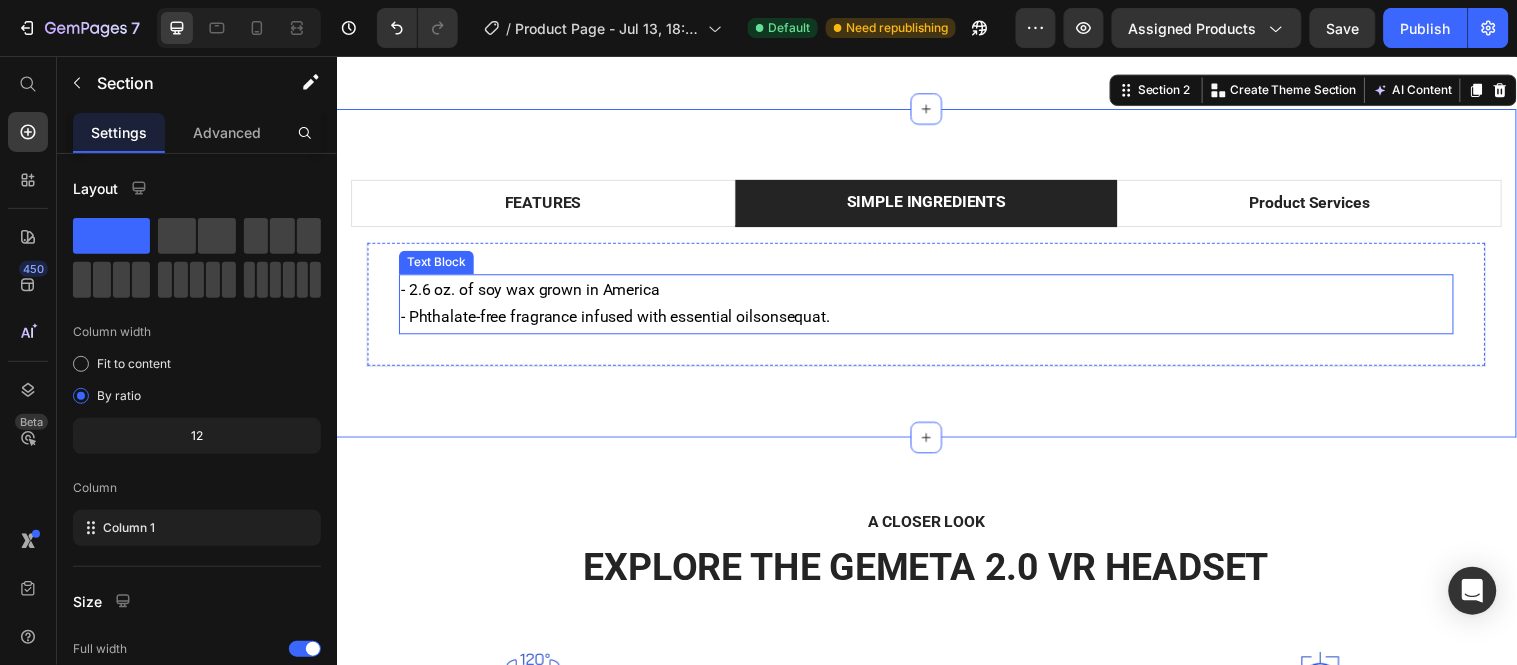 click on "- 2.6 oz. of soy wax grown in America - Phthalate-free fragrance infused with essential oilsonsequat." at bounding box center [936, 308] 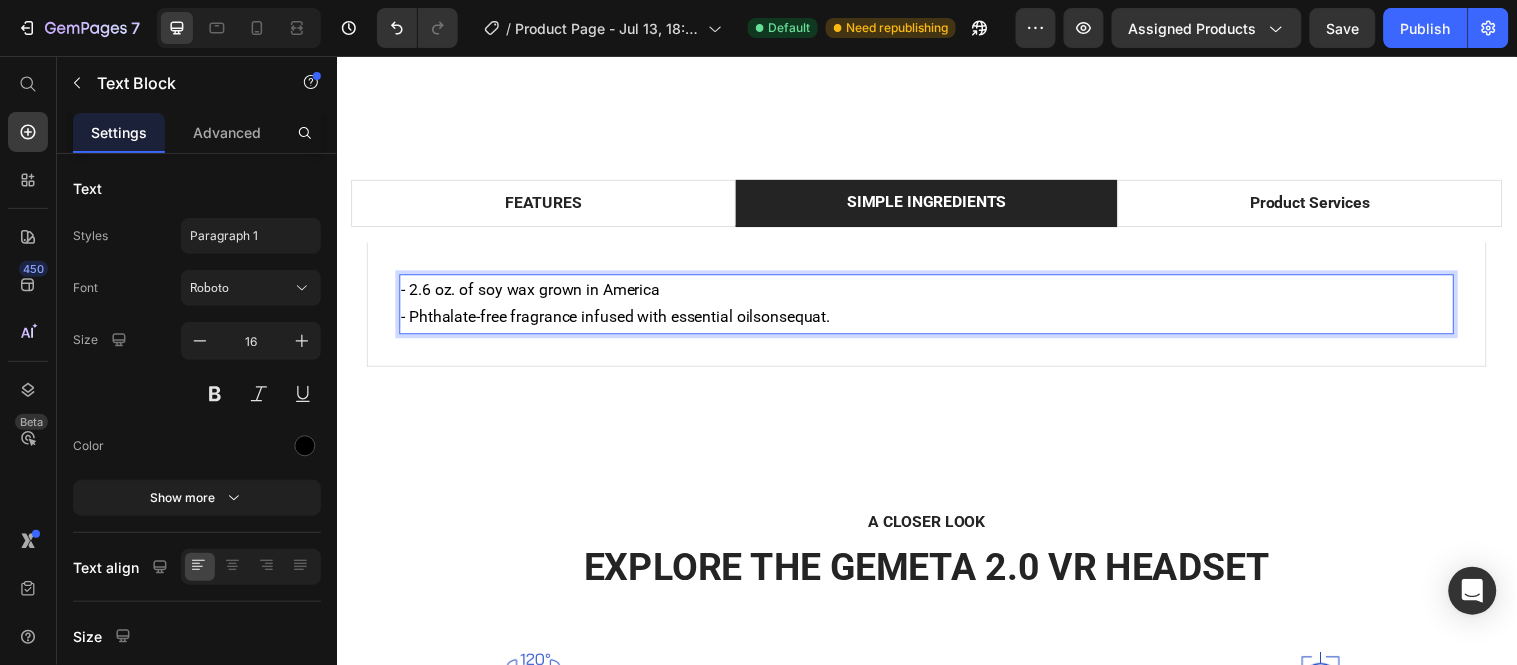 drag, startPoint x: 987, startPoint y: 339, endPoint x: 892, endPoint y: 352, distance: 95.885345 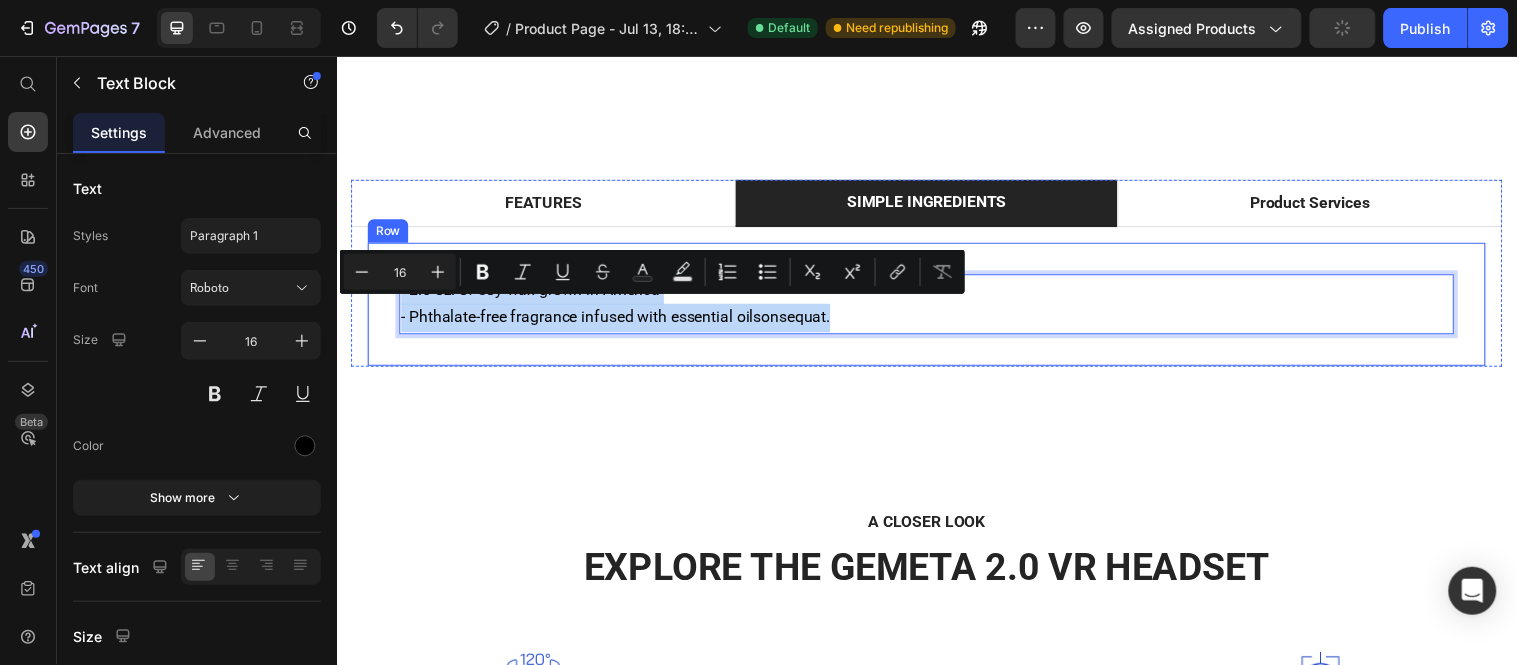 drag, startPoint x: 853, startPoint y: 342, endPoint x: 397, endPoint y: 315, distance: 456.79865 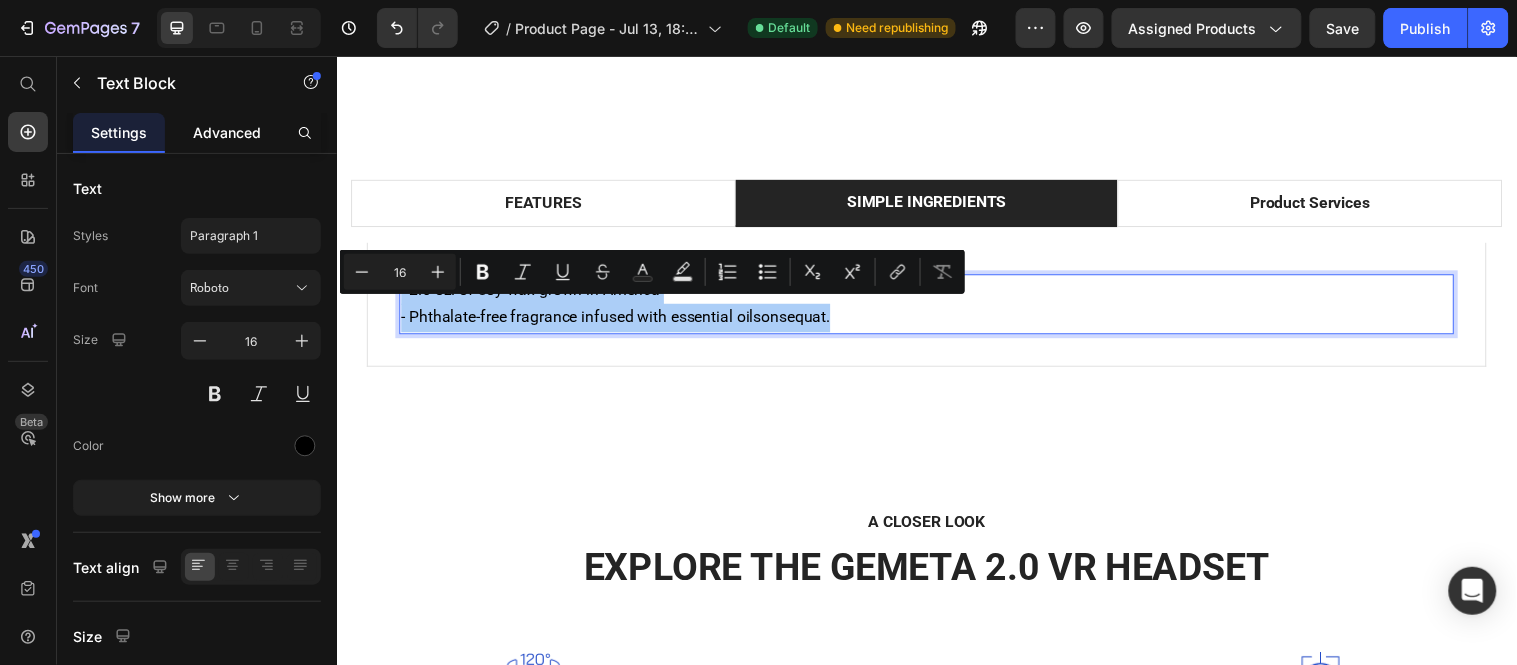 click on "Advanced" at bounding box center [227, 132] 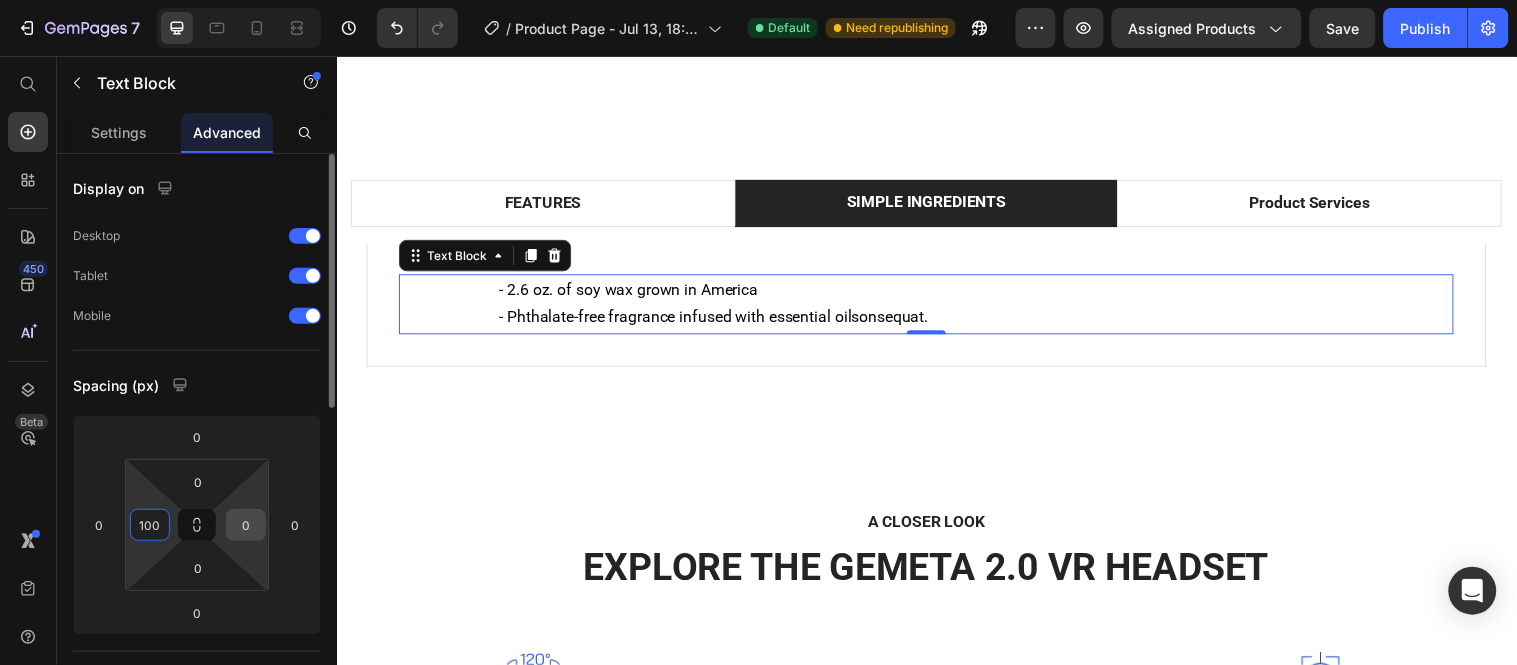 type on "100" 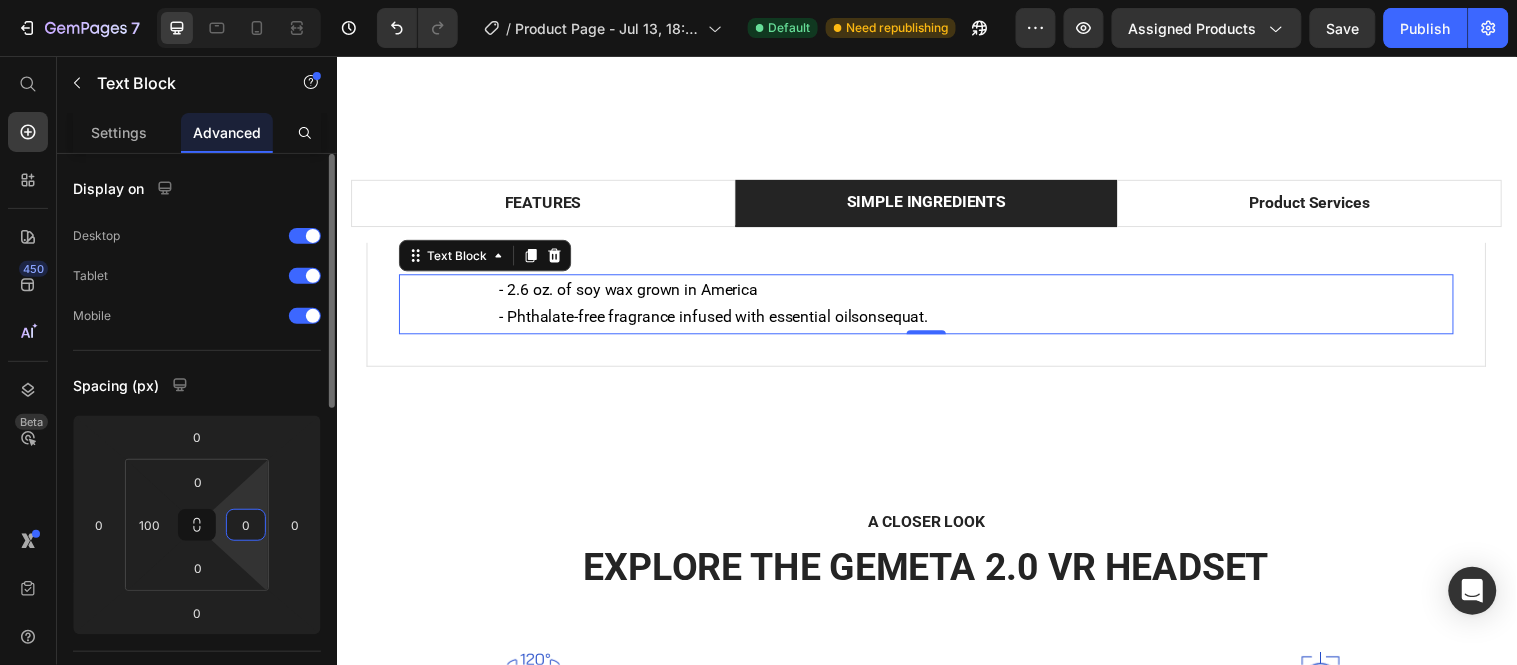 drag, startPoint x: 252, startPoint y: 528, endPoint x: 221, endPoint y: 528, distance: 31 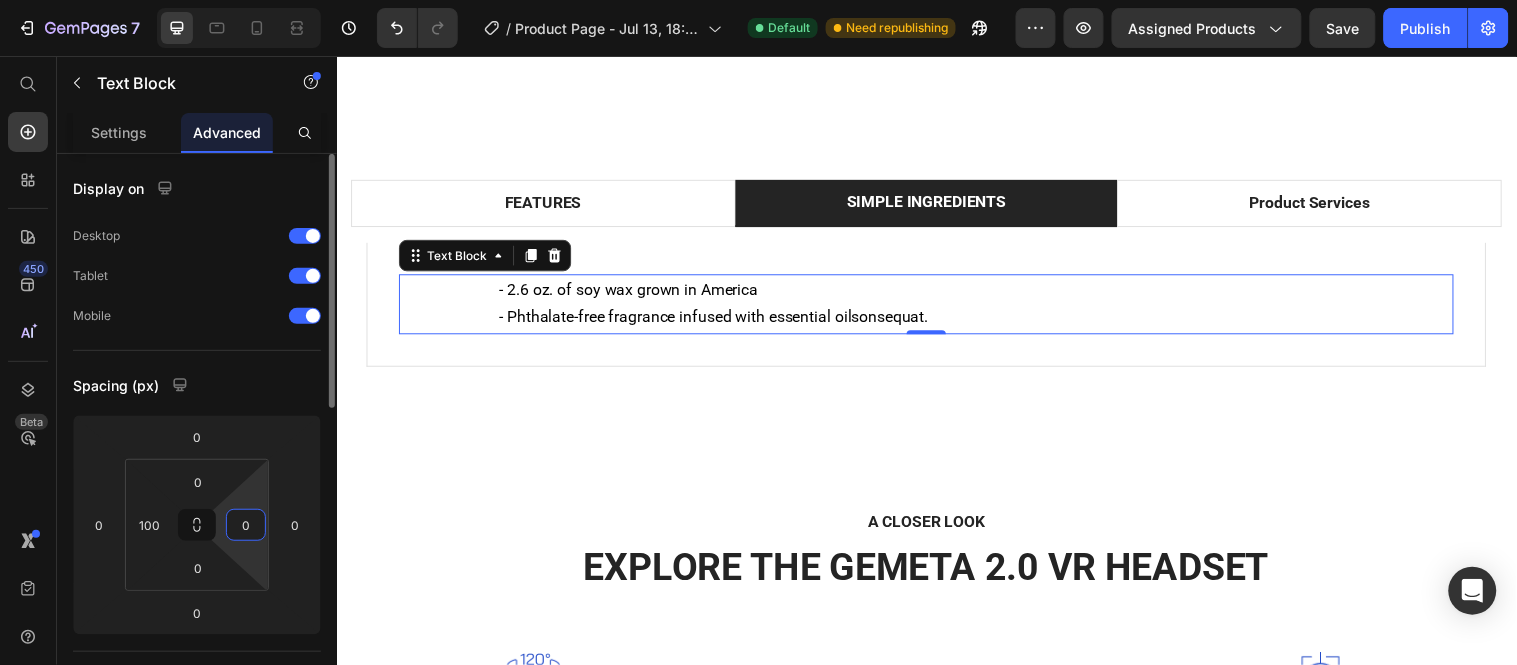 click on "0 100 0 0" at bounding box center [197, 525] 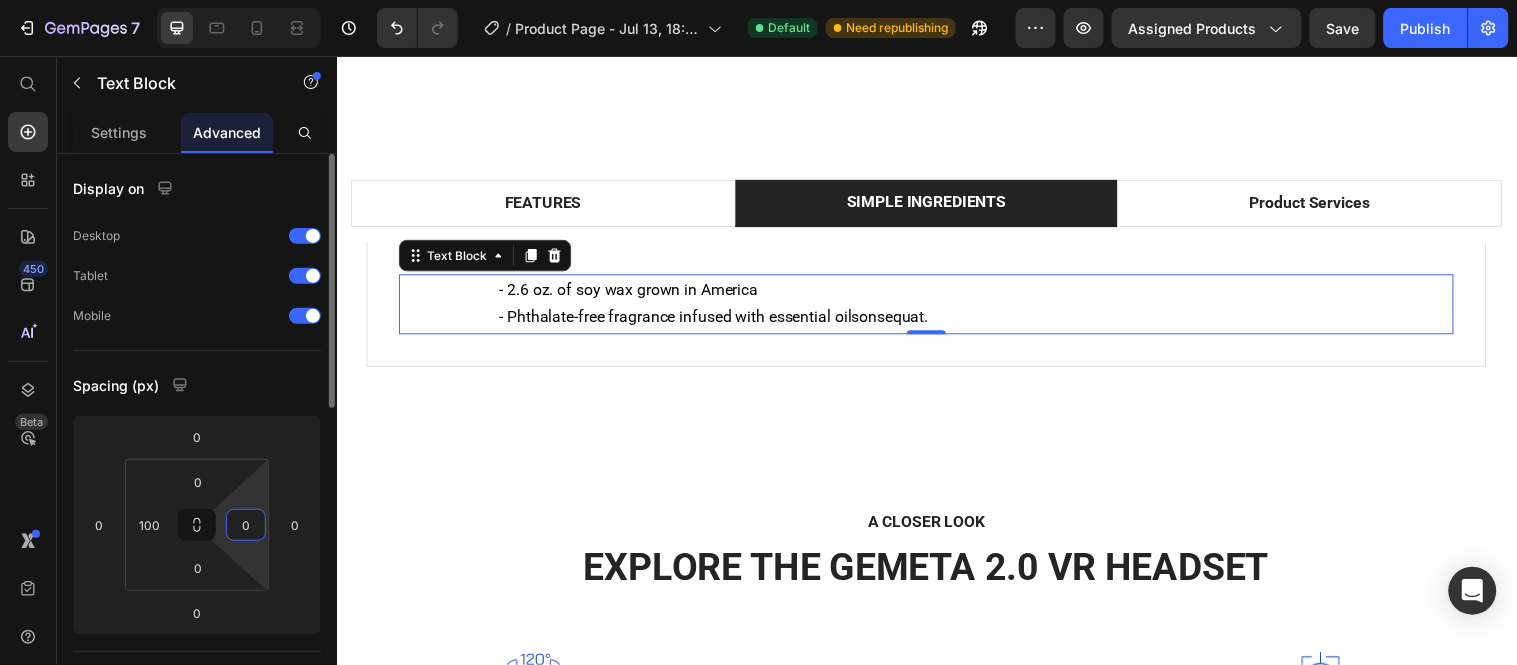 drag, startPoint x: 254, startPoint y: 522, endPoint x: 240, endPoint y: 522, distance: 14 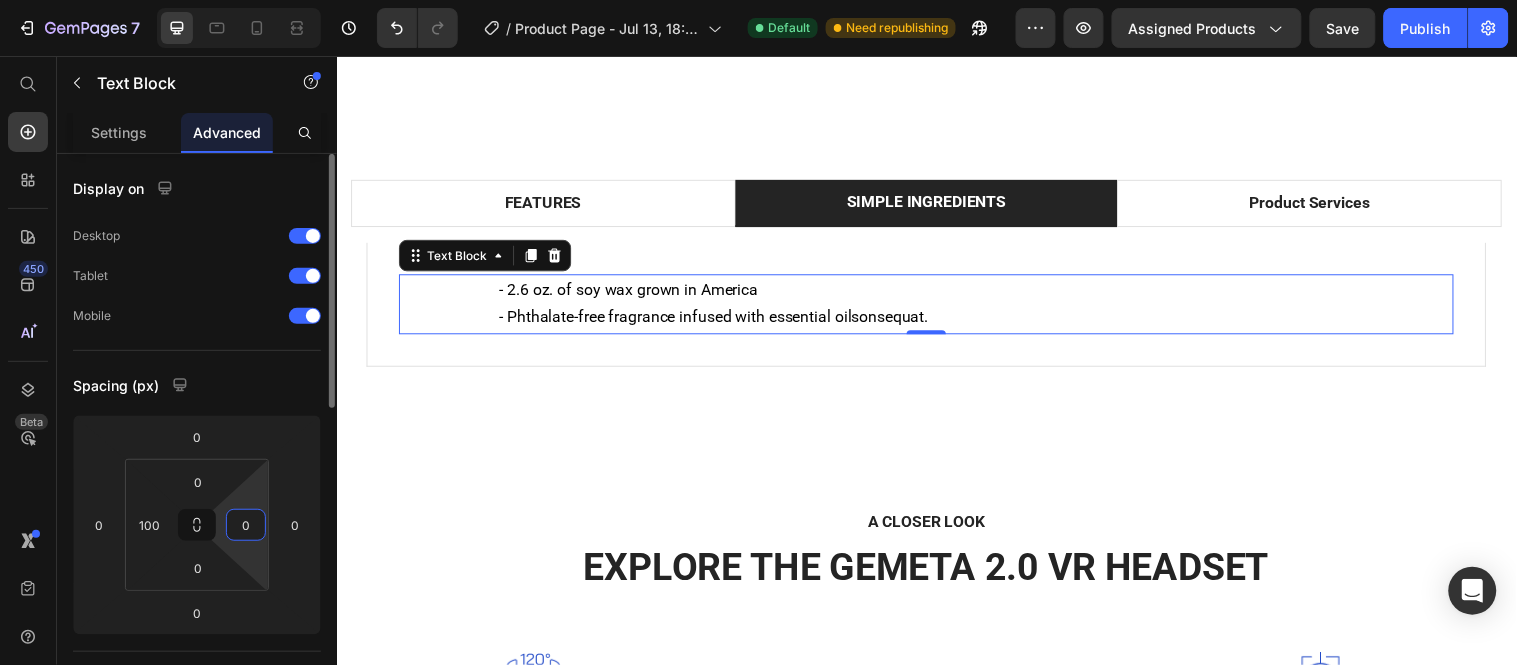 click on "0" at bounding box center [246, 525] 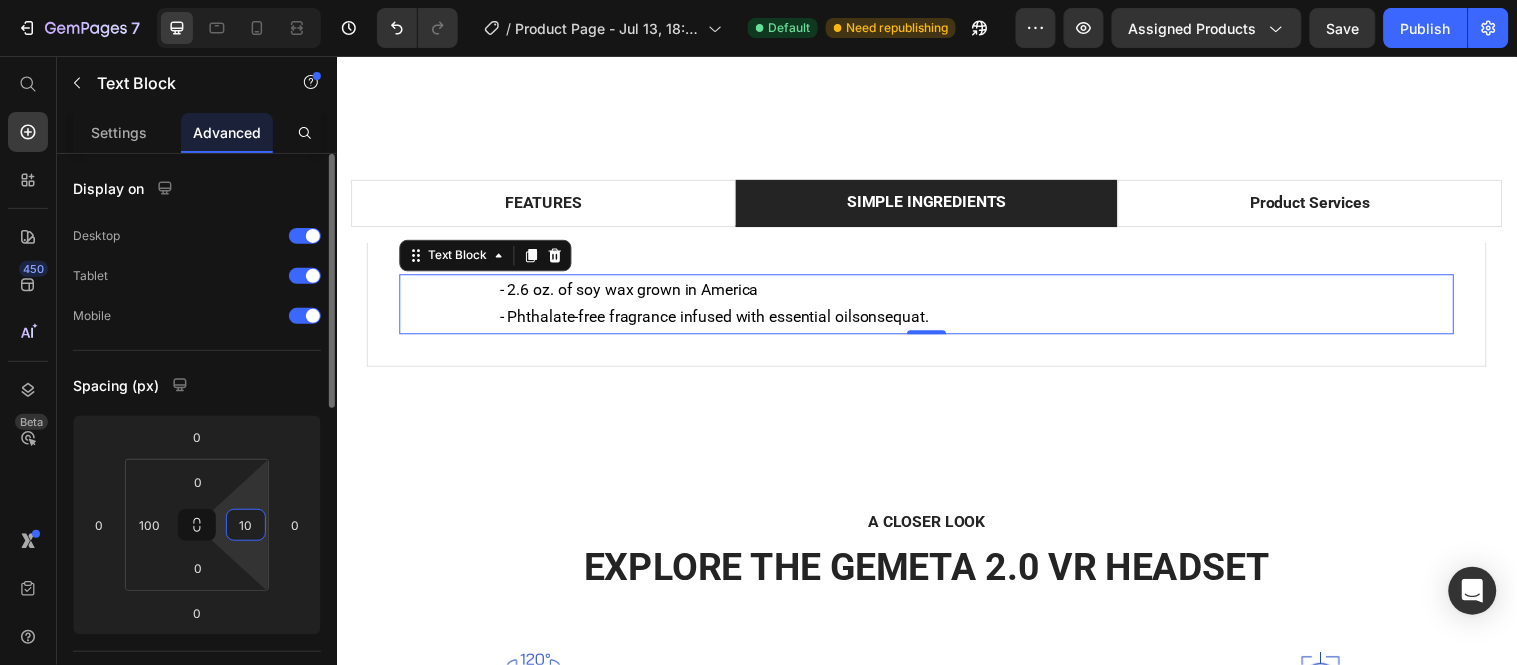 type on "100" 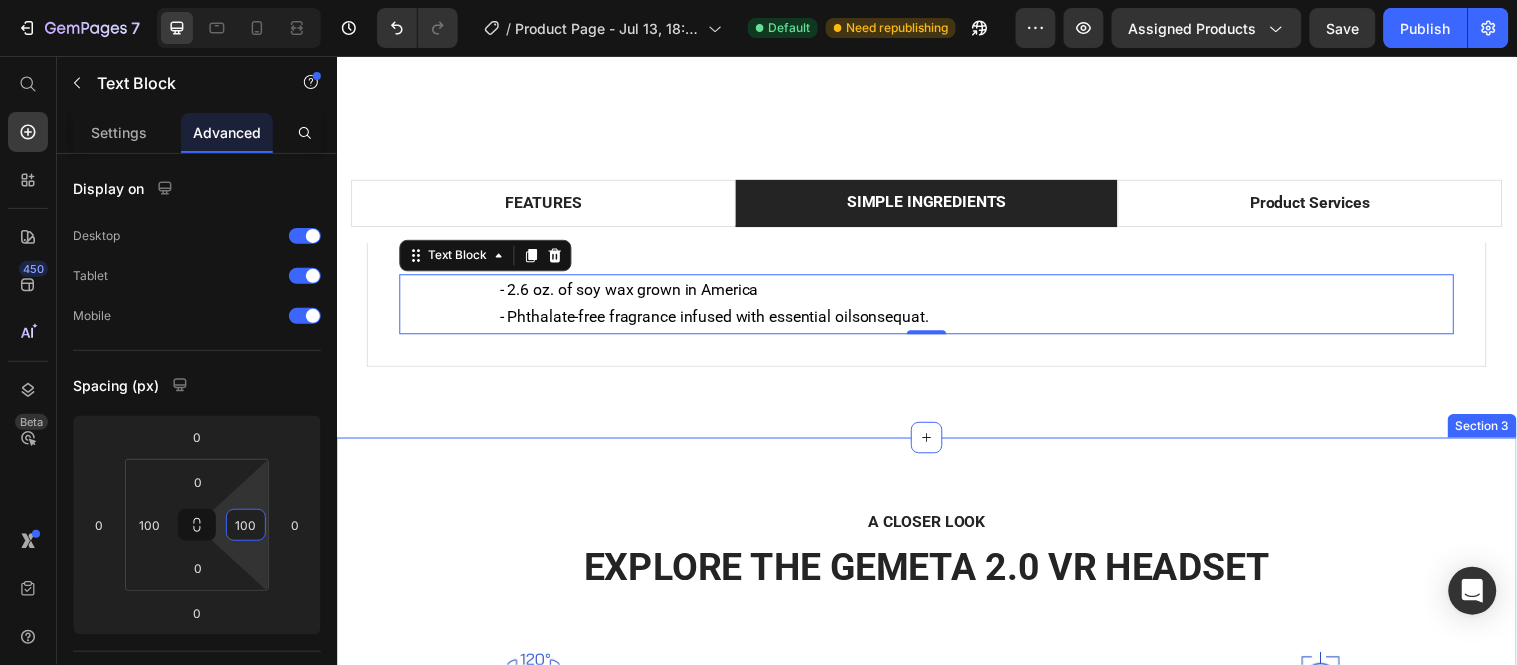 click on "A CLOSER LOOK Text block EXPLORE THE GEMETA 2.0 VR HEADSET Heading Row Image Wide Field of View Text block Provides perfect wide view with  120-degree FOV. Text block Row Image Highest 8K Resolution Text block Get a crystal clear view with two 4K  high-density LCD displays. Text block Row Image Image Precise Eye-Tracking Systems Text block Built-in eye-tracking at 200 Hz for a tailored, optimal experience to every user Text block Row Image Supreme Comfort  Text block Wear it with ease because the GEMETA VR headset is engineered to feel lighter. Text block Row Row Section 3" at bounding box center (936, 734) 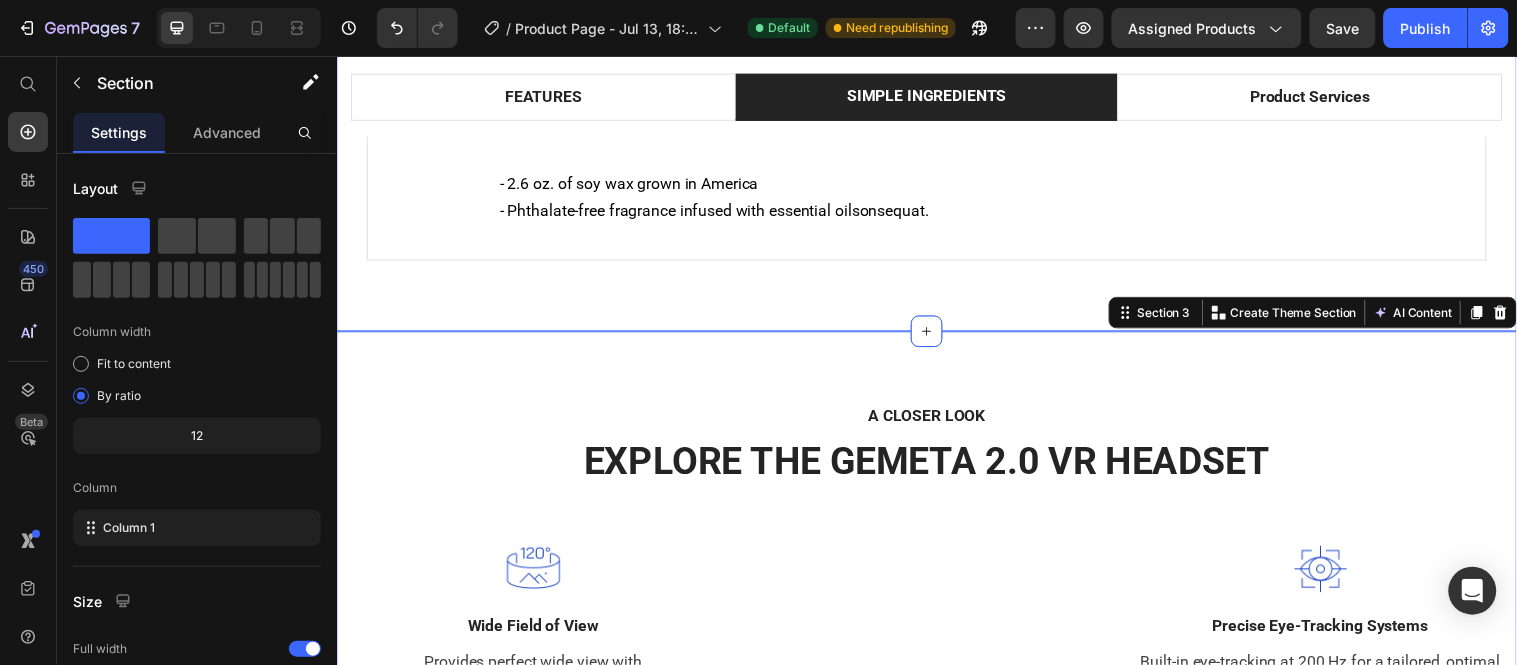 scroll, scrollTop: 1108, scrollLeft: 0, axis: vertical 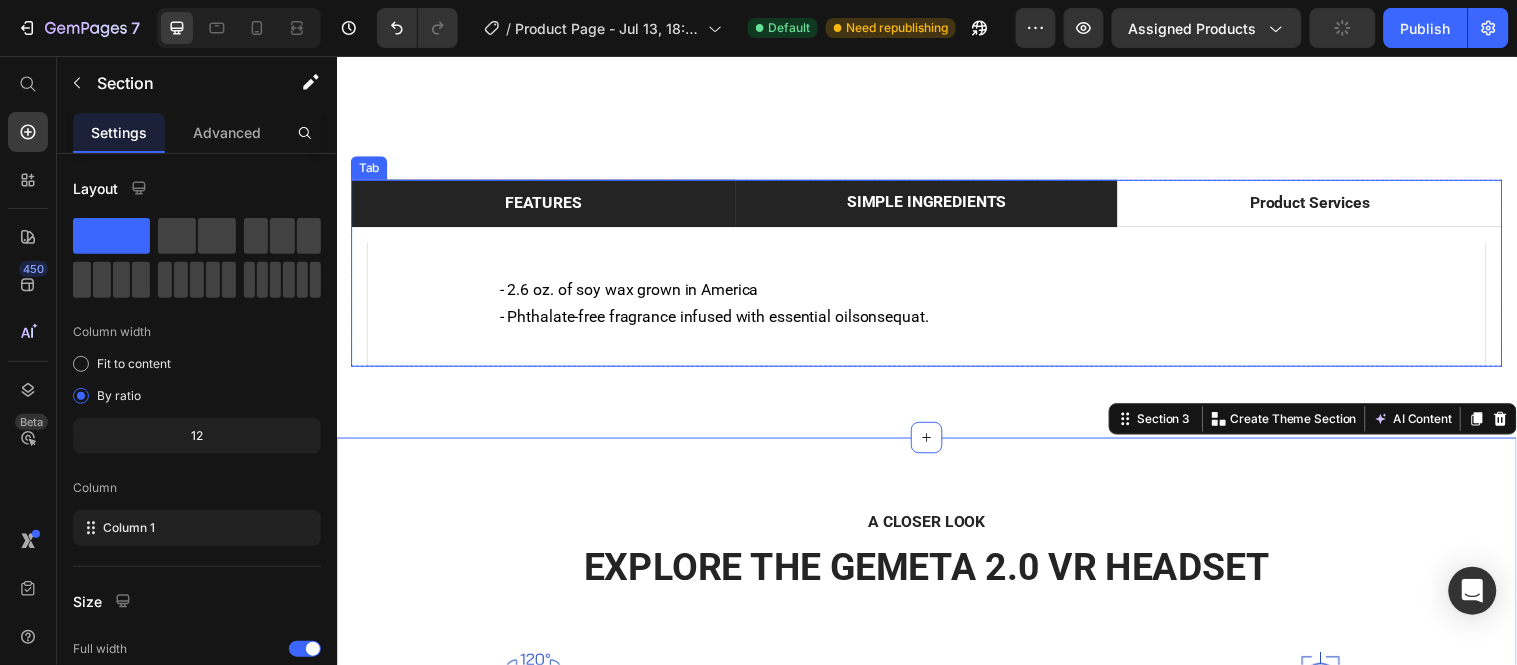 click on "FEATURES" at bounding box center (546, 205) 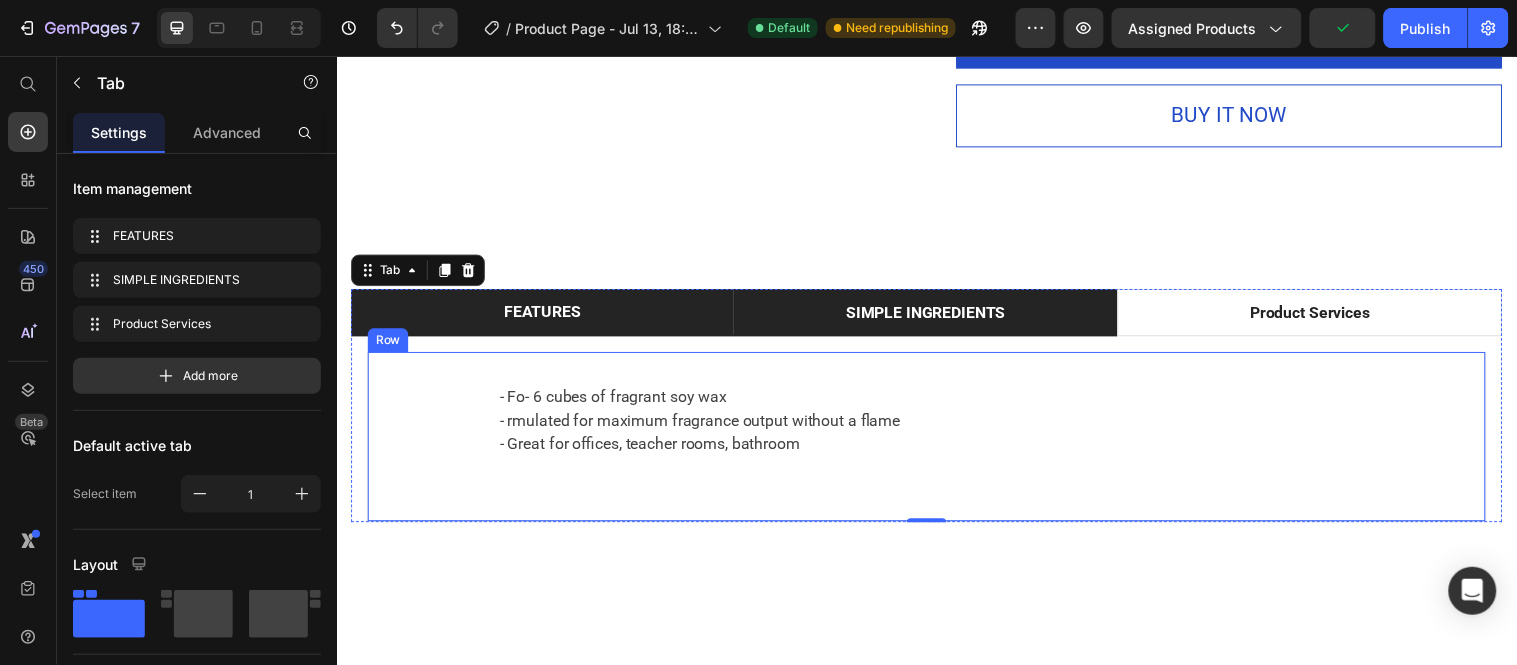 scroll, scrollTop: 775, scrollLeft: 0, axis: vertical 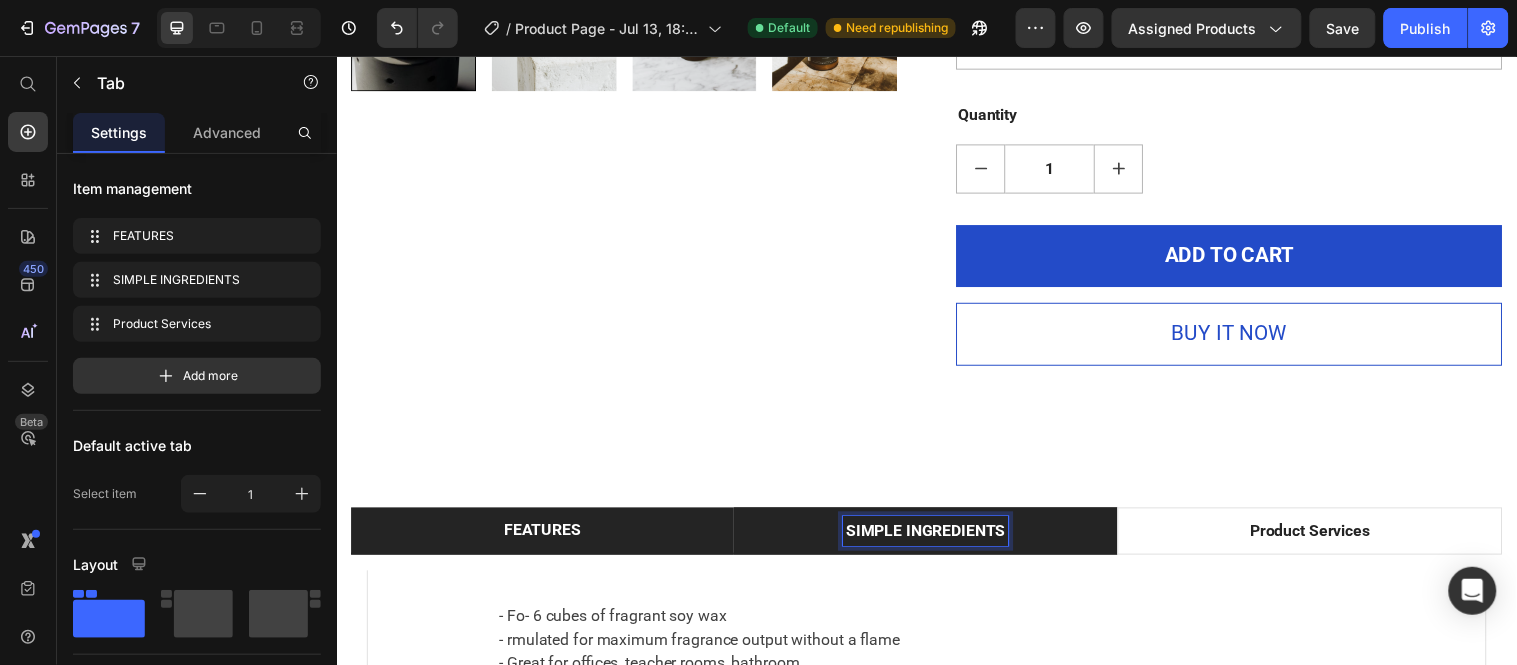 click on "SIMPLE INGREDIENTS" at bounding box center [935, 538] 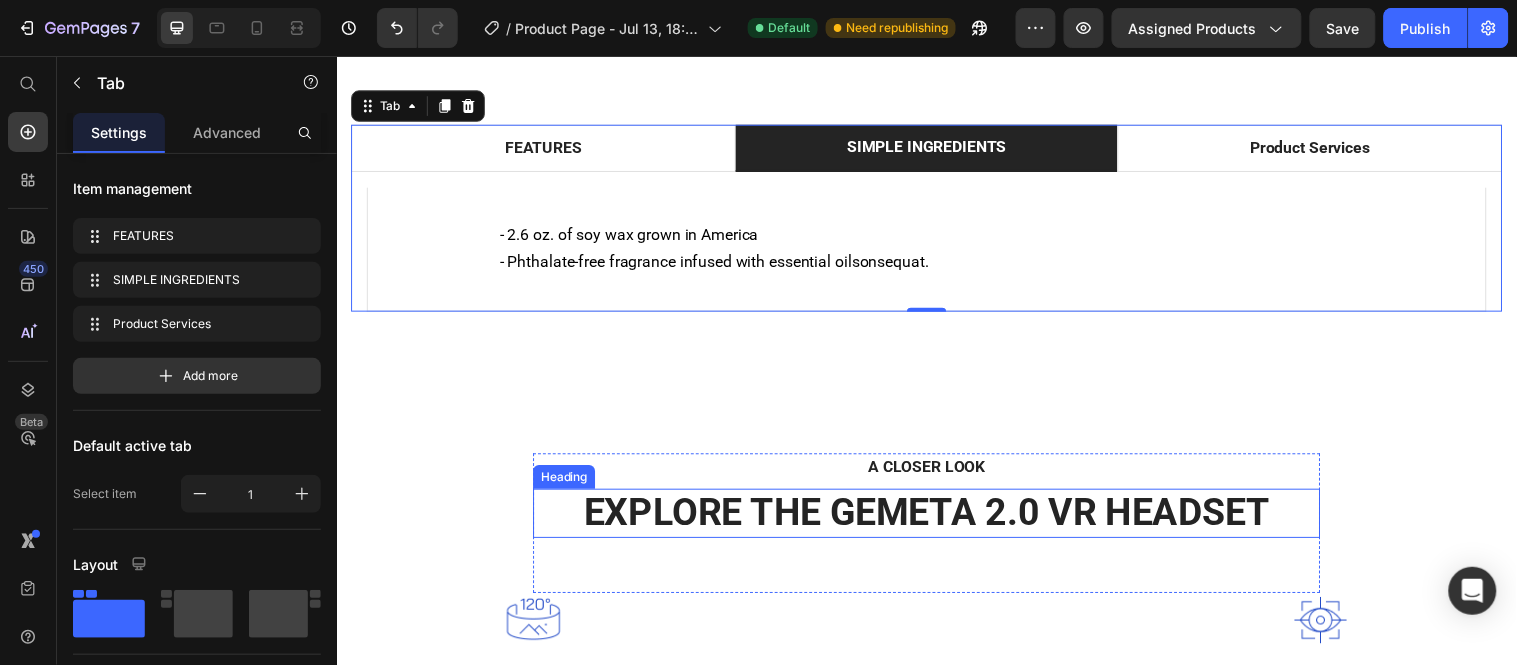 scroll, scrollTop: 1108, scrollLeft: 0, axis: vertical 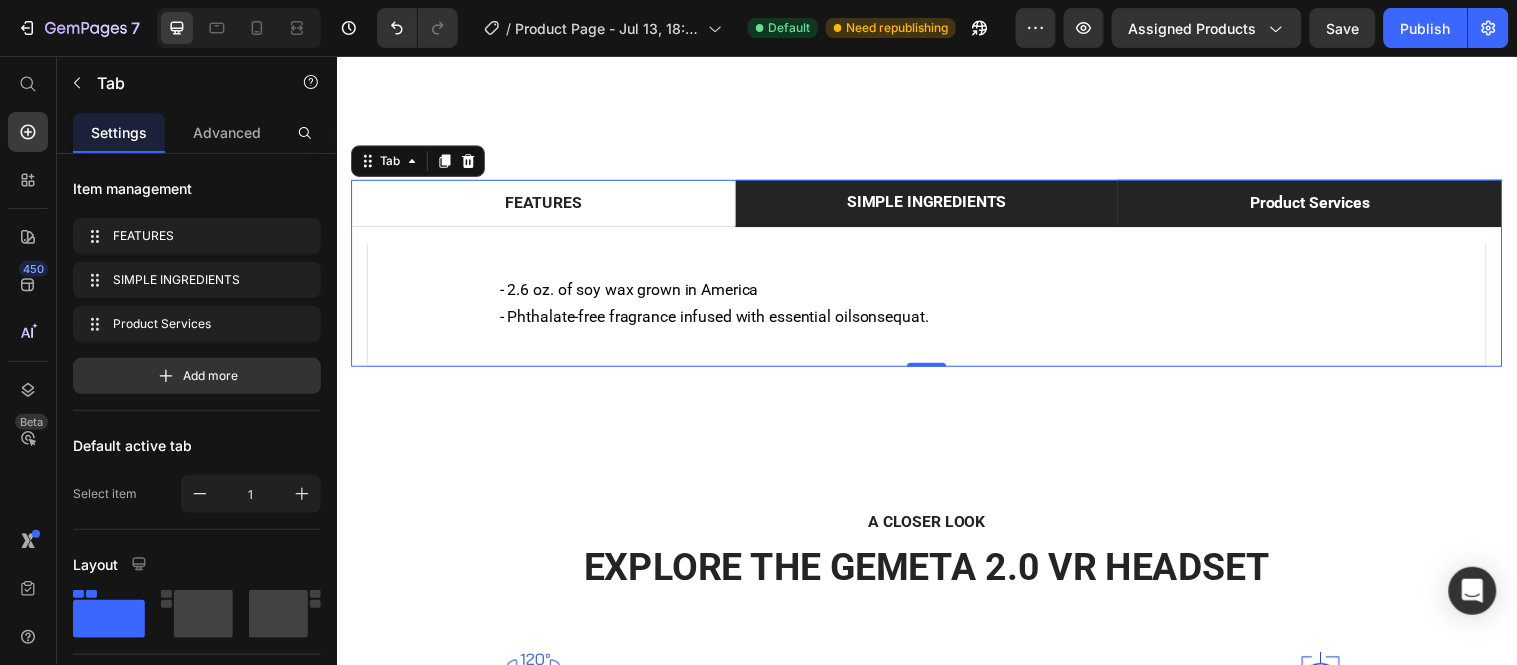 click on "Product Services" at bounding box center (1325, 205) 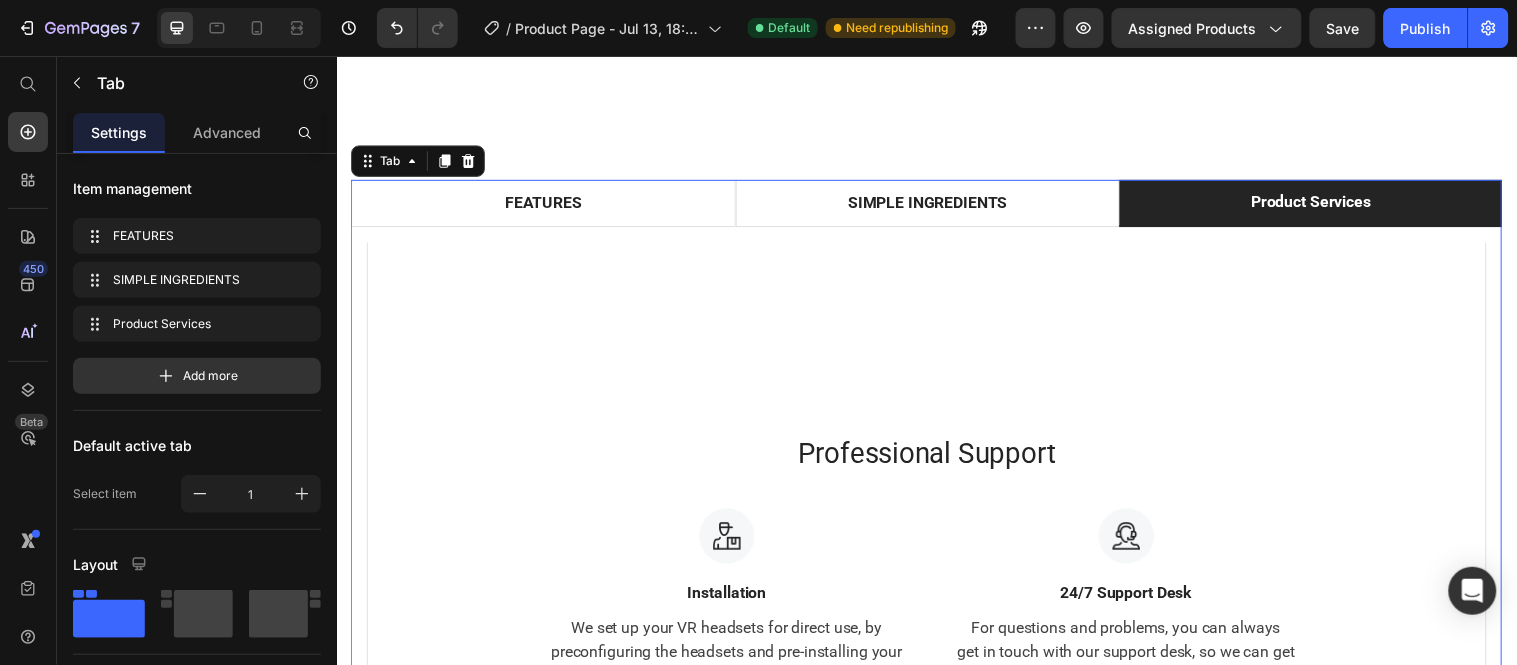 click on "Product Services" at bounding box center [1327, 204] 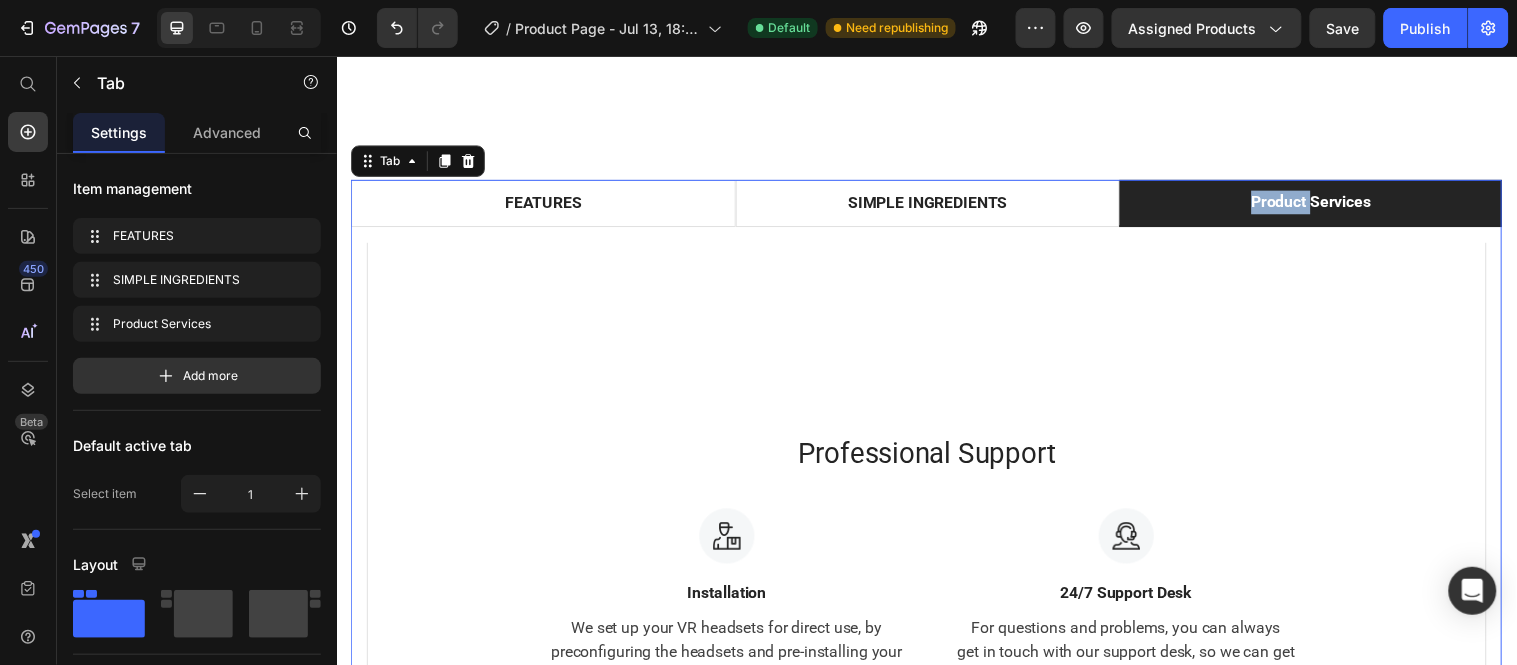 click on "Product Services" at bounding box center (1327, 204) 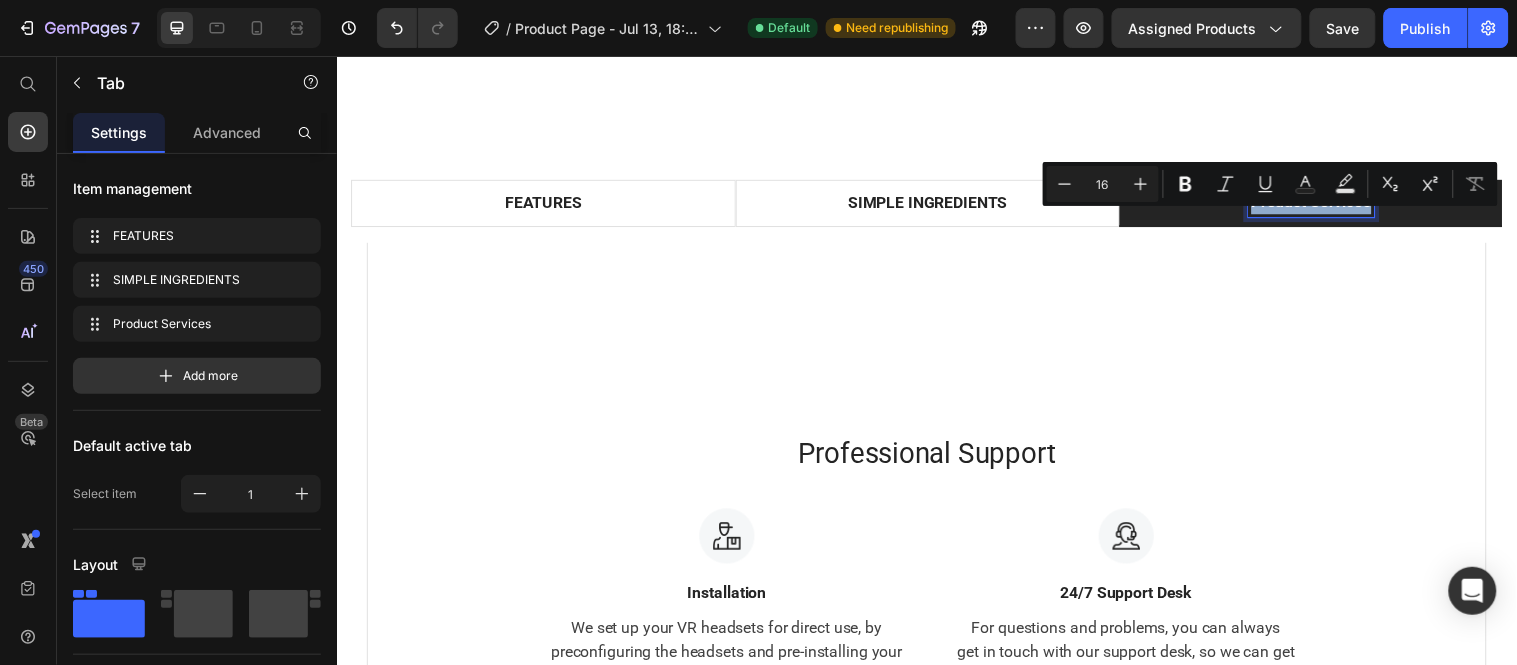 click on "Product Services" at bounding box center (1327, 204) 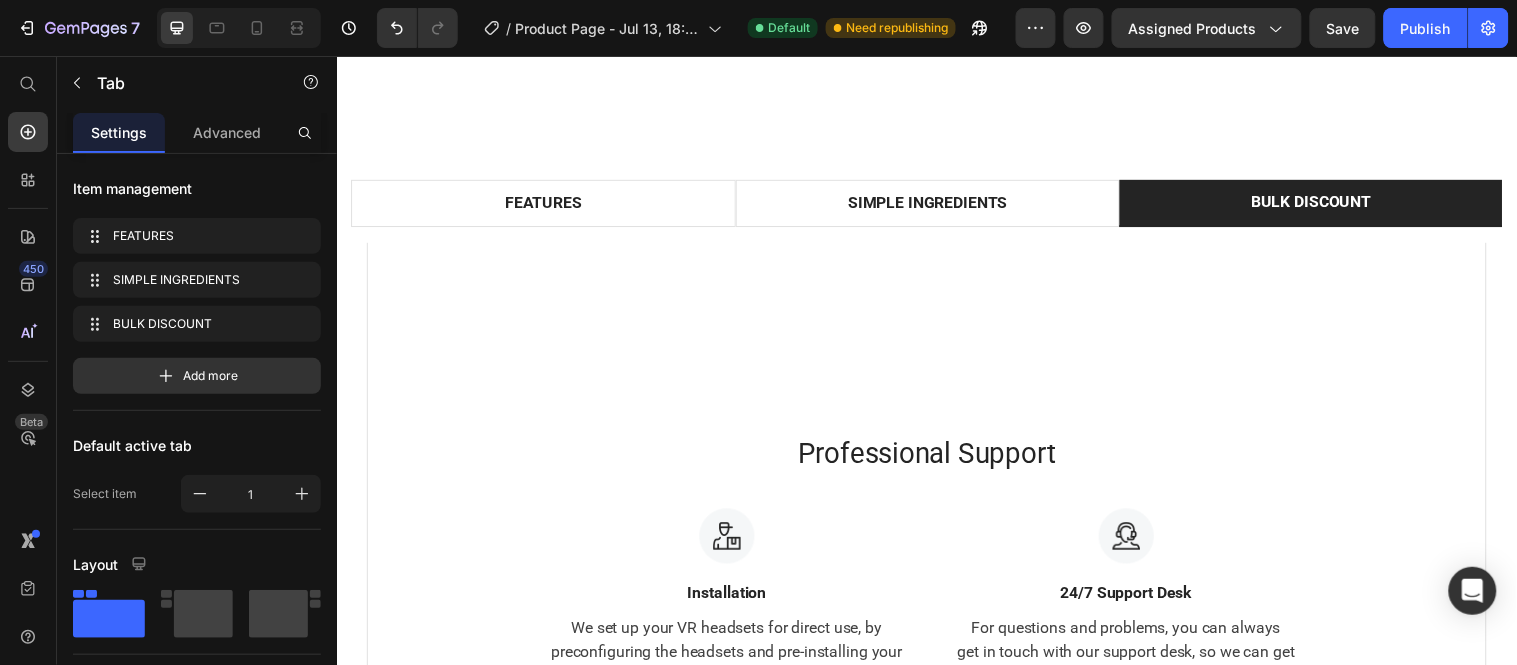 click on "BULK DISCOUNT" at bounding box center [1326, 205] 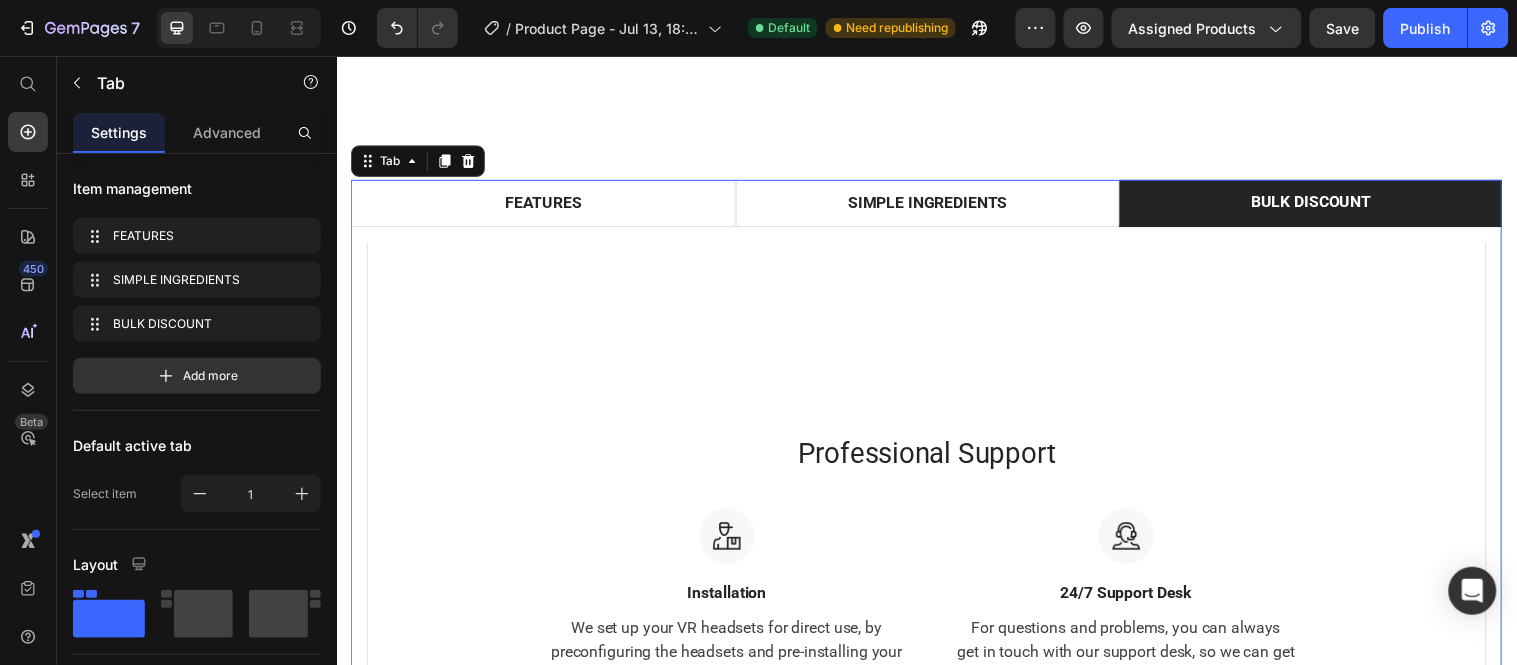 click on "BULK DISCOUNT" at bounding box center (1326, 205) 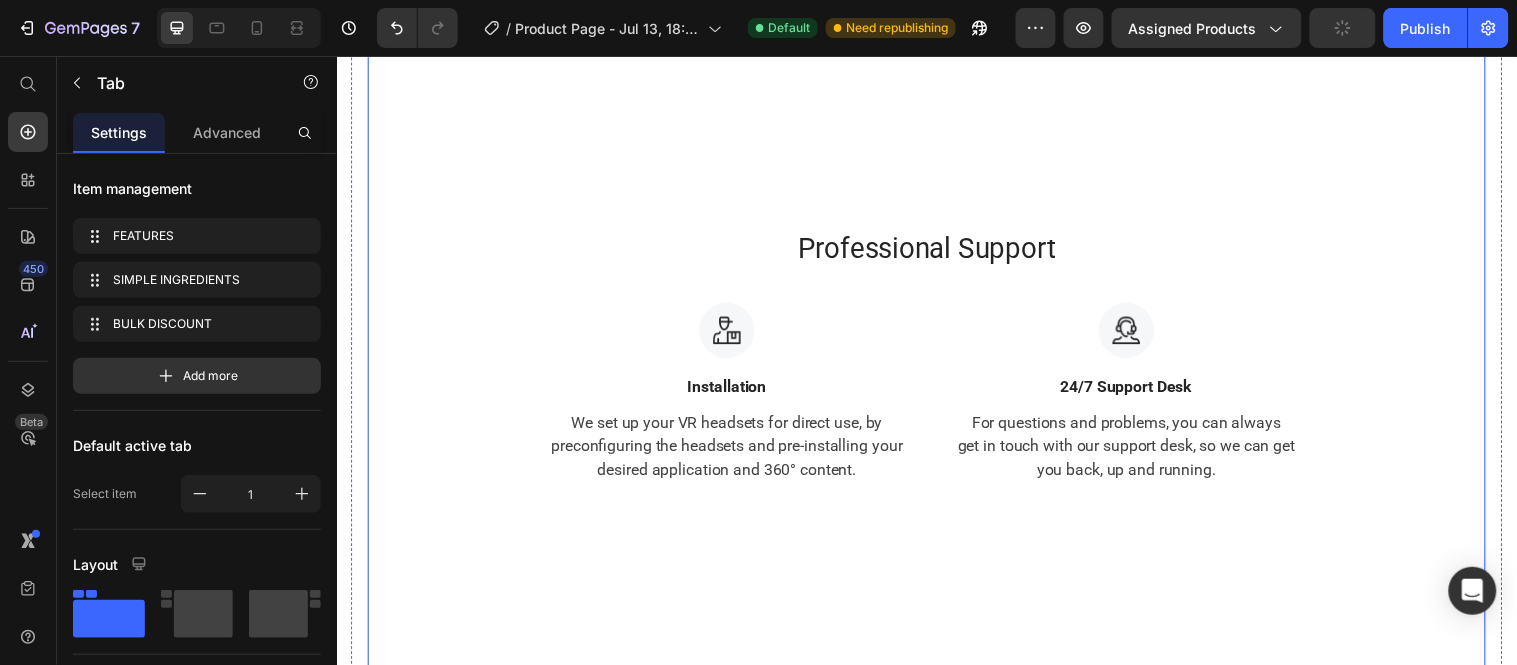 scroll, scrollTop: 1331, scrollLeft: 0, axis: vertical 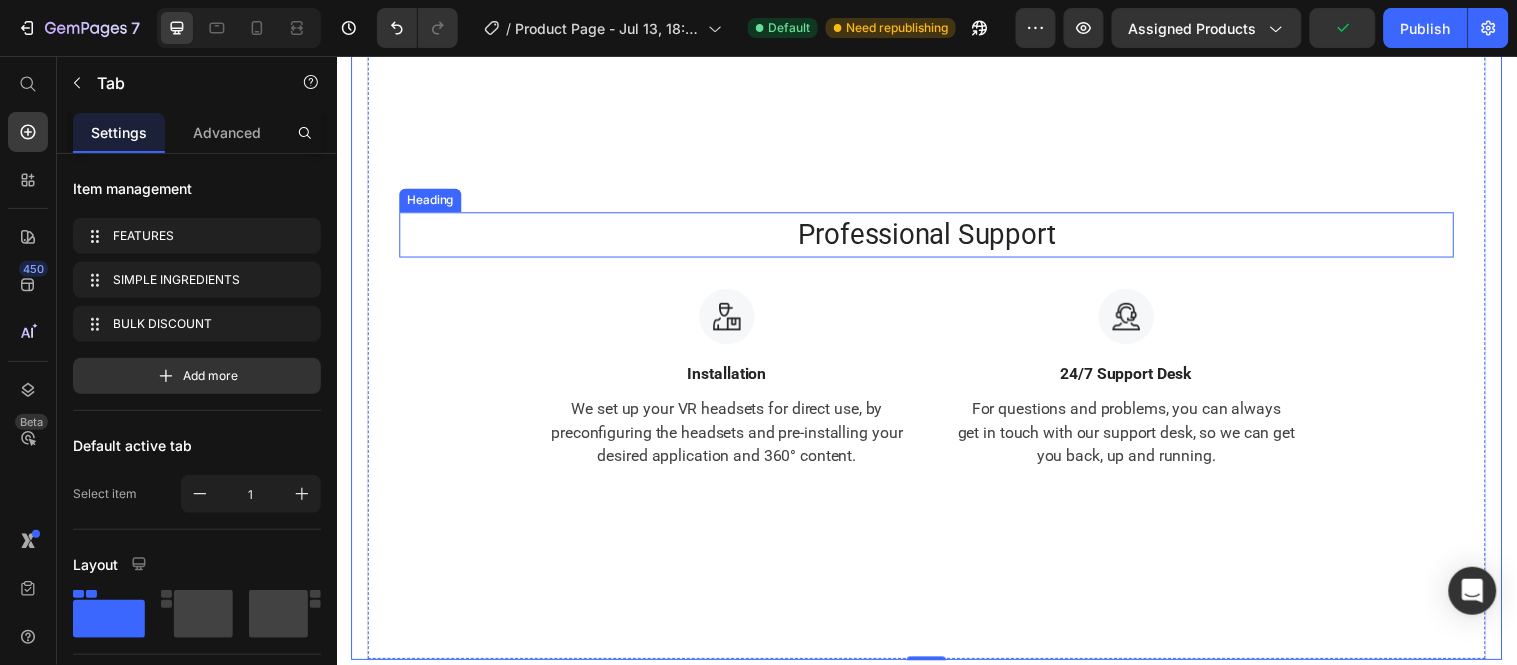 click on "Professional Support" at bounding box center [936, 237] 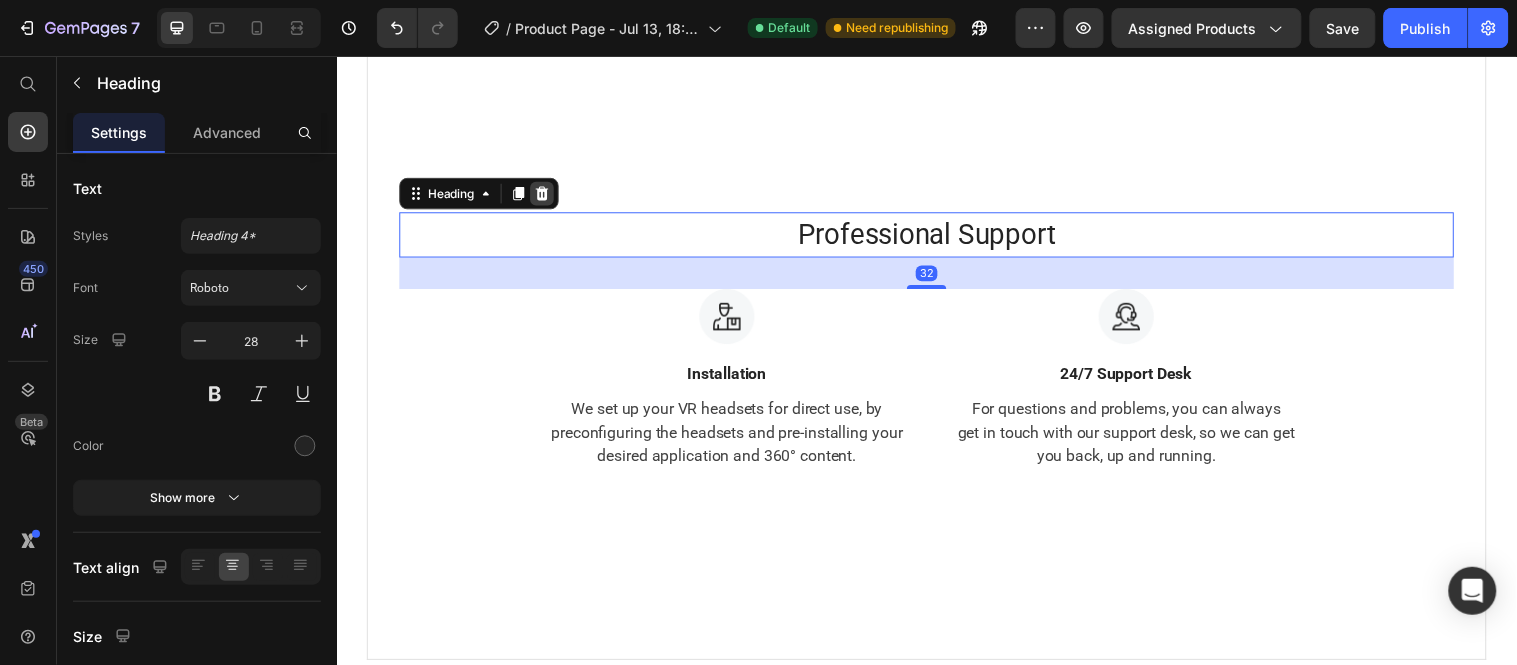 click 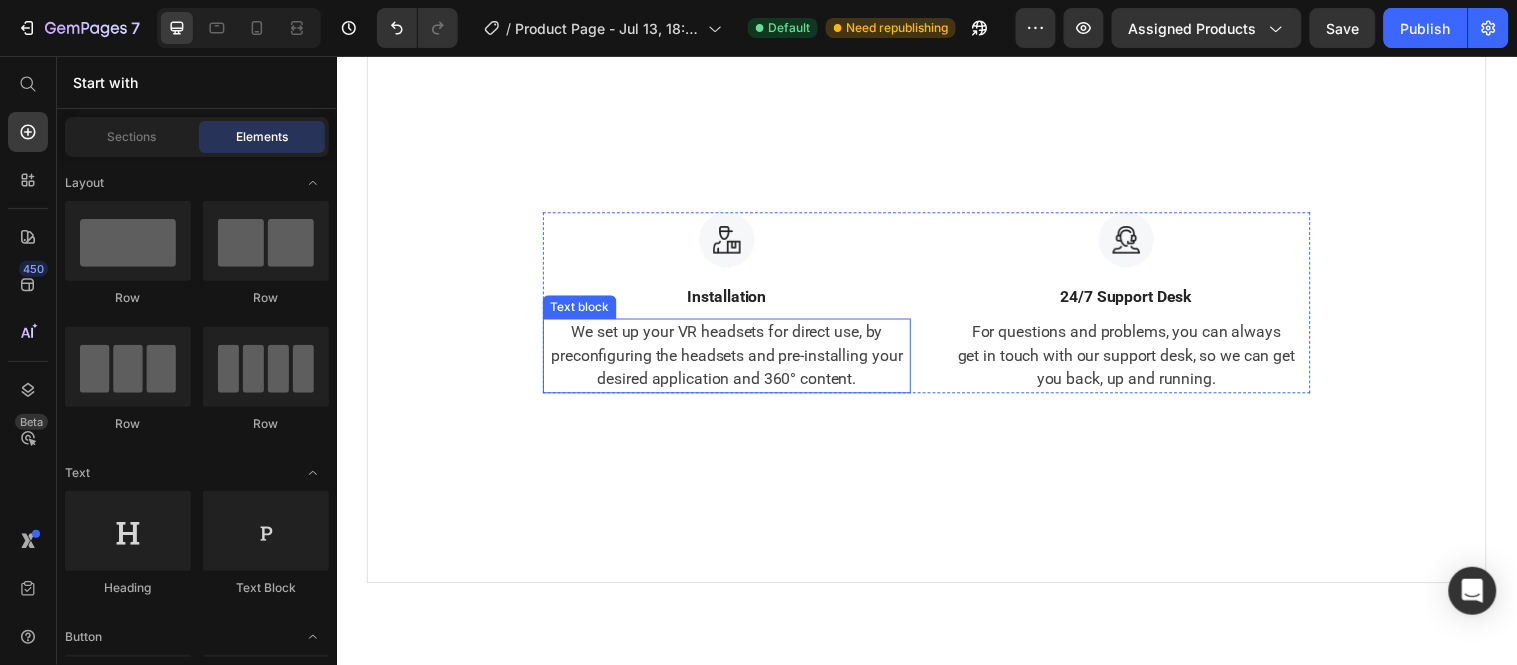 click on "We set up your VR headsets for direct use, by preconfiguring the headsets and pre-installing your desired application and 360° content." at bounding box center [733, 360] 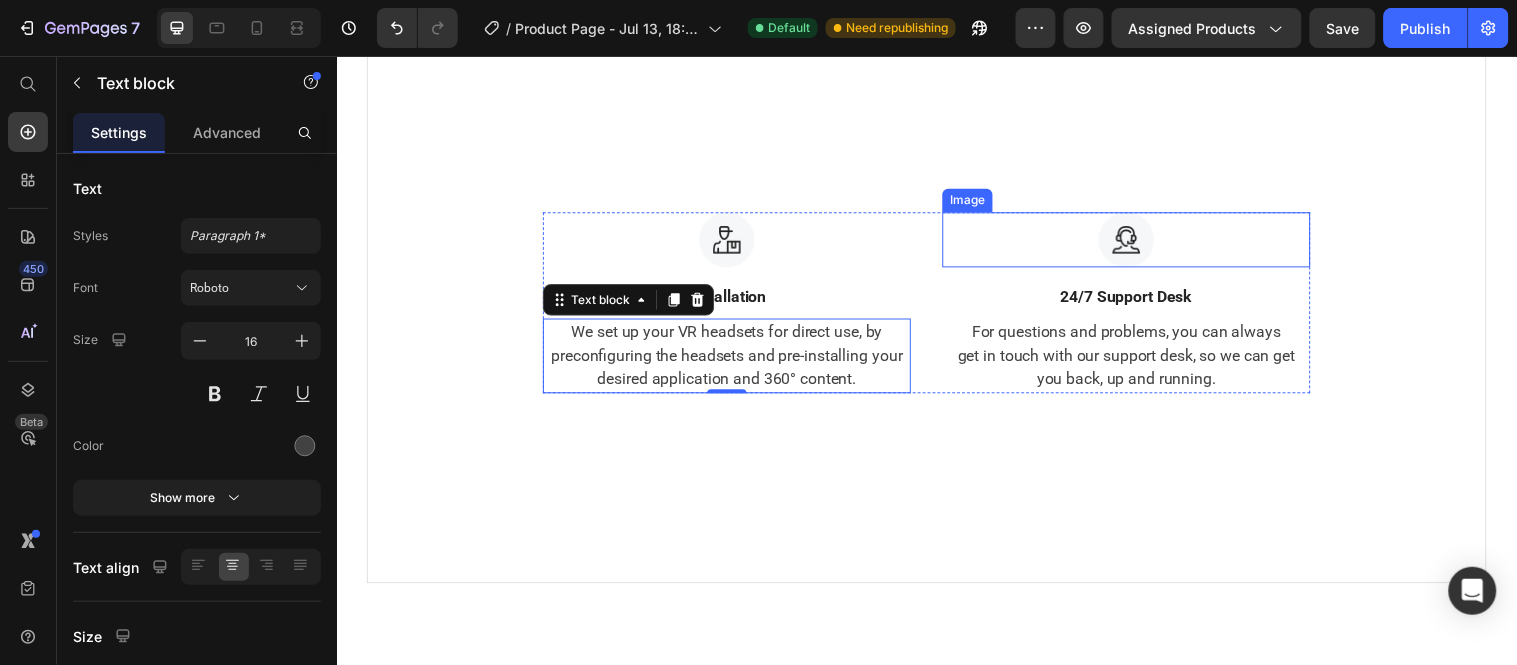 click at bounding box center [1139, 242] 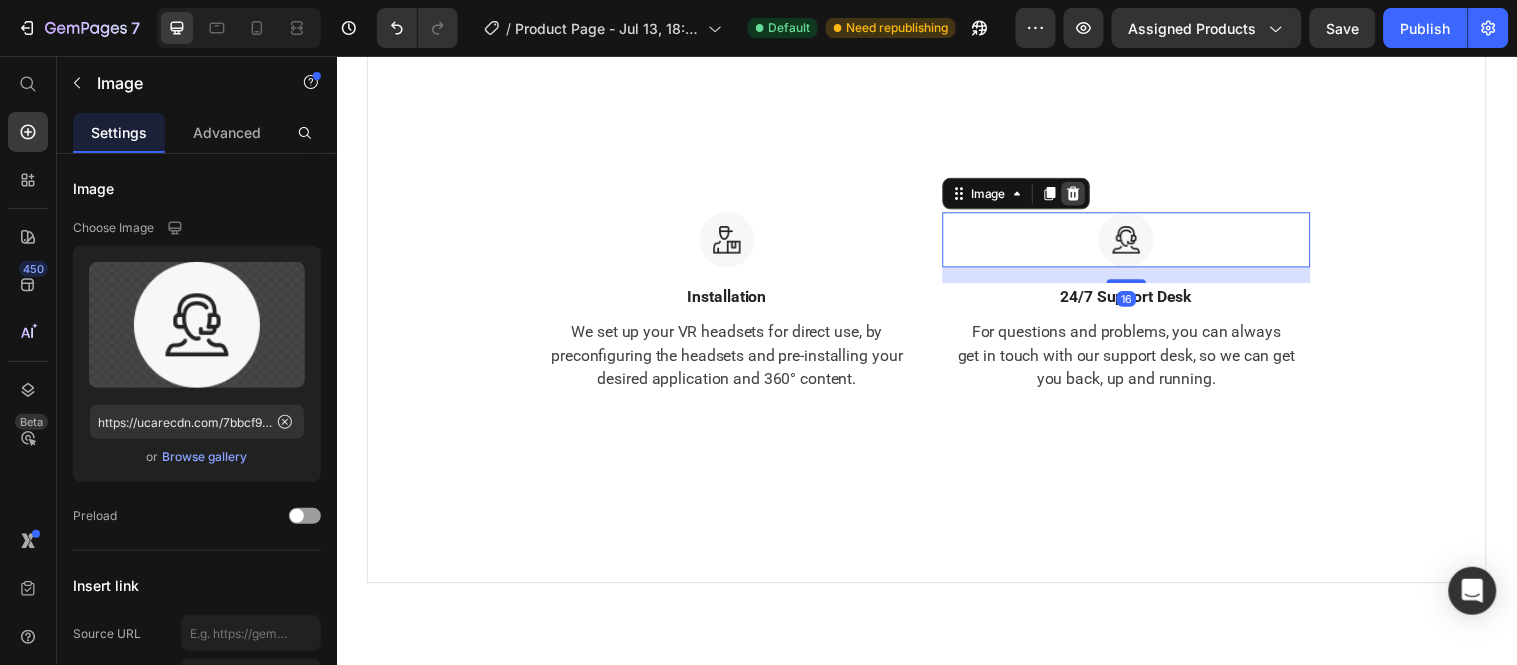 click 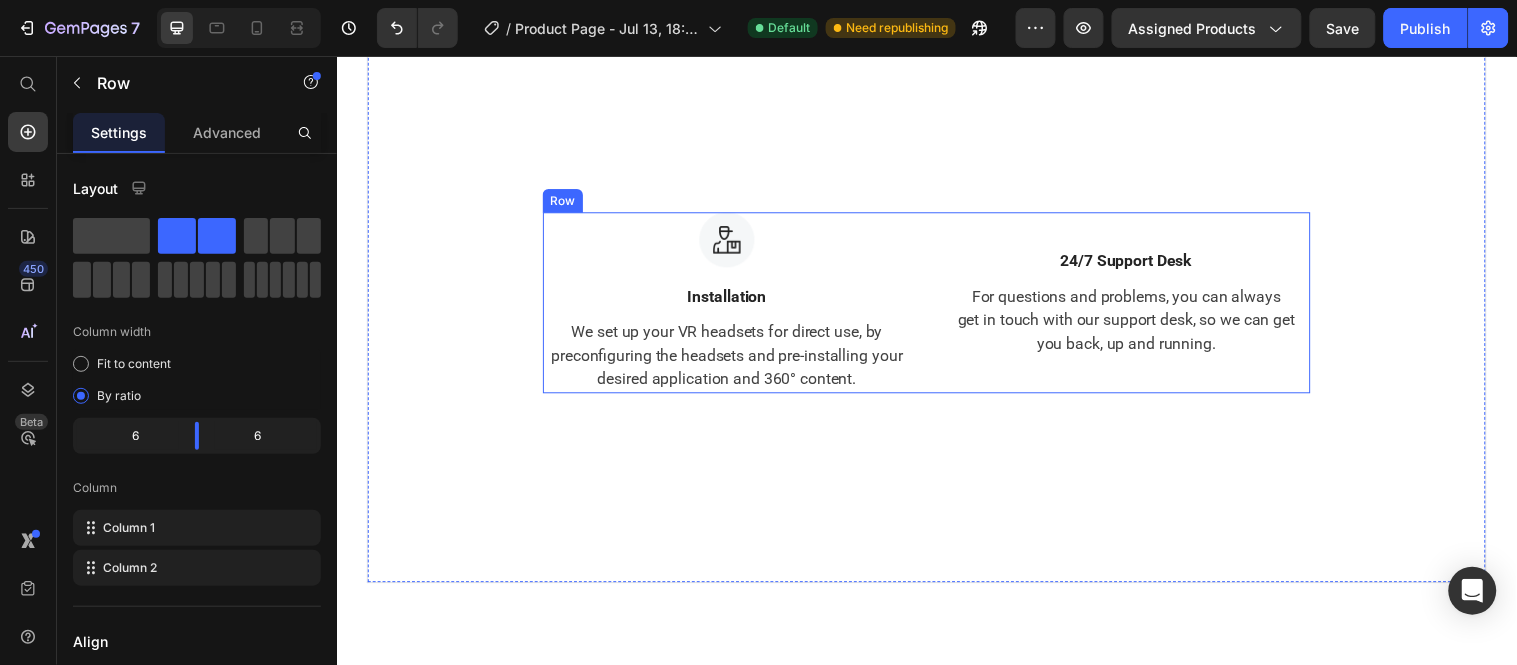 click on "24/7 Support Desk Text block For questions and problems, you can always  get in touch with our support desk, so we can get you back, up and running. Text block" at bounding box center [1139, 306] 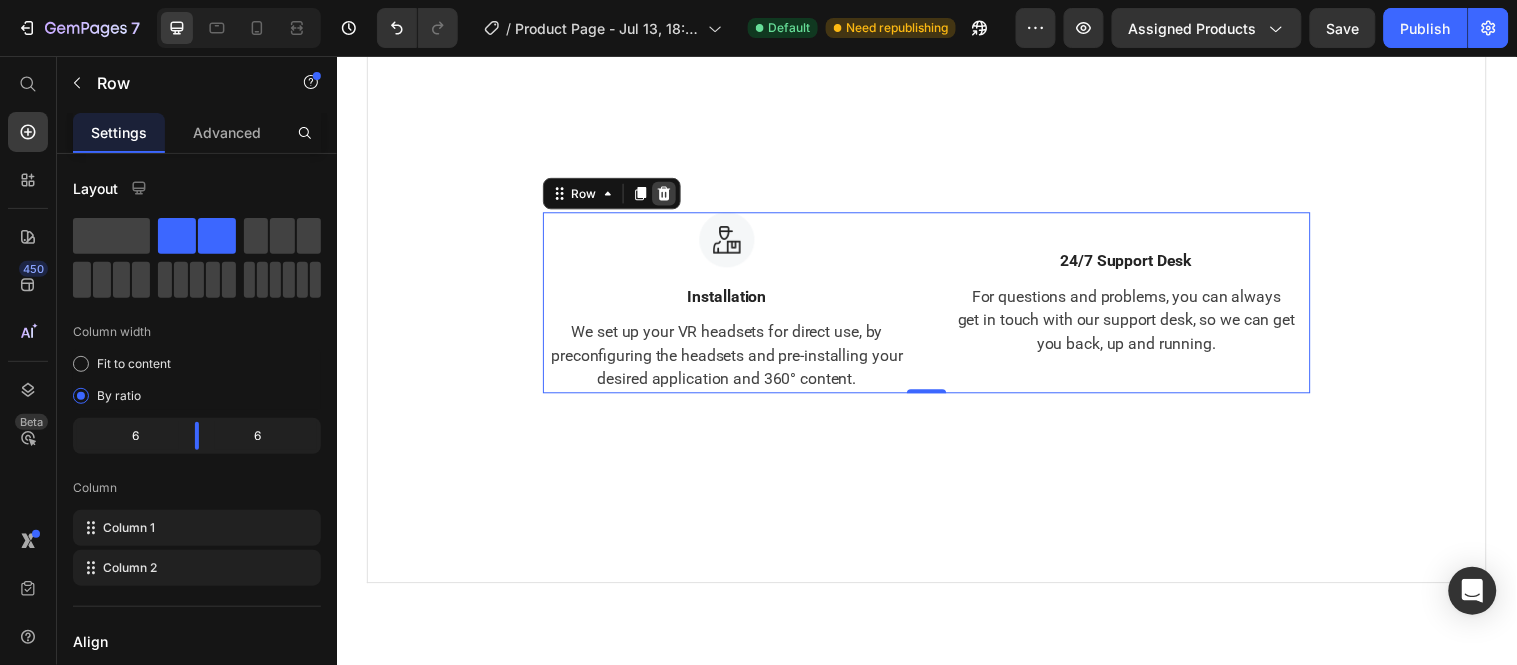 click at bounding box center (669, 195) 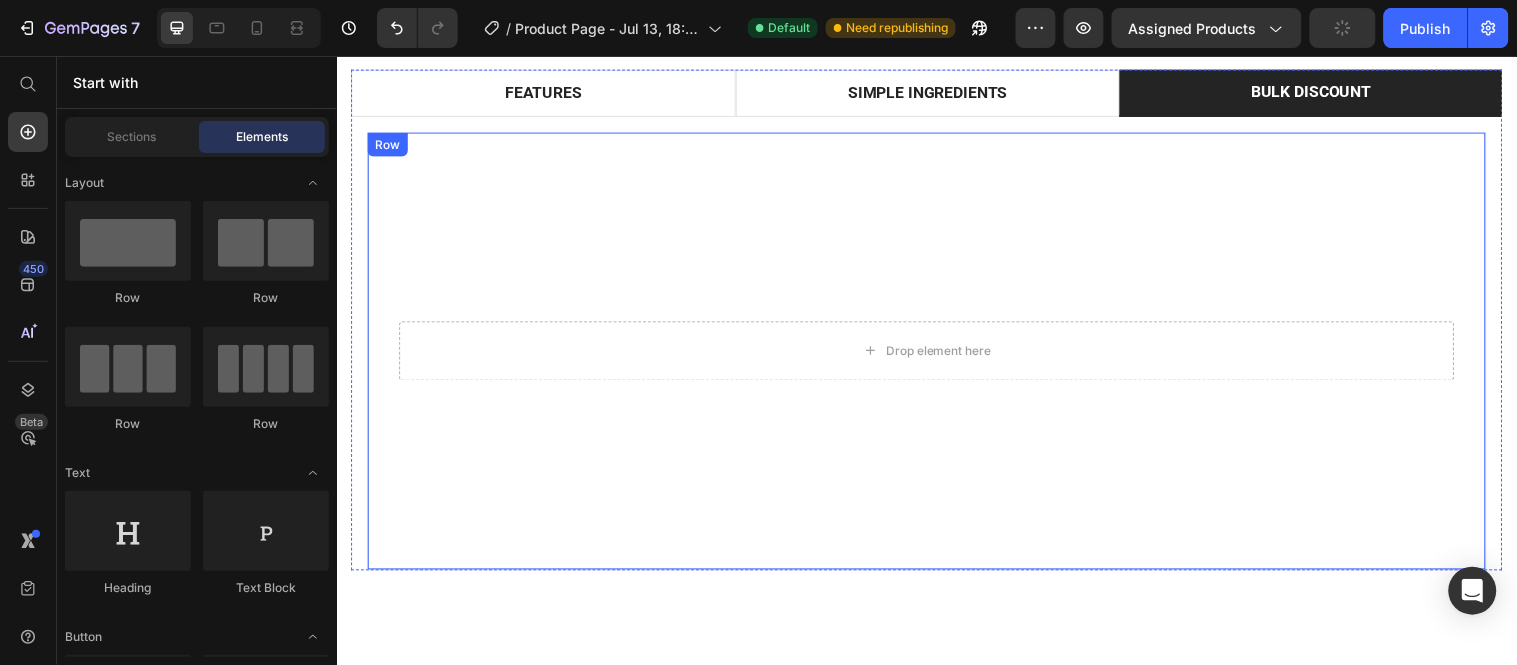 scroll, scrollTop: 1331, scrollLeft: 0, axis: vertical 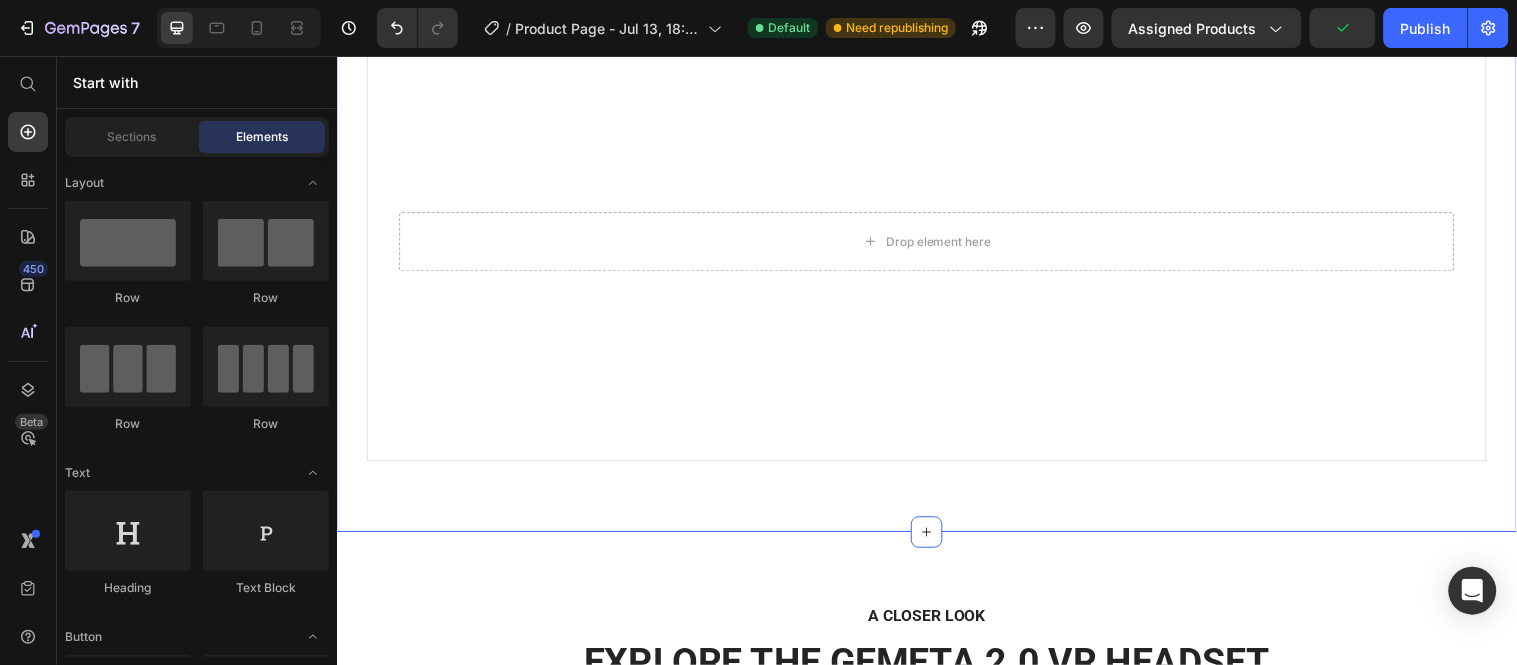 click on "FEATURES SIMPLE INGREDIENTS BULK DISCOUNT - Fo- 6 cubes of fragrant soy wax - rmulated for maximum fragrance output without a flame - Great for offices, teacher rooms, bathroom Text block Row - 2.6 oz. of soy wax grown in America - Phthalate-free fragrance infused with essential oilsonsequat. Text Block Row
Drop element here Row Tab Row Section 2" at bounding box center (936, 212) 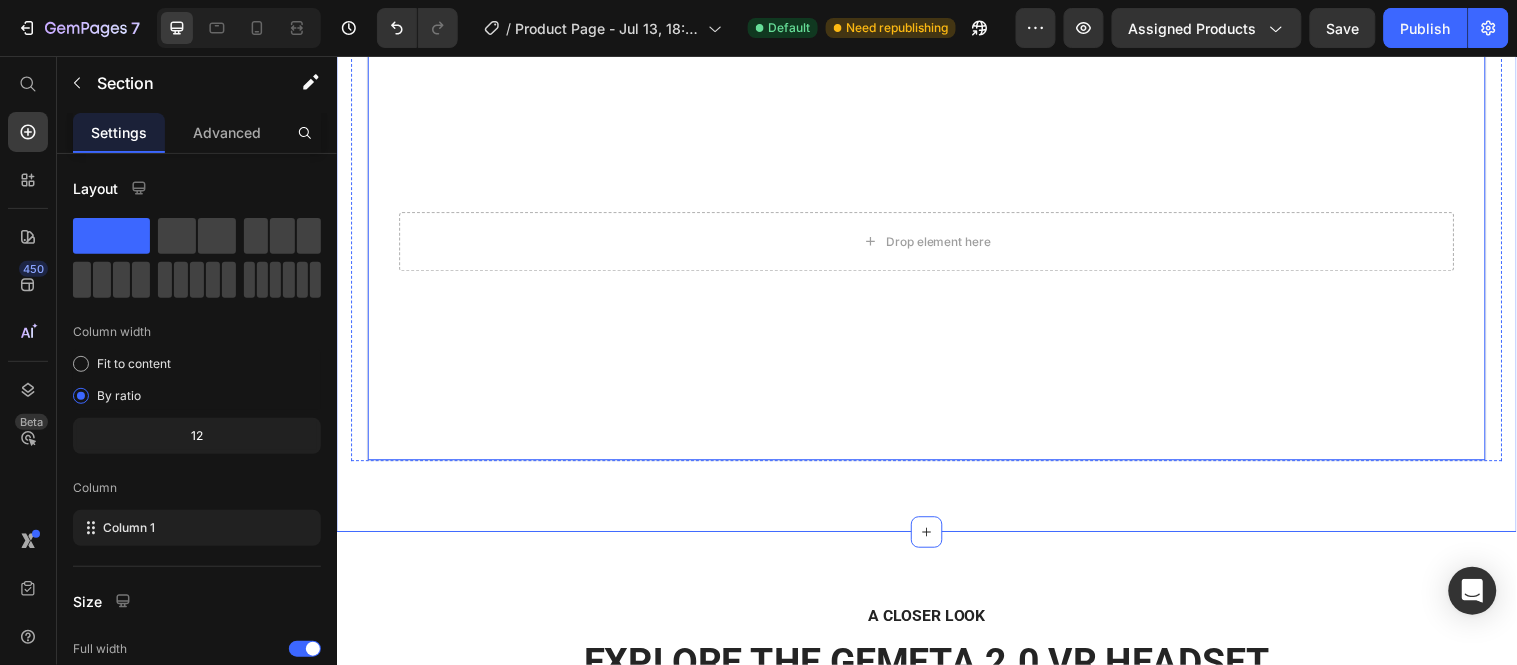 click on "Drop element here Row" at bounding box center [936, 244] 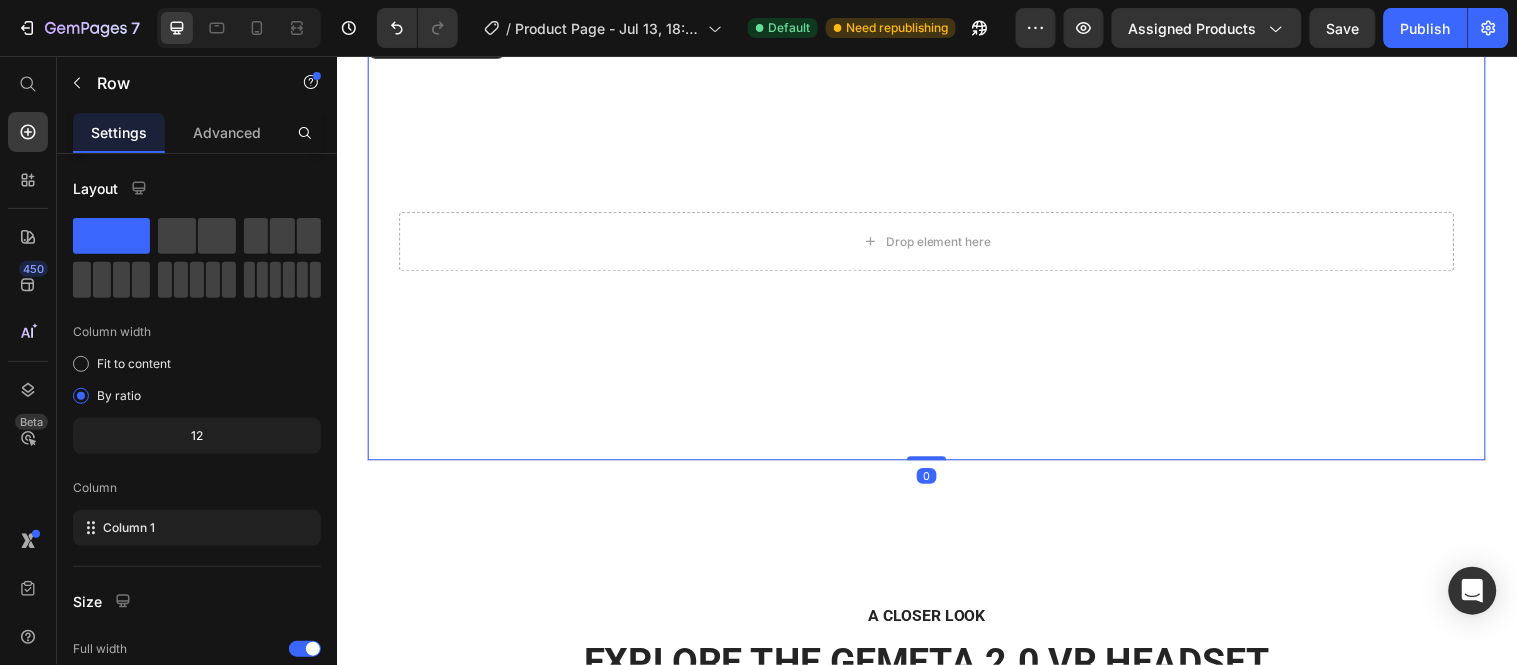 drag, startPoint x: 933, startPoint y: 488, endPoint x: 926, endPoint y: 406, distance: 82.29824 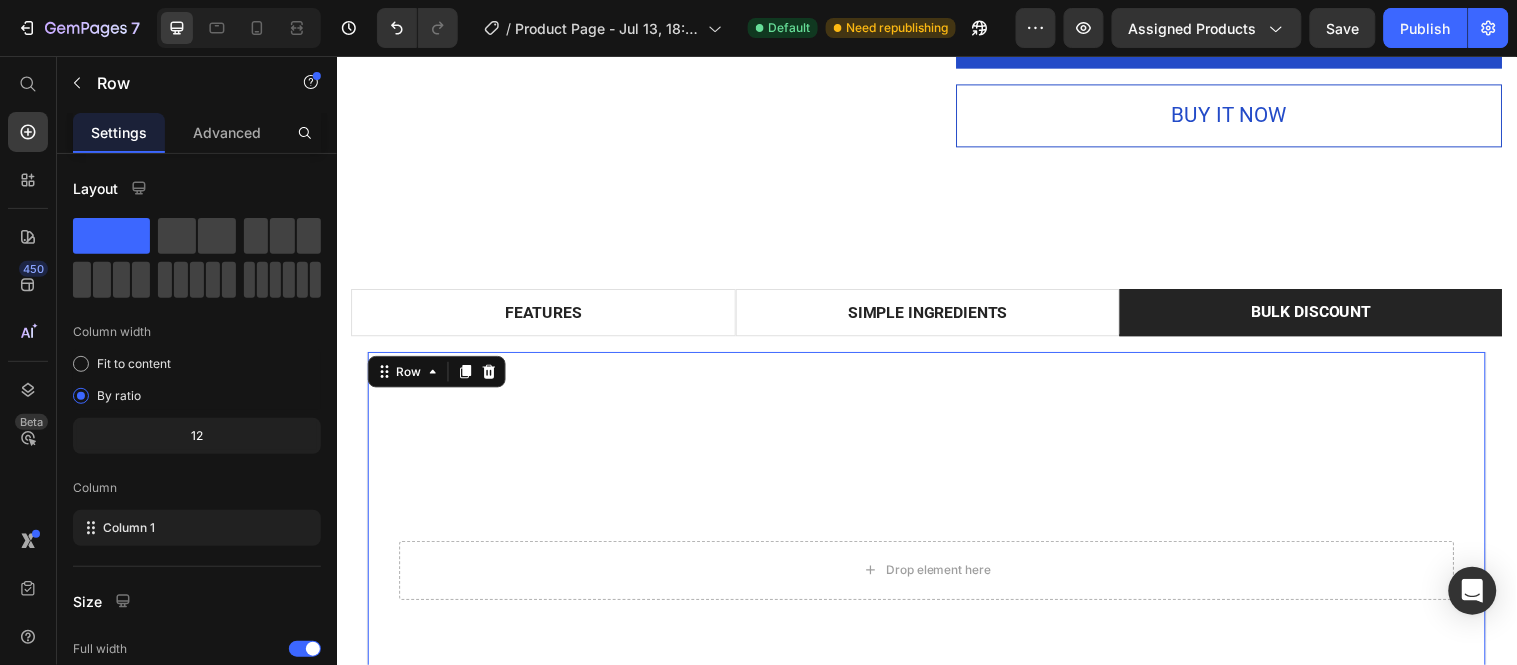 scroll, scrollTop: 1220, scrollLeft: 0, axis: vertical 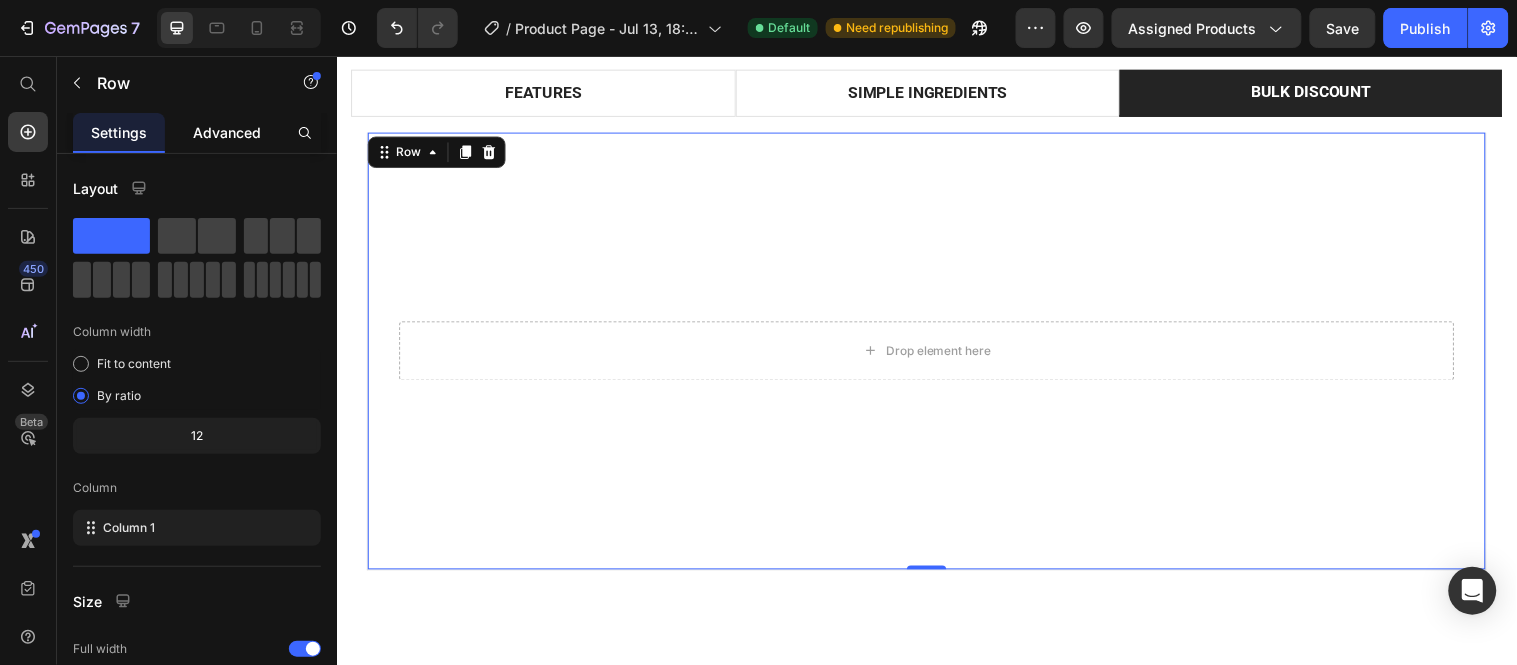 click on "Advanced" at bounding box center [227, 132] 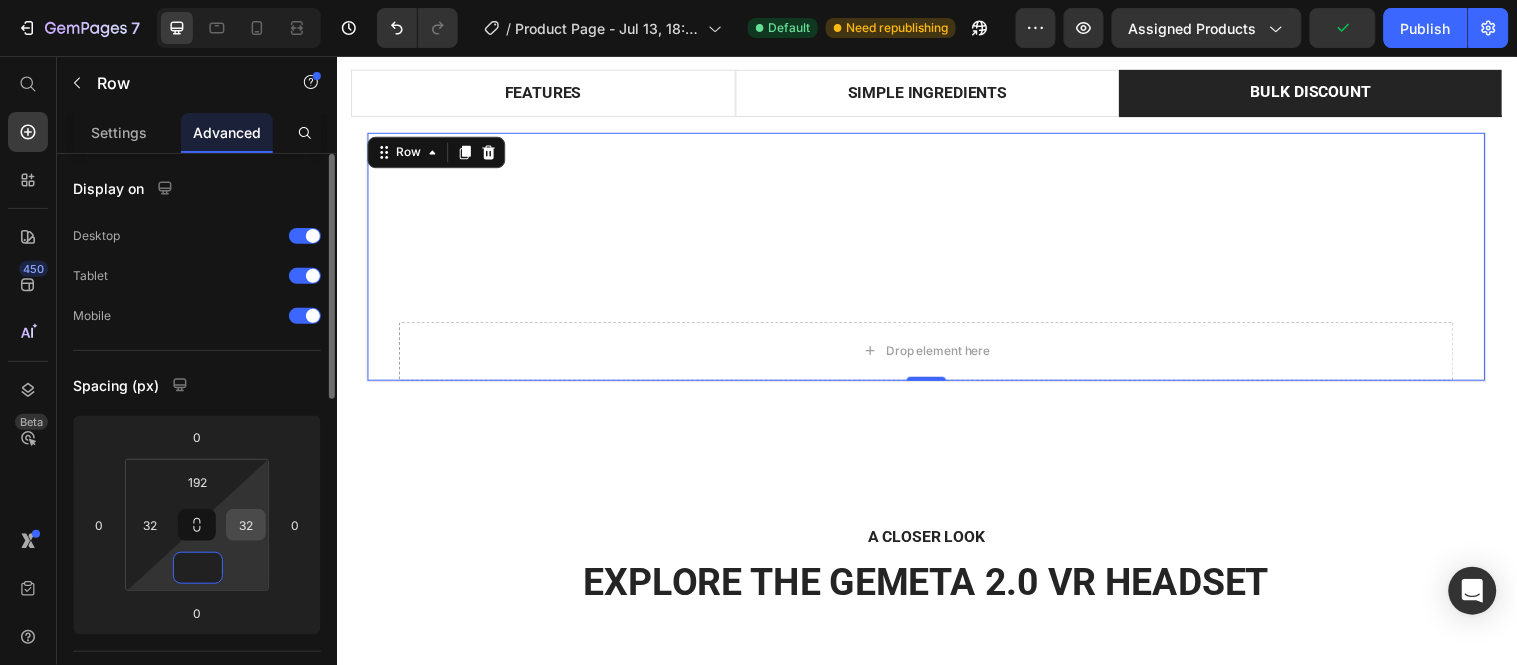 type on "0" 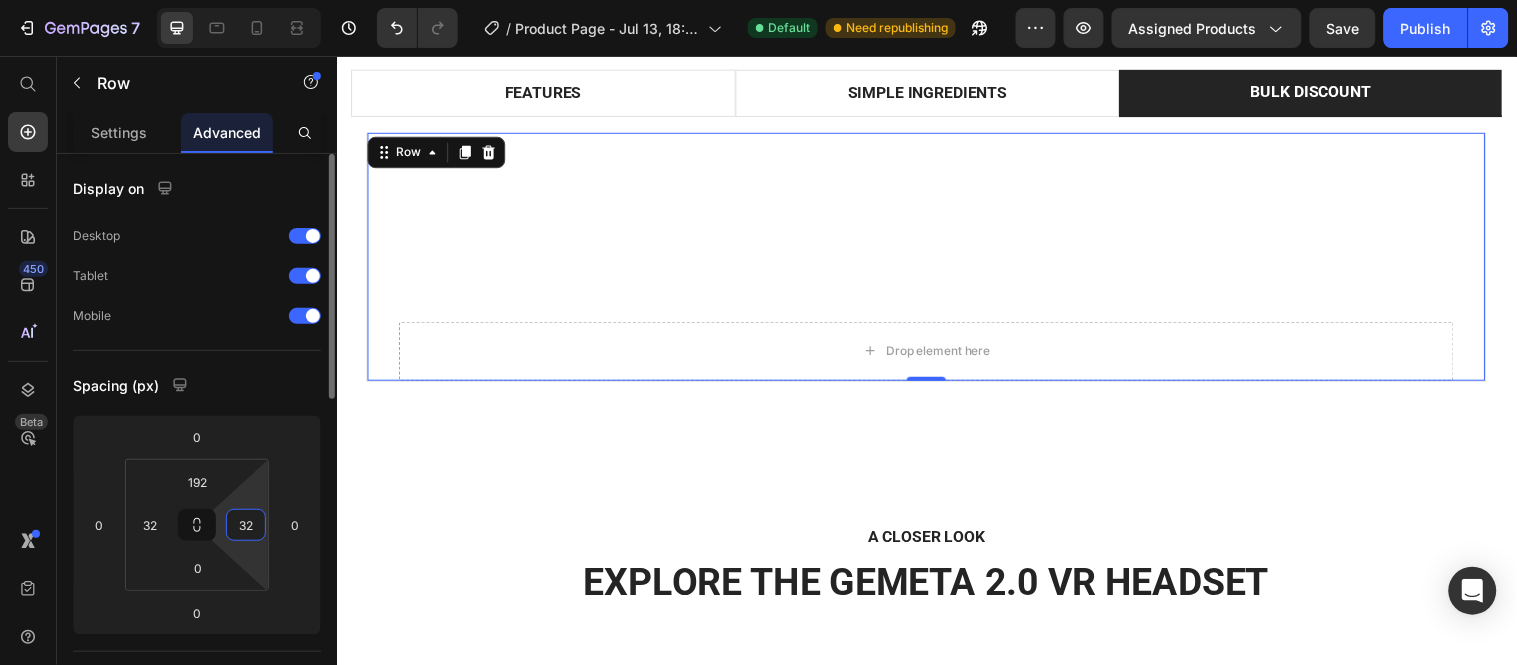 drag, startPoint x: 253, startPoint y: 523, endPoint x: 236, endPoint y: 524, distance: 17.029387 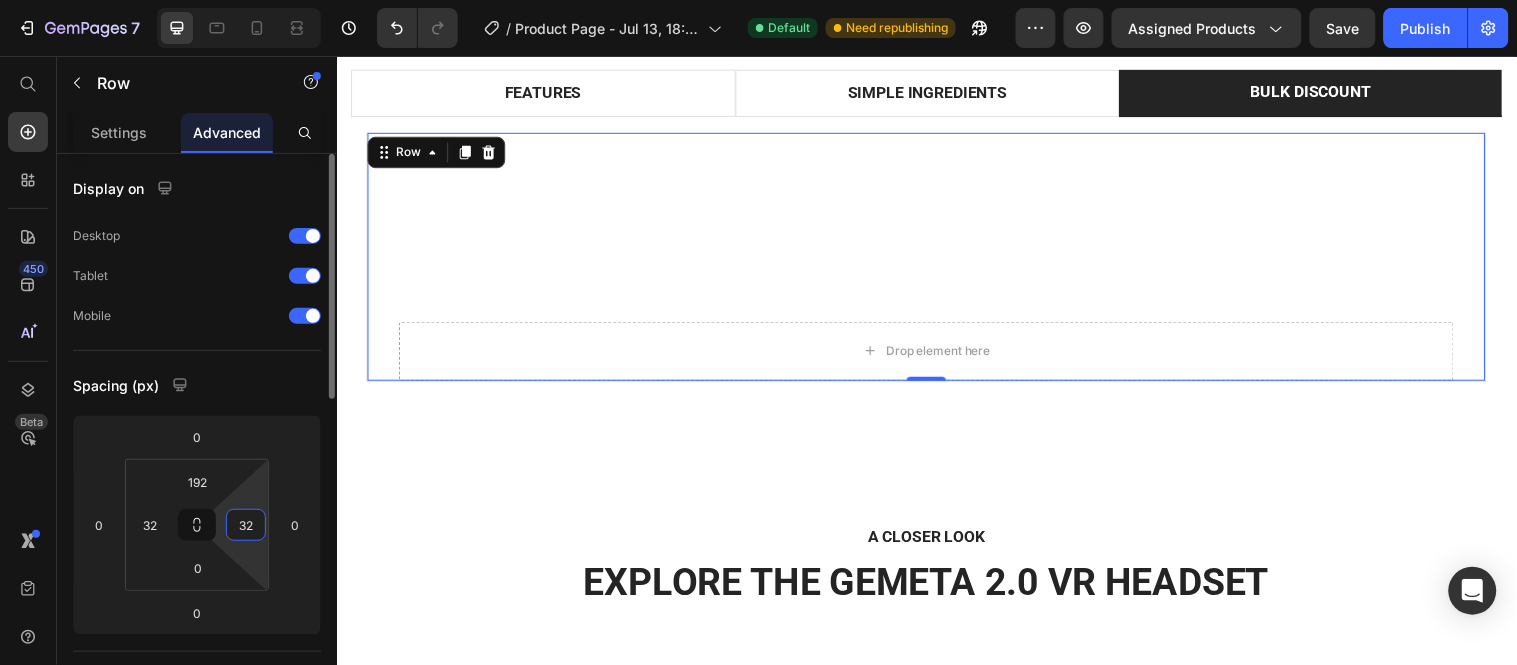 click on "32" at bounding box center (246, 525) 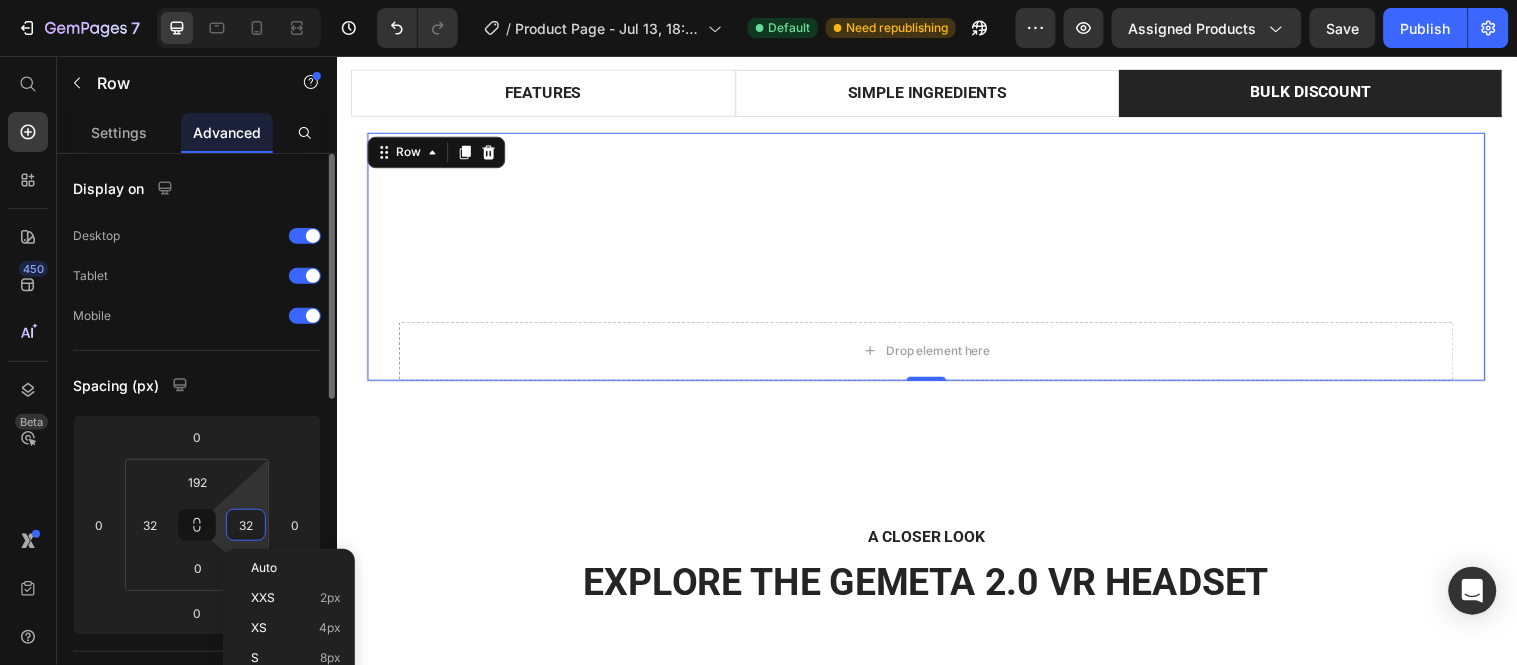 click on "32" at bounding box center (246, 525) 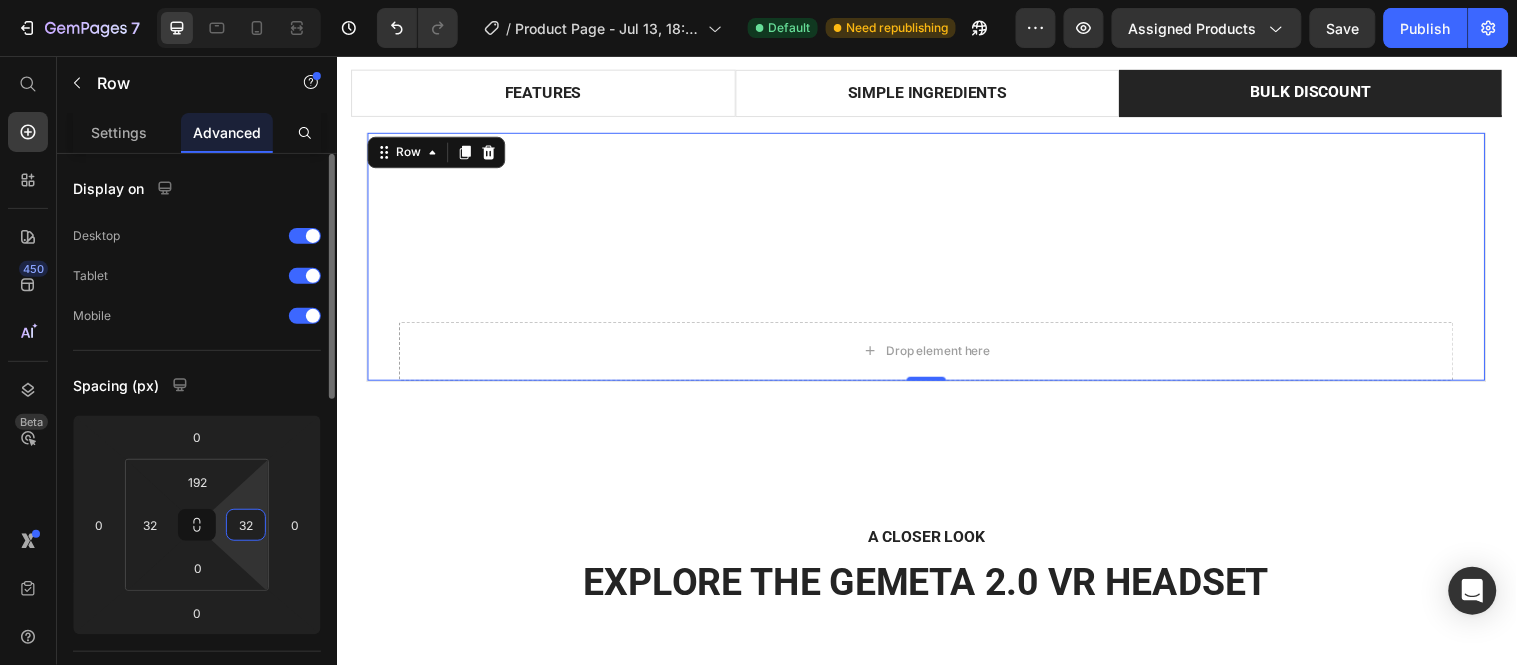 click on "32" at bounding box center [246, 525] 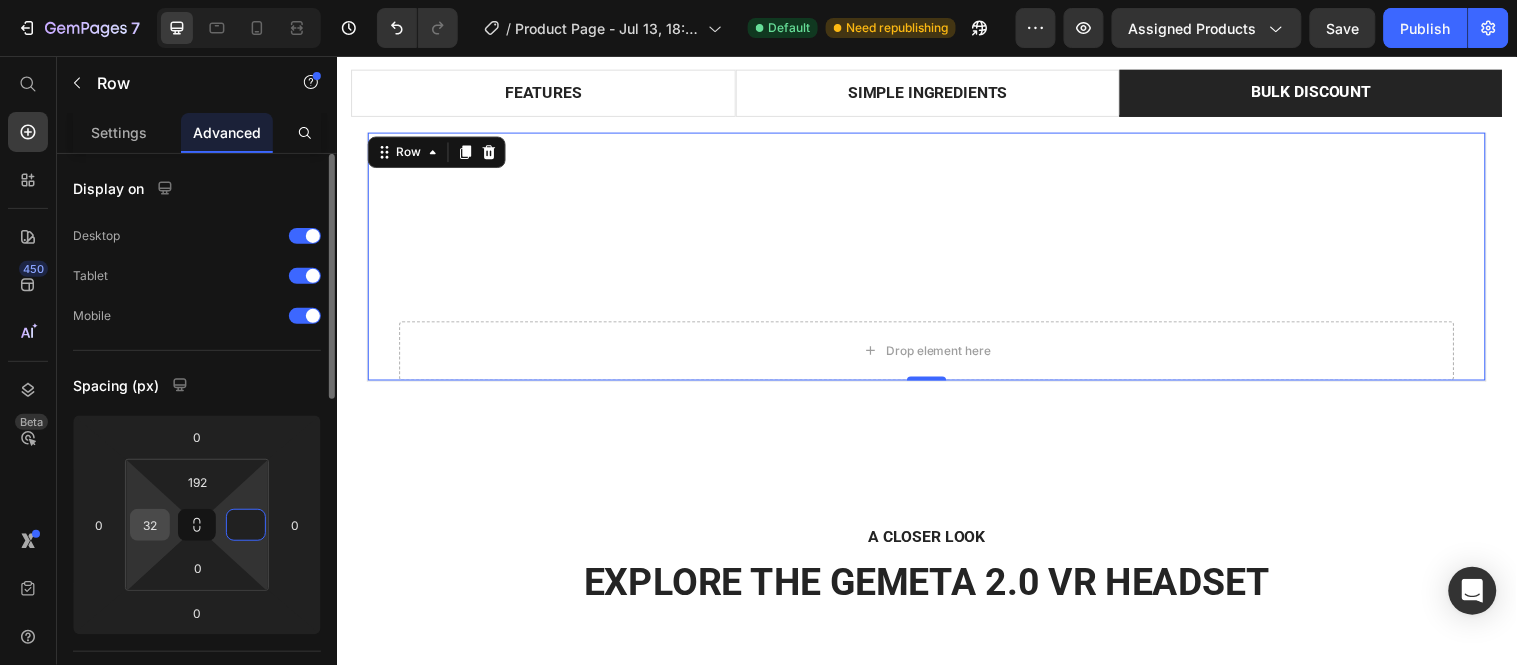 type on "0" 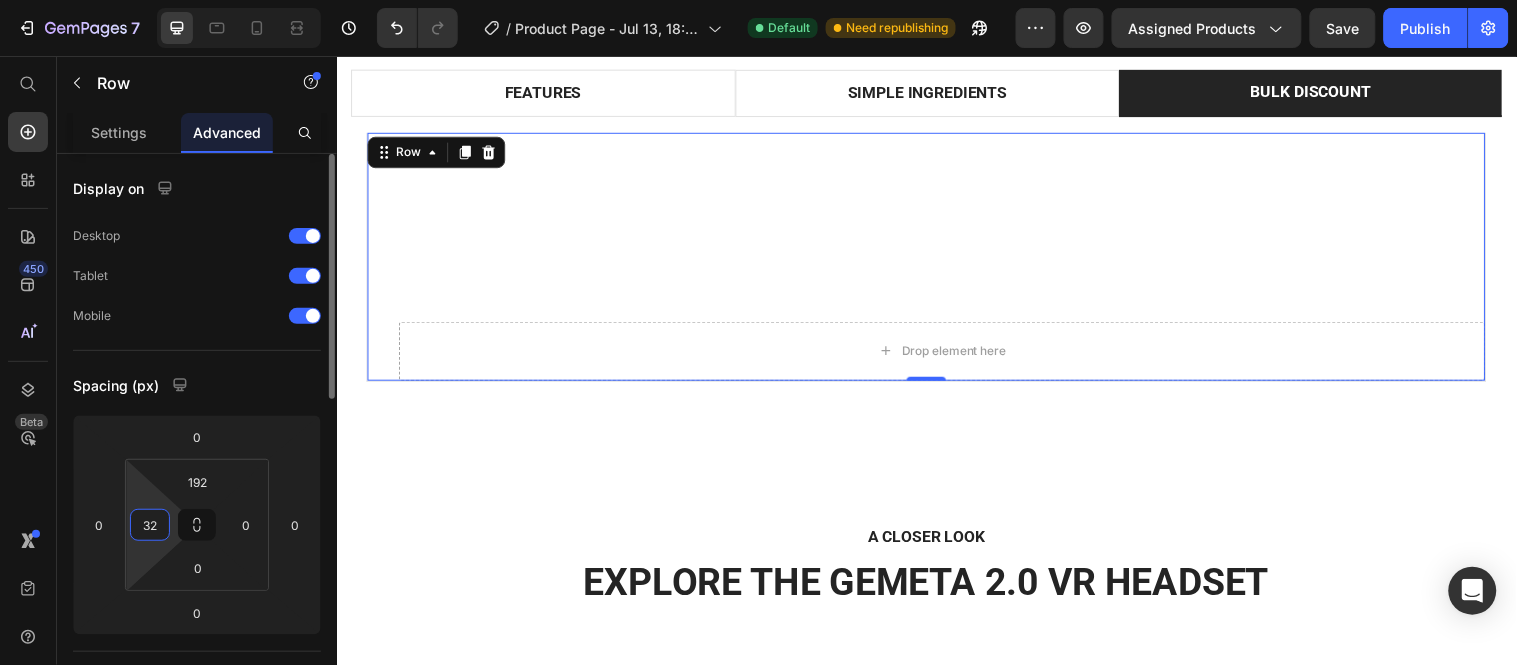 drag, startPoint x: 161, startPoint y: 518, endPoint x: 136, endPoint y: 526, distance: 26.24881 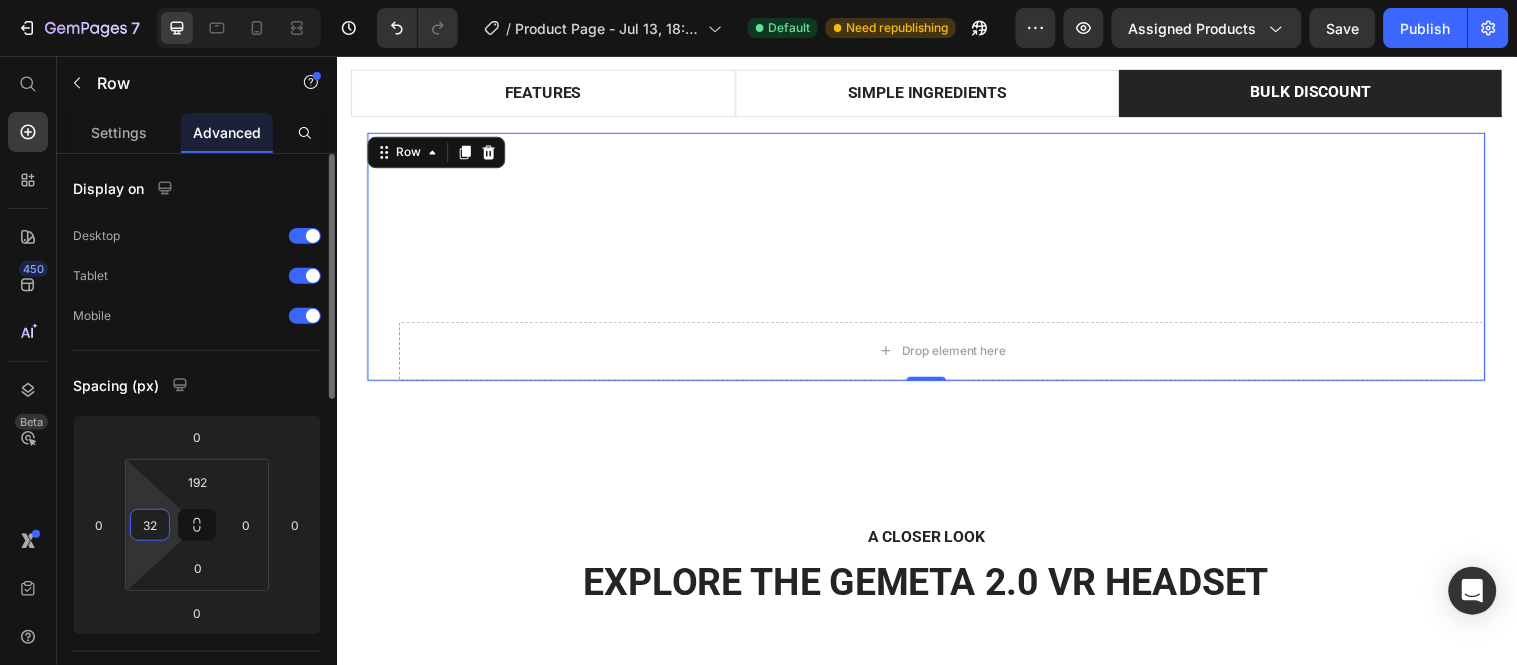 click on "32" at bounding box center [150, 525] 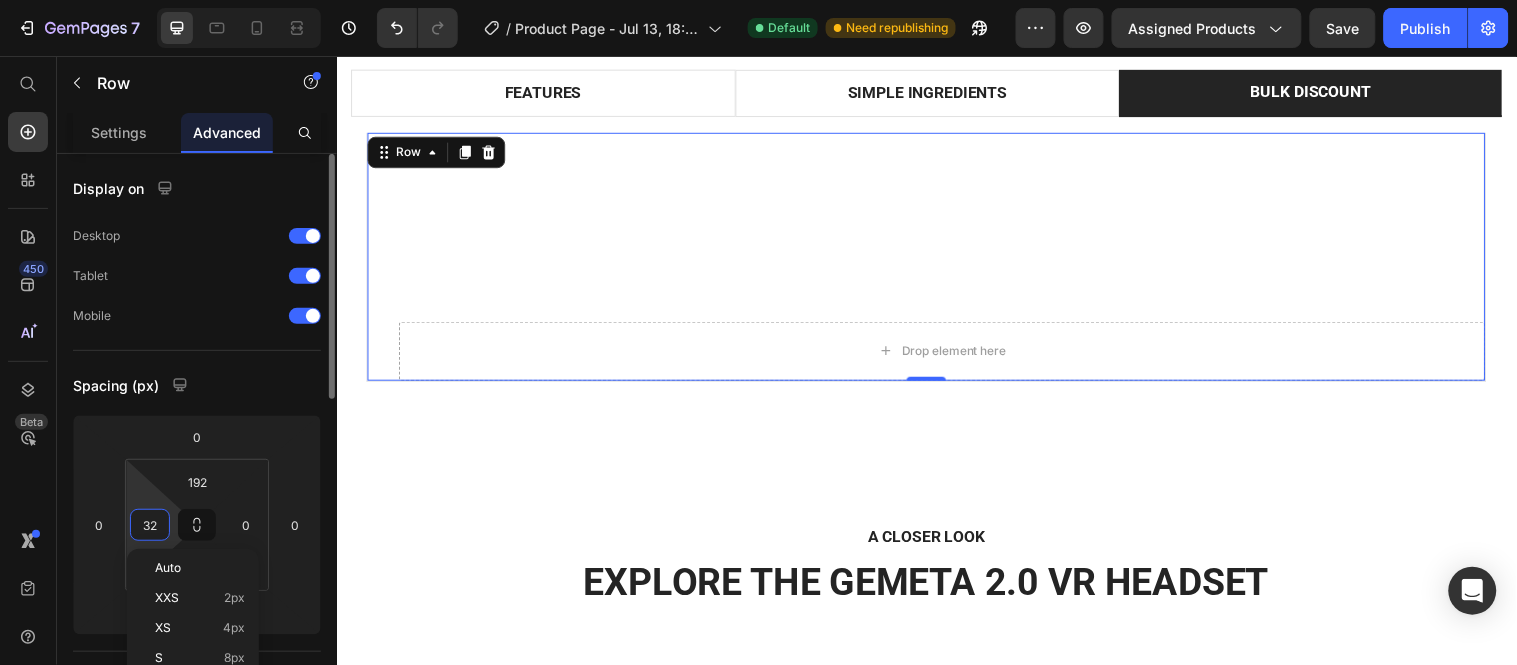 type on "3" 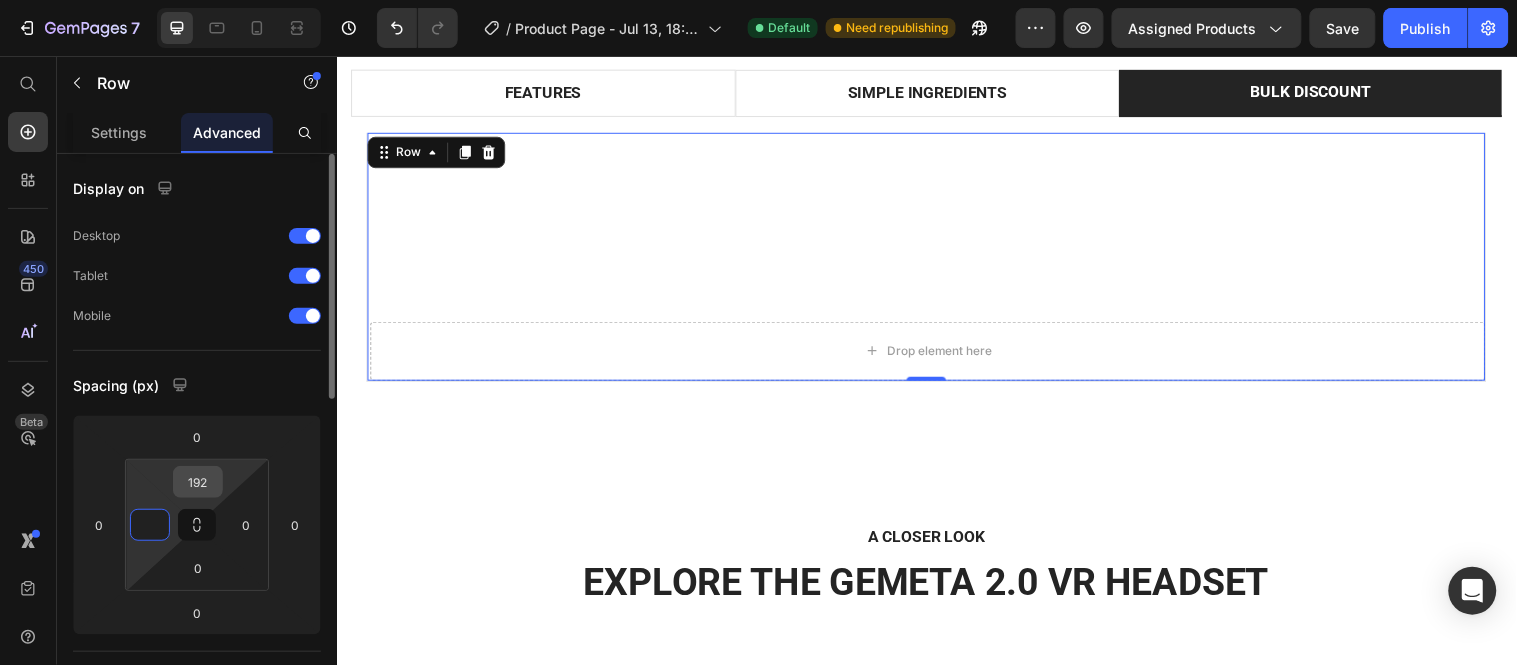 type on "0" 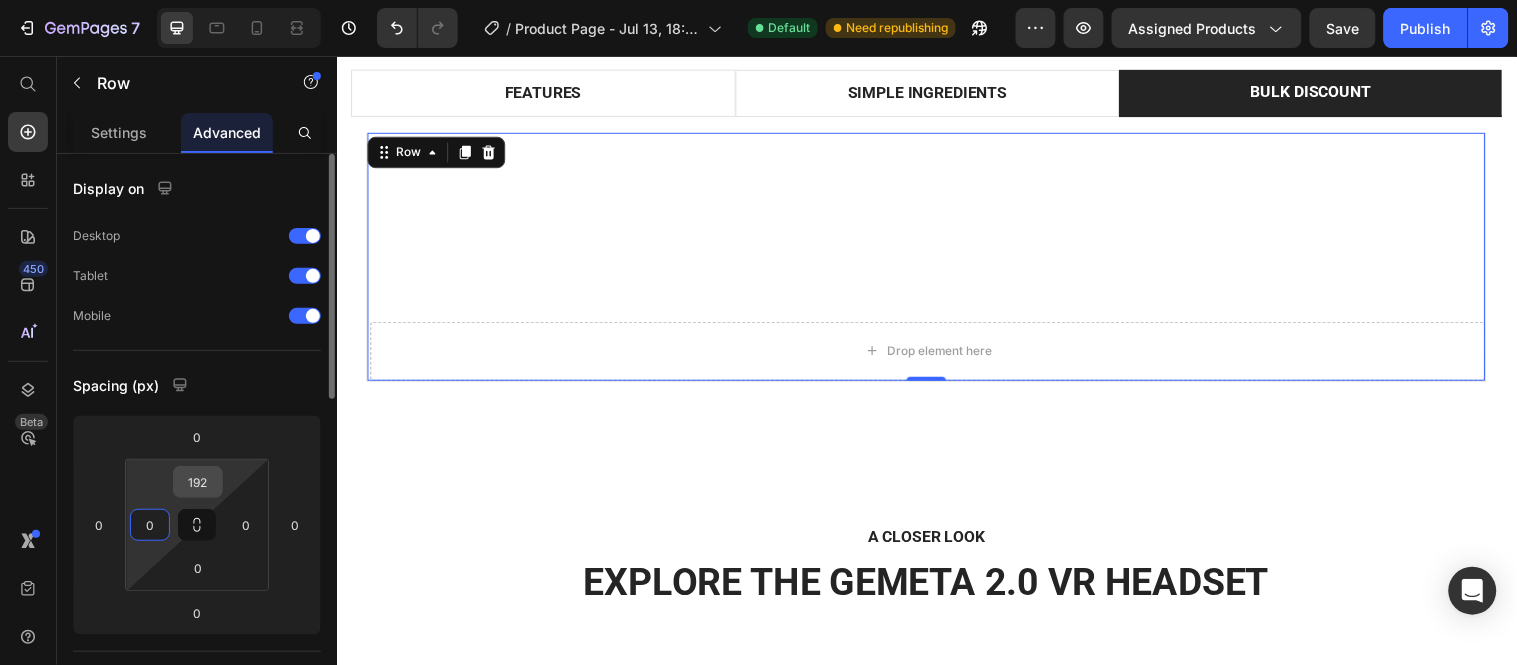 click on "192" at bounding box center (198, 482) 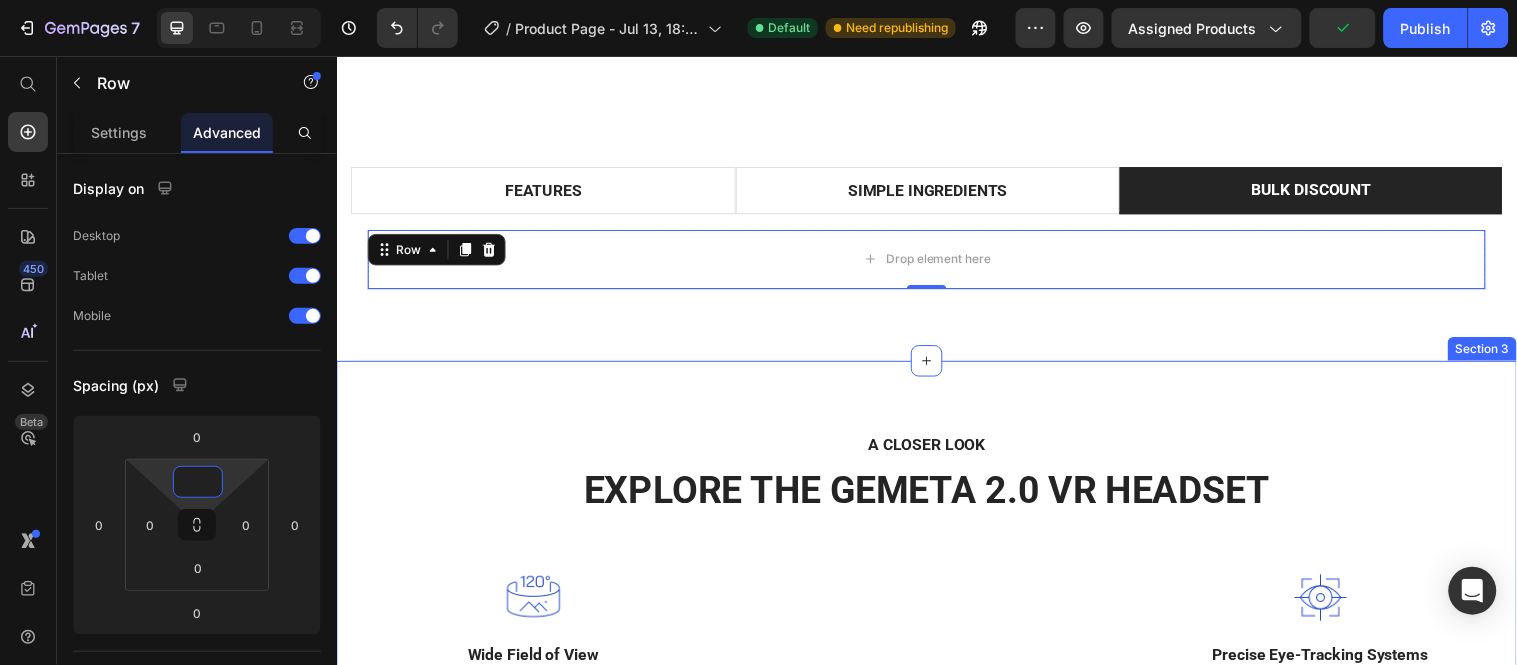 scroll, scrollTop: 1108, scrollLeft: 0, axis: vertical 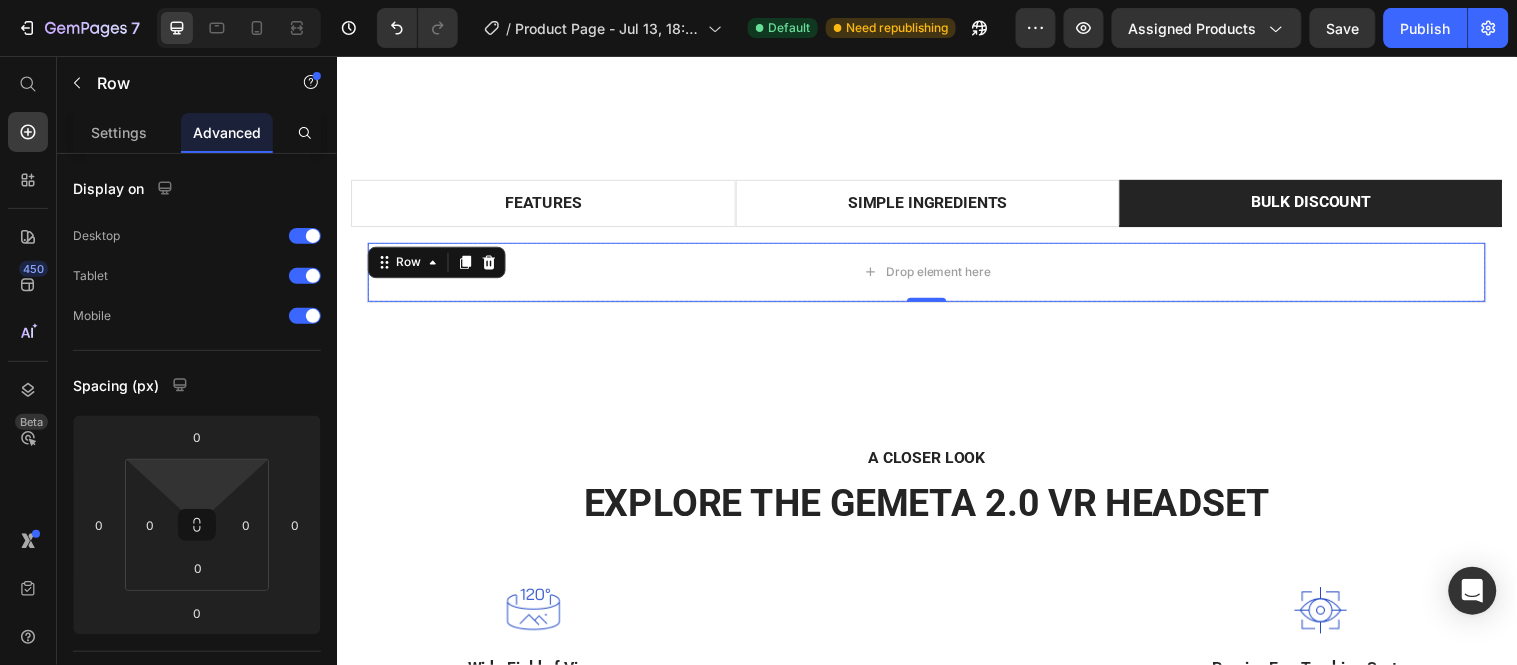 type on "0" 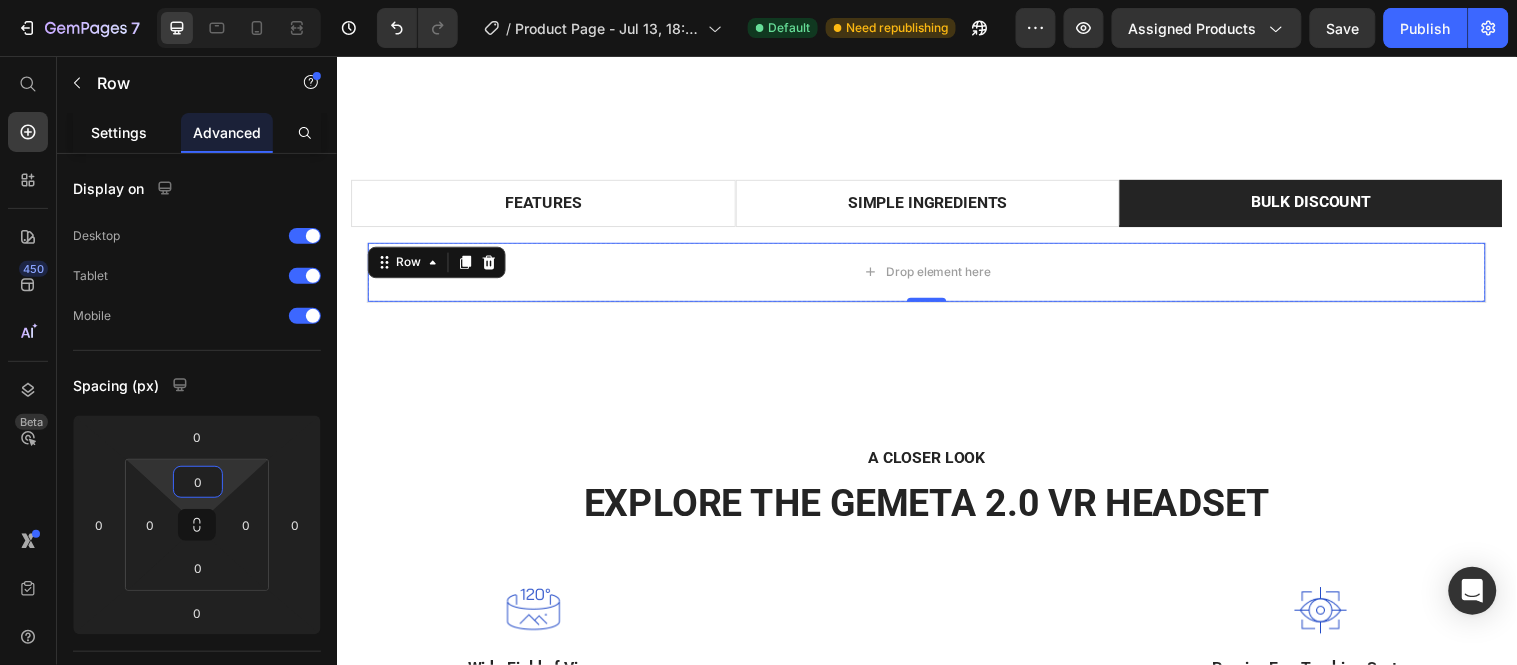 click on "Settings" at bounding box center [119, 132] 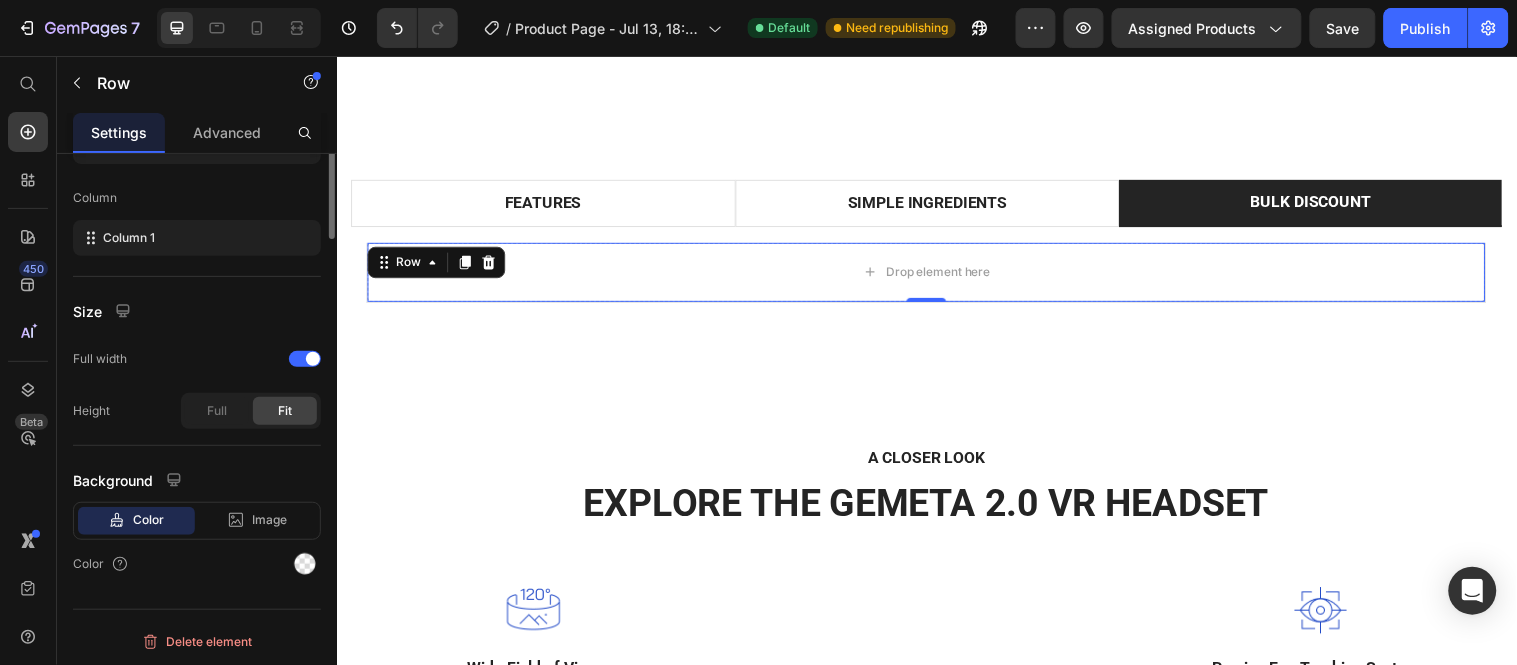 scroll, scrollTop: 0, scrollLeft: 0, axis: both 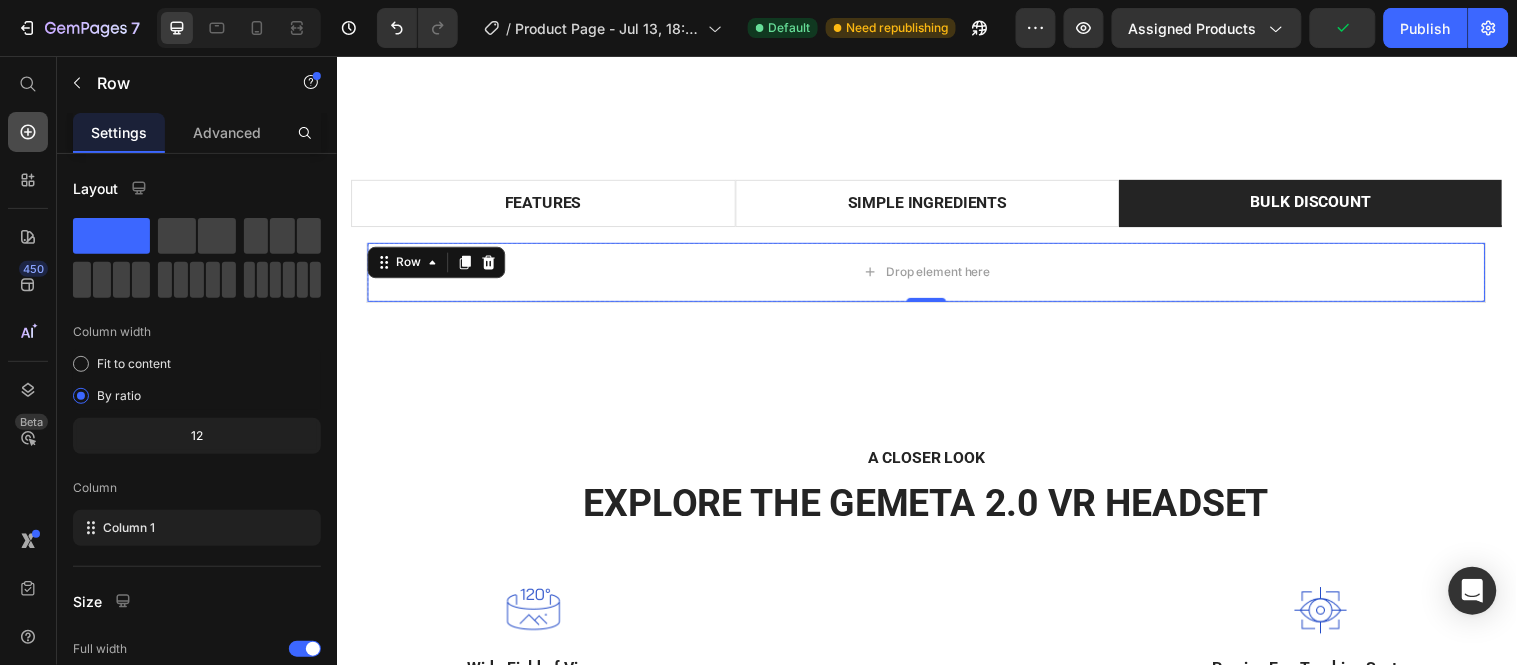 click 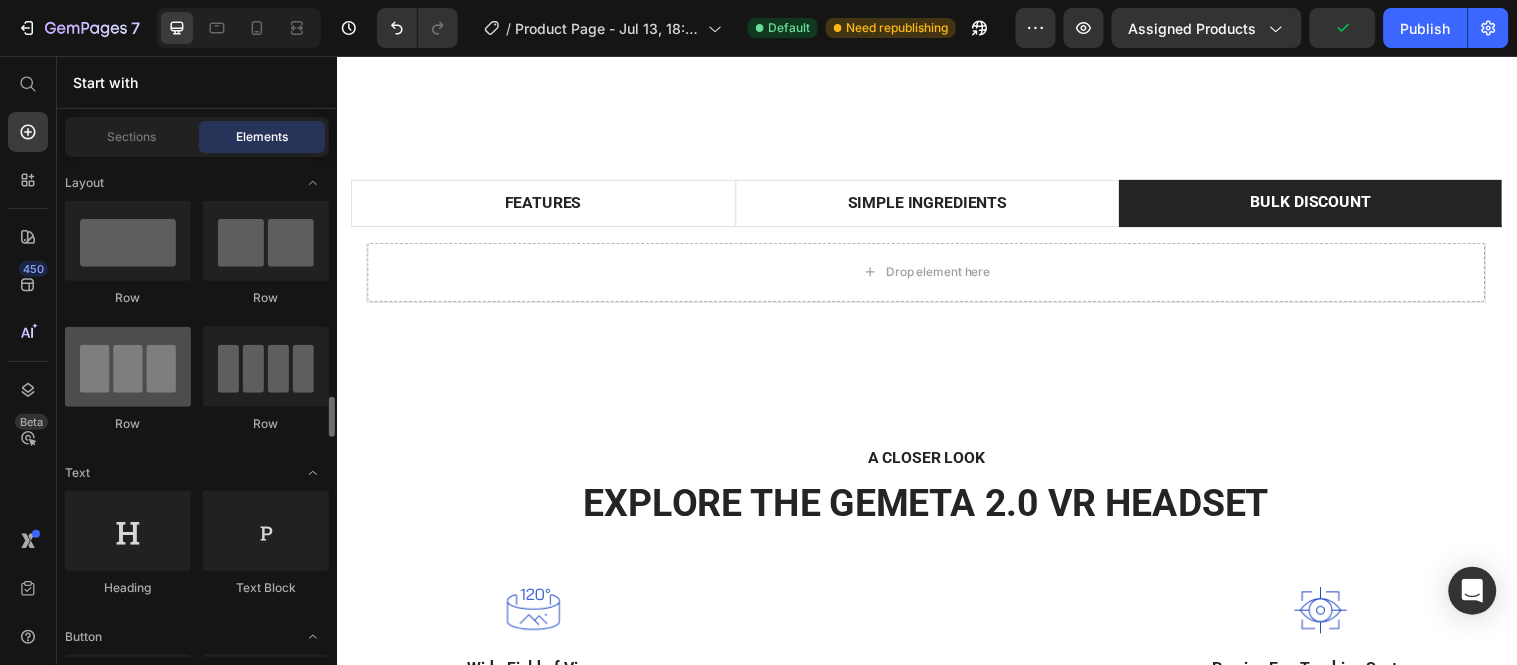 scroll, scrollTop: 222, scrollLeft: 0, axis: vertical 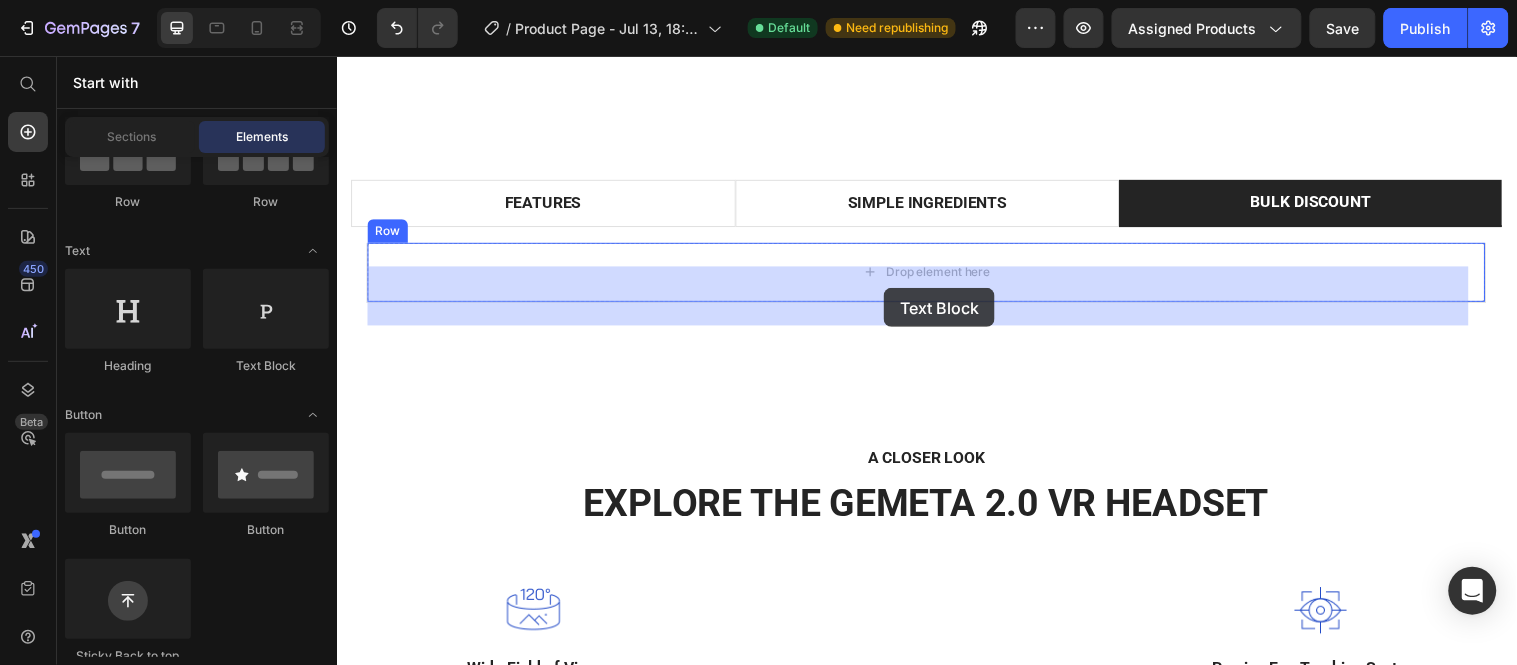 drag, startPoint x: 594, startPoint y: 379, endPoint x: 892, endPoint y: 291, distance: 310.72174 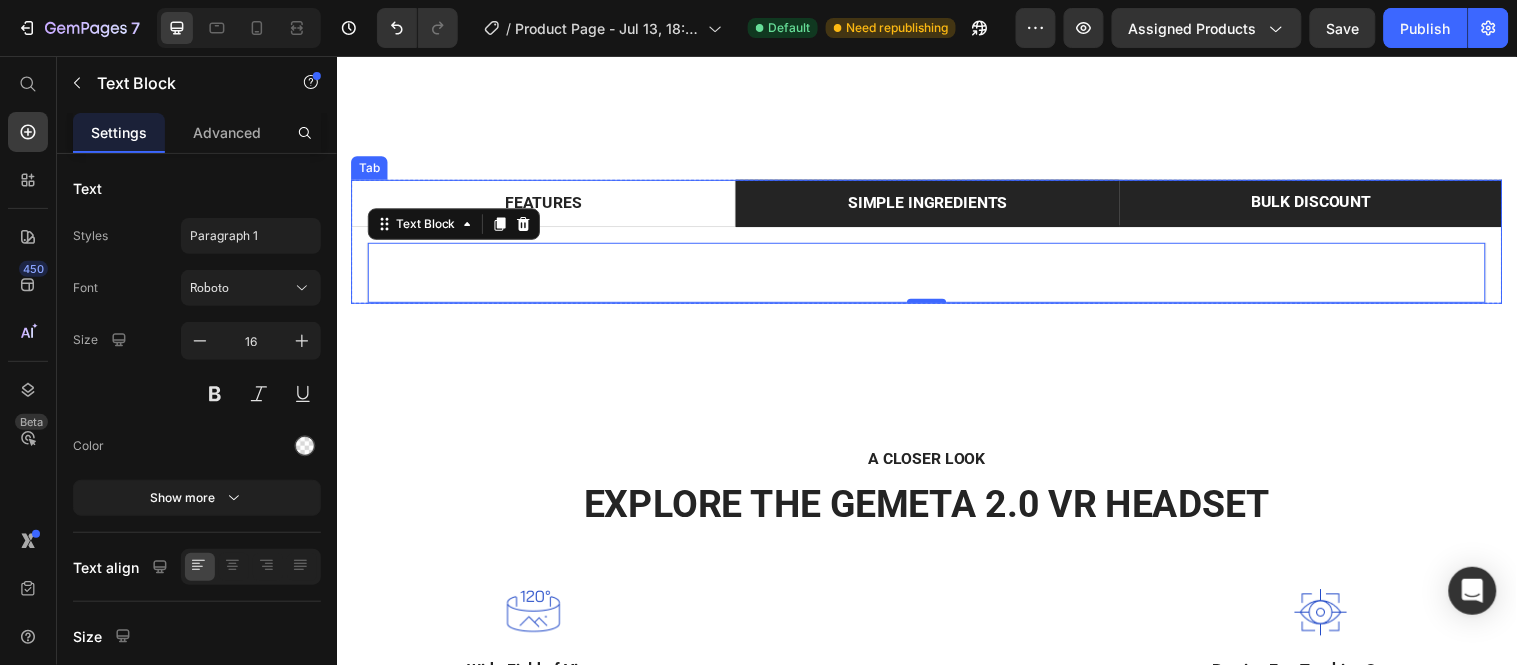 click on "SIMPLE INGREDIENTS" at bounding box center [937, 205] 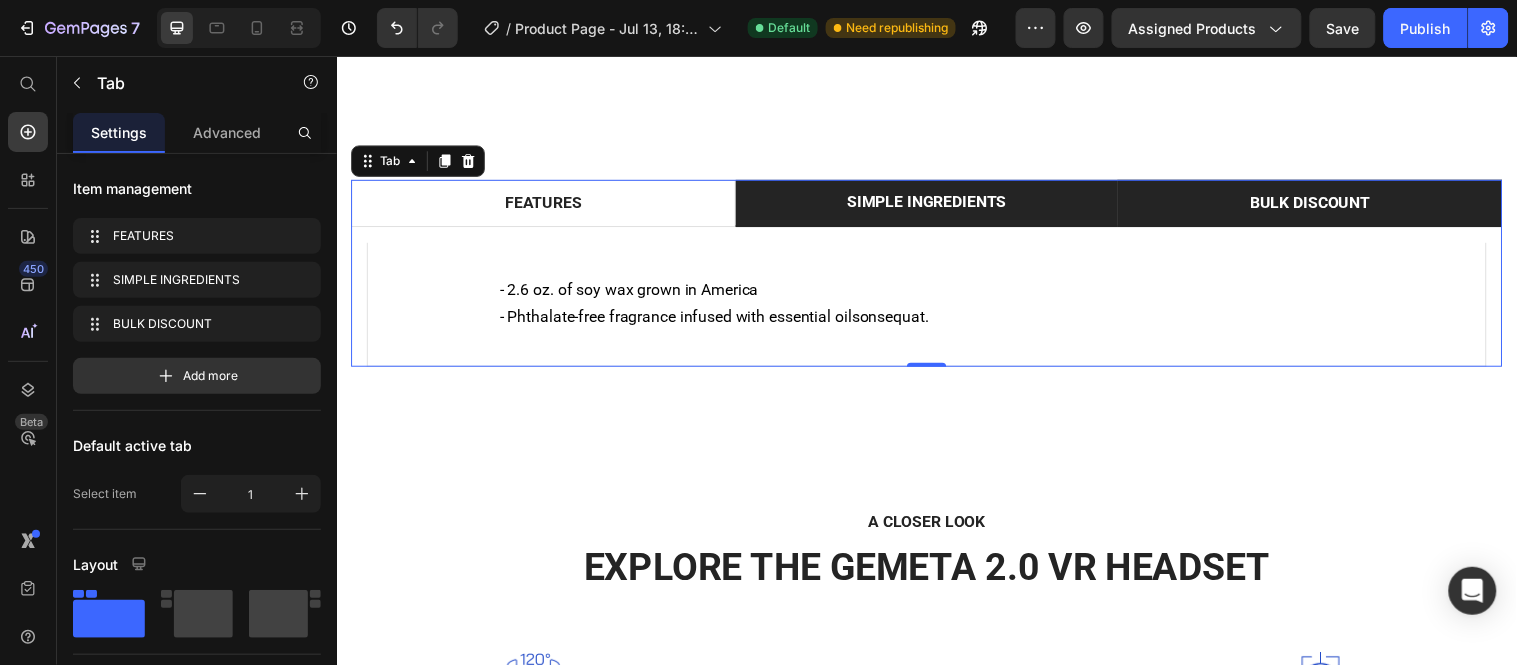 click on "BULK DISCOUNT" at bounding box center [1325, 205] 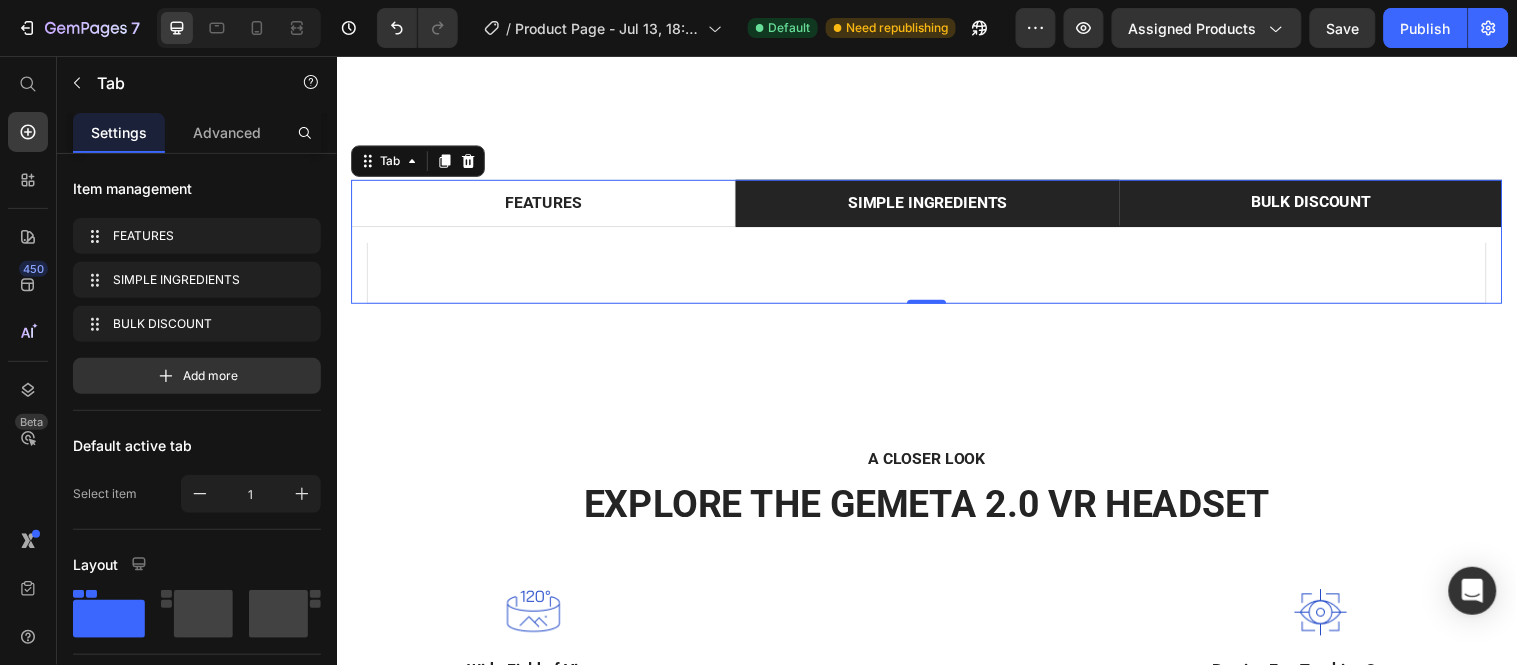 click on "SIMPLE INGREDIENTS" at bounding box center (937, 205) 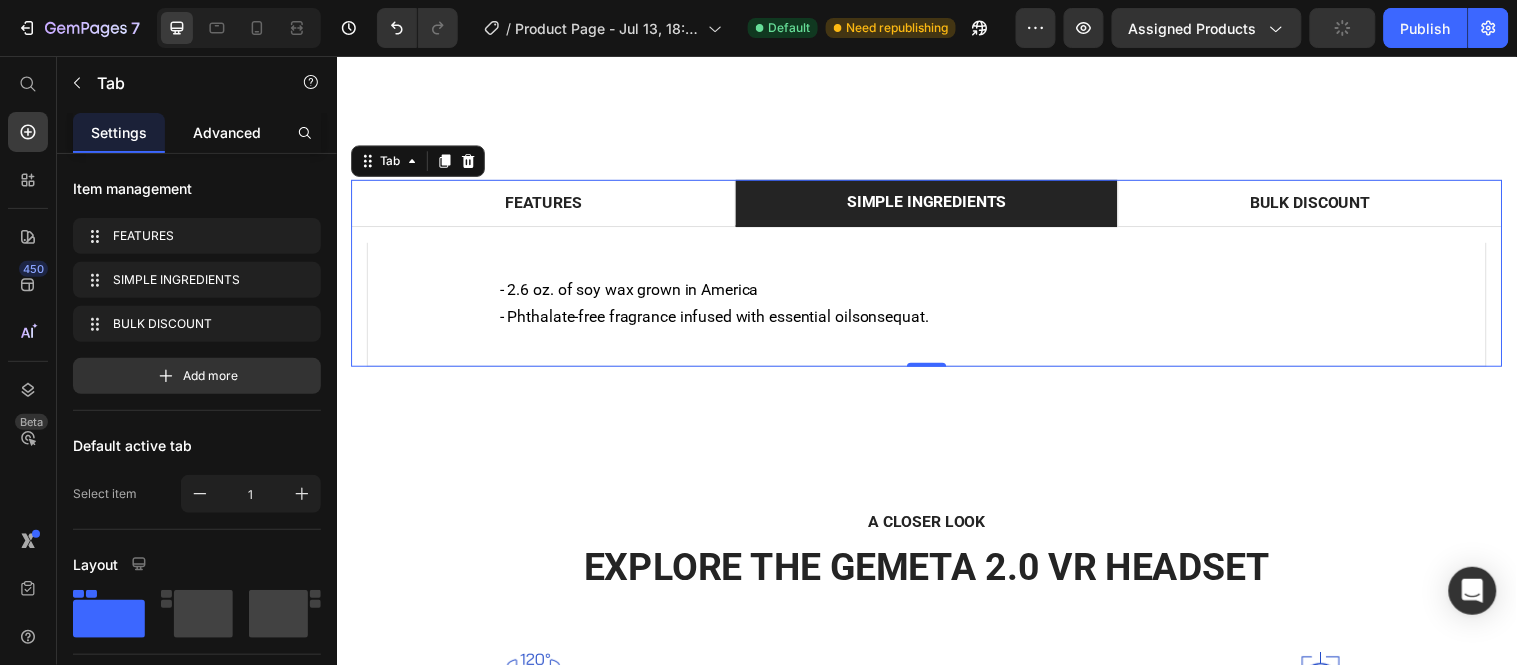 click on "Advanced" at bounding box center [227, 132] 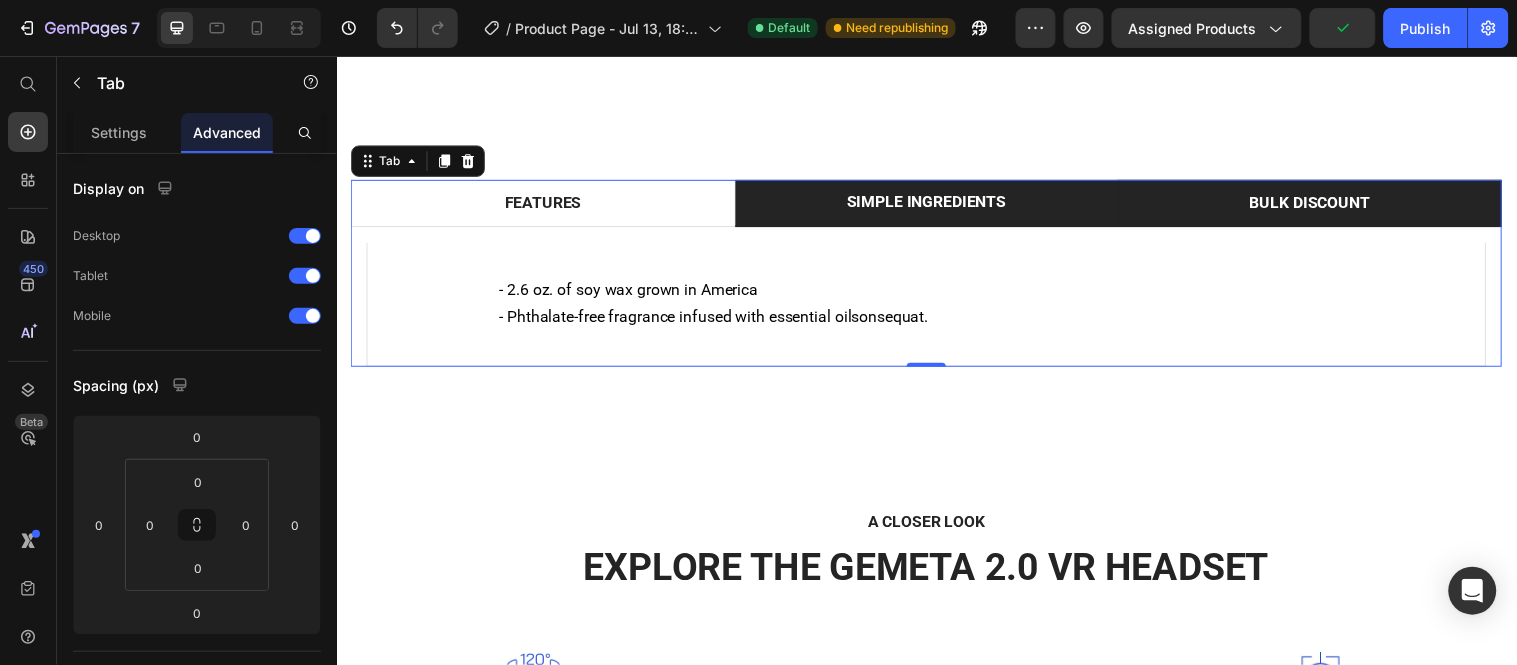 click on "BULK DISCOUNT" at bounding box center [1325, 205] 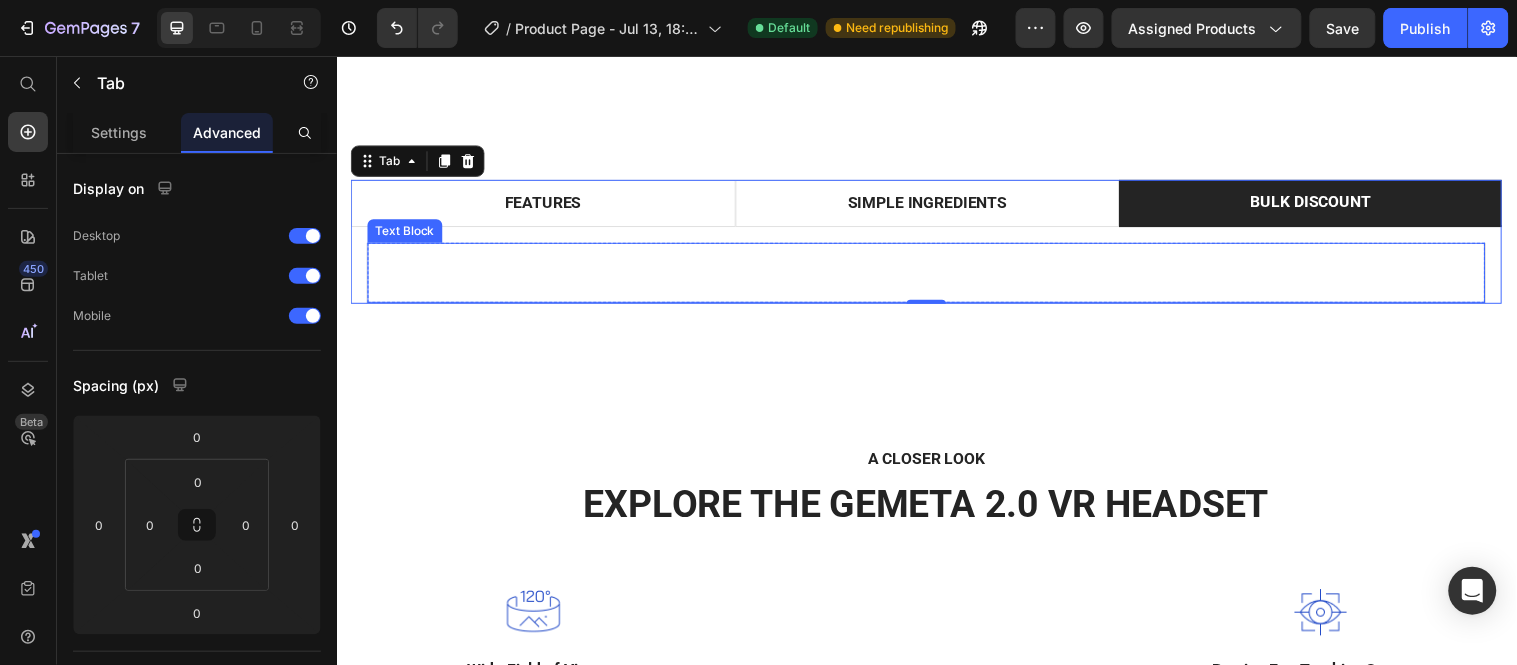 click on "Lorem ipsum dolor sit amet, consectetur adipiscing elit, sed do eiusmod tempor incididunt ut labore et dolore magna aliqua. Ut enim ad minim veniam, quis nostrud exercitation ullamco laboris nisi ut aliquip ex ea commodo consequat." at bounding box center (936, 276) 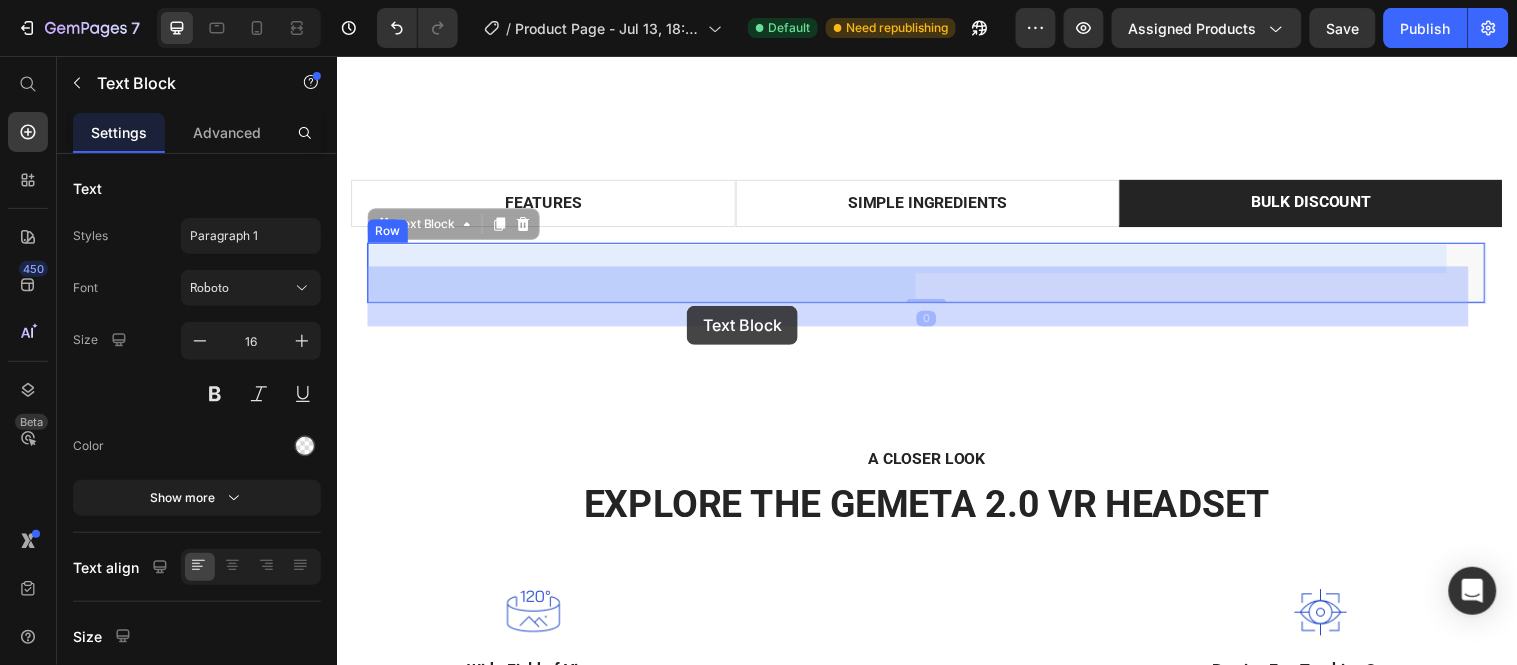 drag, startPoint x: 965, startPoint y: 311, endPoint x: 692, endPoint y: 309, distance: 273.00732 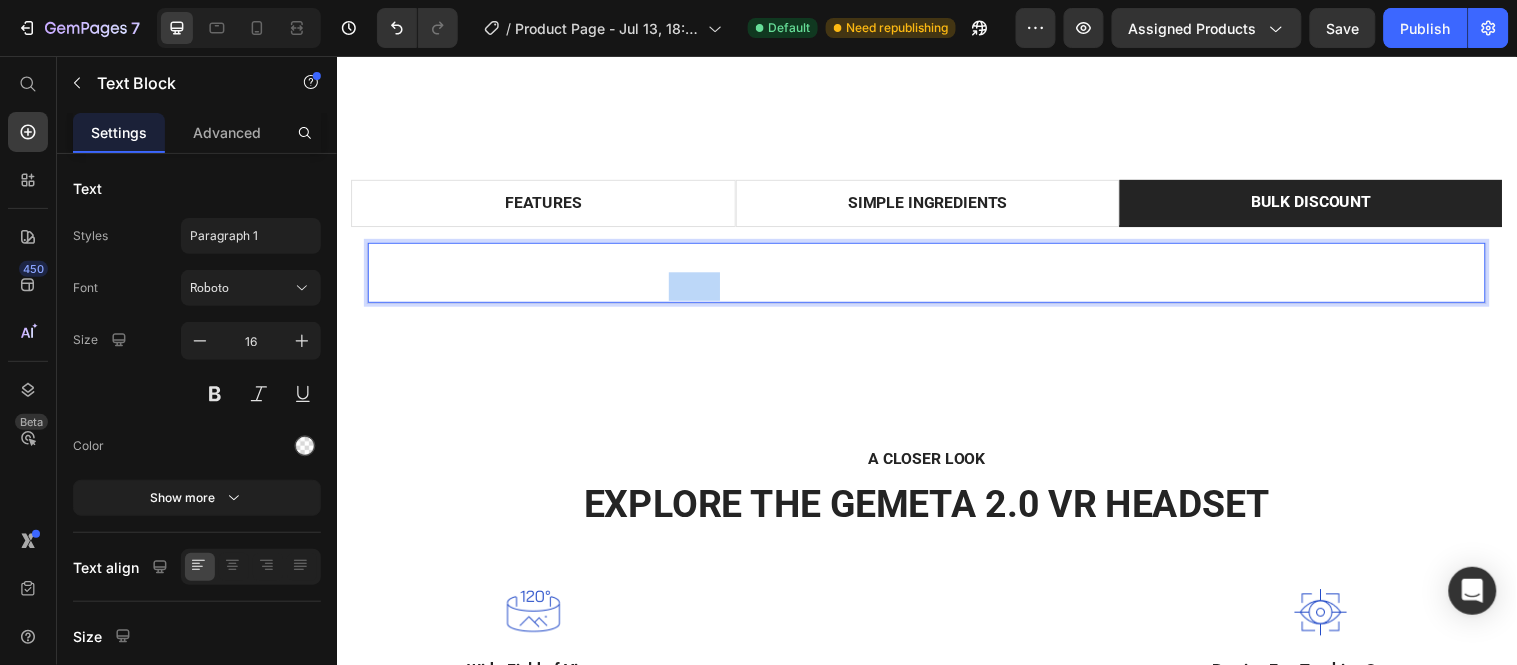 click on "Lorem ipsum dolor sit amet, consectetur adipiscing elit, sed do eiusmod tempor incididunt ut labore et dolore magna aliqua. Ut enim ad minim veniam, quis nostrud exercitation ullamco laboris nisi ut aliquip ex ea commodo consequat." at bounding box center [936, 276] 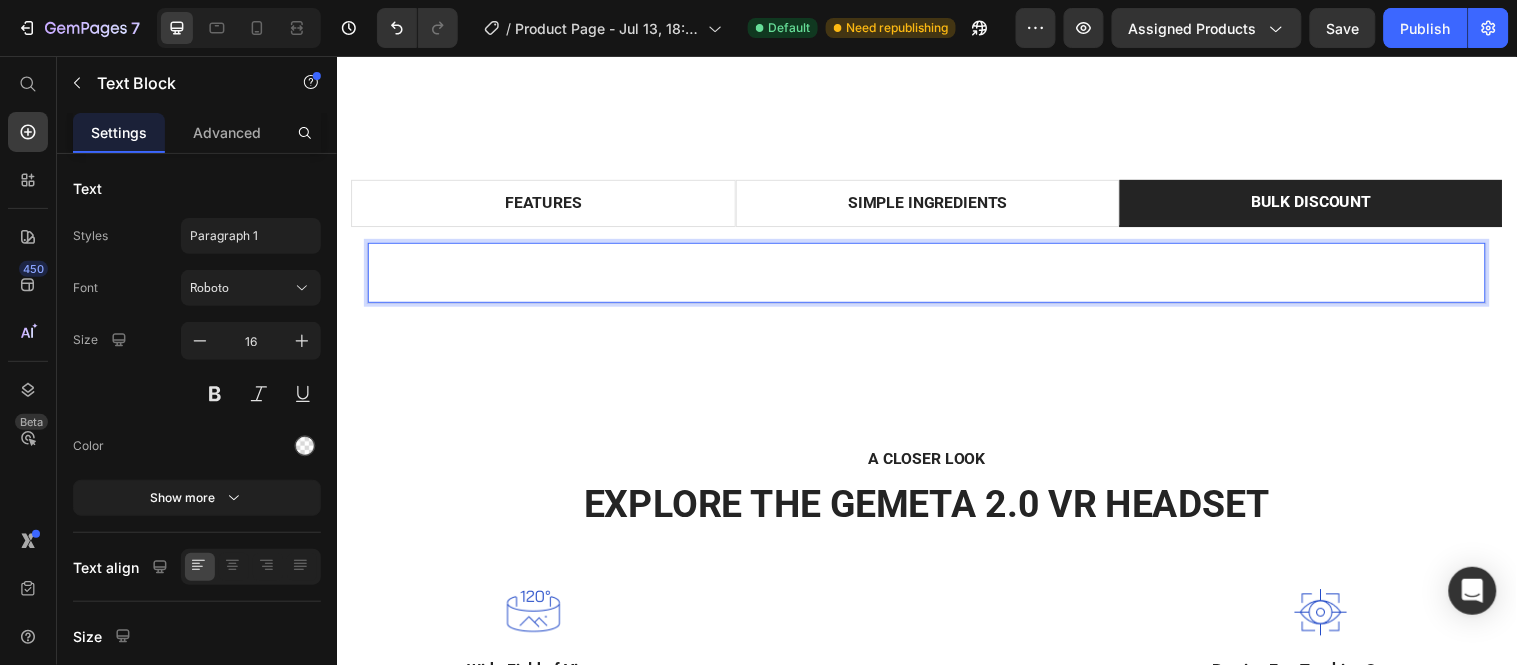 click on "Lorem ipsum dolor sit amet, consectetur adipiscing elit, sed do eiusmod tempor incididunt ut labore et dolore magna aliqua. Ut enim ad minim veniam, quis nostrud exercitation ullamco laboris nisi ut aliquip ex ea commodo consequat." at bounding box center [936, 276] 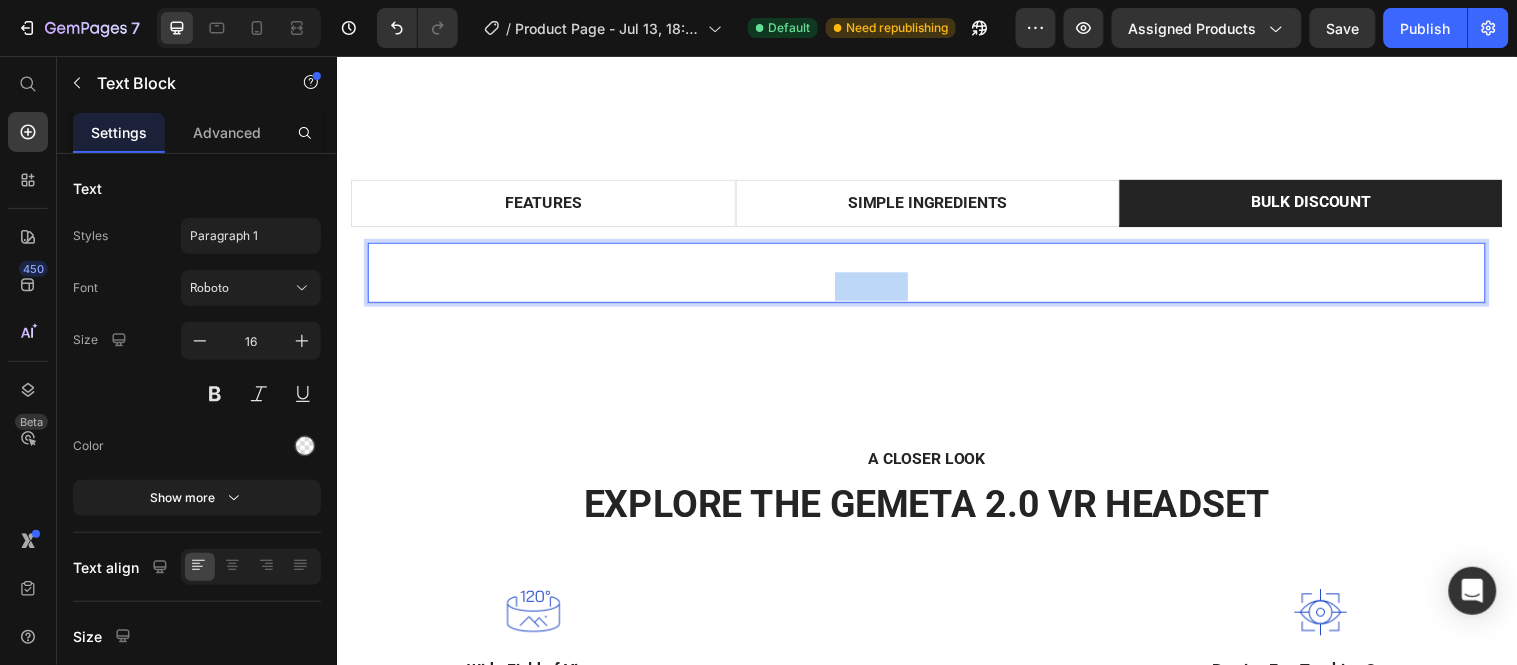click on "Lorem ipsum dolor sit amet, consectetur adipiscing elit, sed do eiusmod tempor incididunt ut labore et dolore magna aliqua. Ut enim ad minim veniam, quis nostrud exercitation ullamco laboris nisi ut aliquip ex ea commodo consequat." at bounding box center (936, 276) 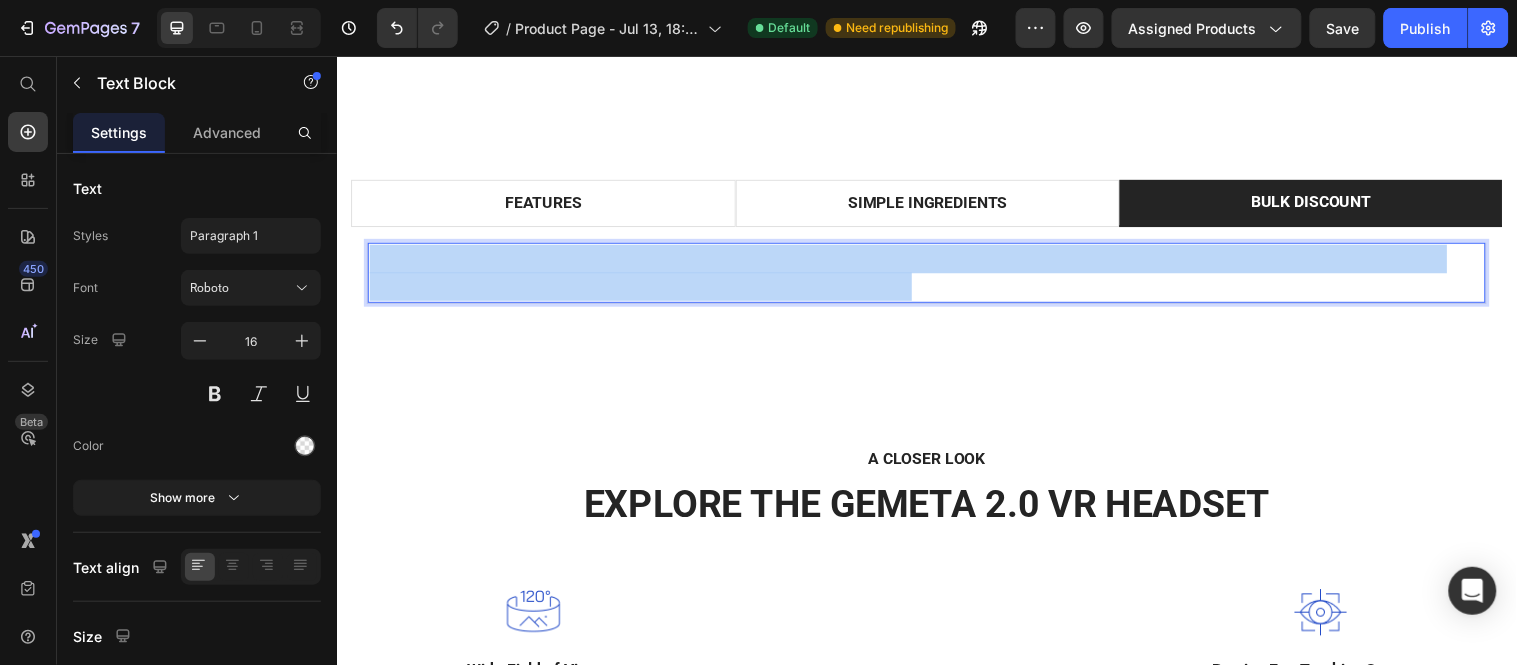click on "Lorem ipsum dolor sit amet, consectetur adipiscing elit, sed do eiusmod tempor incididunt ut labore et dolore magna aliqua. Ut enim ad minim veniam, quis nostrud exercitation ullamco laboris nisi ut aliquip ex ea commodo consequat." at bounding box center (936, 276) 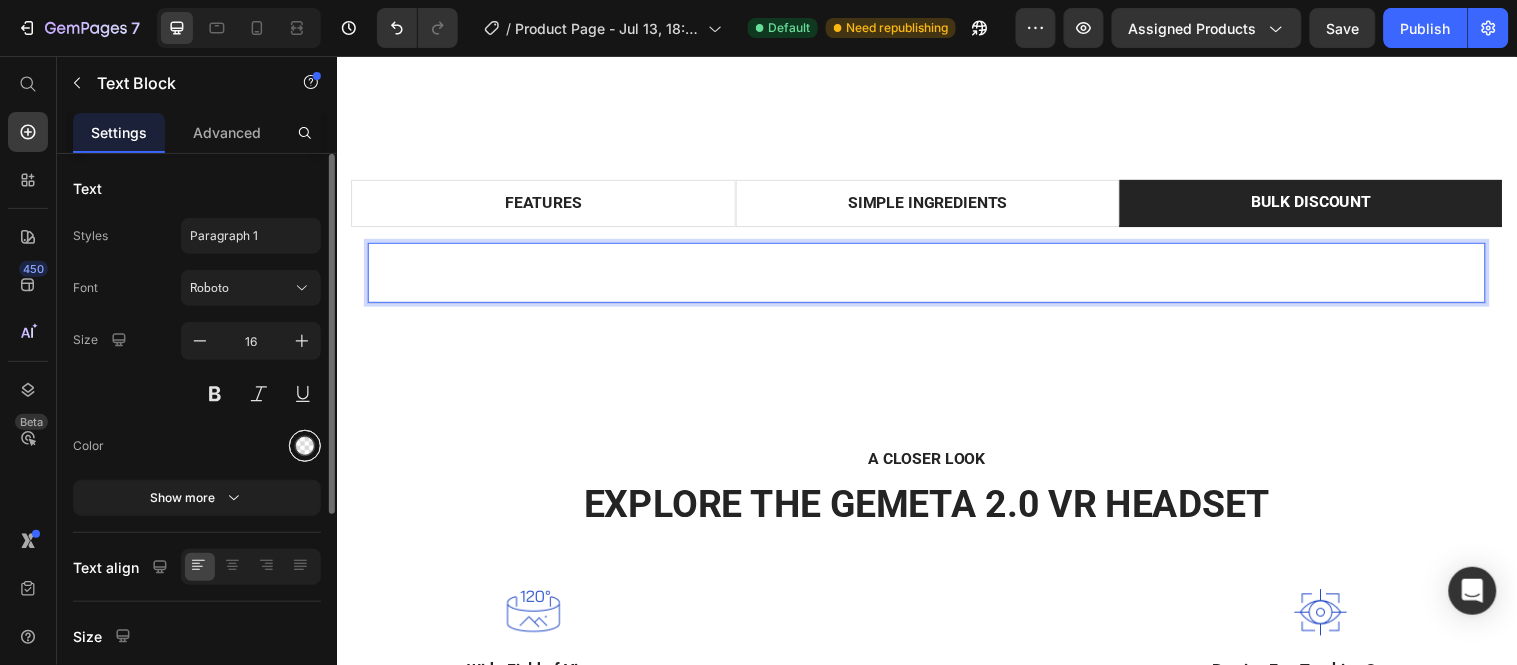 click at bounding box center [305, 446] 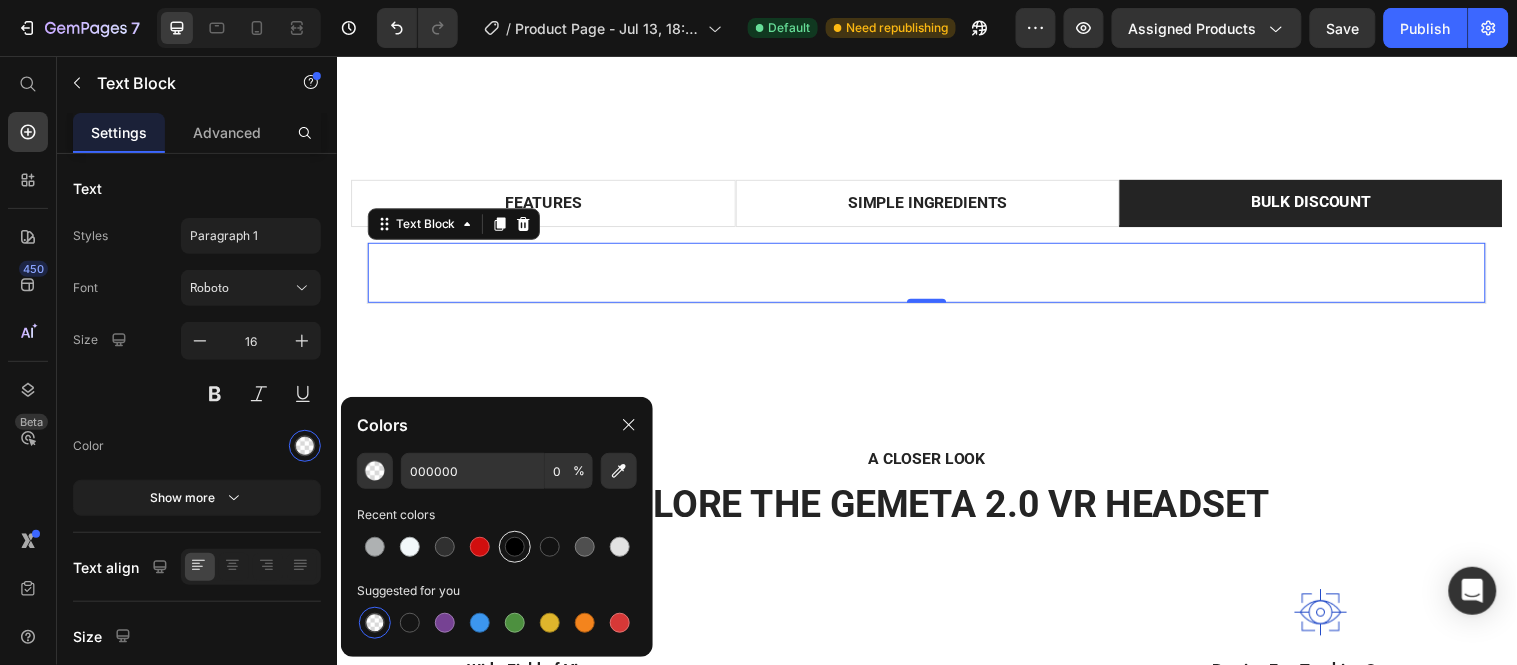 click at bounding box center [515, 547] 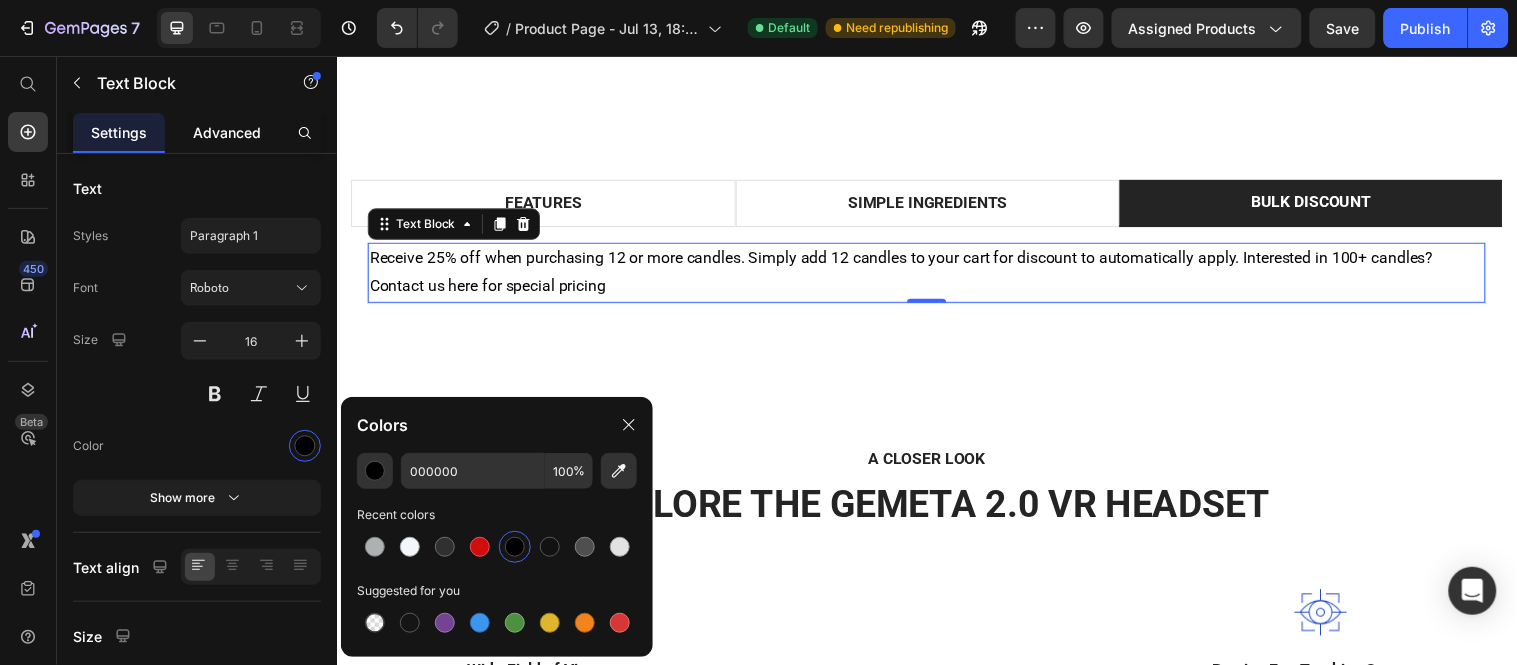 click on "Advanced" at bounding box center [227, 132] 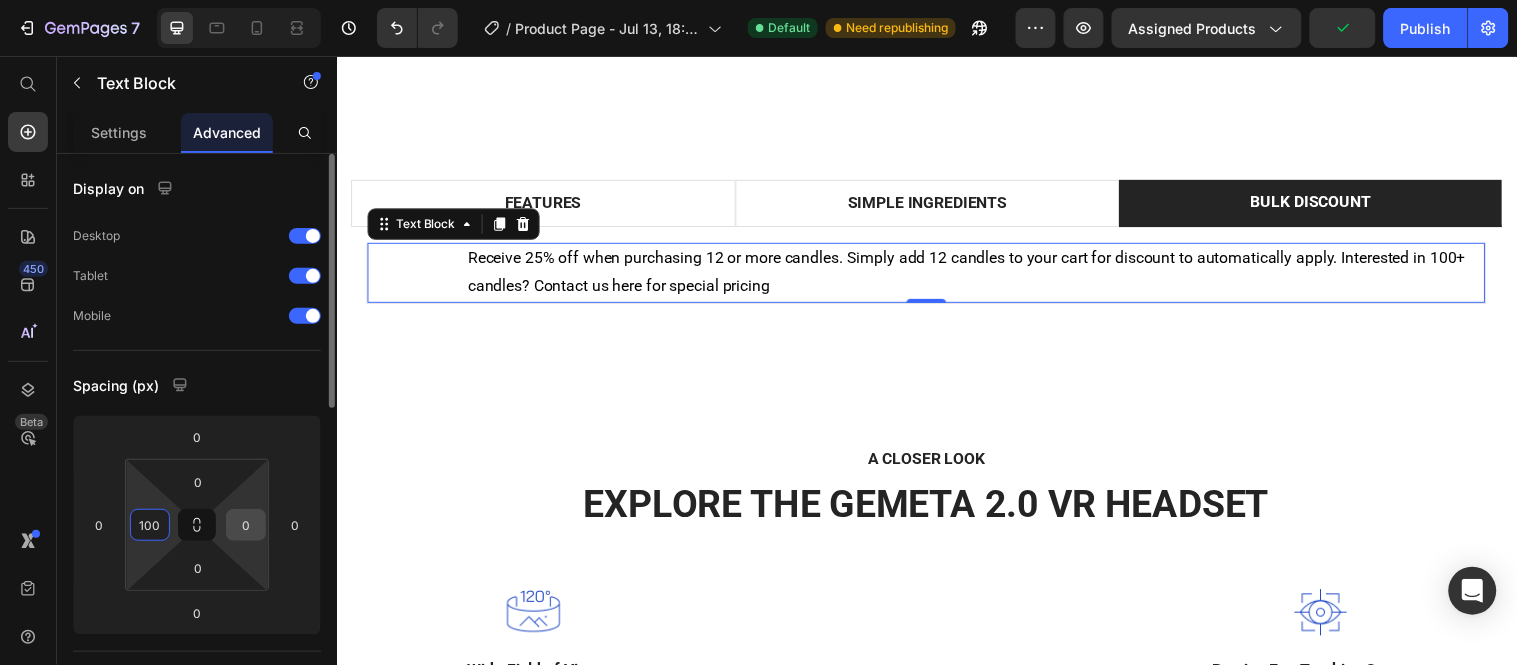 type on "100" 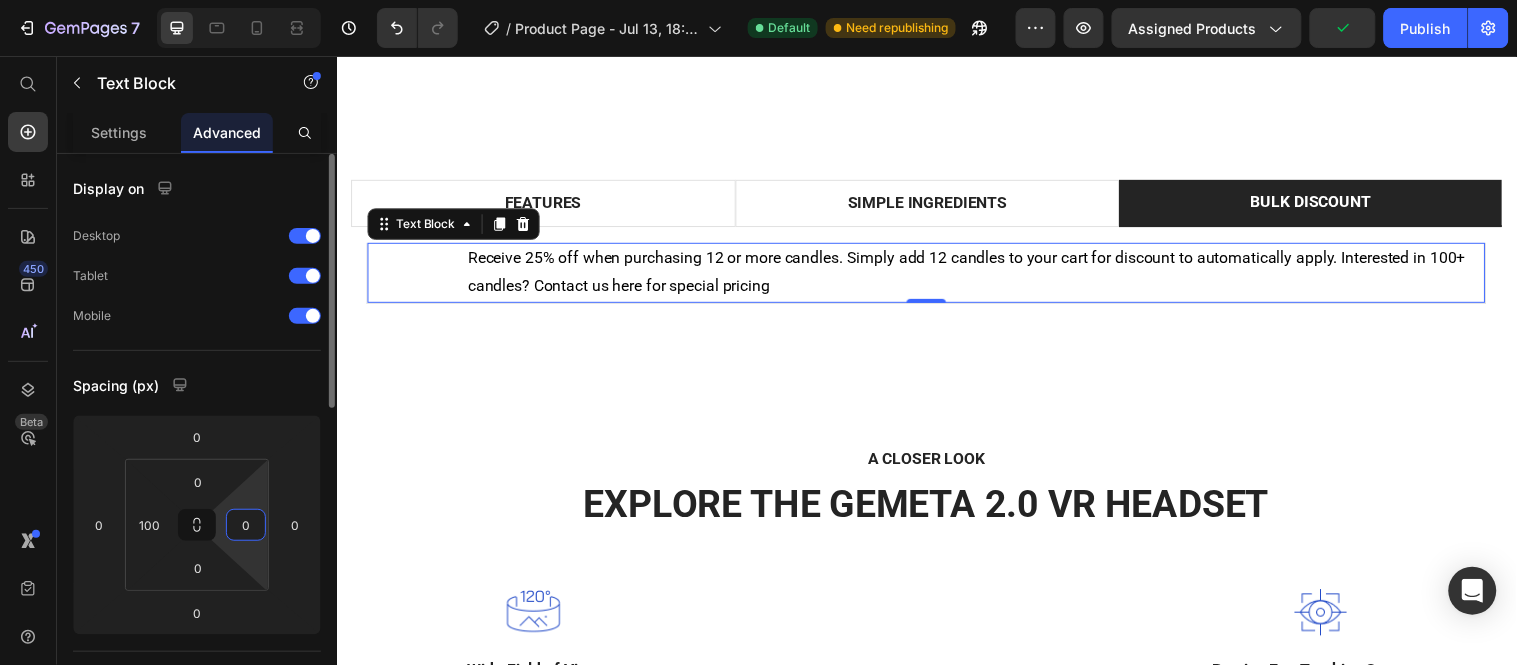 drag, startPoint x: 250, startPoint y: 527, endPoint x: 235, endPoint y: 524, distance: 15.297058 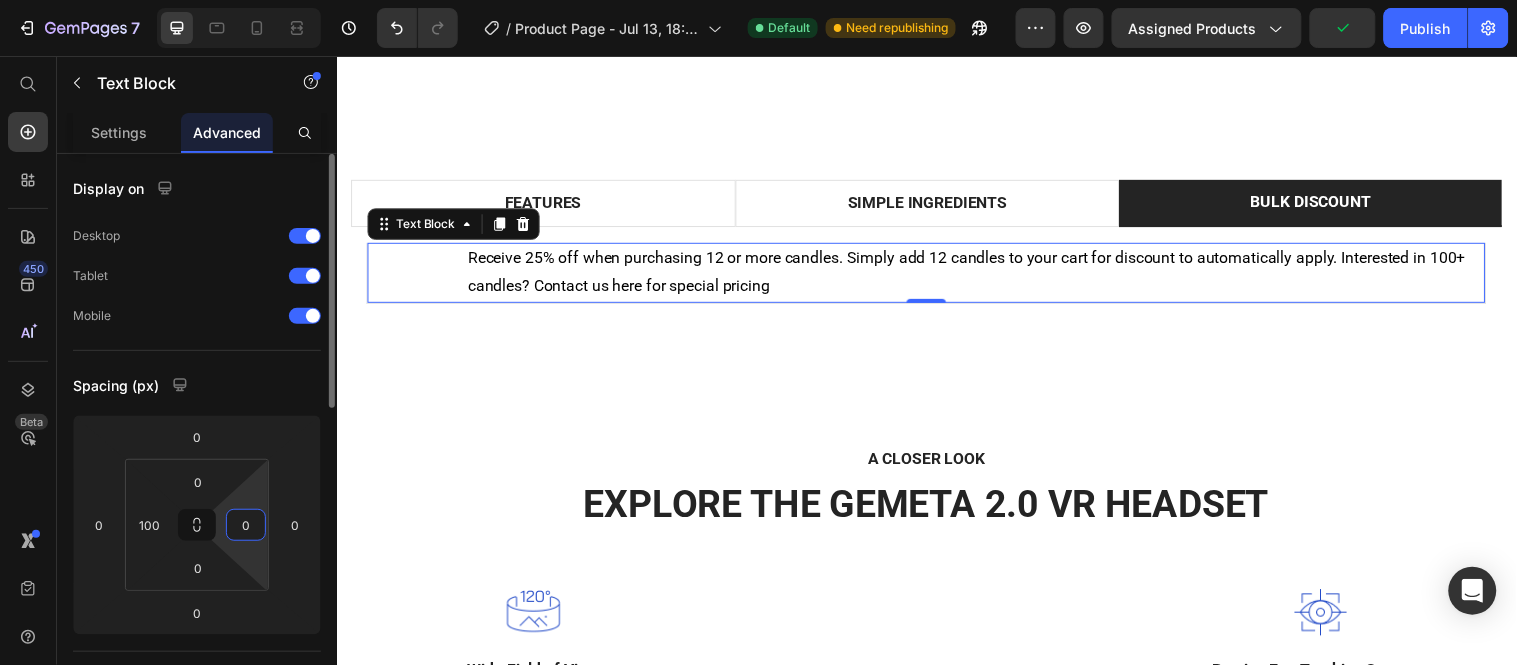click on "0" at bounding box center [246, 525] 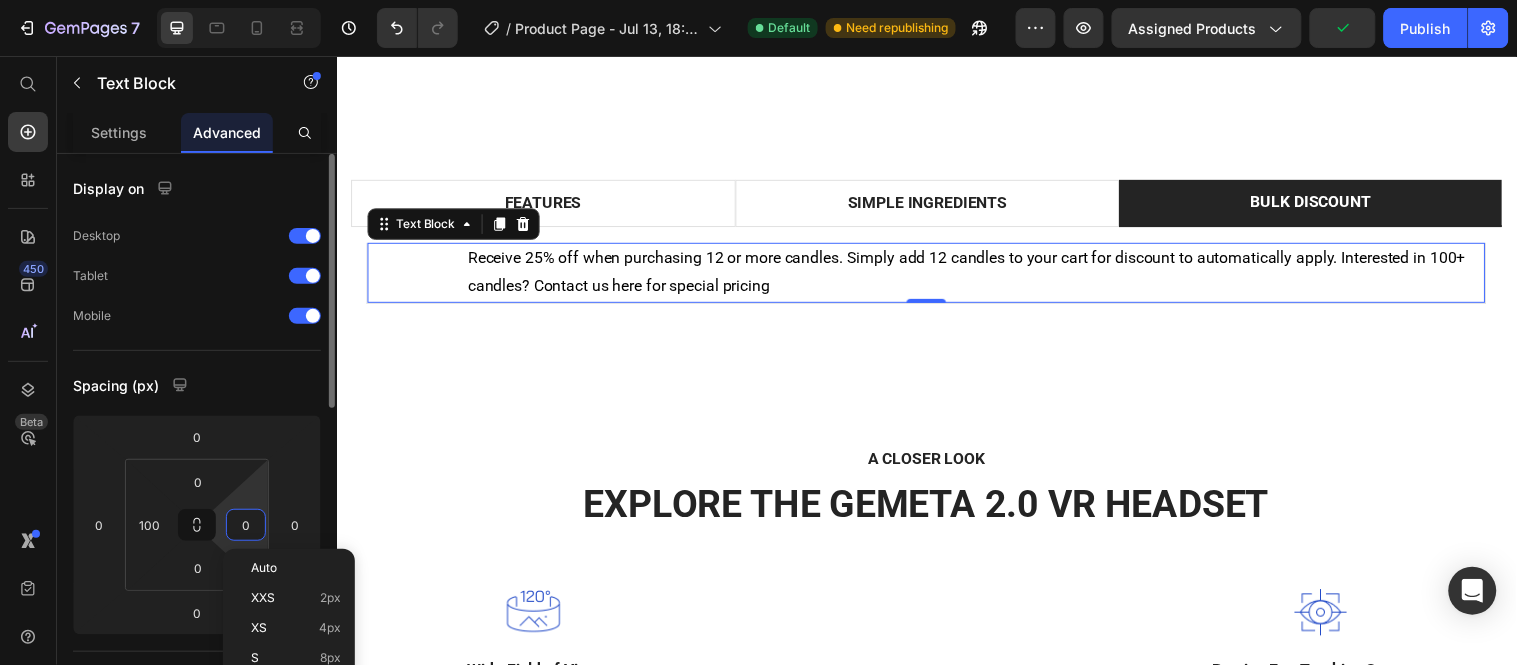 click on "0" at bounding box center [246, 525] 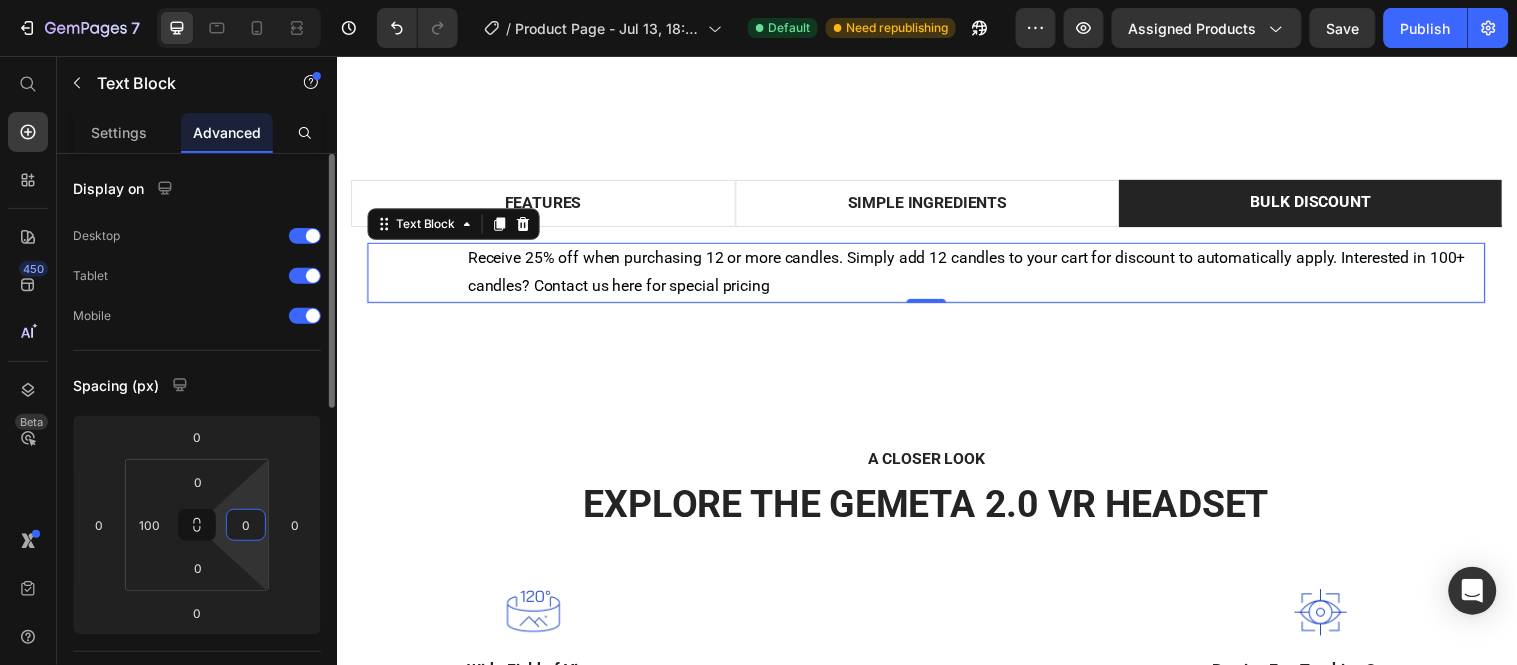 drag, startPoint x: 250, startPoint y: 525, endPoint x: 238, endPoint y: 523, distance: 12.165525 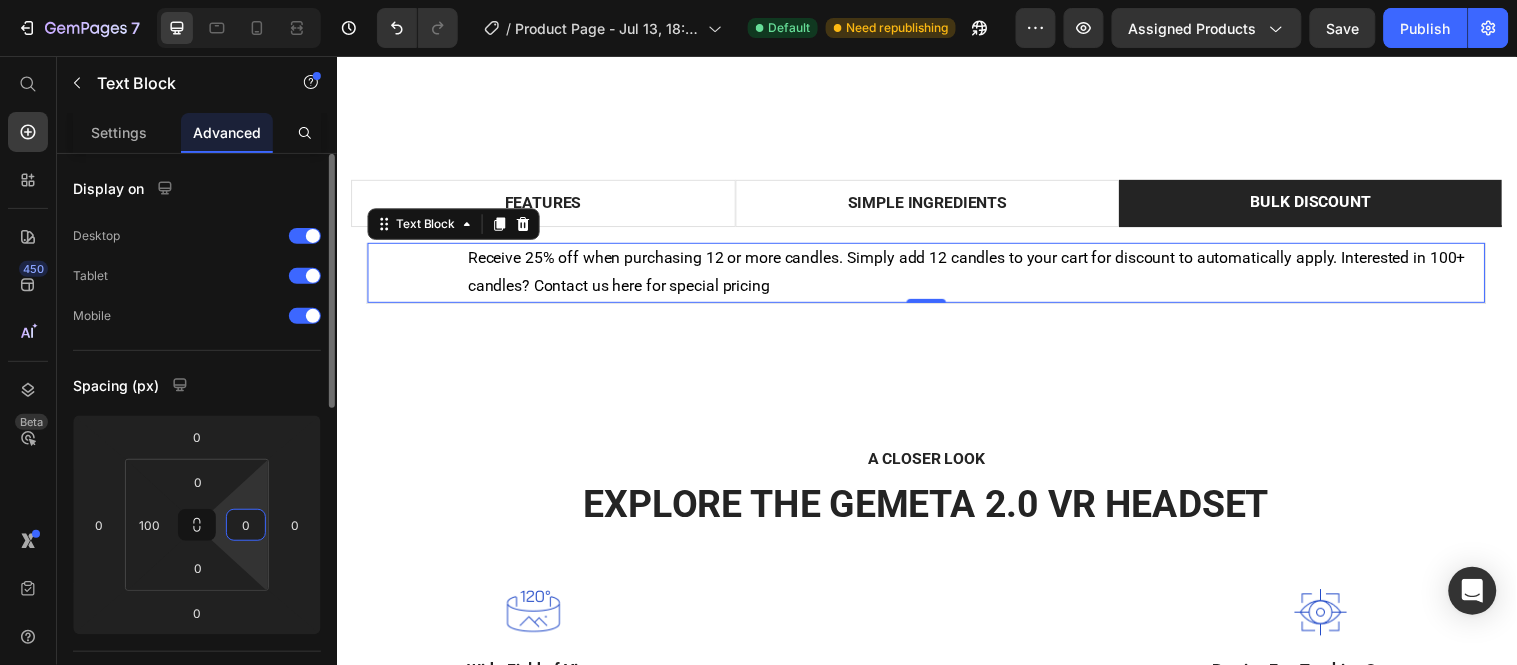 click on "0" at bounding box center [246, 525] 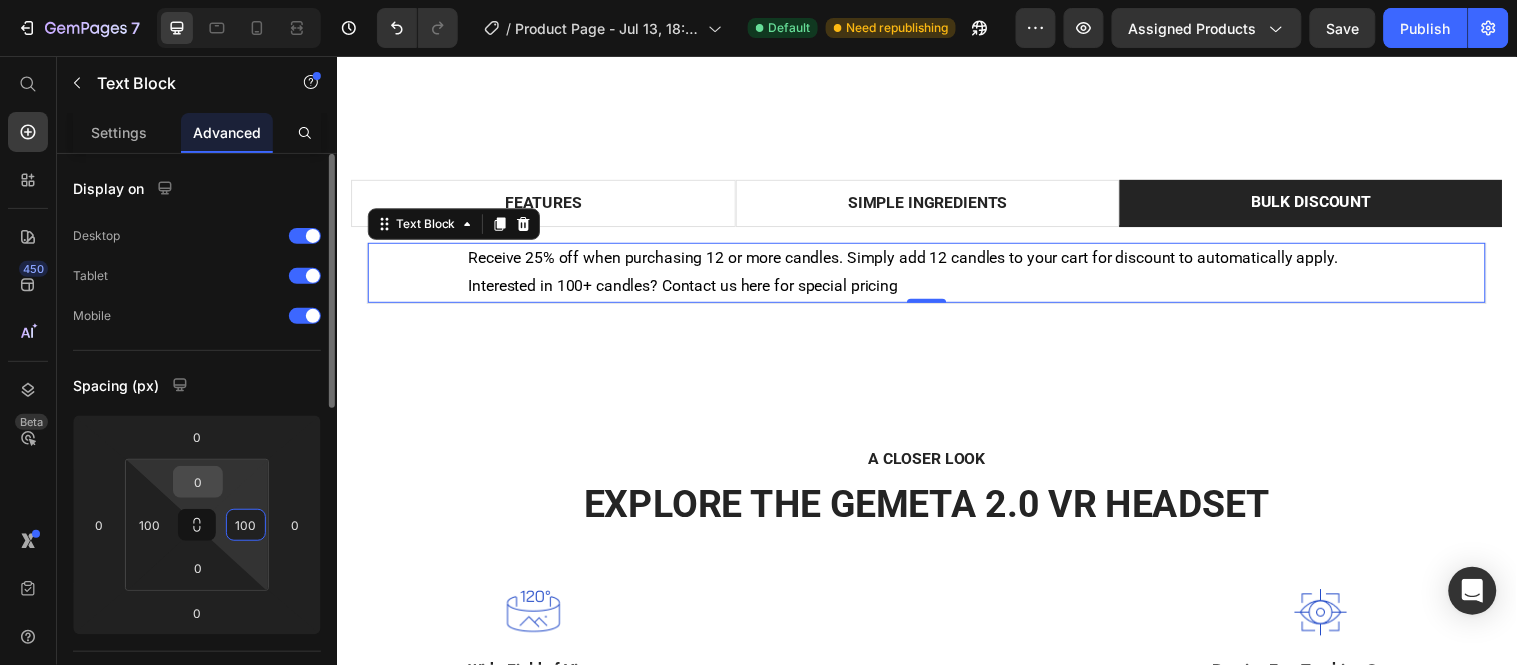 type on "100" 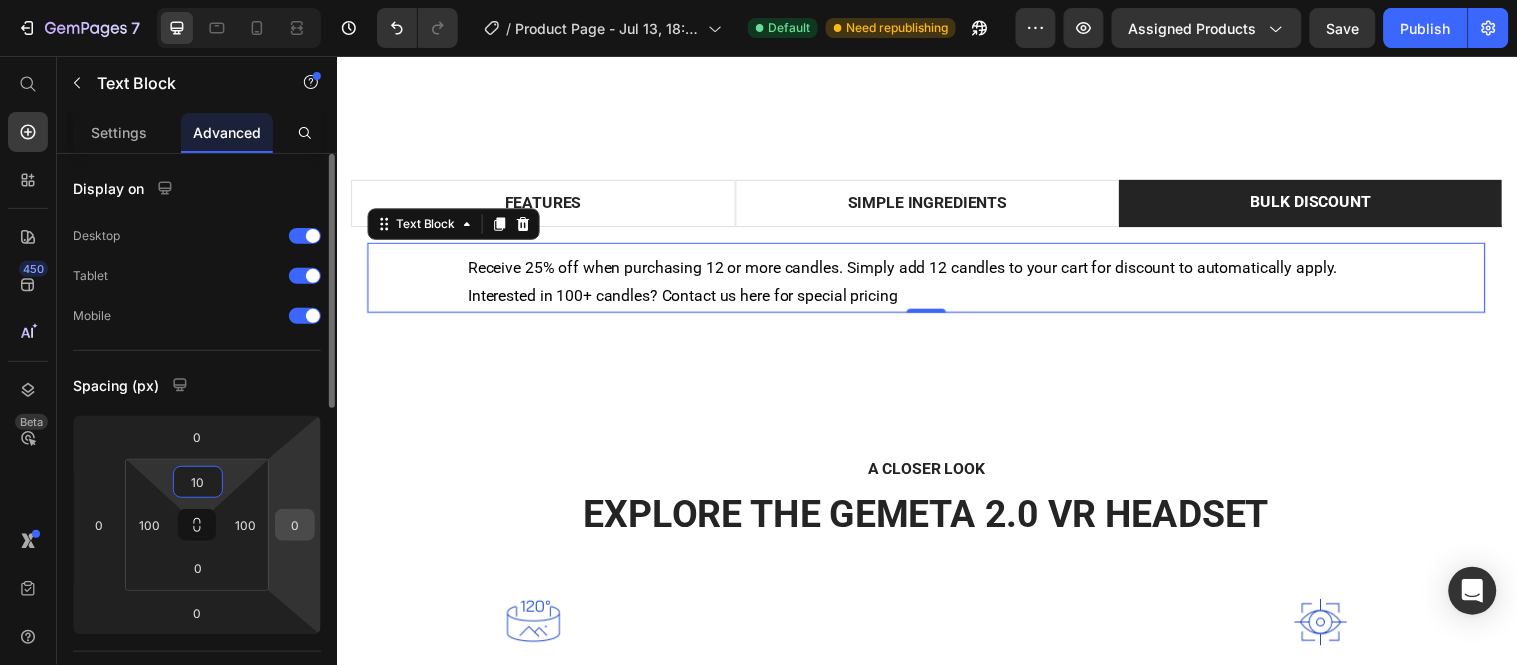 type on "1" 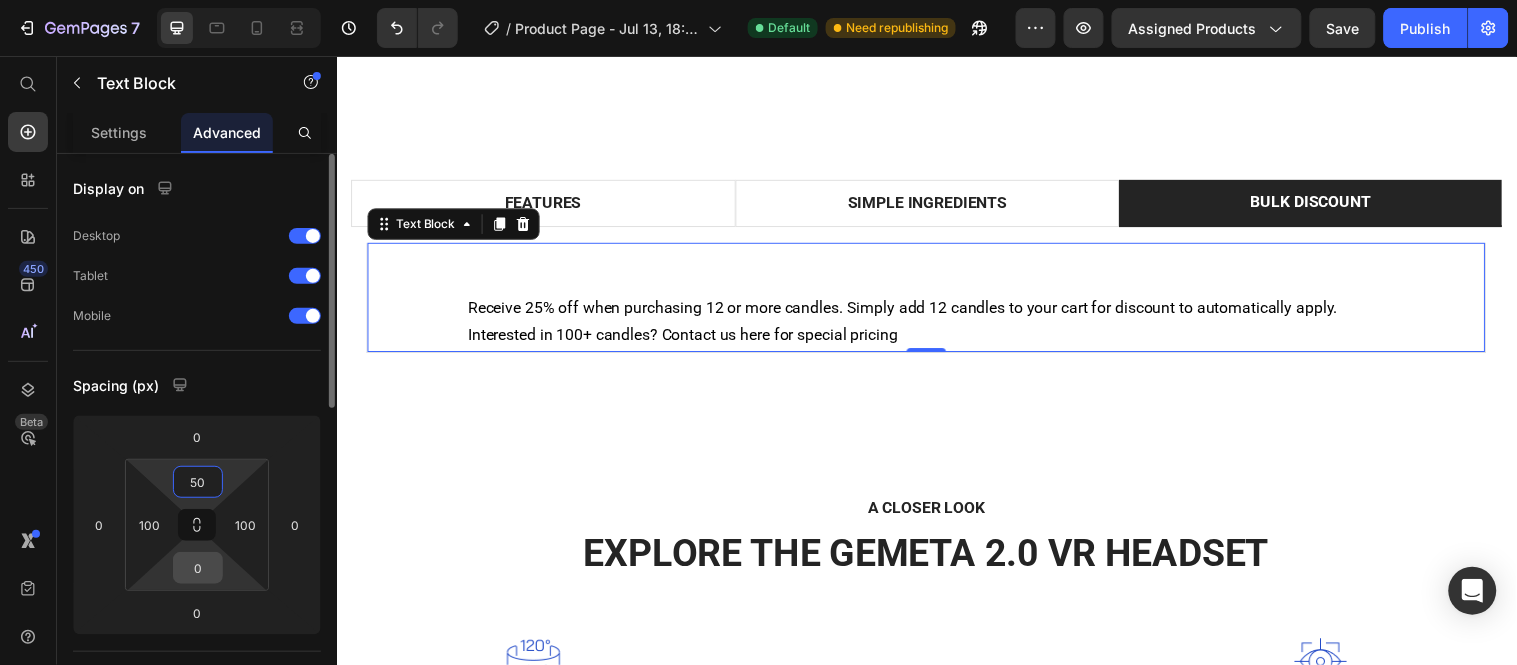 type on "50" 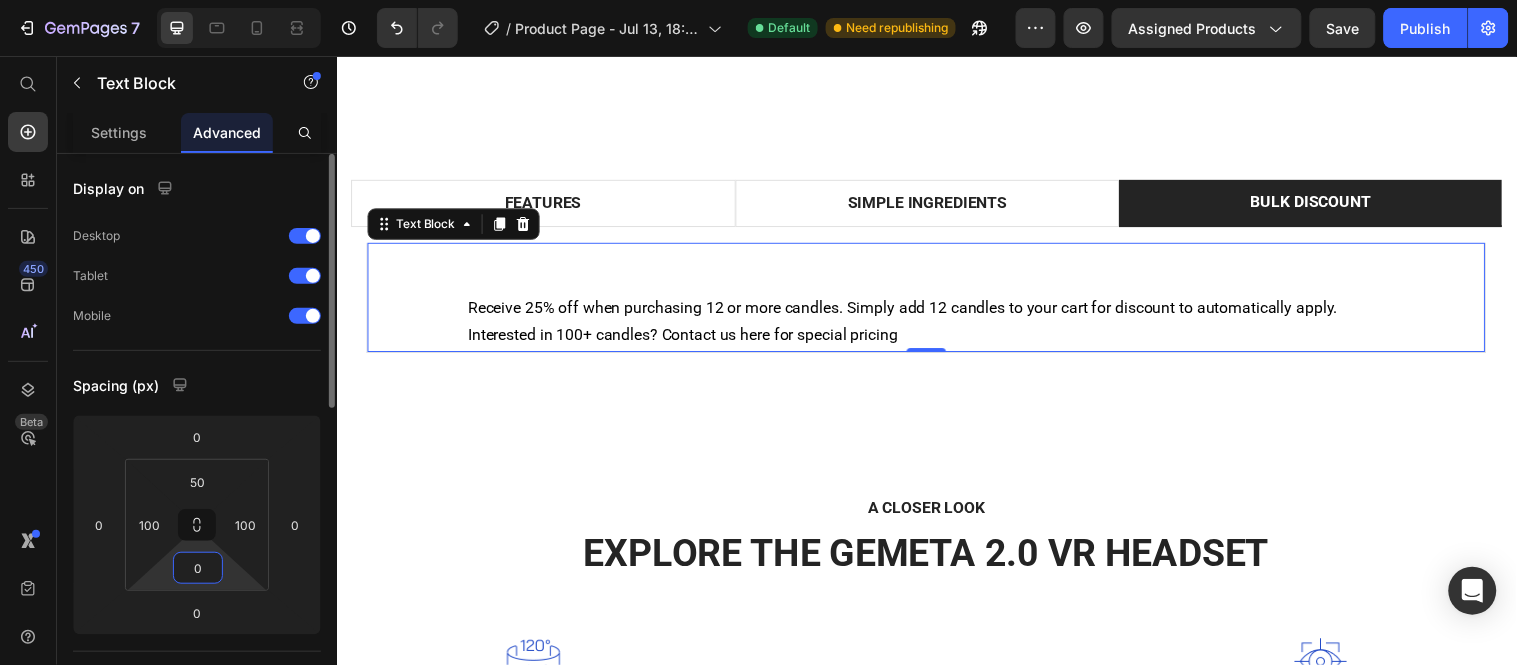 drag, startPoint x: 210, startPoint y: 563, endPoint x: 188, endPoint y: 566, distance: 22.203604 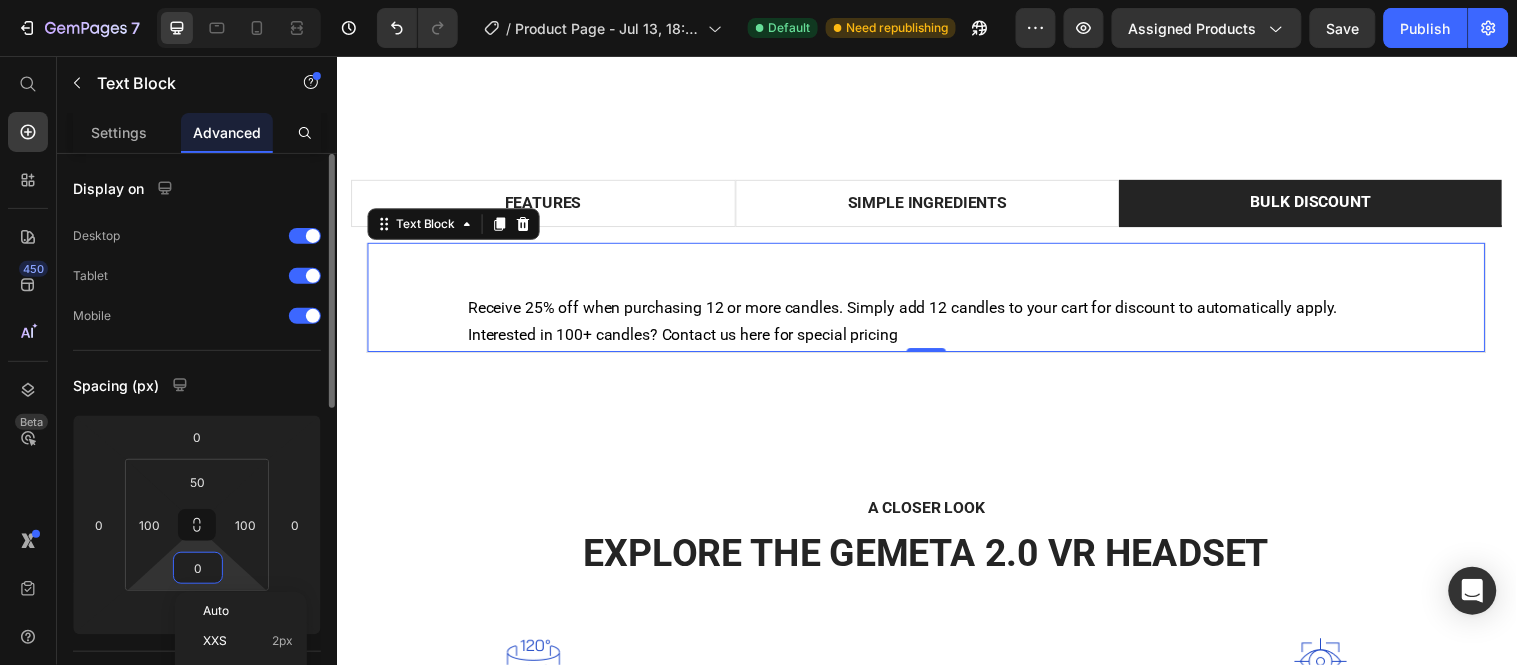 click on "0" at bounding box center [198, 568] 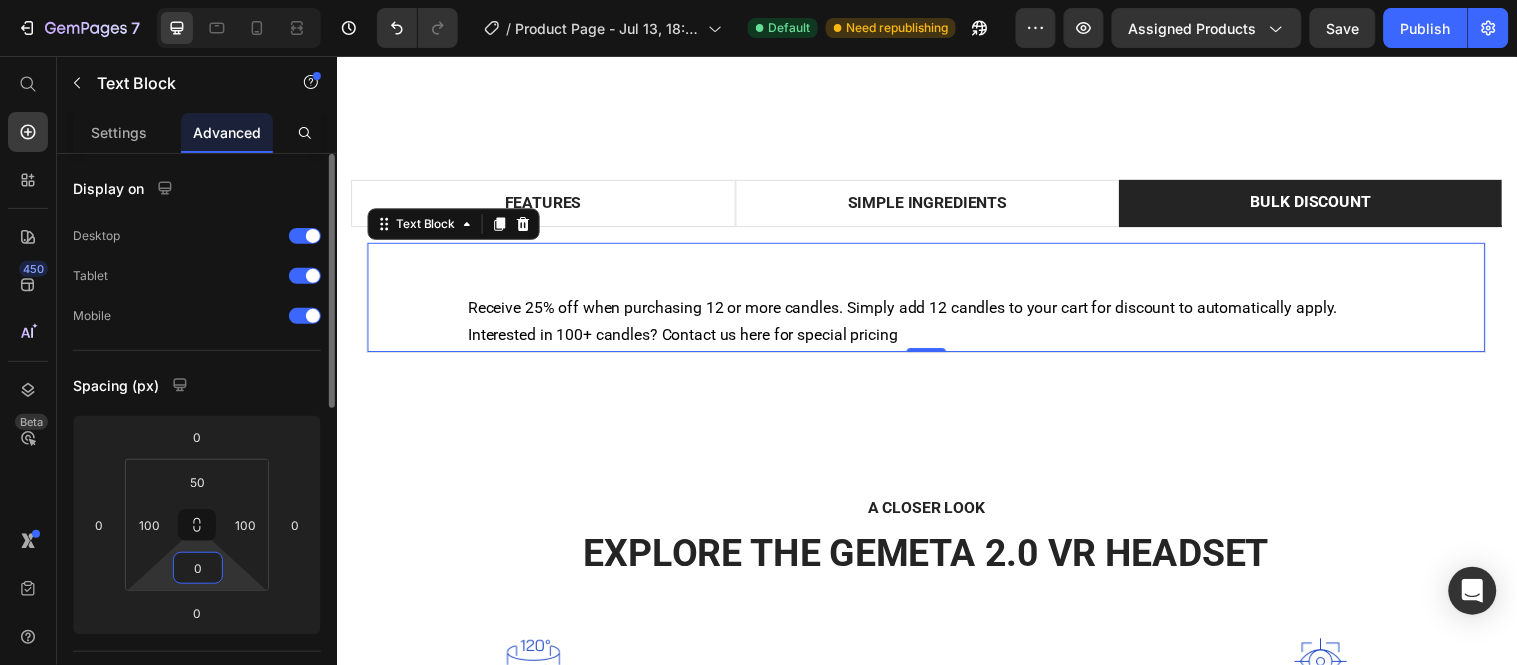 drag, startPoint x: 207, startPoint y: 565, endPoint x: 192, endPoint y: 573, distance: 17 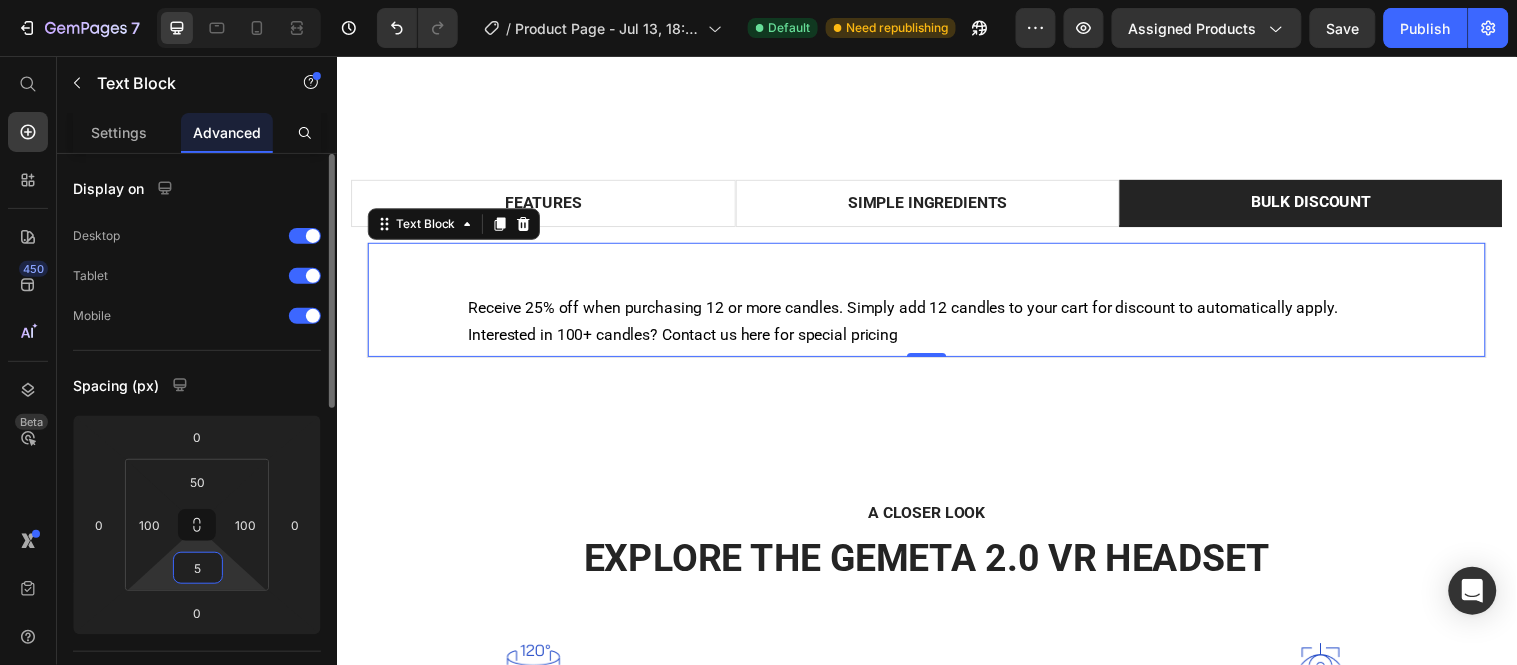 type on "50" 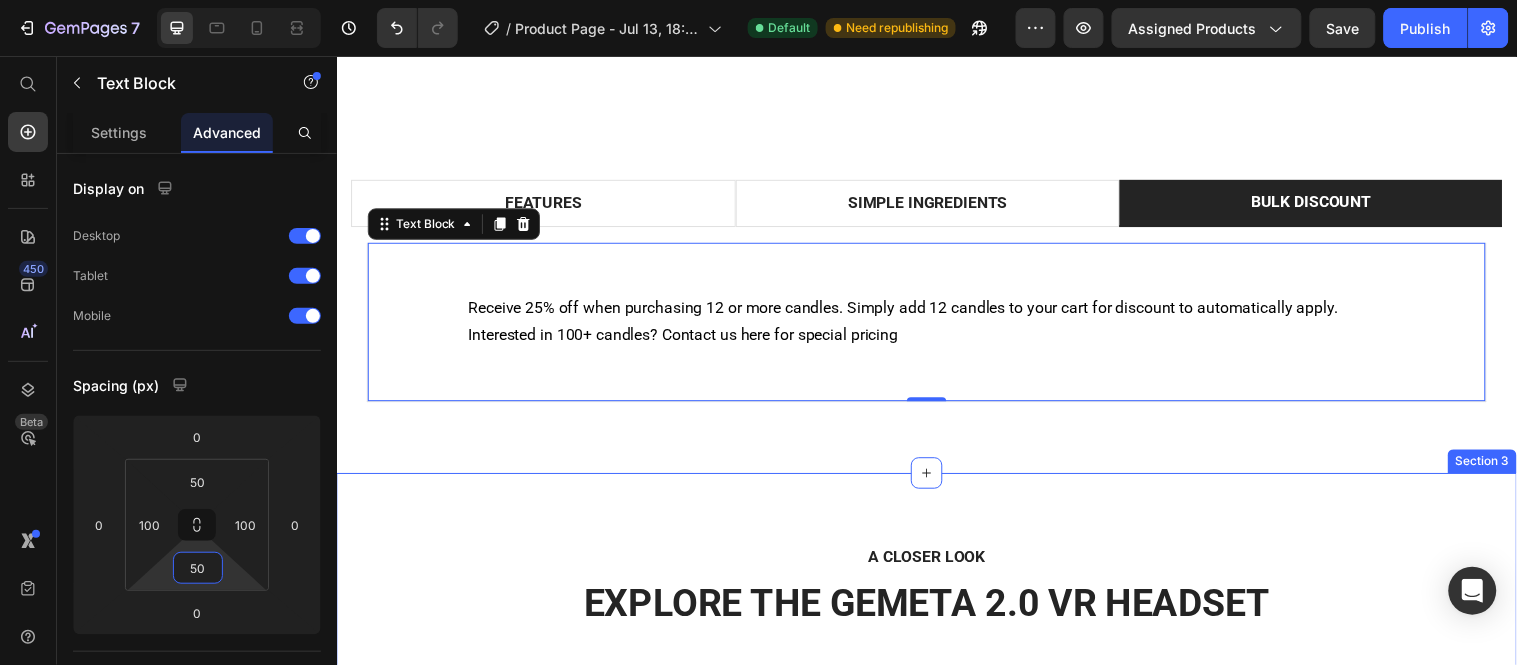 click on "A CLOSER LOOK Text block EXPLORE THE GEMETA 2.0 VR HEADSET Heading Row Image Wide Field of View Text block Provides perfect wide view with  120-degree FOV. Text block Row Image Highest 8K Resolution Text block Get a crystal clear view with two 4K  high-density LCD displays. Text block Row Image Image Precise Eye-Tracking Systems Text block Built-in eye-tracking at 200 Hz for a tailored, optimal experience to every user Text block Row Image Supreme Comfort  Text block Wear it with ease because the GEMETA VR headset is engineered to feel lighter. Text block Row Row Section 3" at bounding box center [936, 770] 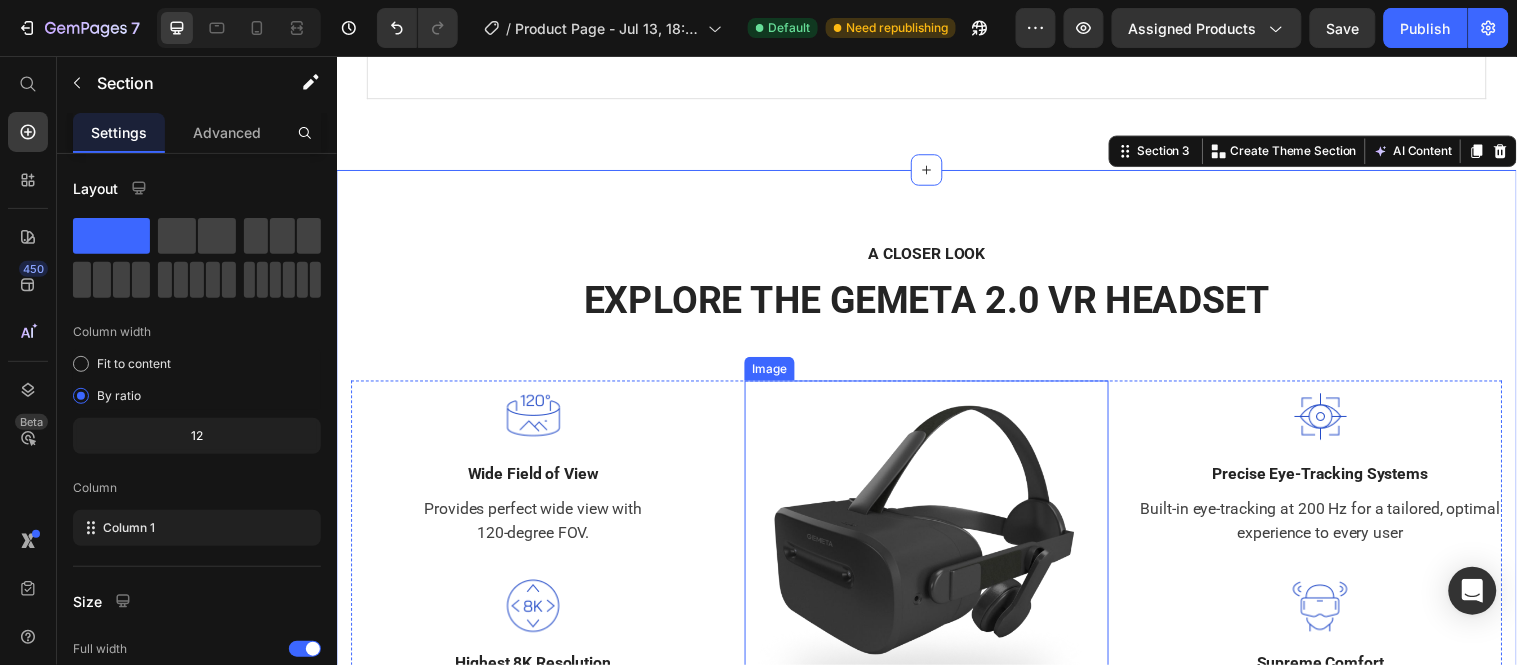 scroll, scrollTop: 1442, scrollLeft: 0, axis: vertical 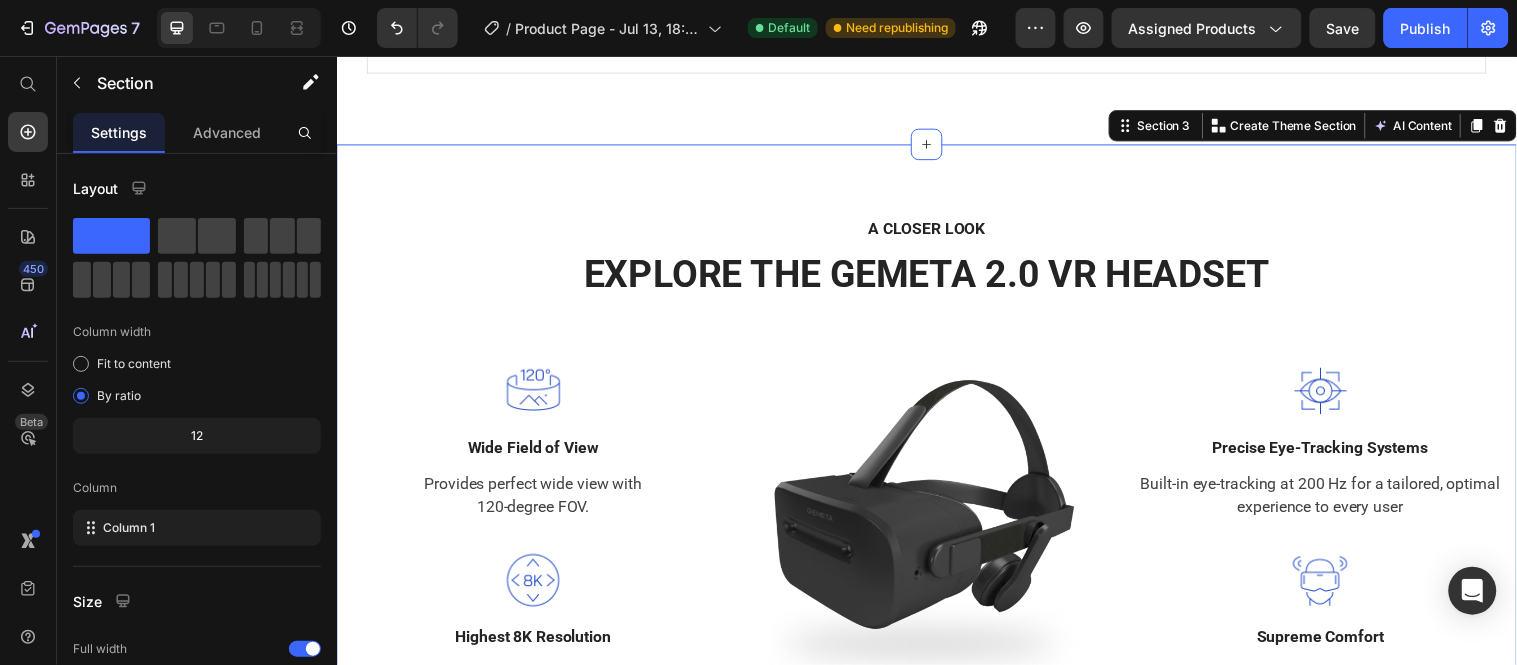 click on "A CLOSER LOOK Text block EXPLORE THE GEMETA 2.0 VR HEADSET Heading Row Image Wide Field of View Text block Provides perfect wide view with  120-degree FOV. Text block Row Image Highest 8K Resolution Text block Get a crystal clear view with two 4K  high-density LCD displays. Text block Row Image Image Precise Eye-Tracking Systems Text block Built-in eye-tracking at 200 Hz for a tailored, optimal experience to every user Text block Row Image Supreme Comfort  Text block Wear it with ease because the GEMETA VR headset is engineered to feel lighter. Text block Row Row" at bounding box center [936, 473] 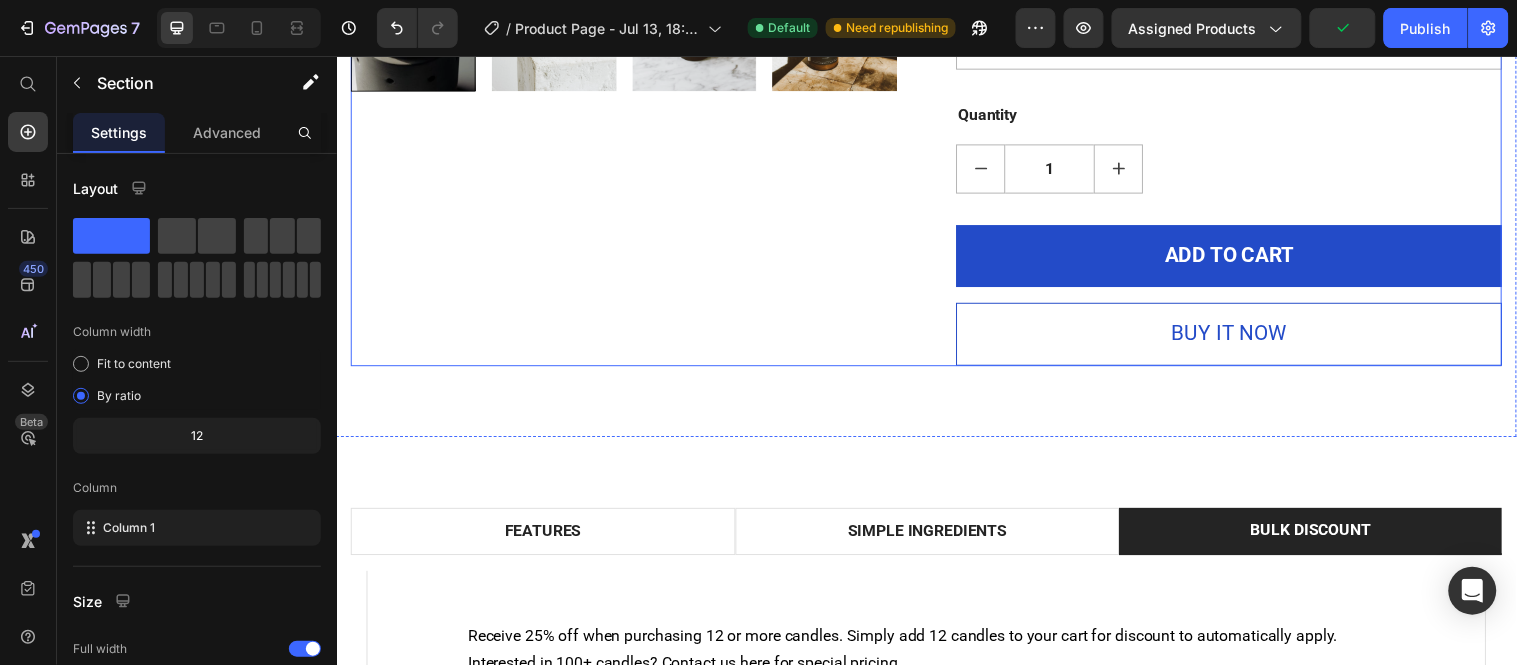 scroll, scrollTop: 886, scrollLeft: 0, axis: vertical 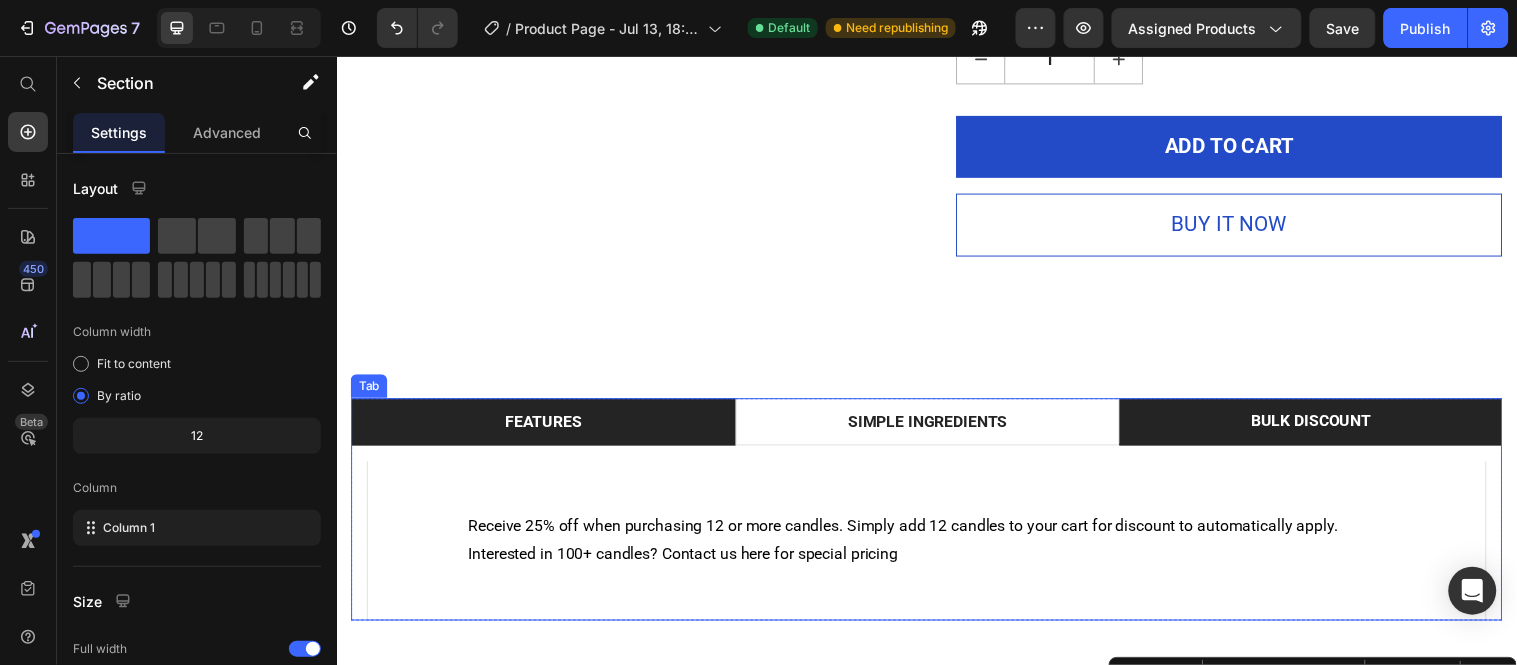 click on "FEATURES" at bounding box center [546, 427] 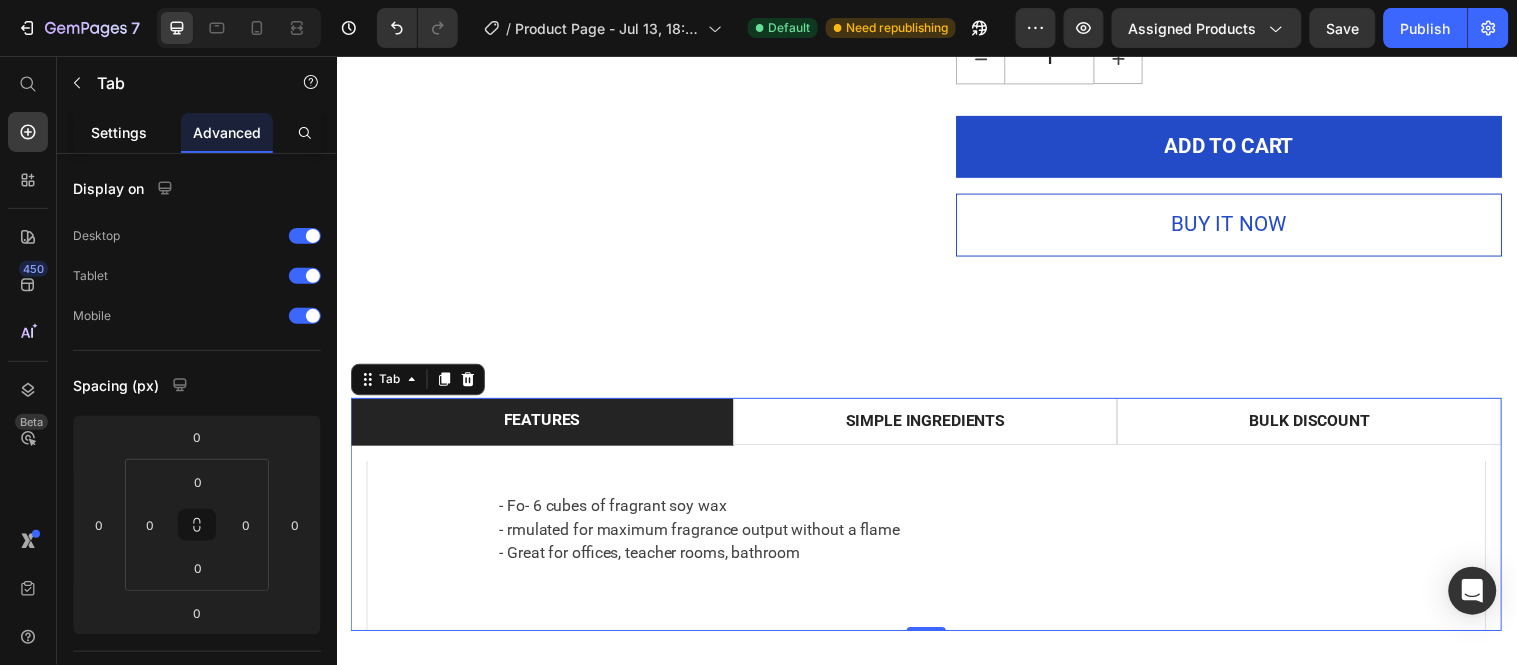 click on "Settings" at bounding box center (119, 132) 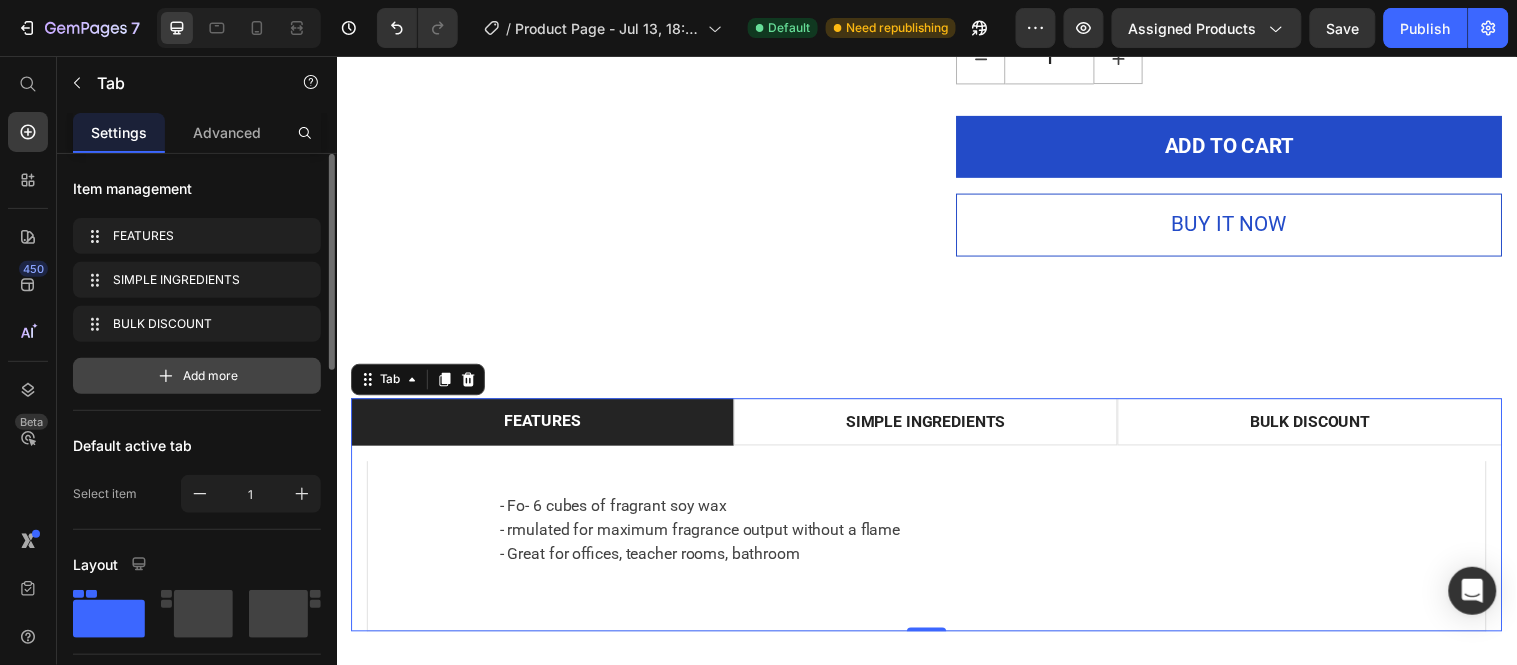 click on "Add more" at bounding box center (197, 376) 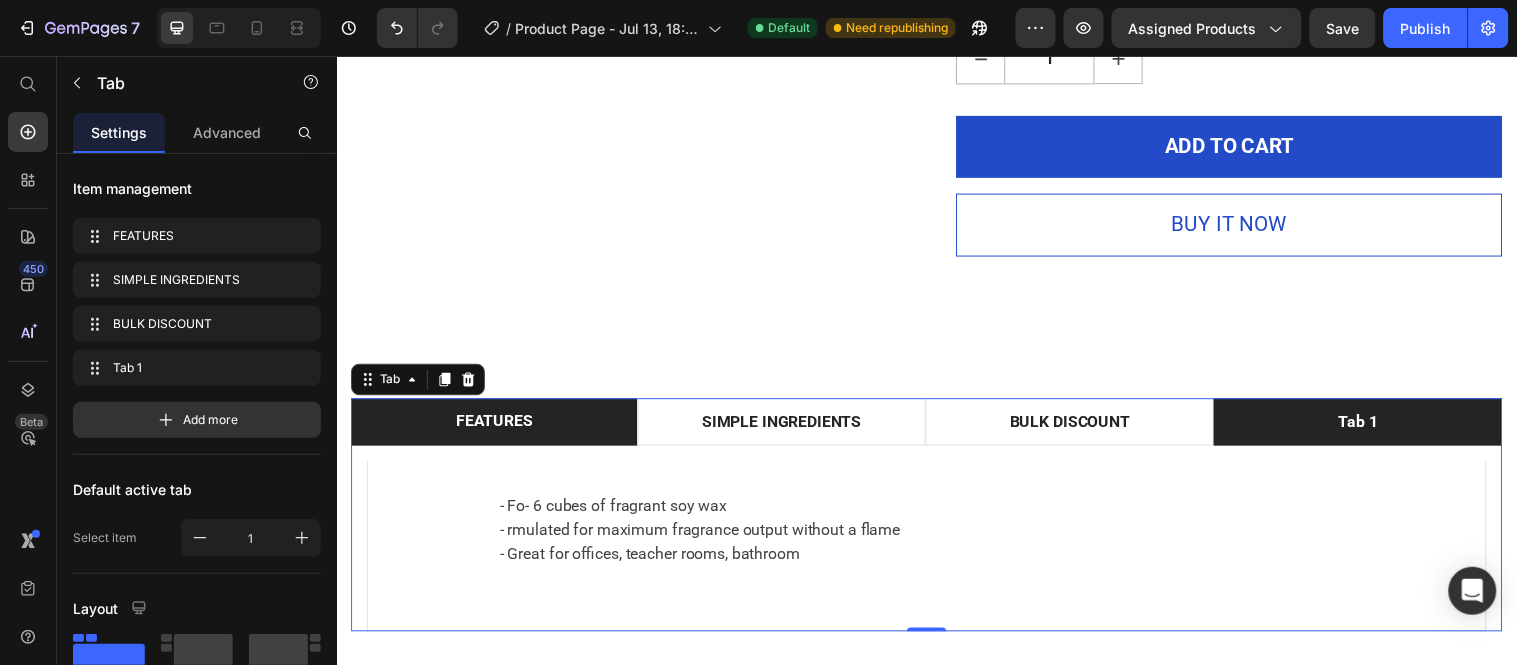 click on "Tab 1" at bounding box center [1375, 427] 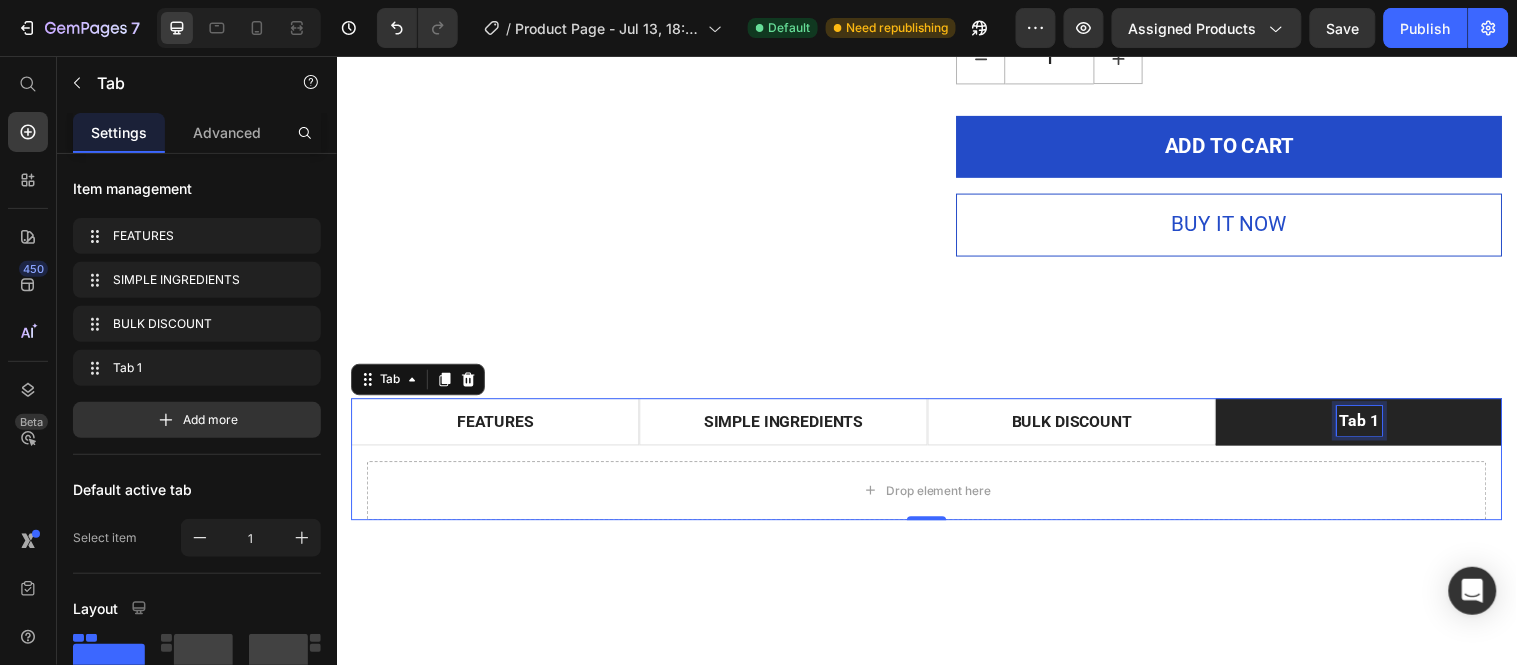 scroll, scrollTop: 885, scrollLeft: 0, axis: vertical 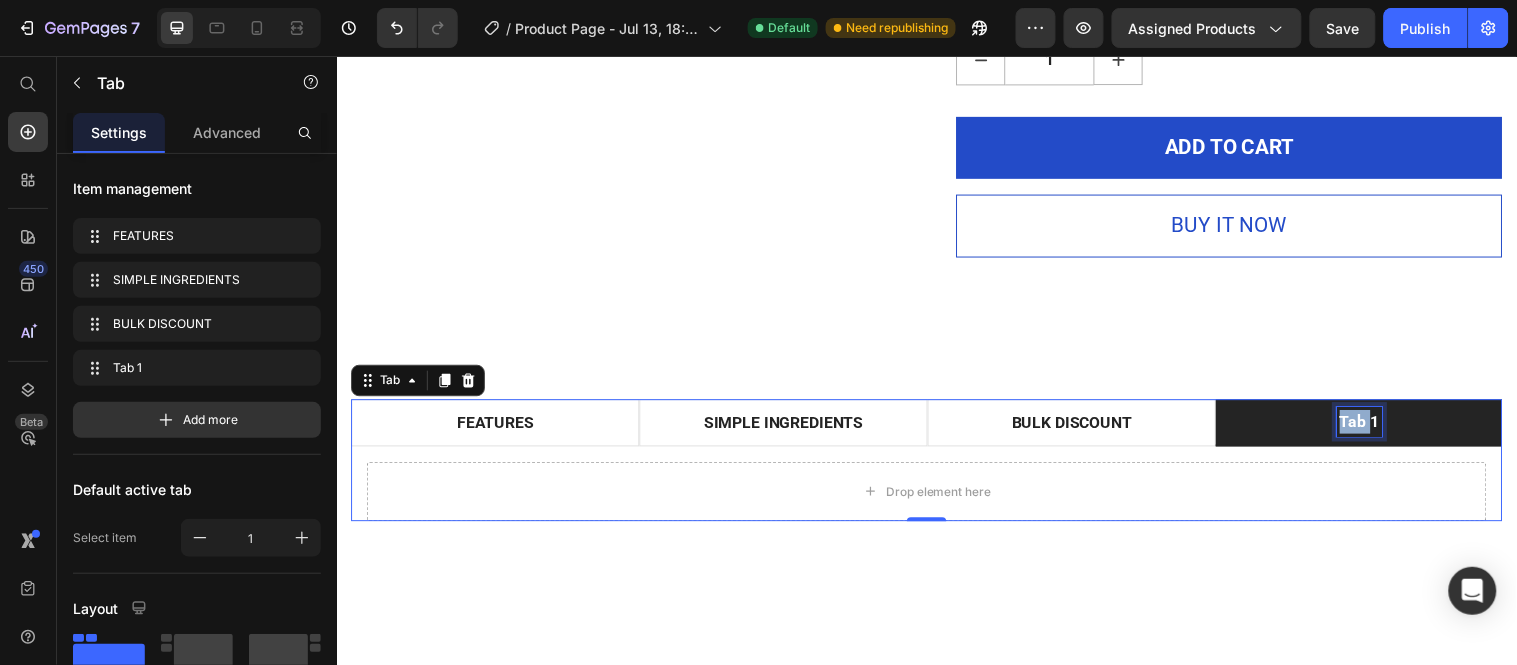 click on "Tab 1" at bounding box center (1376, 427) 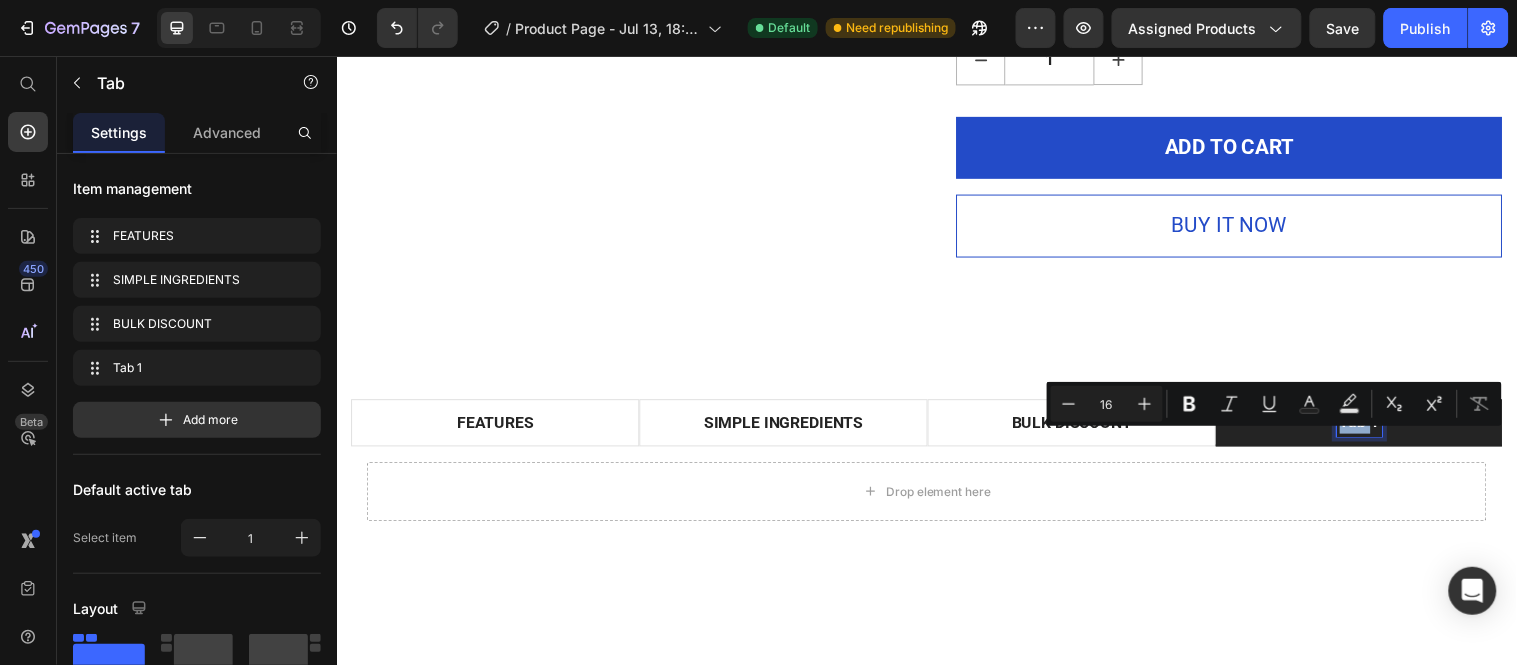 click on "Tab 1" at bounding box center (1376, 427) 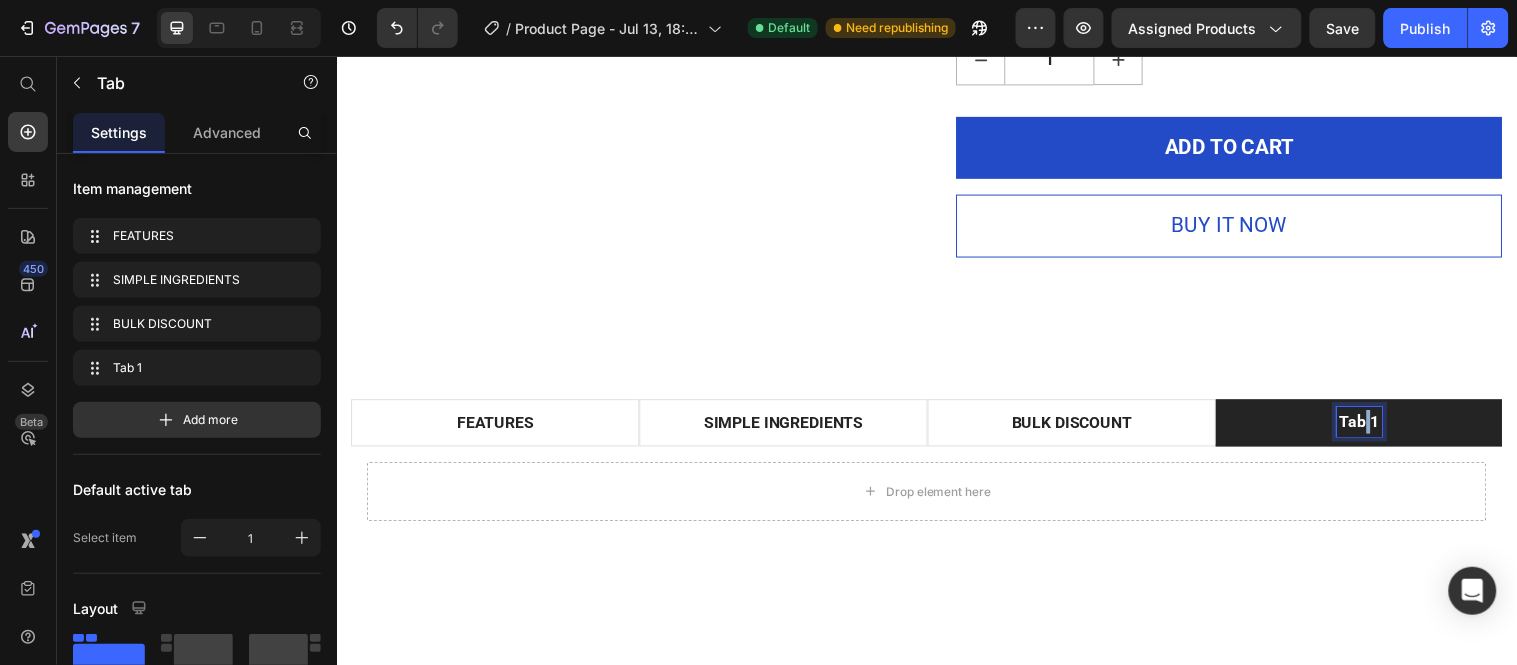 click on "Tab 1" at bounding box center (1376, 427) 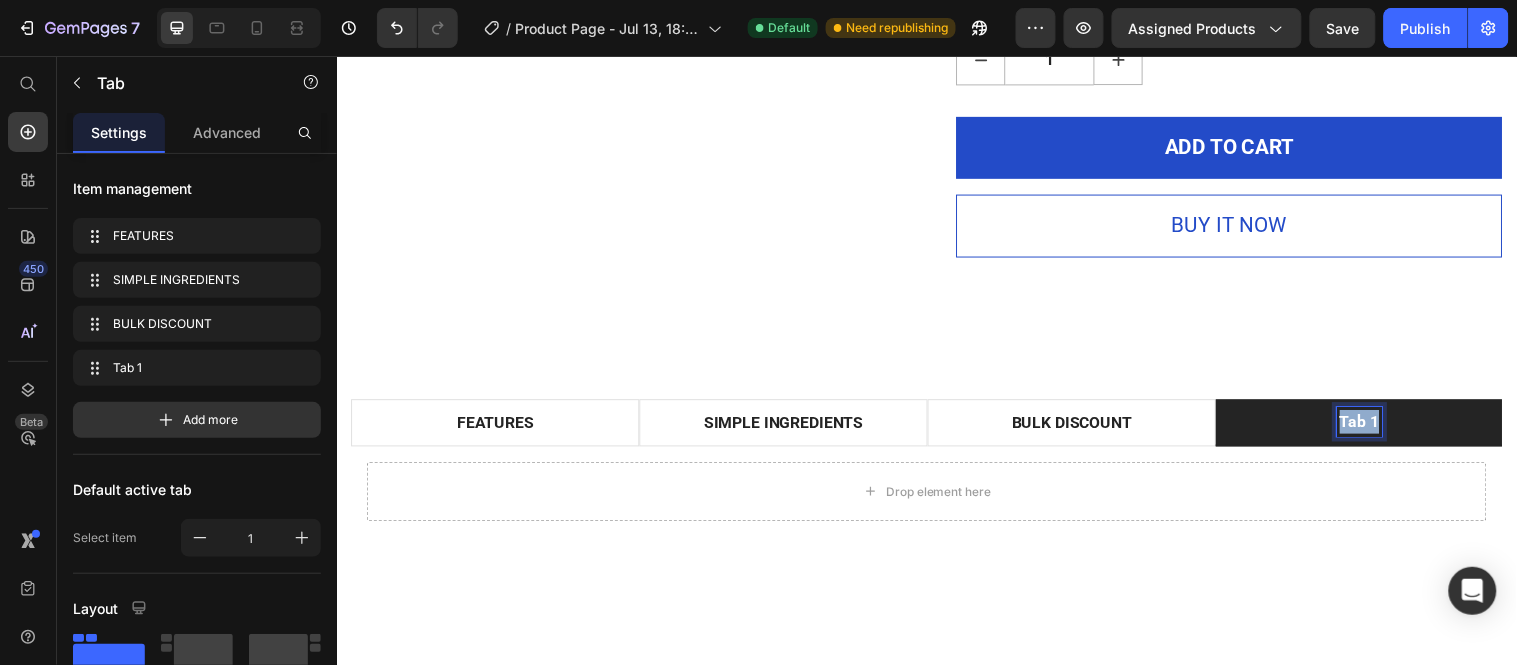 click on "Tab 1" at bounding box center [1376, 427] 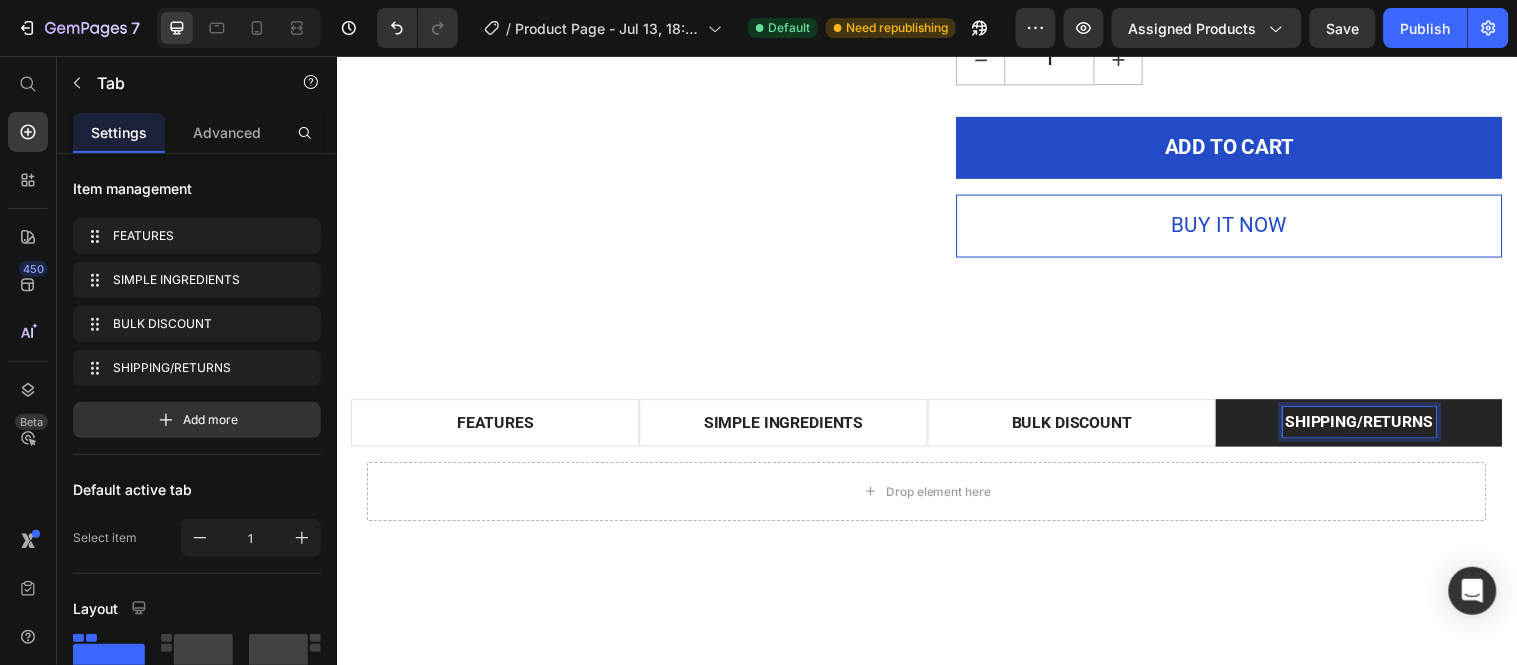 click on "SHIPPING/RETURNS" at bounding box center [1375, 428] 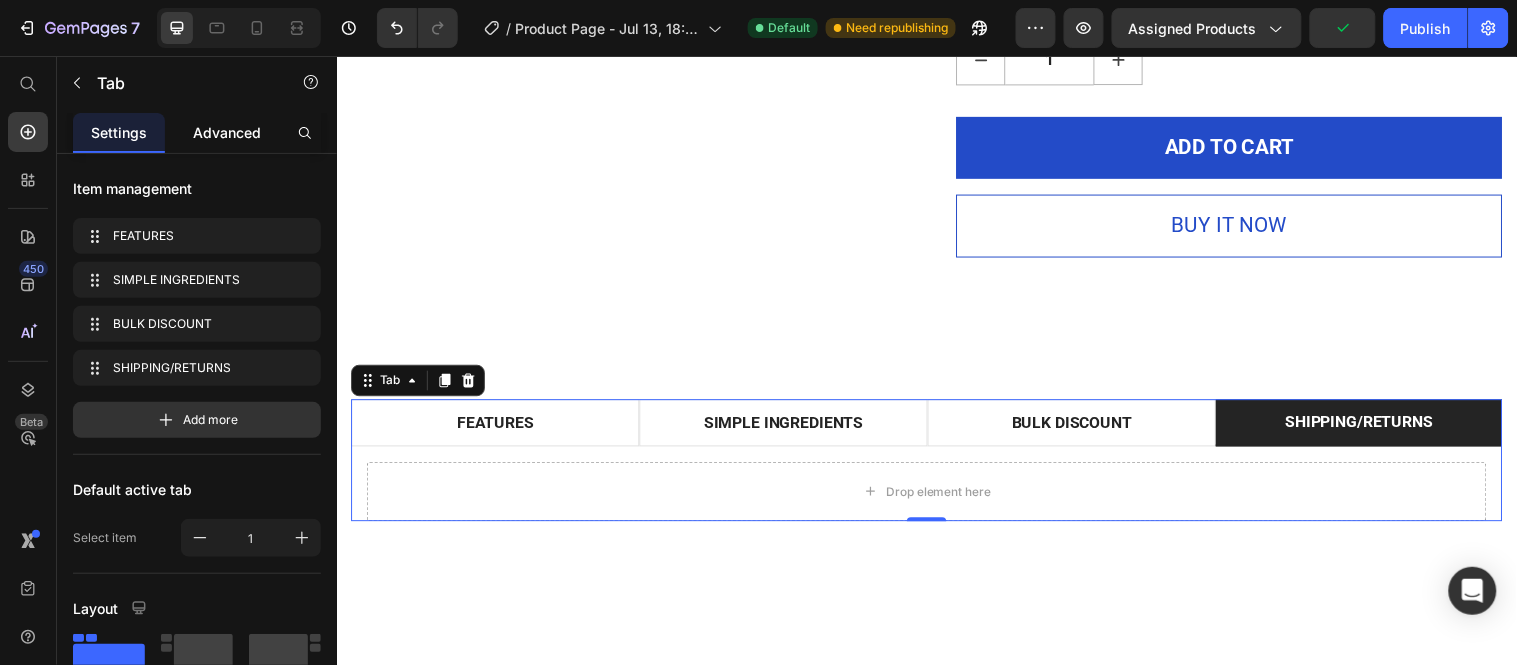 click on "Advanced" at bounding box center [227, 132] 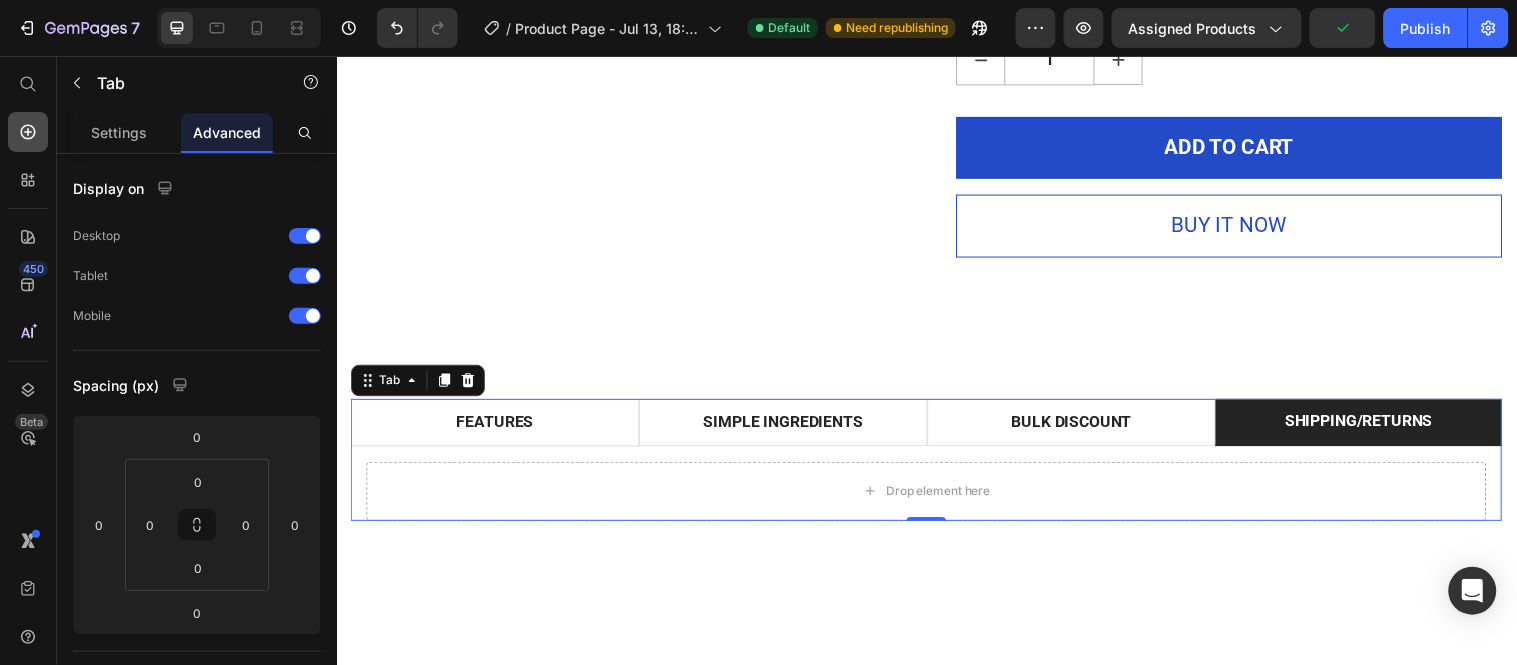 click 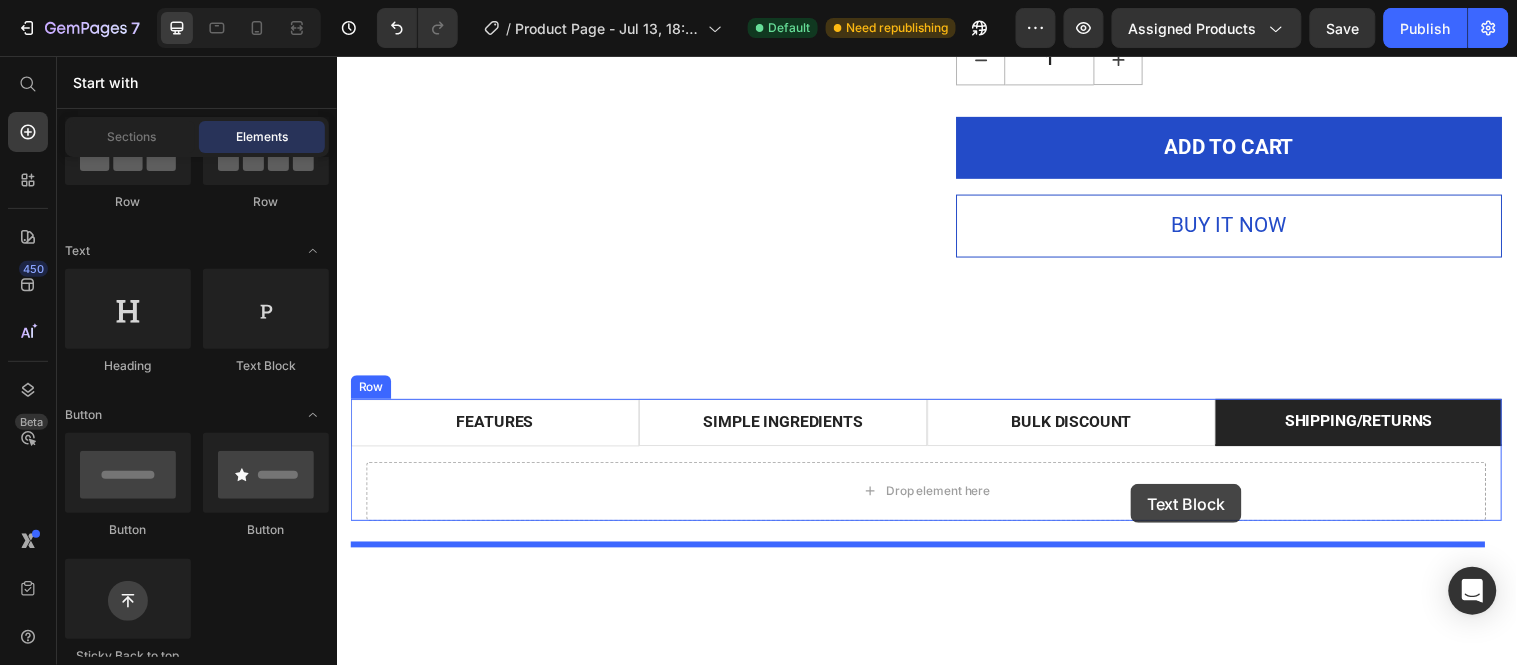 drag, startPoint x: 601, startPoint y: 381, endPoint x: 1143, endPoint y: 490, distance: 552.8517 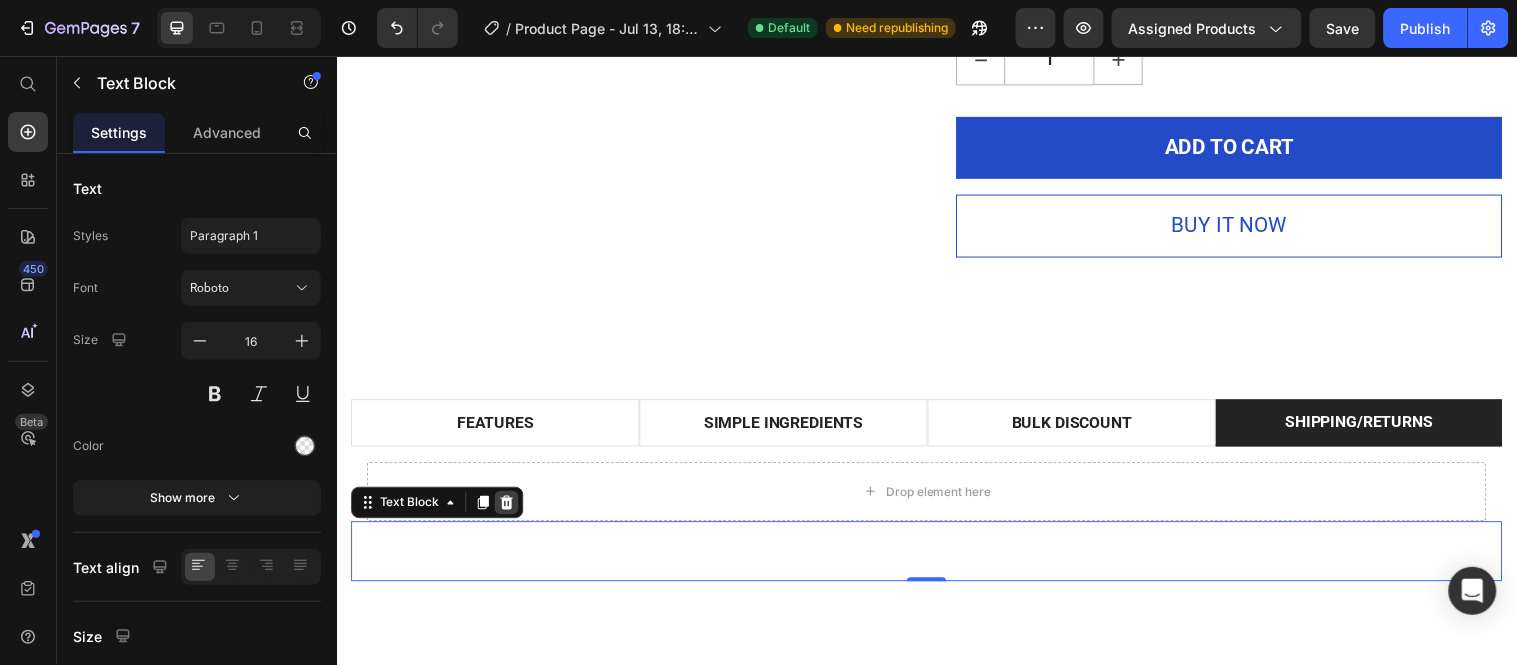 click 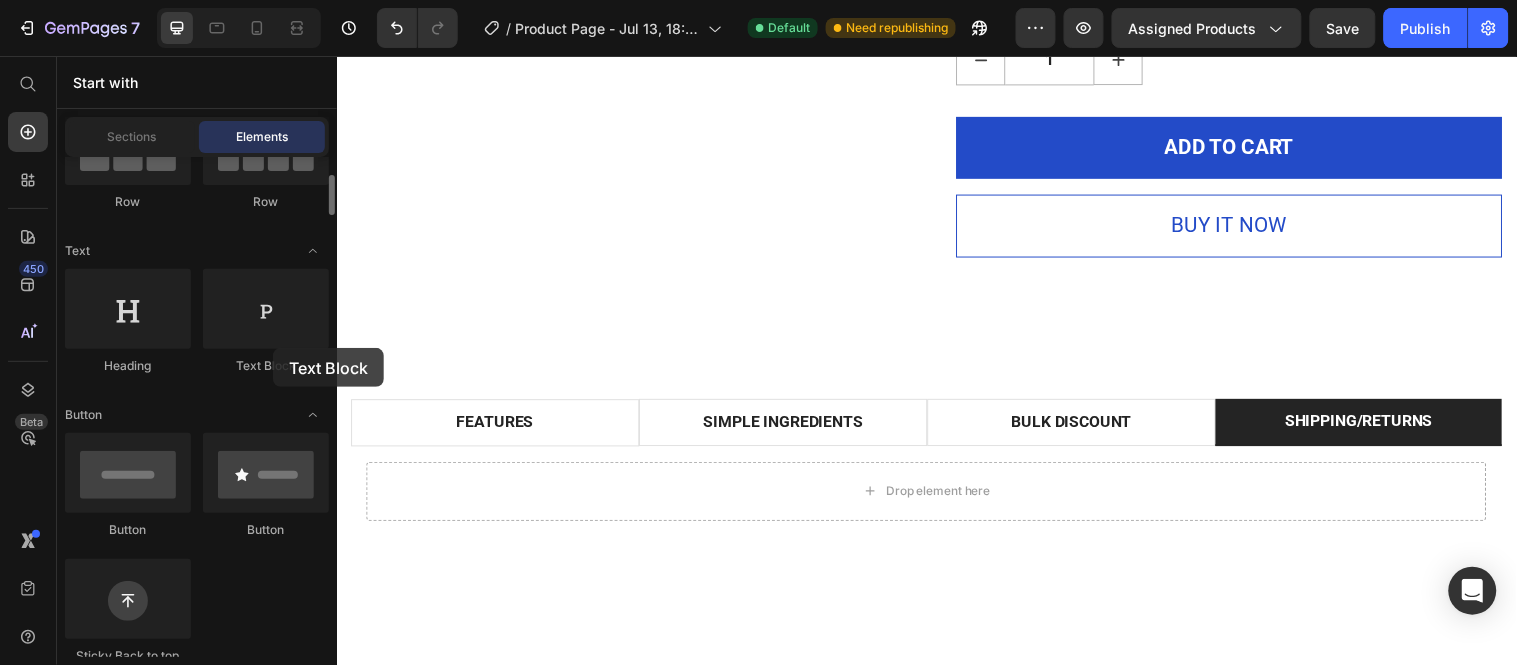 click on "Text Block" 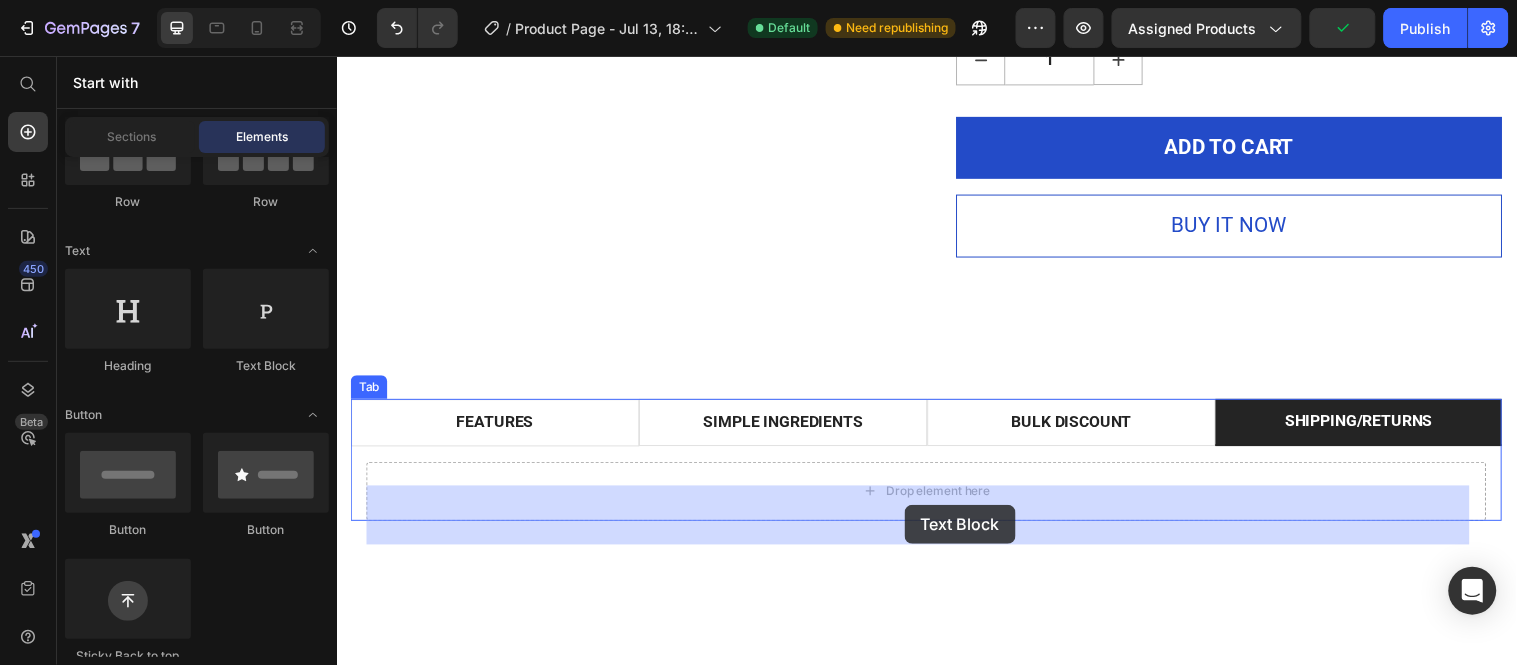drag, startPoint x: 609, startPoint y: 382, endPoint x: 913, endPoint y: 511, distance: 330.2378 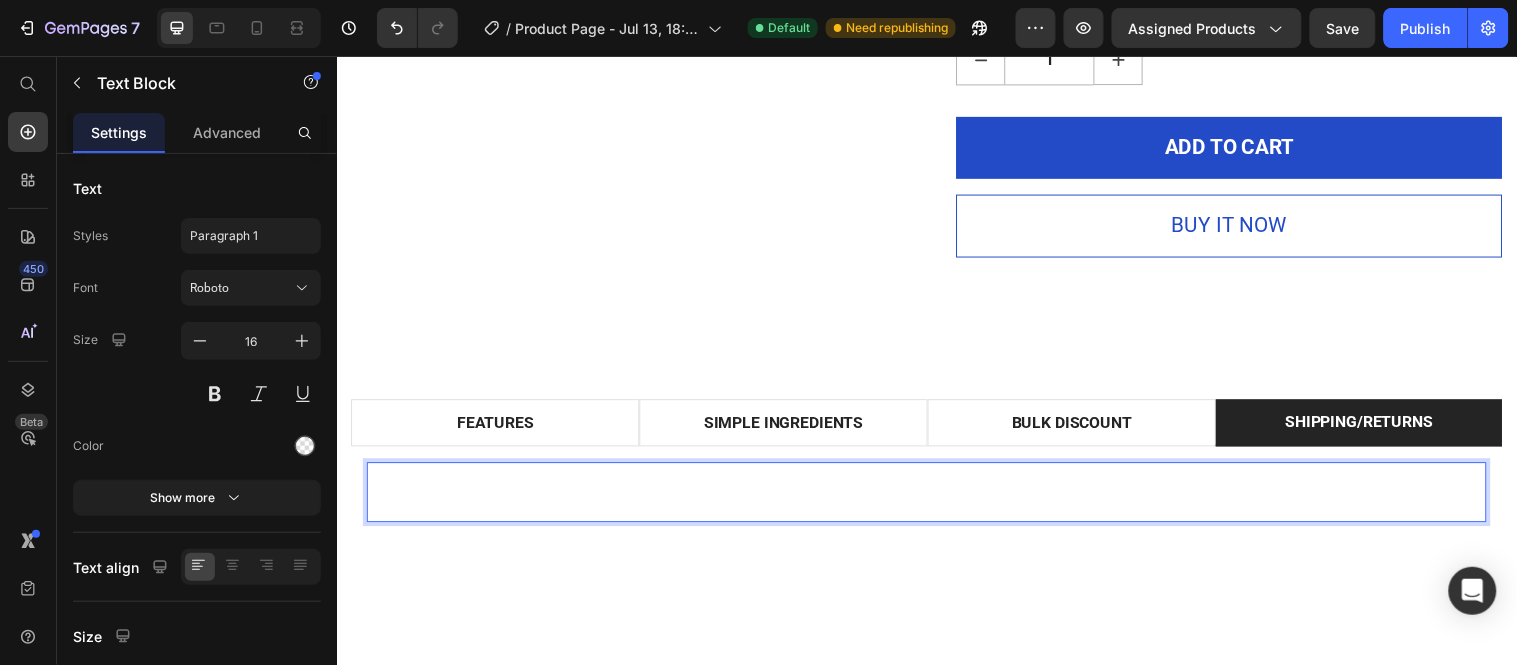 click on "Lorem ipsum dolor sit amet, consectetur adipiscing elit, sed do eiusmod tempor incididunt ut labore et dolore magna aliqua. Ut enim ad minim veniam, quis nostrud exercitation ullamco laboris nisi ut aliquip ex ea commodo consequat." at bounding box center [936, 499] 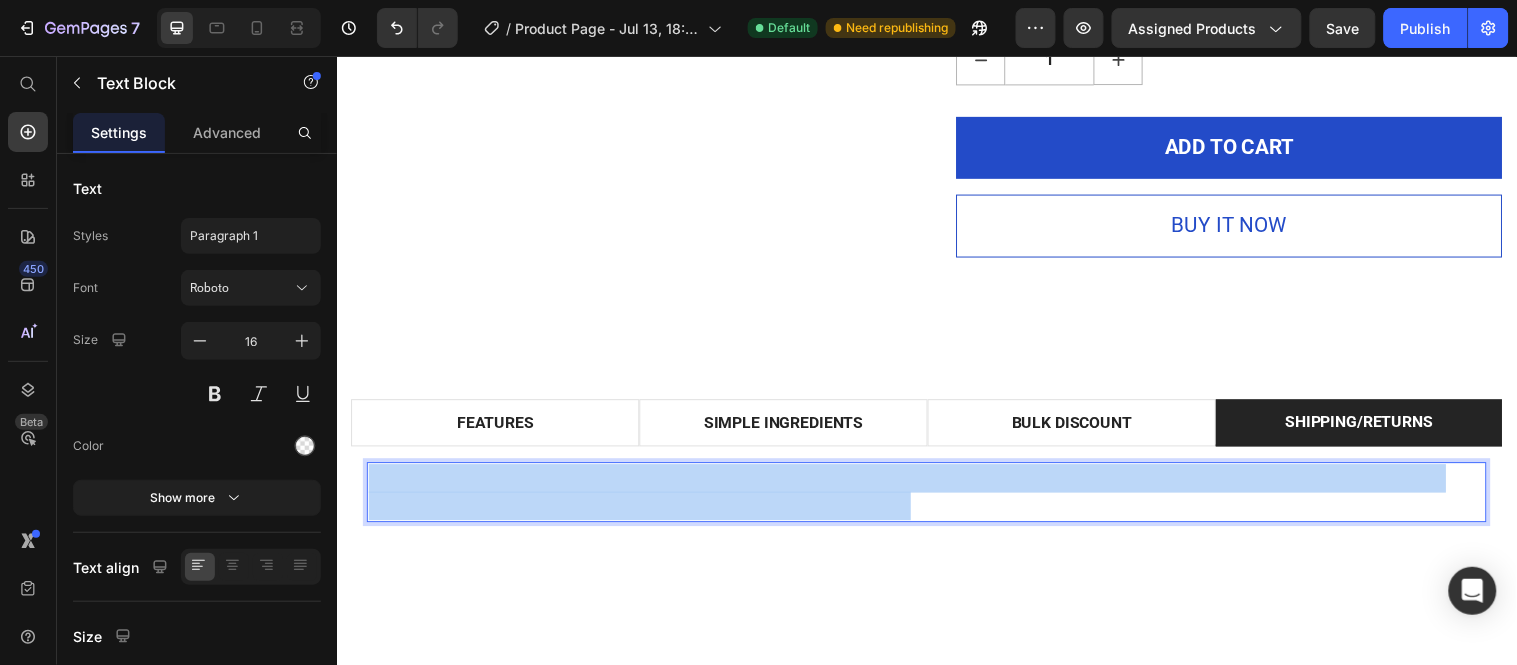 click on "Lorem ipsum dolor sit amet, consectetur adipiscing elit, sed do eiusmod tempor incididunt ut labore et dolore magna aliqua. Ut enim ad minim veniam, quis nostrud exercitation ullamco laboris nisi ut aliquip ex ea commodo consequat." at bounding box center [936, 499] 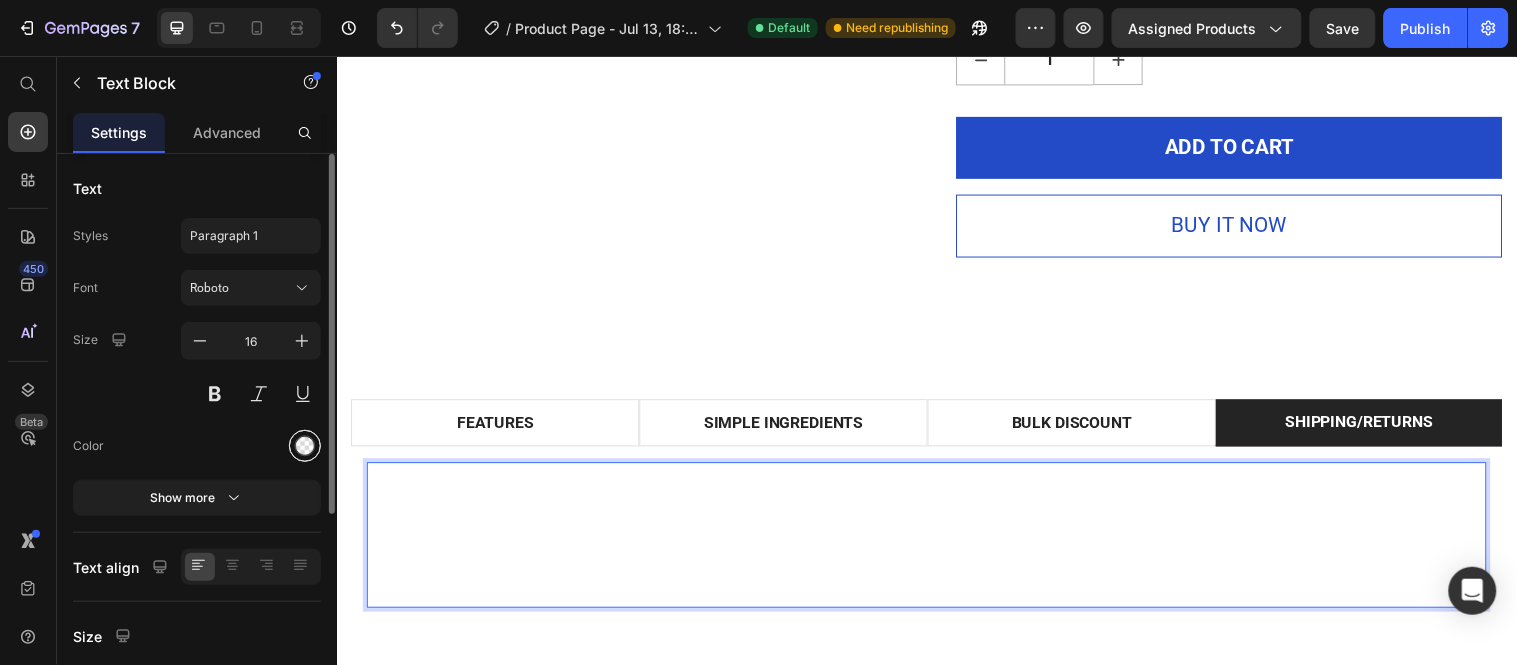 click at bounding box center [305, 446] 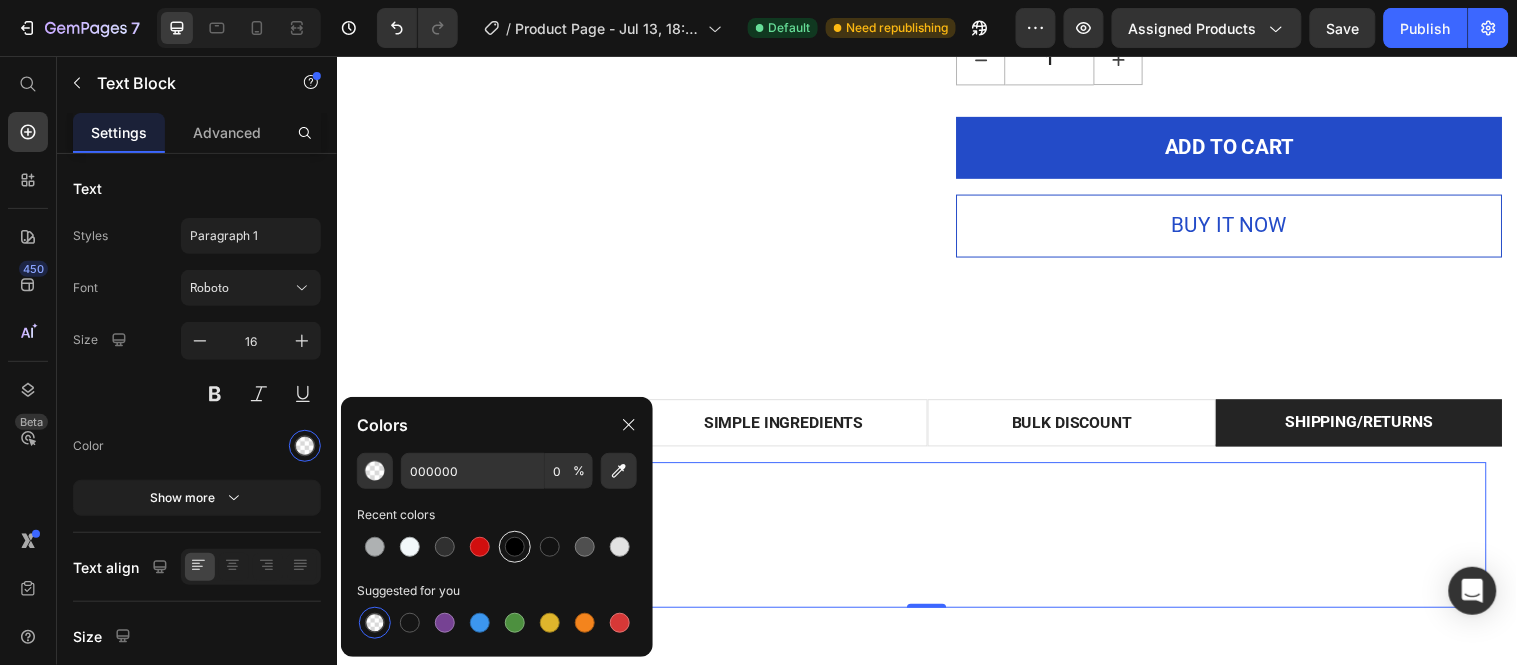 click at bounding box center [515, 547] 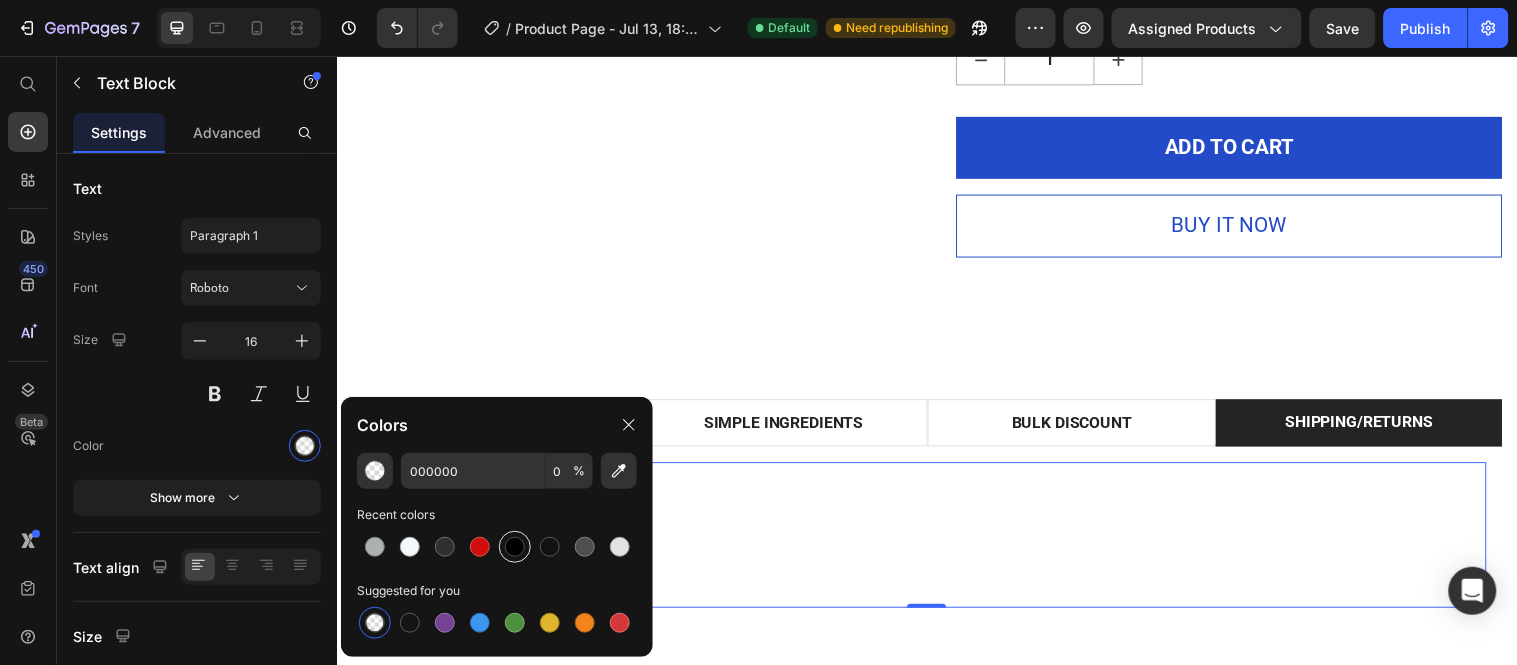 type on "100" 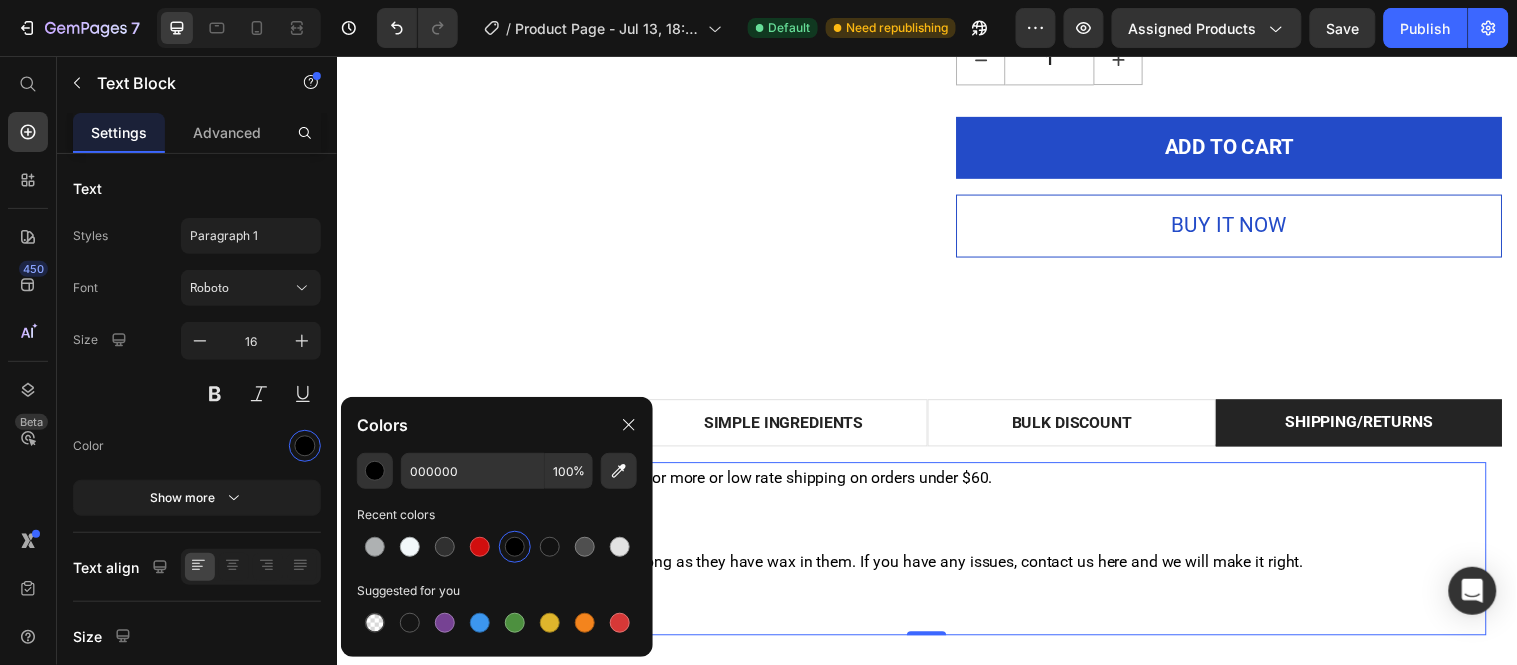 click on "Processing Time: 1-3 days." at bounding box center [936, 541] 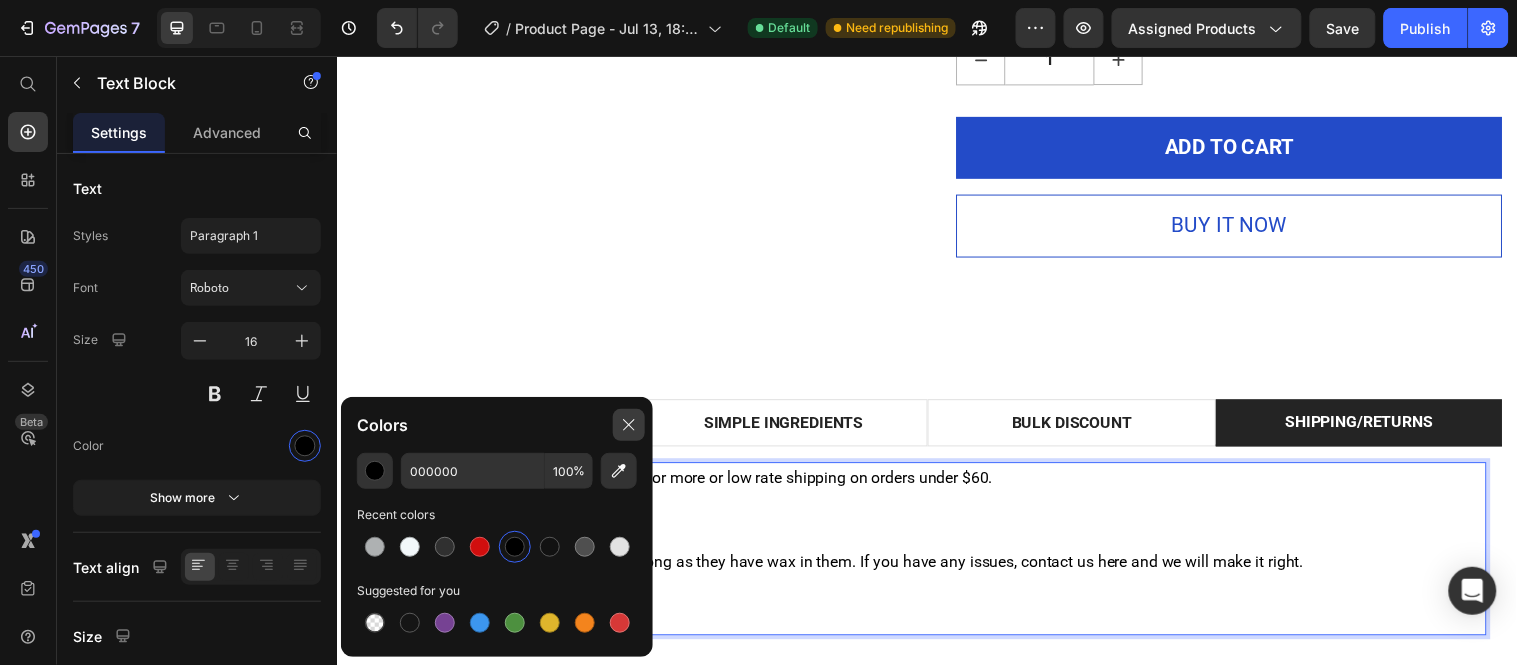 click 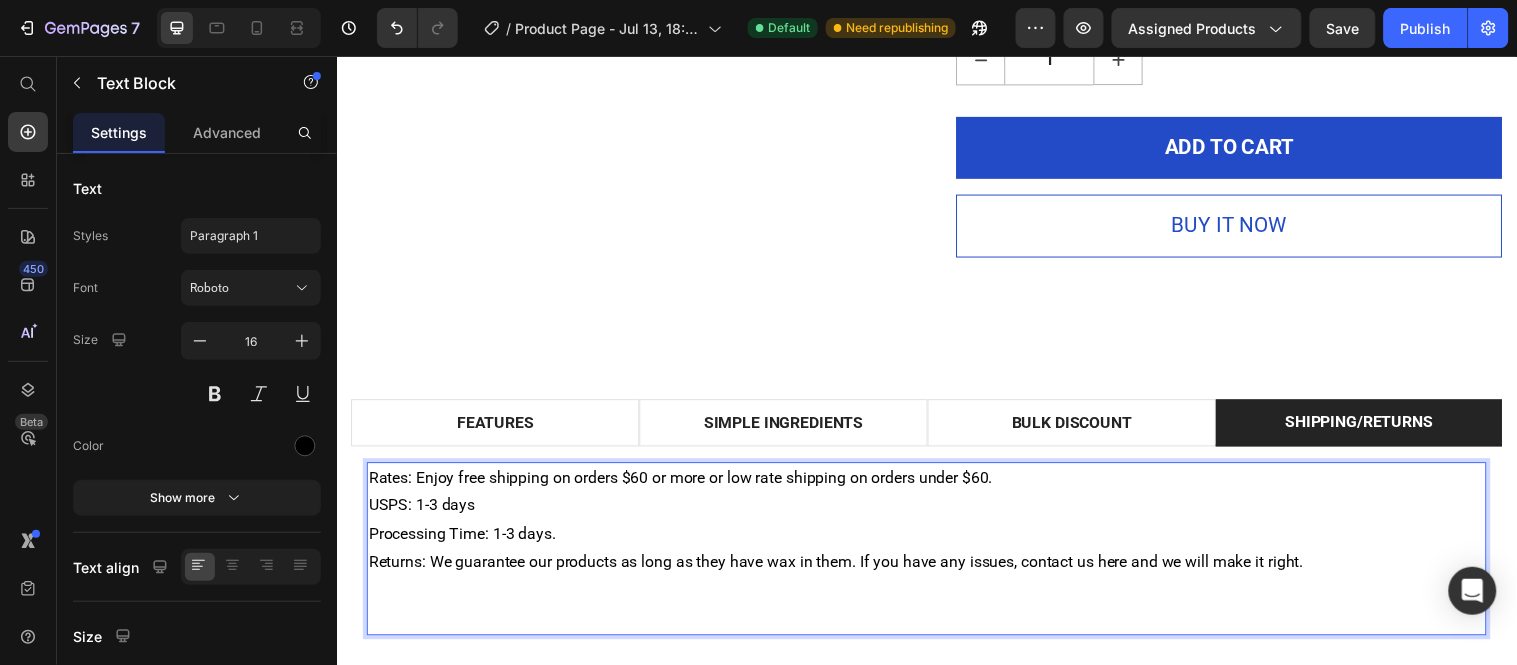 click on "Returns: We guarantee our products as long as they have wax in them. If you have any issues, contact us here and we will make it right." at bounding box center [936, 599] 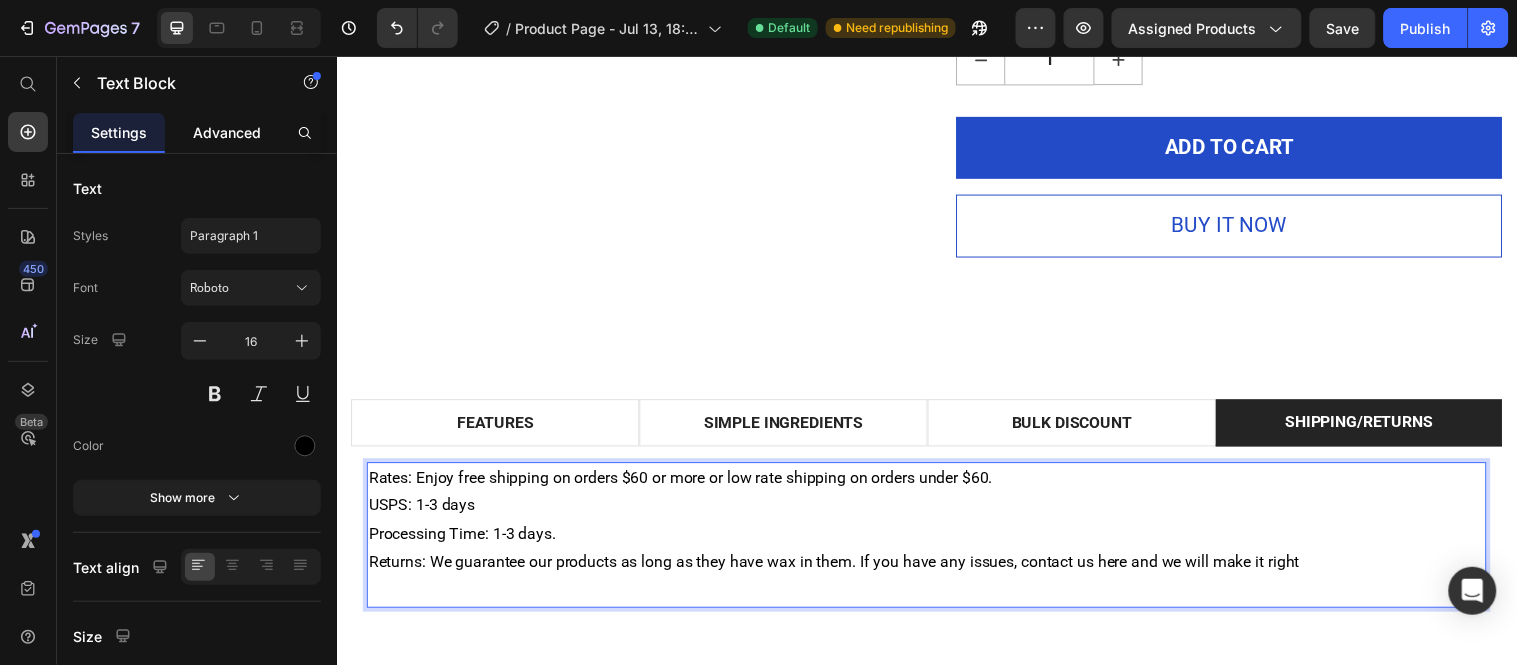 click on "Advanced" at bounding box center [227, 132] 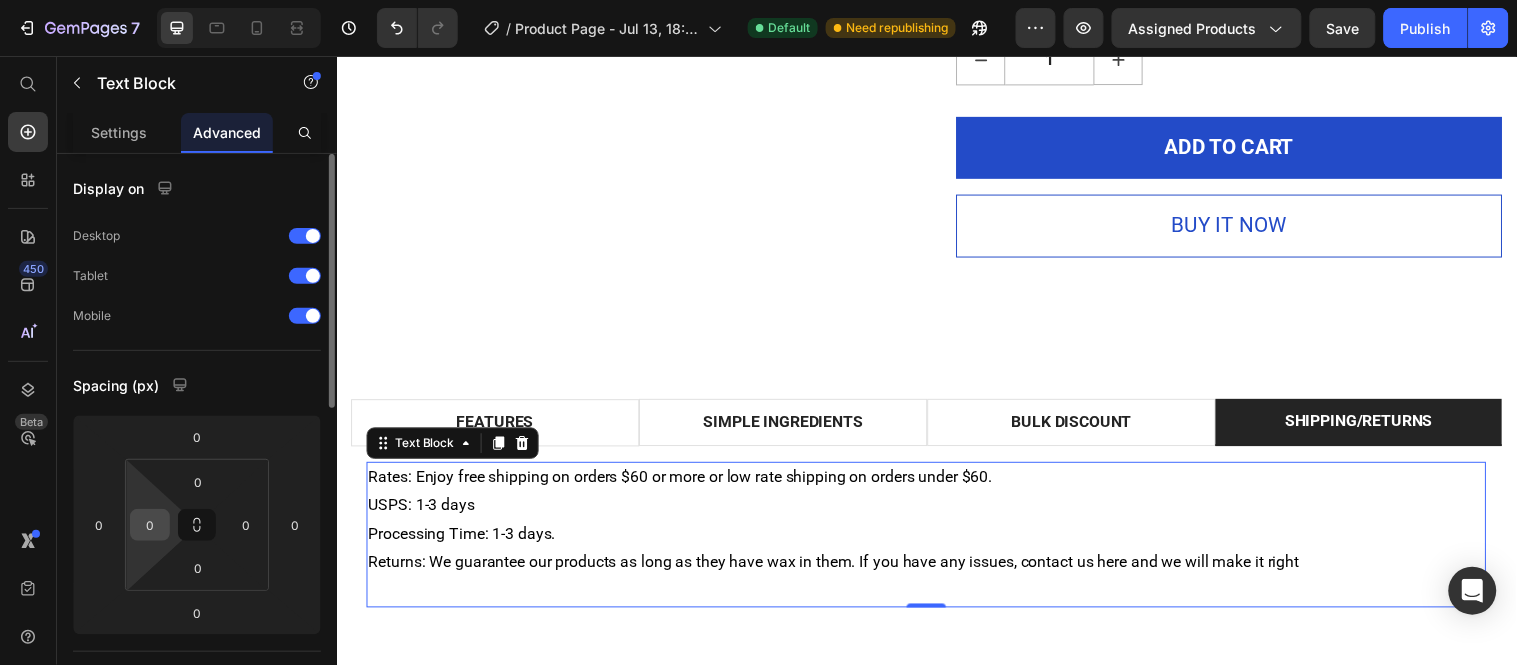 drag, startPoint x: 165, startPoint y: 524, endPoint x: 144, endPoint y: 522, distance: 21.095022 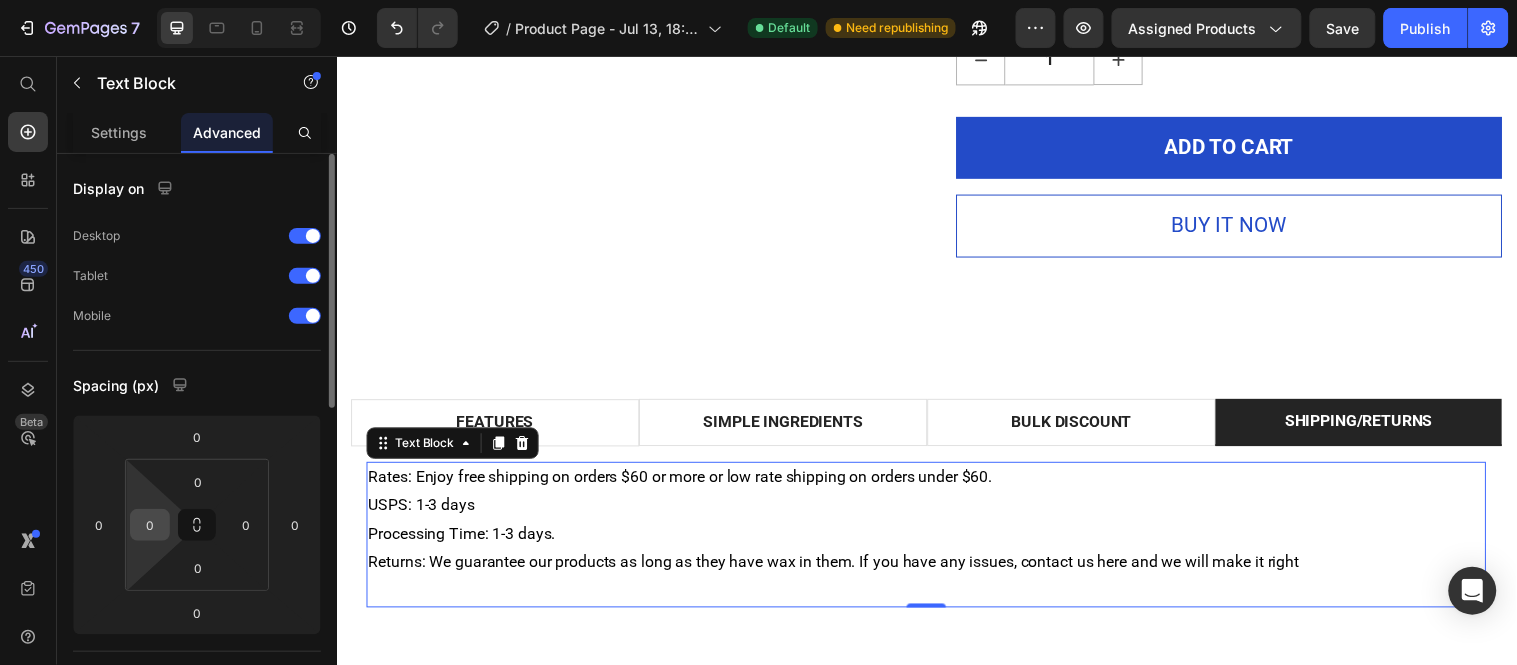 click on "0" at bounding box center [150, 525] 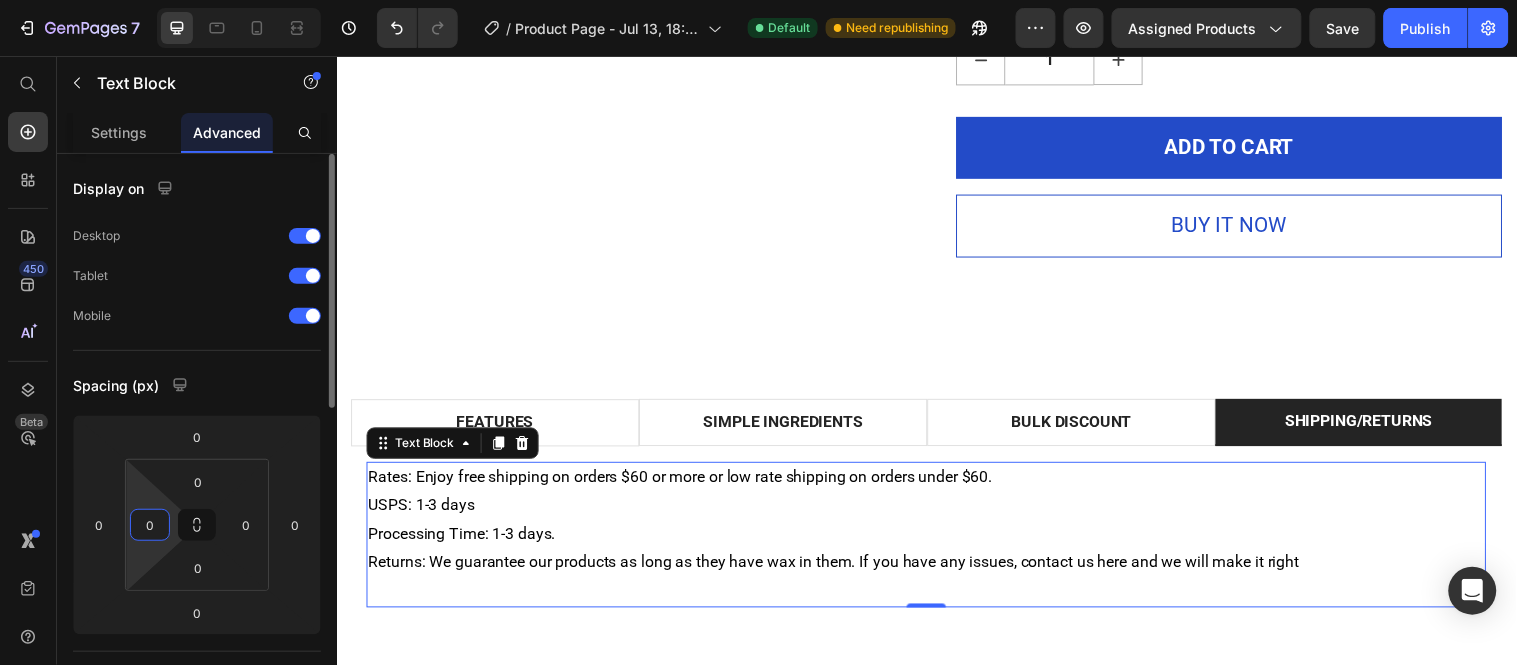 click on "0" at bounding box center (150, 525) 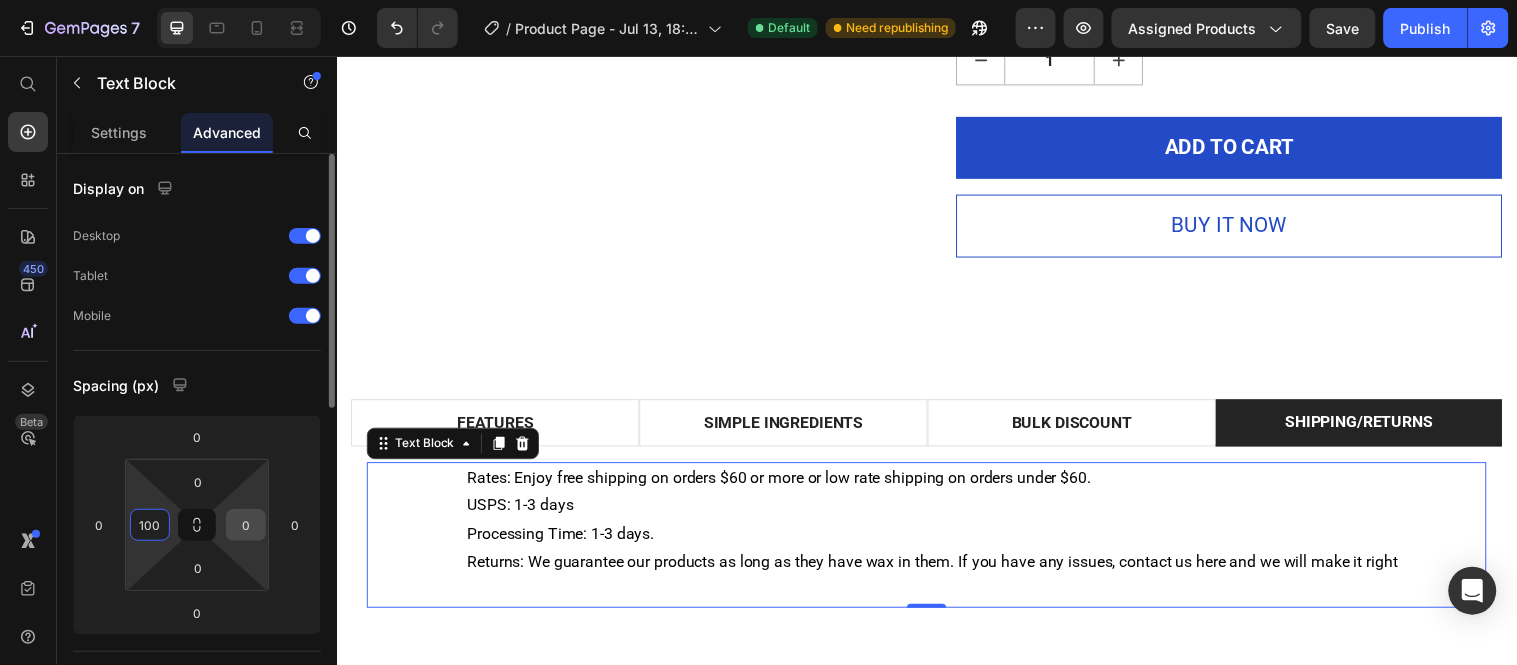 type on "100" 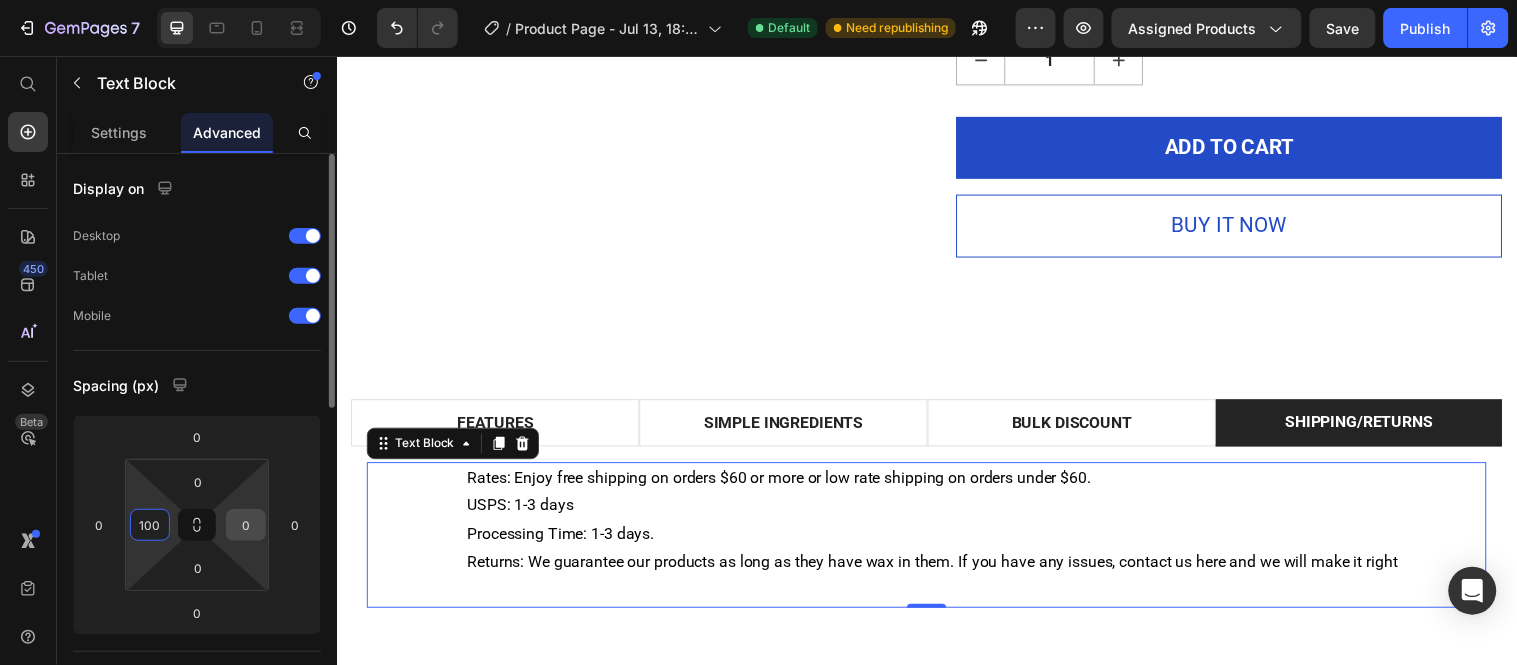 click on "0" at bounding box center [246, 525] 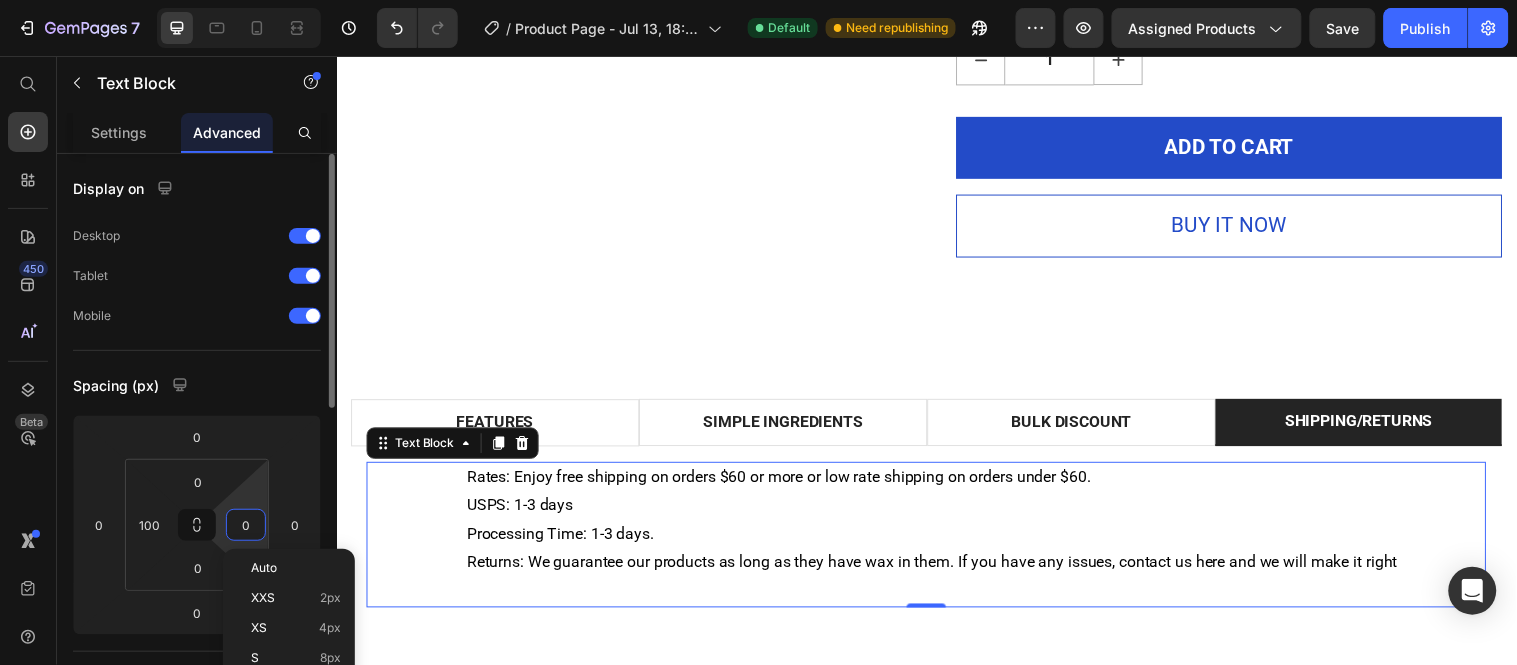 click on "0" at bounding box center [246, 525] 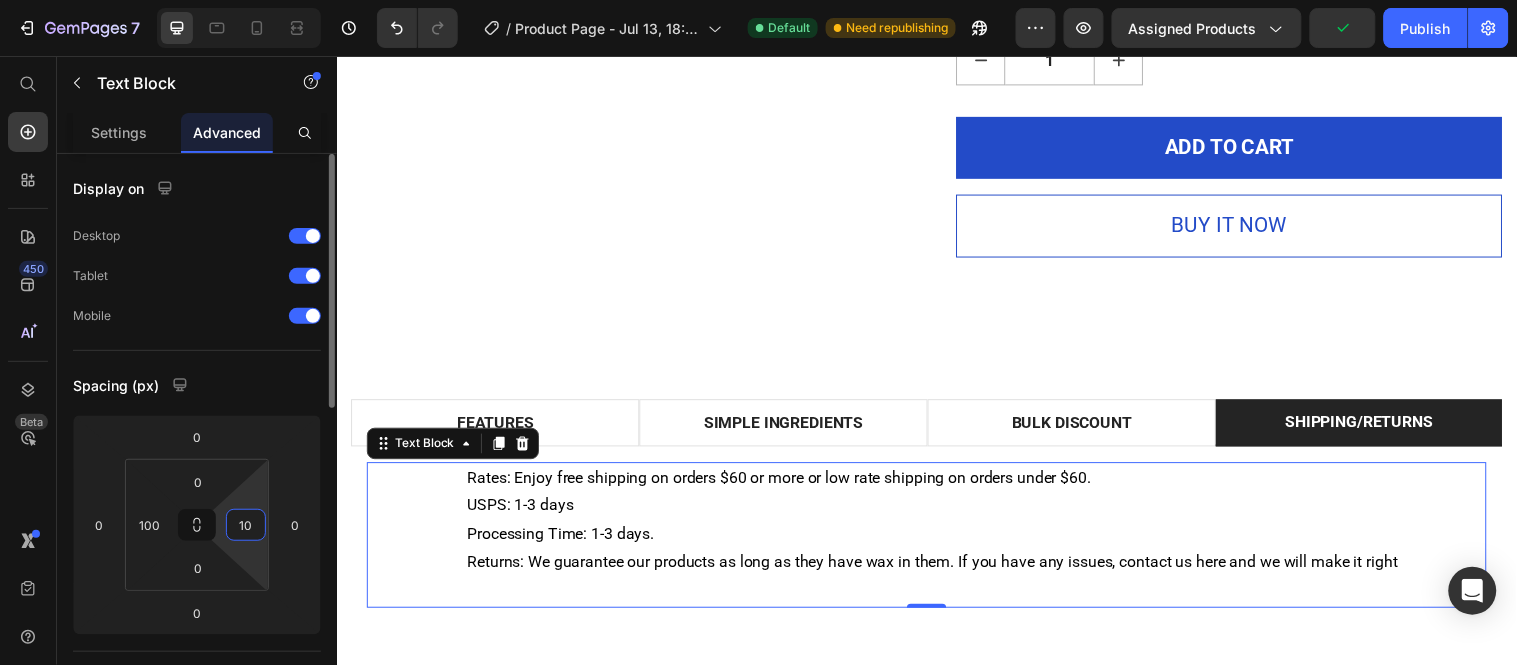 type on "100" 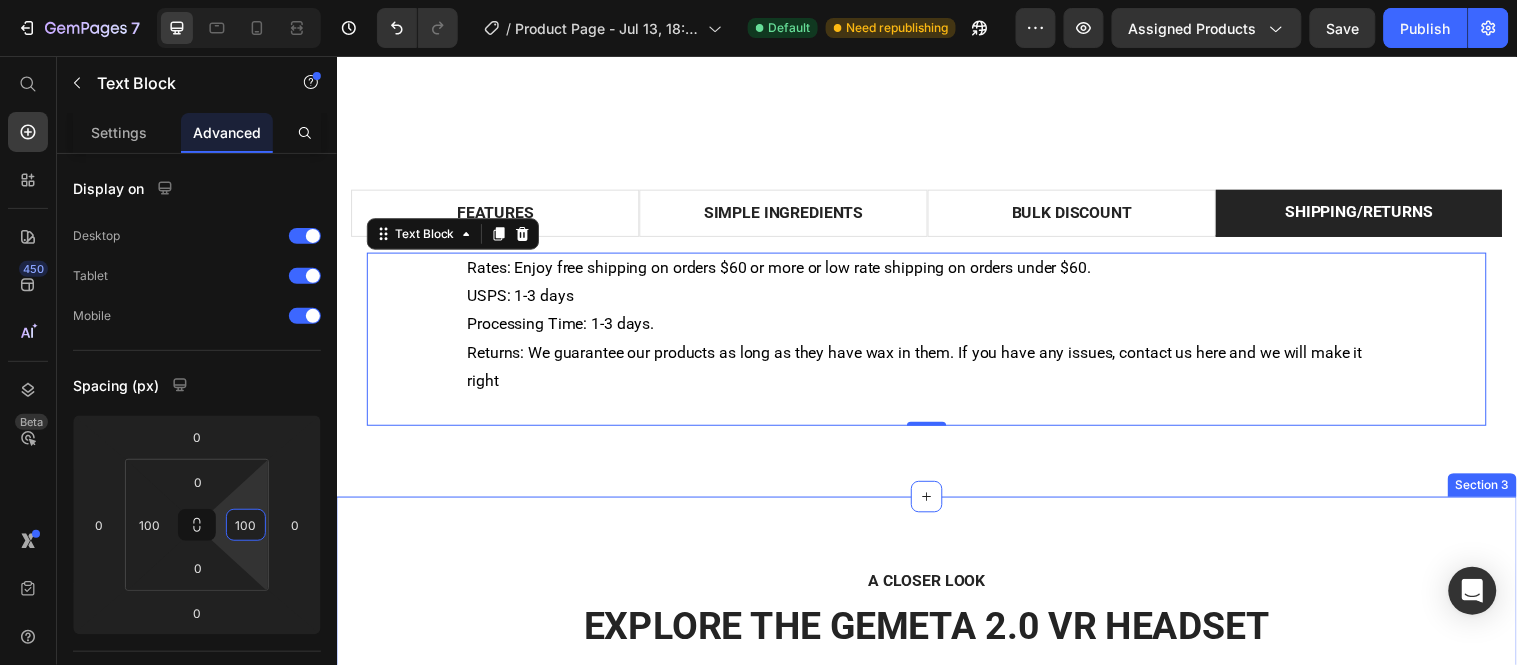 scroll, scrollTop: 1107, scrollLeft: 0, axis: vertical 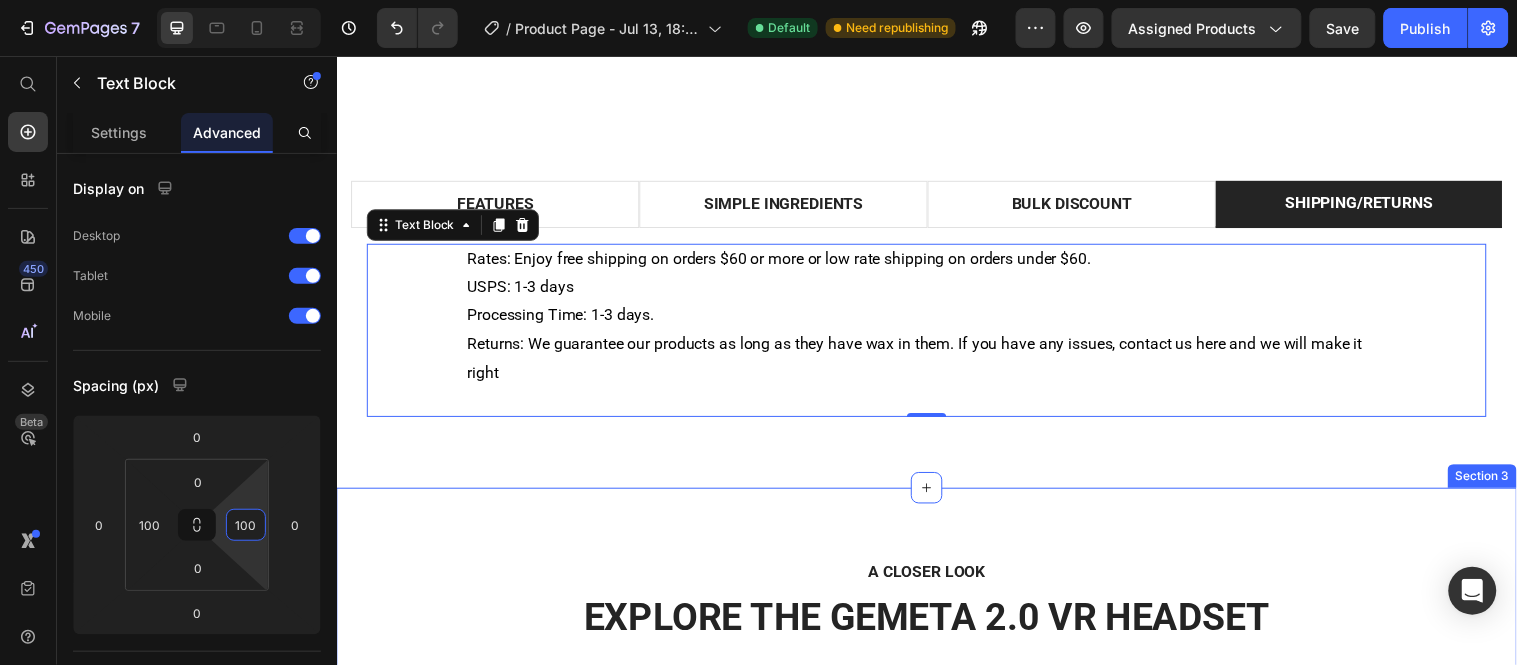 click on "A CLOSER LOOK Text block EXPLORE THE GEMETA 2.0 VR HEADSET Heading Row Image Wide Field of View Text block Provides perfect wide view with  120-degree FOV. Text block Row Image Highest 8K Resolution Text block Get a crystal clear view with two 4K  high-density LCD displays. Text block Row Image Image Precise Eye-Tracking Systems Text block Built-in eye-tracking at 200 Hz for a tailored, optimal experience to every user Text block Row Image Supreme Comfort  Text block Wear it with ease because the GEMETA VR headset is engineered to feel lighter. Text block Row Row Section 3" at bounding box center [936, 822] 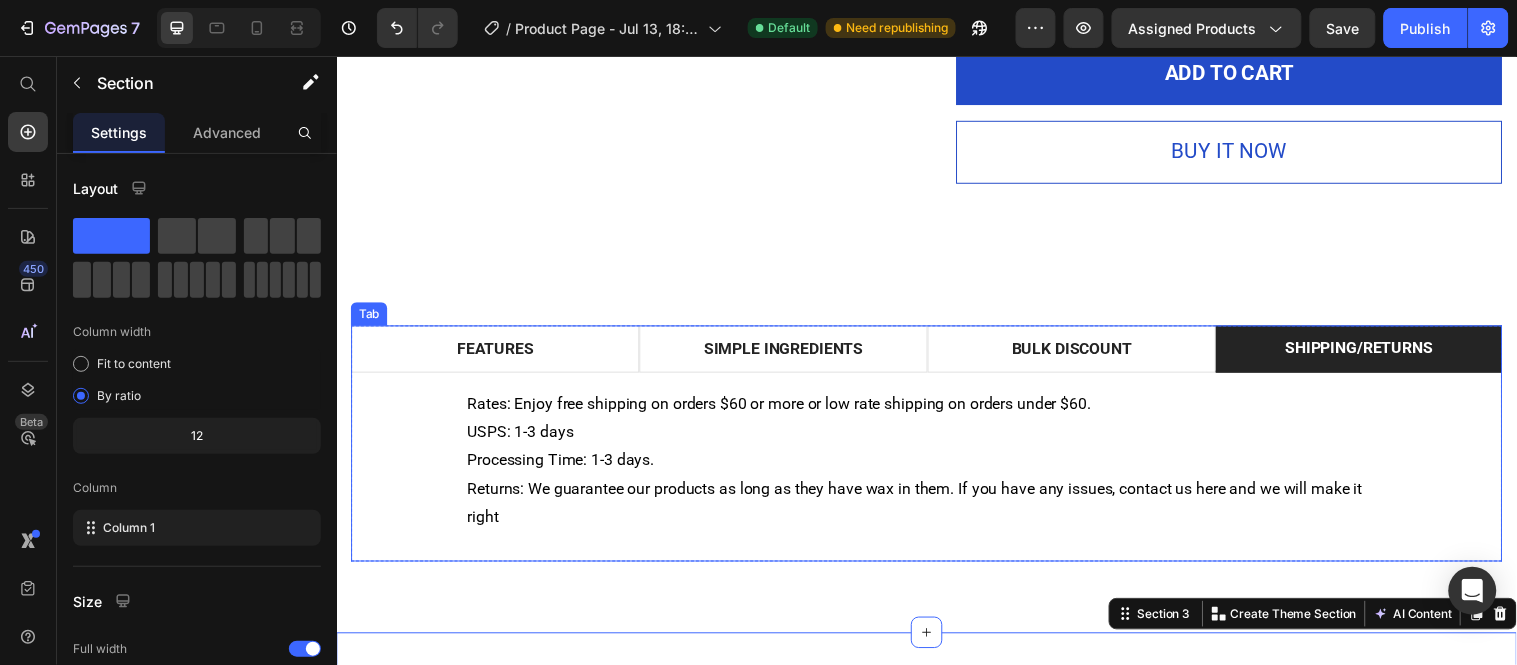 scroll, scrollTop: 996, scrollLeft: 0, axis: vertical 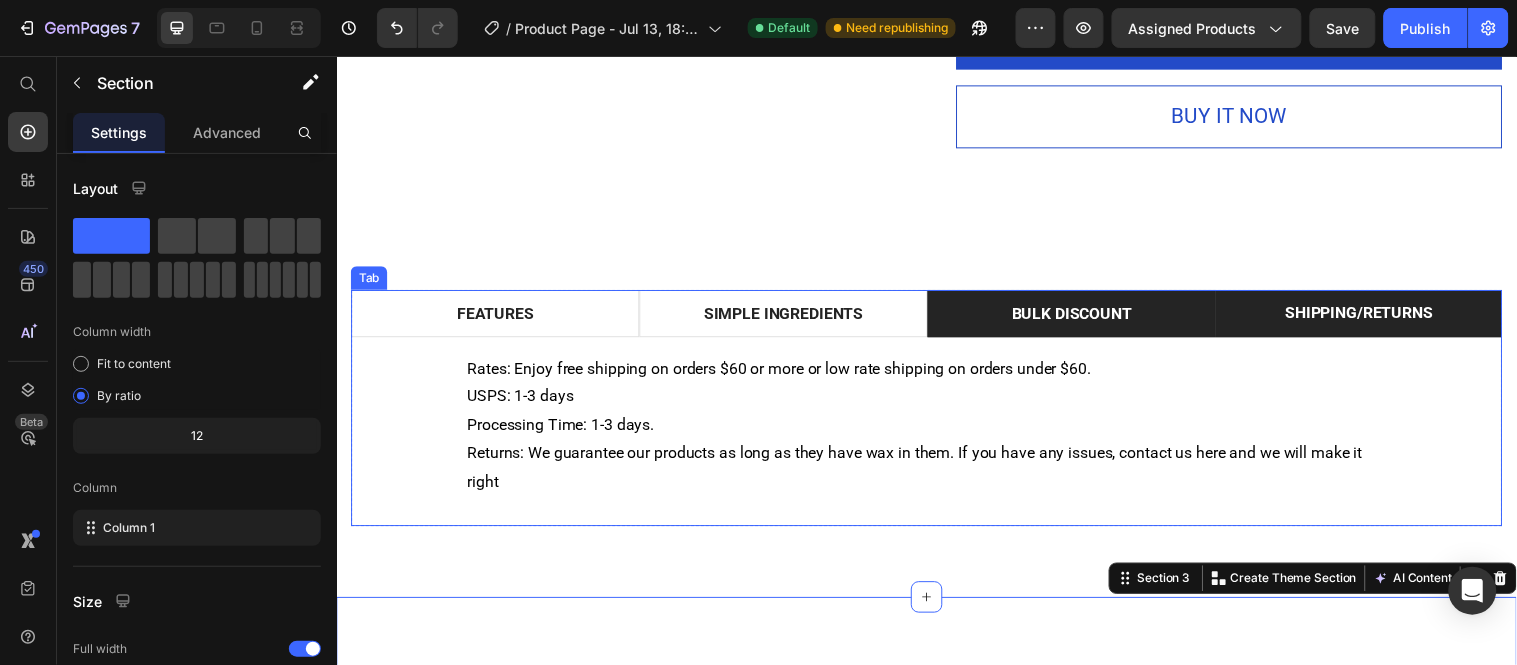 click on "BULK DISCOUNT" at bounding box center (1083, 317) 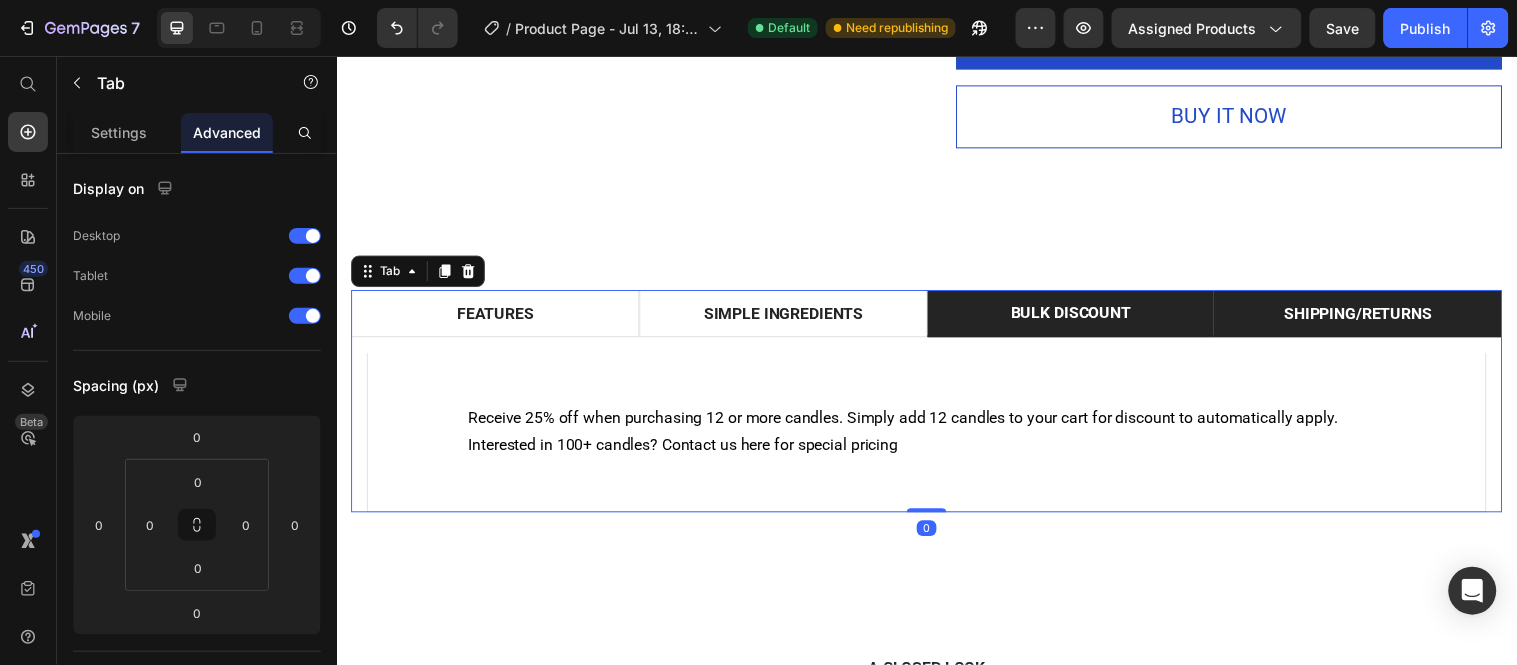click on "SHIPPING/RETURNS" at bounding box center (1374, 317) 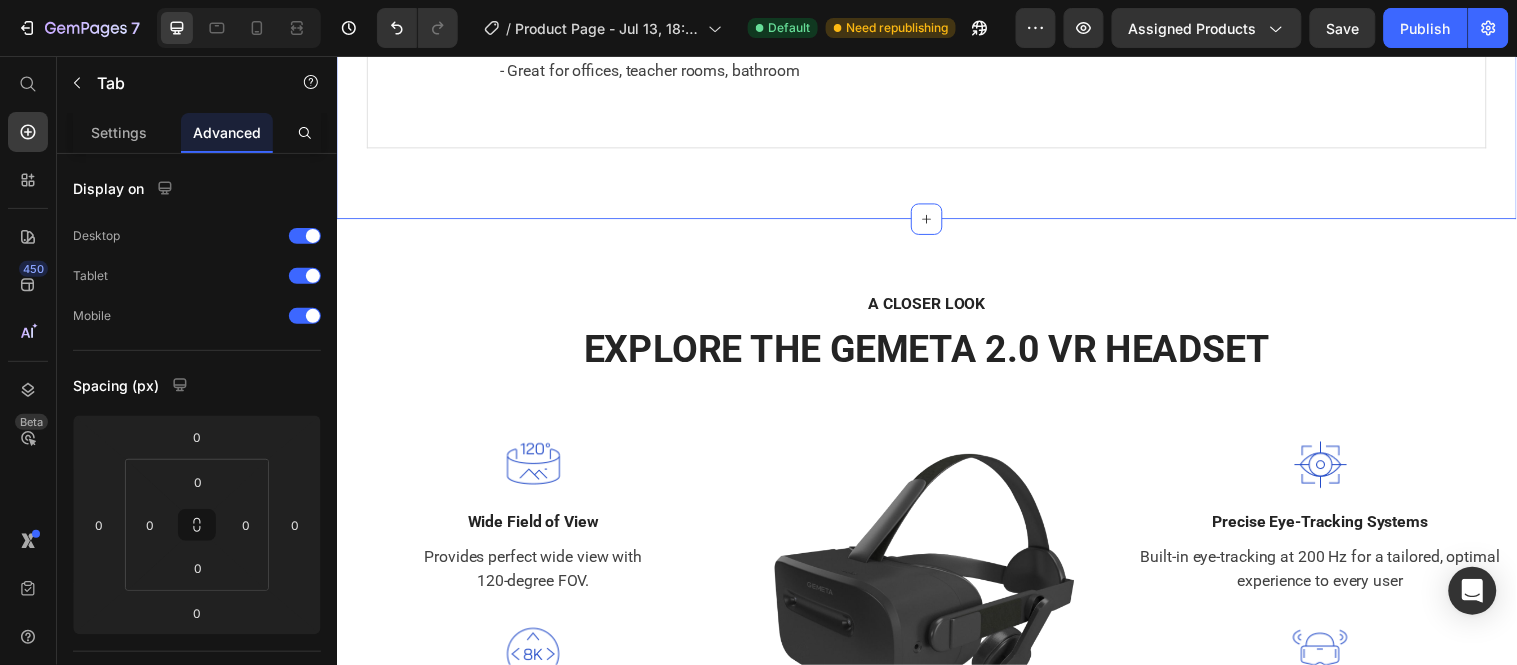 scroll, scrollTop: 1326, scrollLeft: 0, axis: vertical 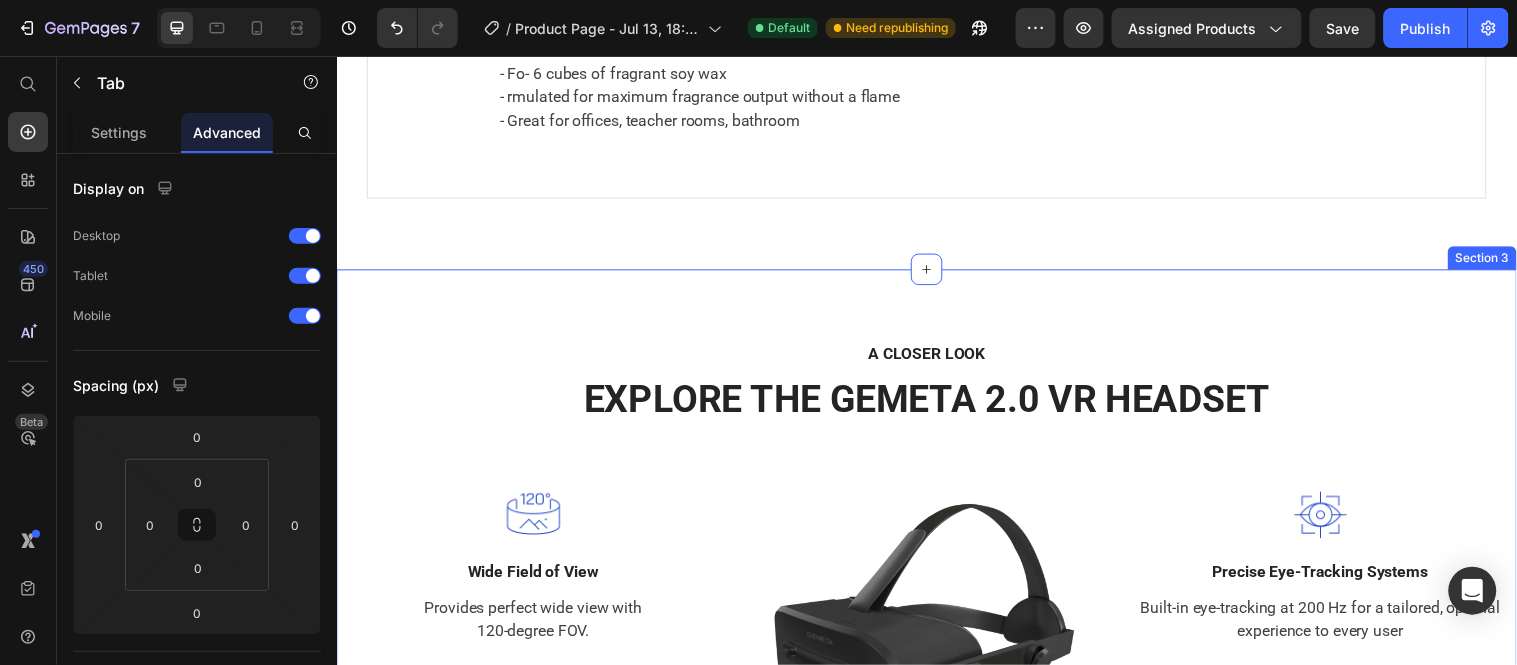 click on "A CLOSER LOOK Text block EXPLORE THE GEMETA 2.0 VR HEADSET Heading Row Image Wide Field of View Text block Provides perfect wide view with  120-degree FOV. Text block Row Image Highest 8K Resolution Text block Get a crystal clear view with two 4K  high-density LCD displays. Text block Row Image Image Precise Eye-Tracking Systems Text block Built-in eye-tracking at 200 Hz for a tailored, optimal experience to every user Text block Row Image Supreme Comfort  Text block Wear it with ease because the GEMETA VR headset is engineered to feel lighter. Text block Row Row Section 3" at bounding box center [936, 600] 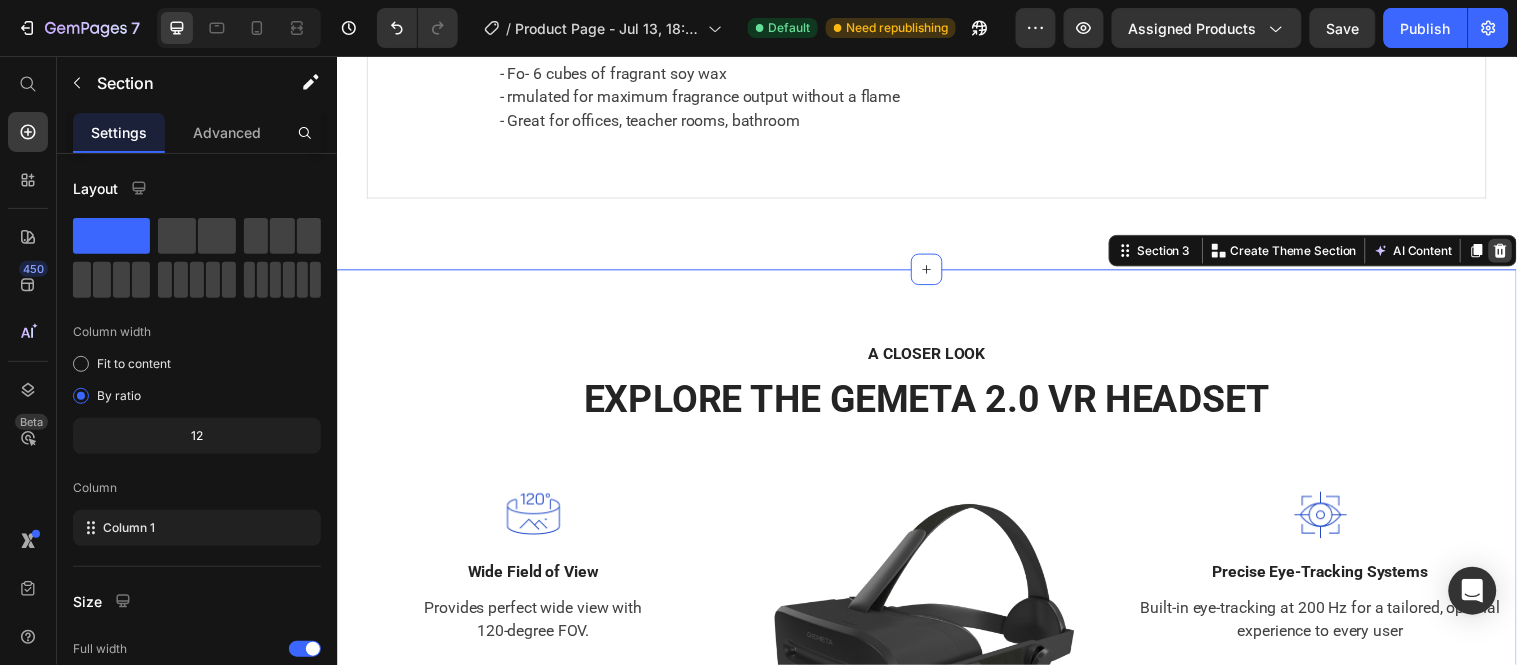 click 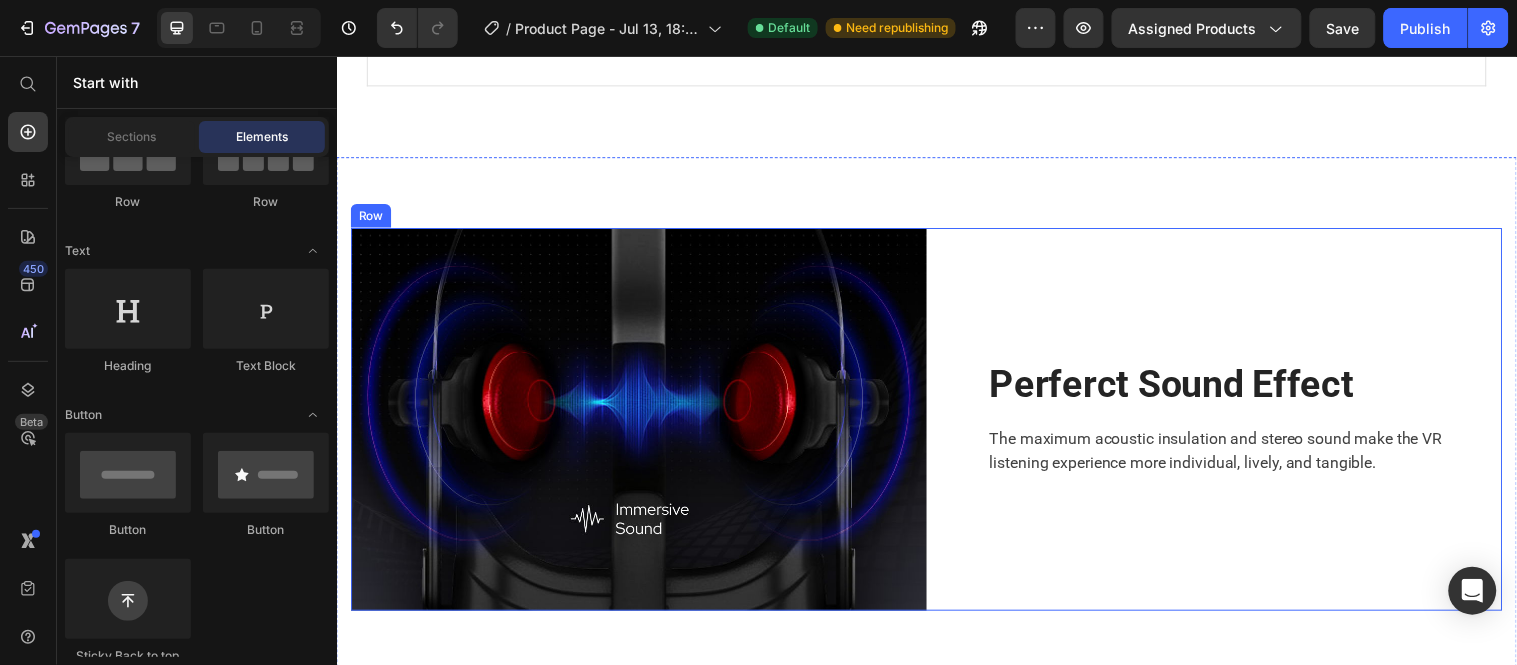 scroll, scrollTop: 1437, scrollLeft: 0, axis: vertical 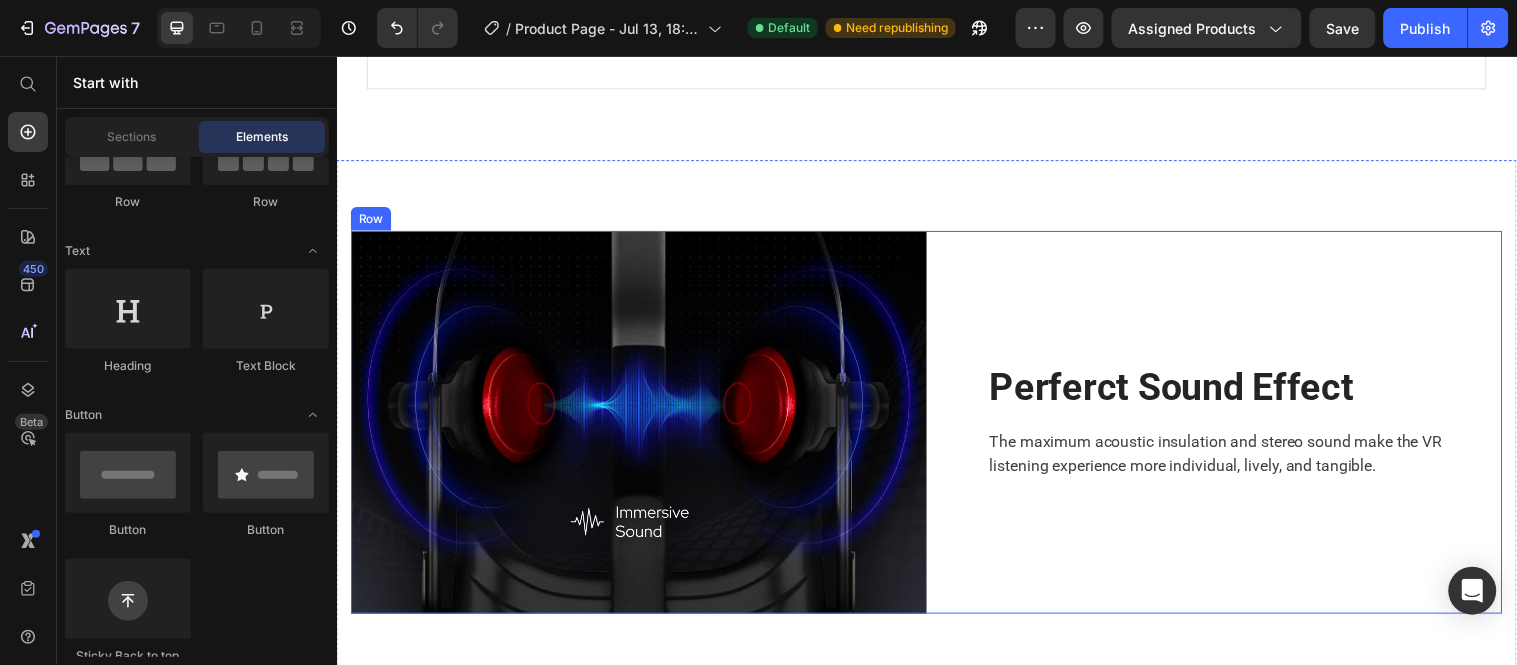 click on "Perferct Sound Effect Heading The maximum acoustic insulation and stereo sound make the VR listening experience more individual, lively, and tangible. Text block Row" at bounding box center [1228, 427] 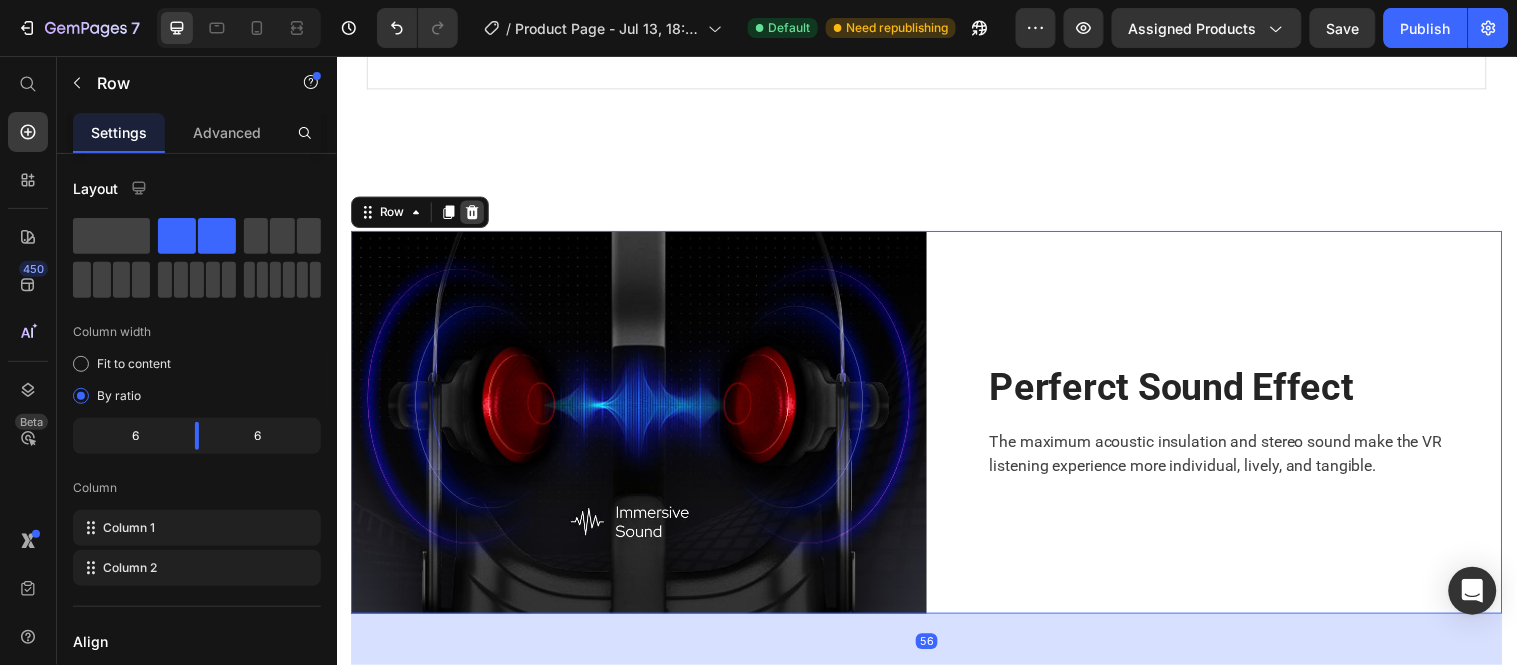 click 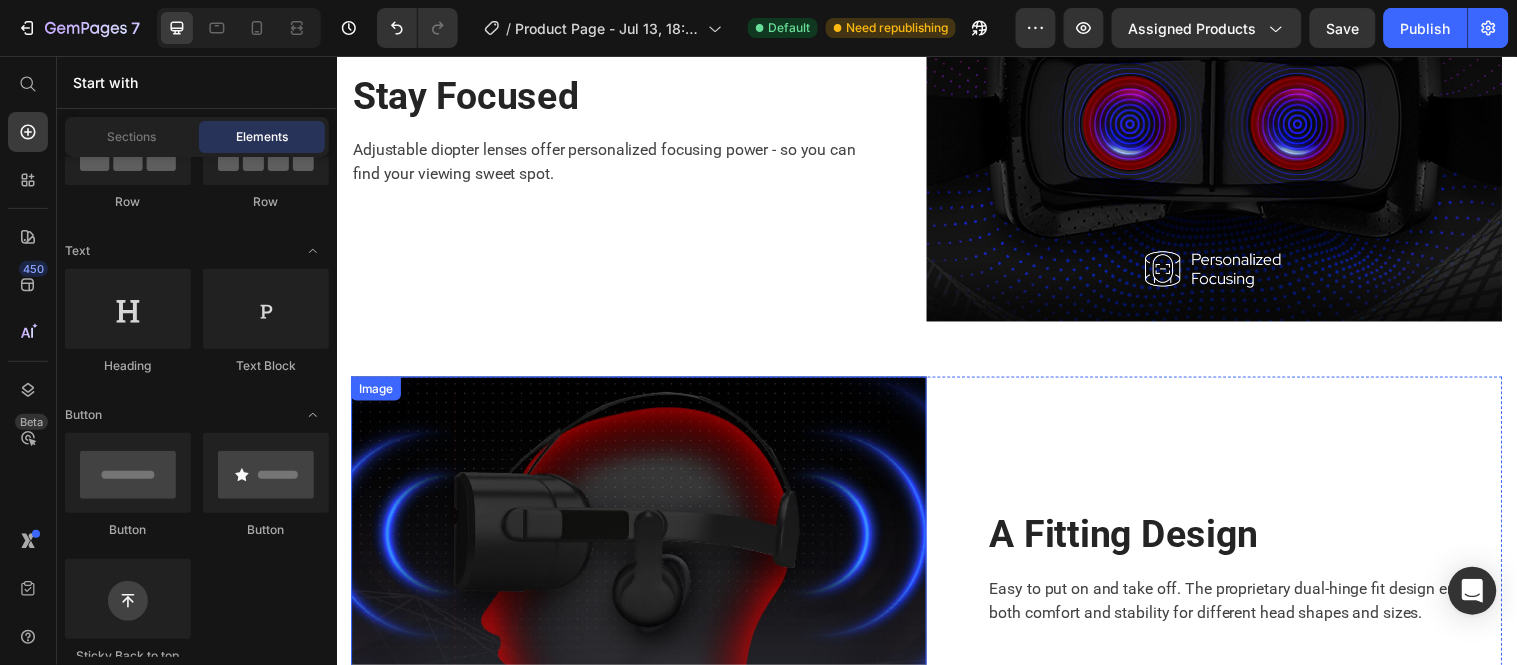 scroll, scrollTop: 1882, scrollLeft: 0, axis: vertical 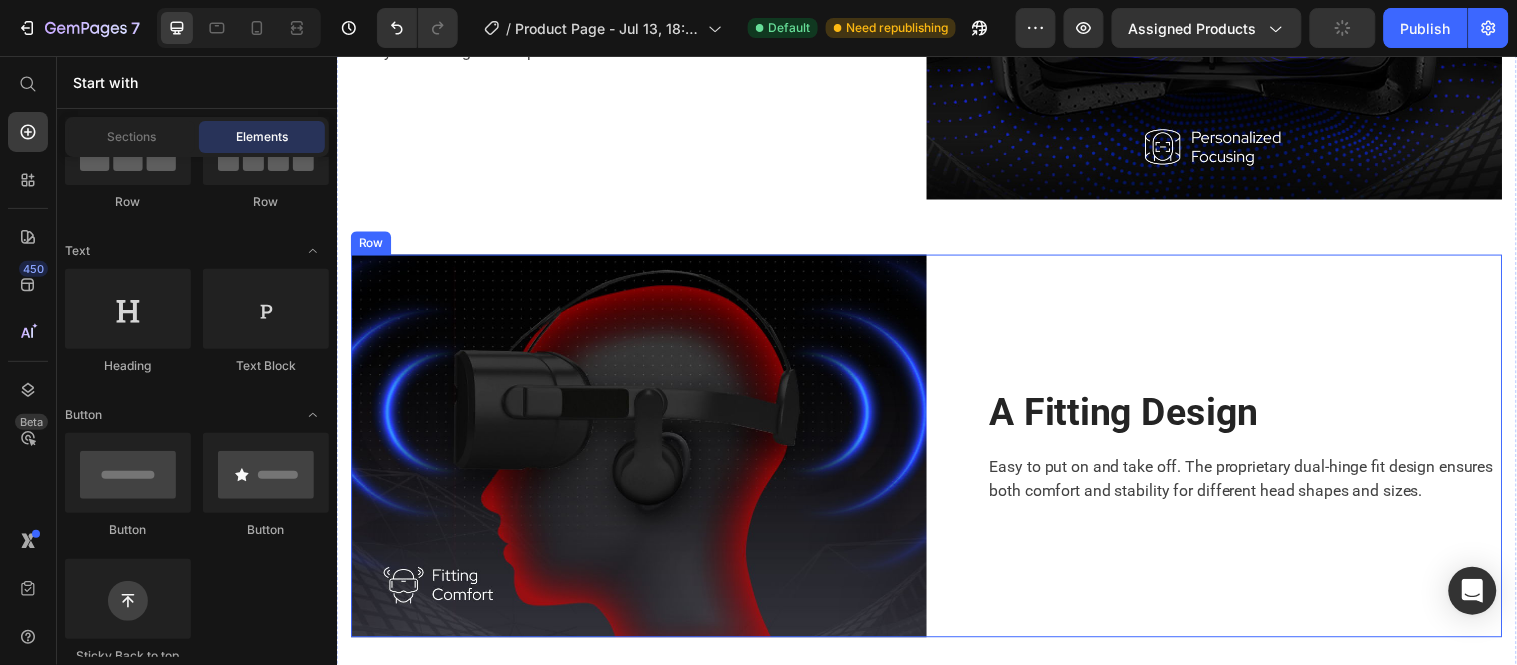 click on "A Fitting Design Heading Easy to put on and take off. The proprietary dual-hinge fit design ensures both comfort and stability for different head shapes and sizes. Text block Row" at bounding box center (1228, 451) 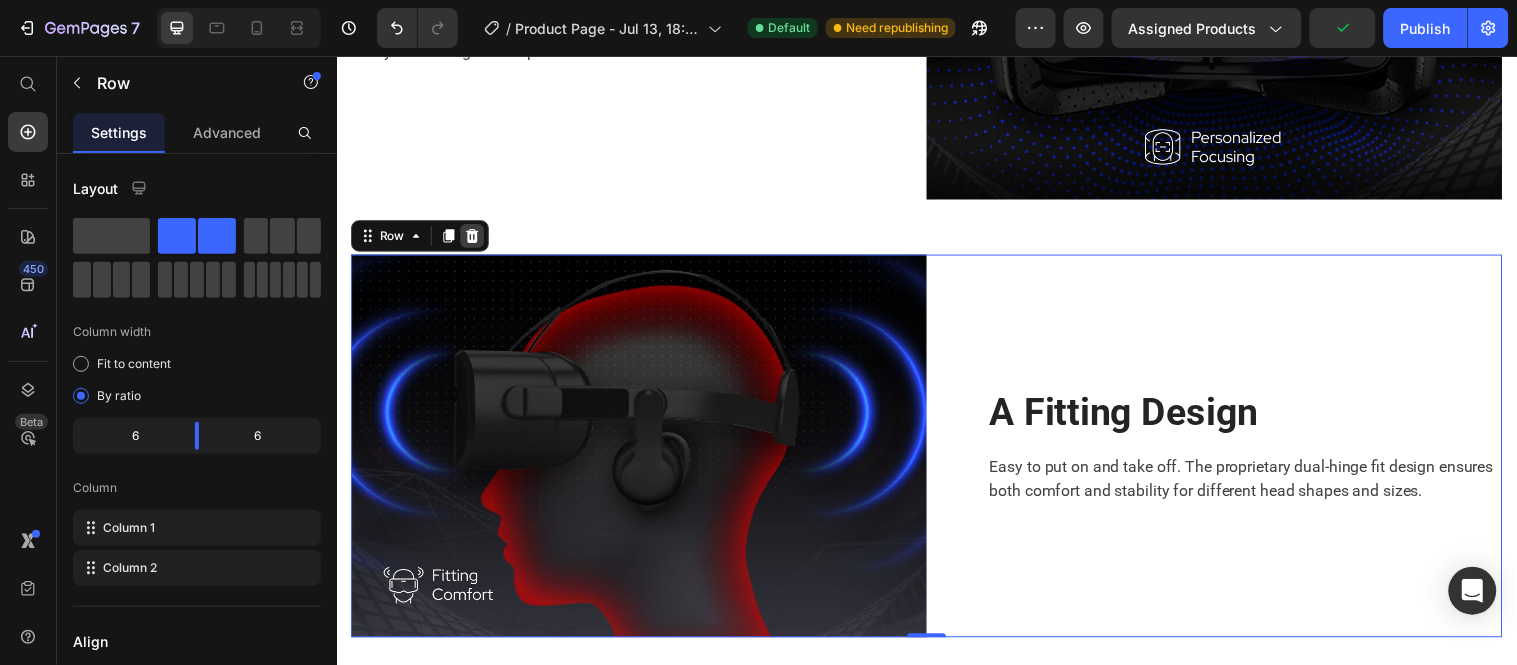 click 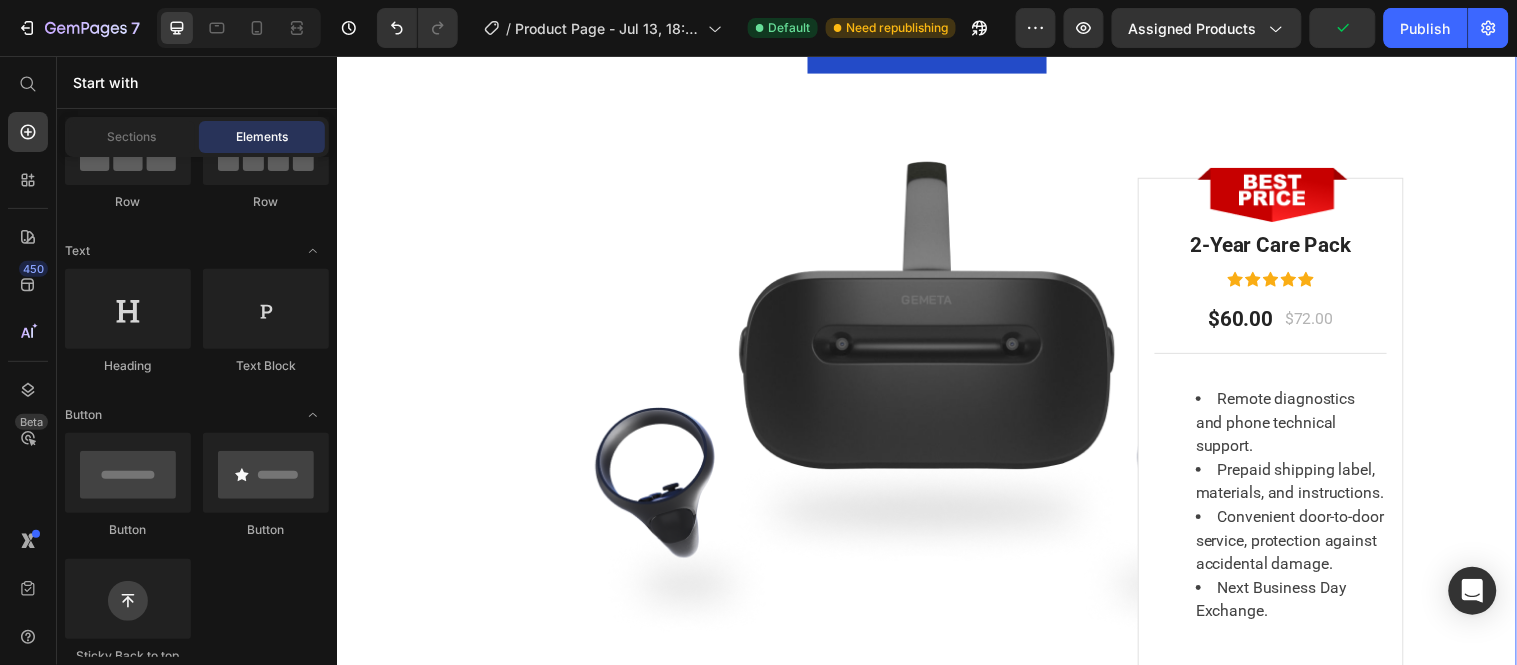 scroll, scrollTop: 3993, scrollLeft: 0, axis: vertical 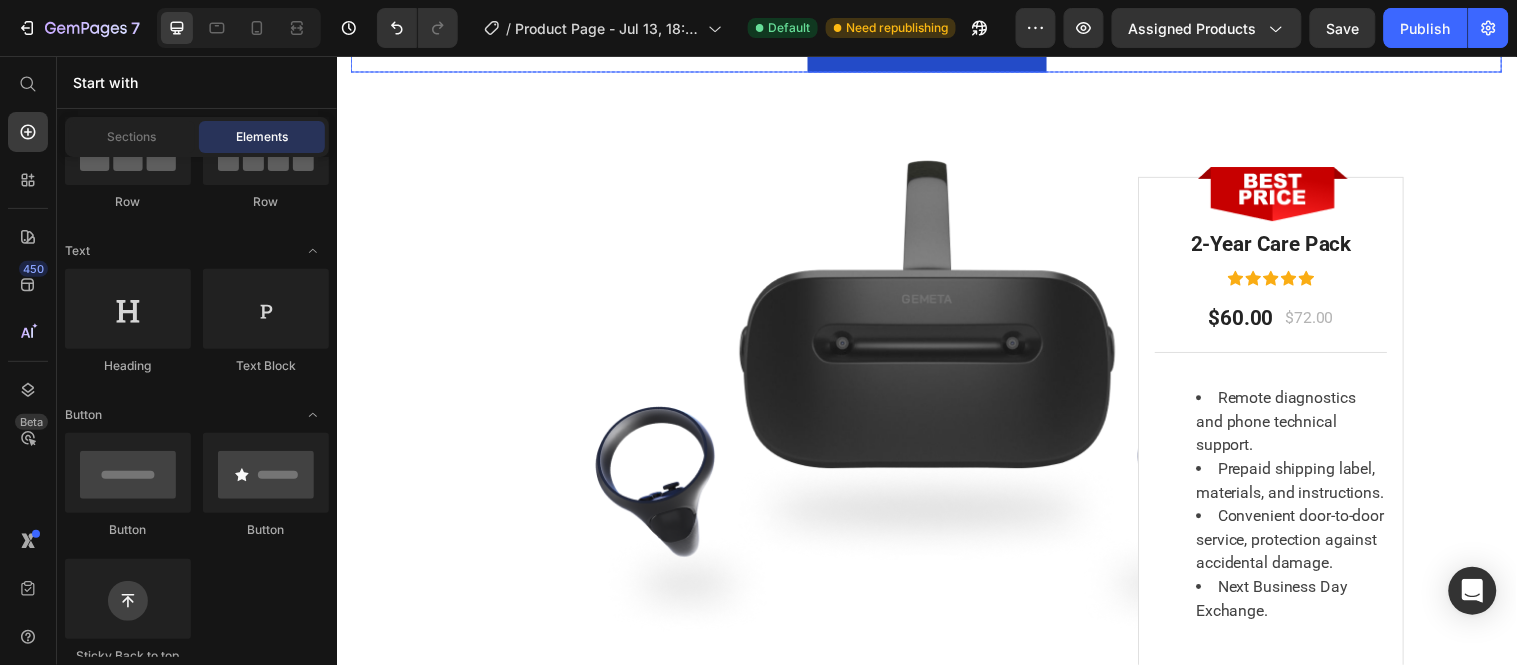 click on "Save $0.00 (P) Tag $6.00 (P) Price $0.00 (P) Price Row GET LIMITED DEAL (P) Cart Button" at bounding box center [936, -1] 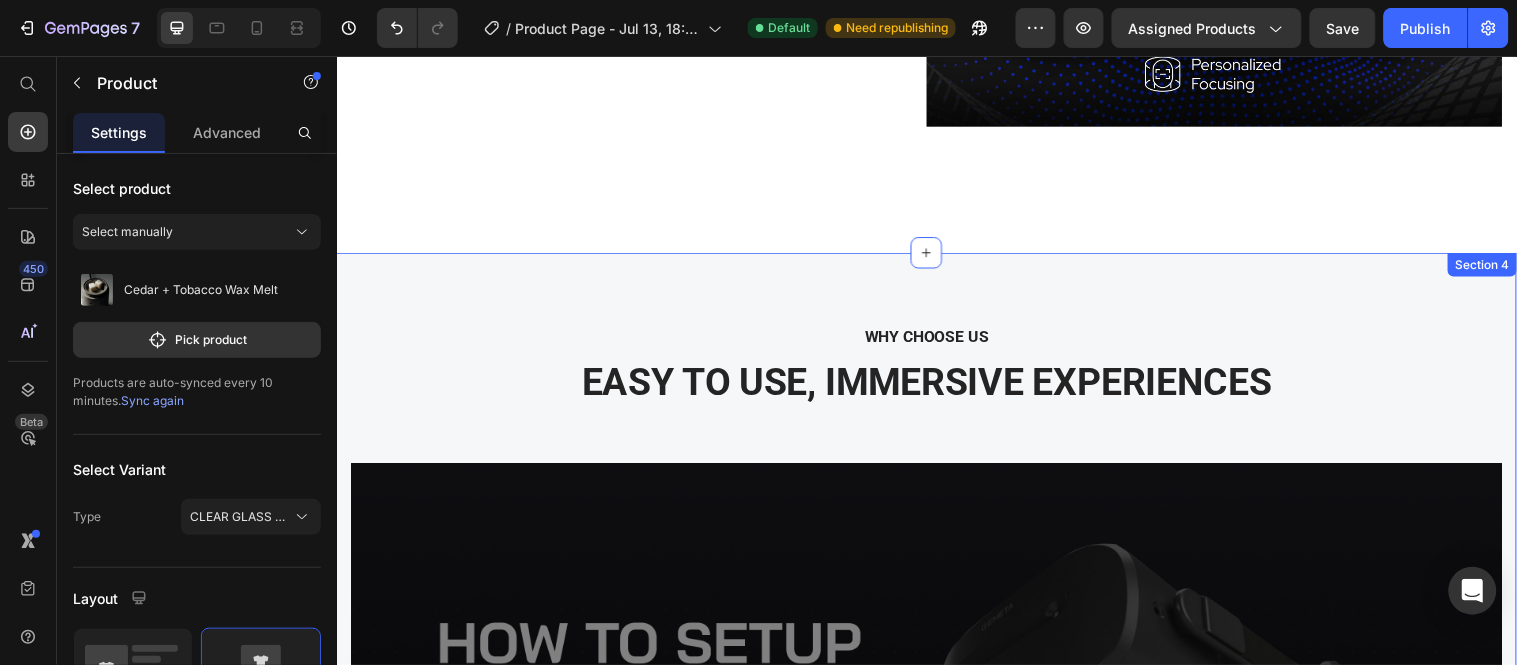 scroll, scrollTop: 1882, scrollLeft: 0, axis: vertical 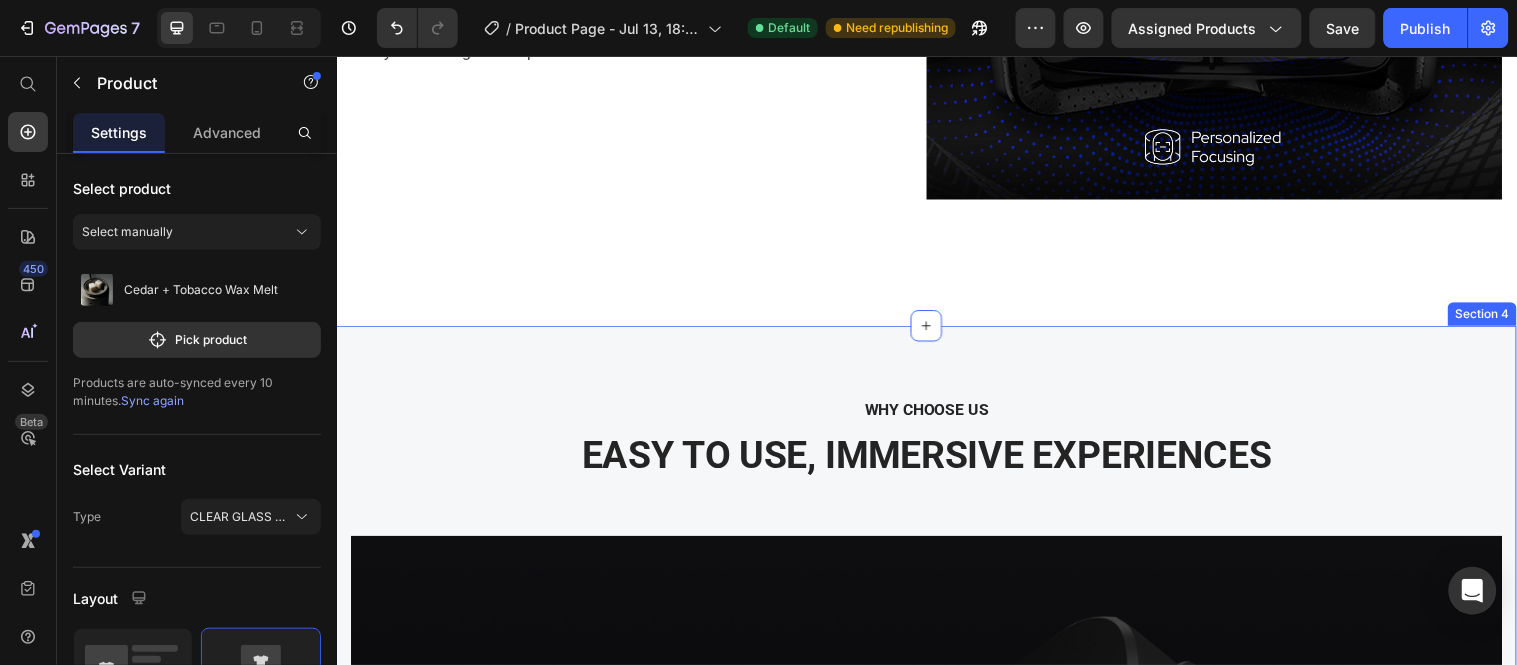 click on "WHY CHOOSE US Text block EASY TO USE, IMMERSIVE EXPERIENCES Heading Video
Image “Best thing I ever bought for myself! Great VR experiences for exercise, doing 3D art, amazing visual puzzle games. I wear glasses and it’s even more clear amazing visual puzzle games. I wear glasses and it’s even more clear for me in VR then without!” Text block [FIRST] [LAST] Heading 5.0 Text block
Icon
Icon
Icon
Icon
Icon Icon List Hoz Row Row Row Image “Super cool device! Really happy about this VR. It’s great for people who don’t have PC, because you don’t need a PC to run any games. Moreover, very fast shipping, it came in the mail earlier than I thought it would. Thanks.” Text block [FIRST] [LAST] Heading 5.0 Text block
Icon
Icon
Icon
Icon
Icon Icon List Hoz Row Row Row Image Text block [FIRST] [LAST] Heading 5.0 Text block Icon Icon" at bounding box center (936, 973) 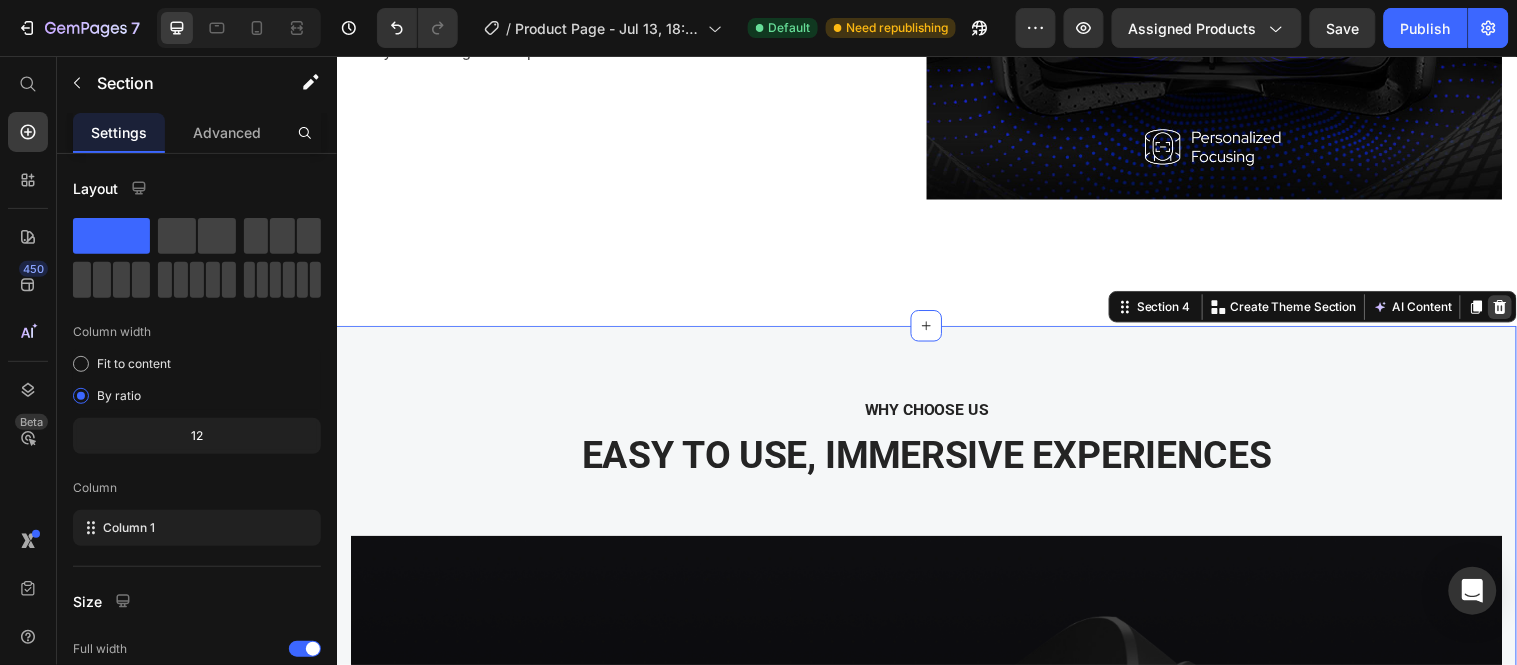 click 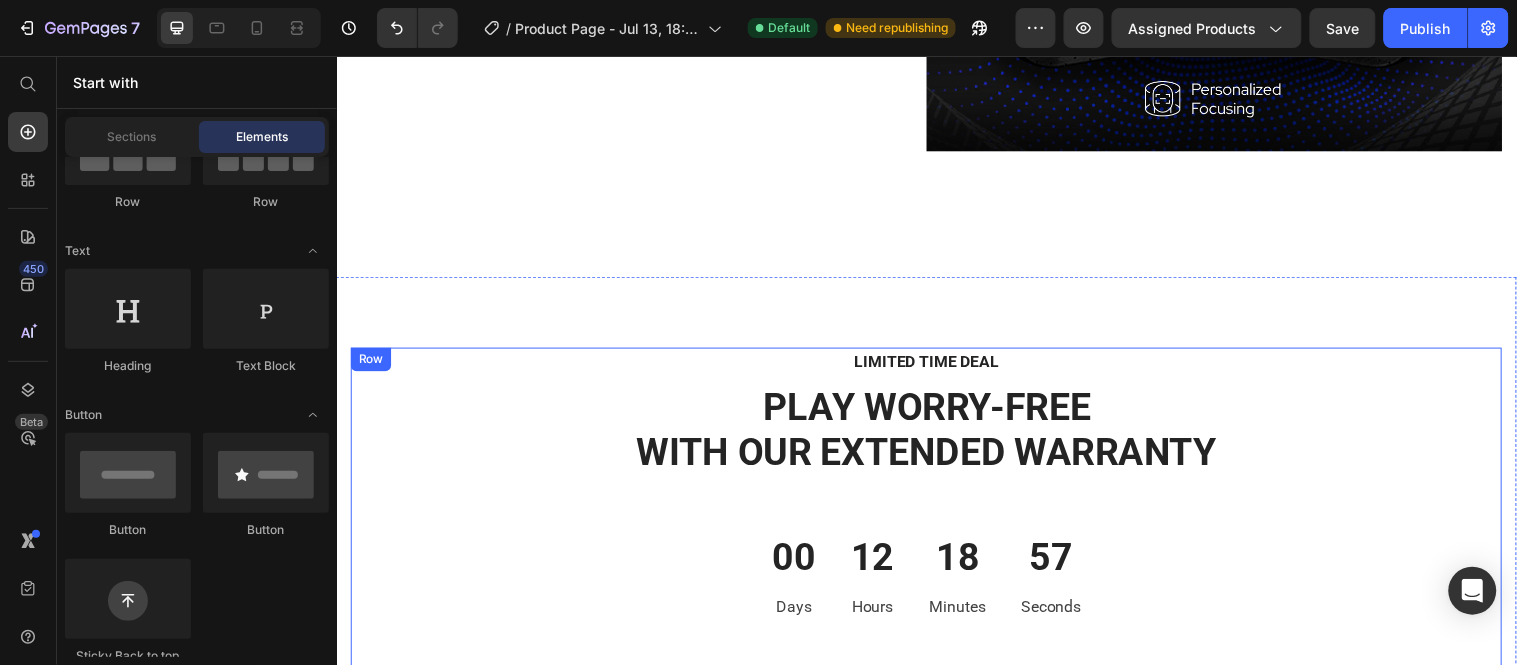 scroll, scrollTop: 1882, scrollLeft: 0, axis: vertical 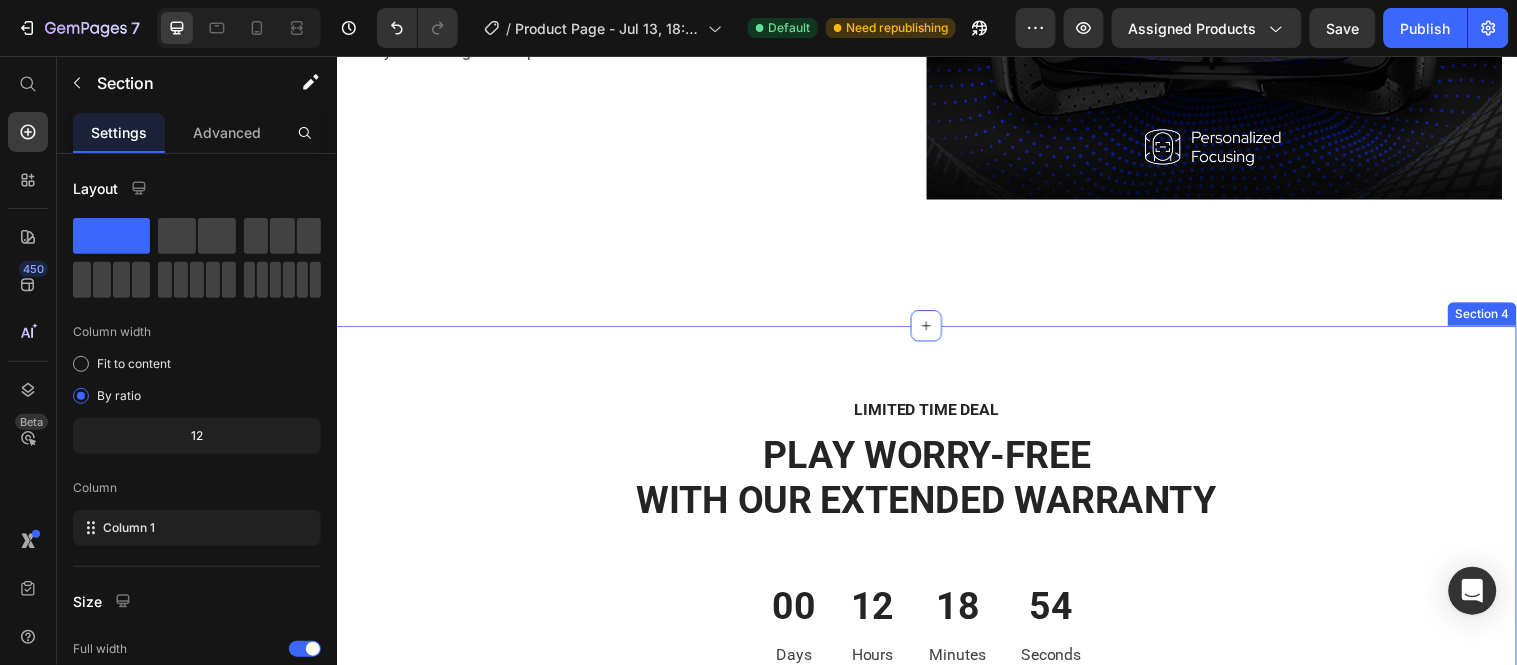 click on "LIMITED TIME DEAL Text block PLAY WORRY-FREE  WITH OUR EXTENDED WARRANTY Heading 00 Days 12 Hours 18 Minutes 54 Seconds CountDown Timer 2 extra years of software and hardware coverage - for the discounted price! Text block Save $0.00 (P) Tag $6.00 (P) Price $0.00 (P) Price Row GET LIMITED DEAL (P) Cart Button Product Row Image Image 2-Year Care Pack Heading
Icon
Icon
Icon
Icon
Icon Icon List Hoz $60.00 Text block $72.00 Text block Row                Title Line Remote diagnostics and phone technical support. Prepaid shipping label, materials, and instructions. Convenient door-to-door service, protection against accidental damage. Next Business Day Exchange. Text block Row Row Section 4" at bounding box center [936, 935] 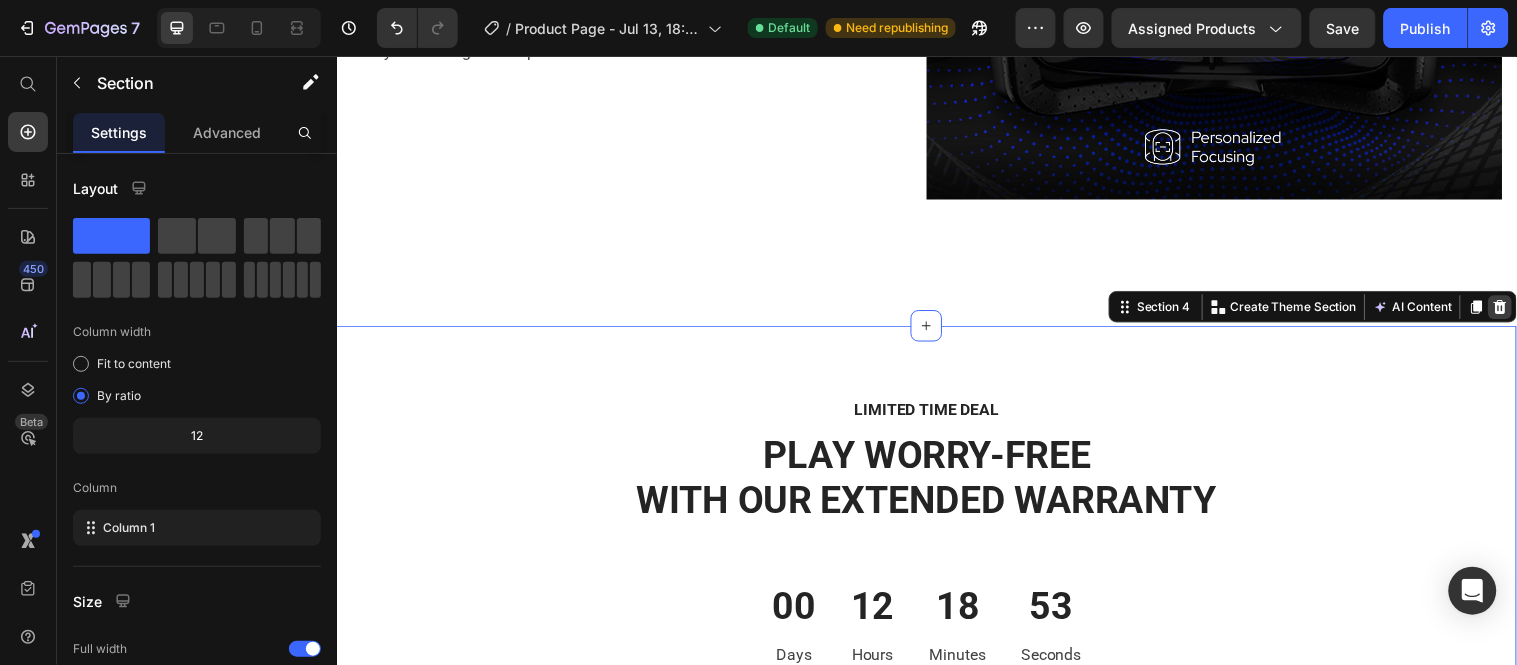 click 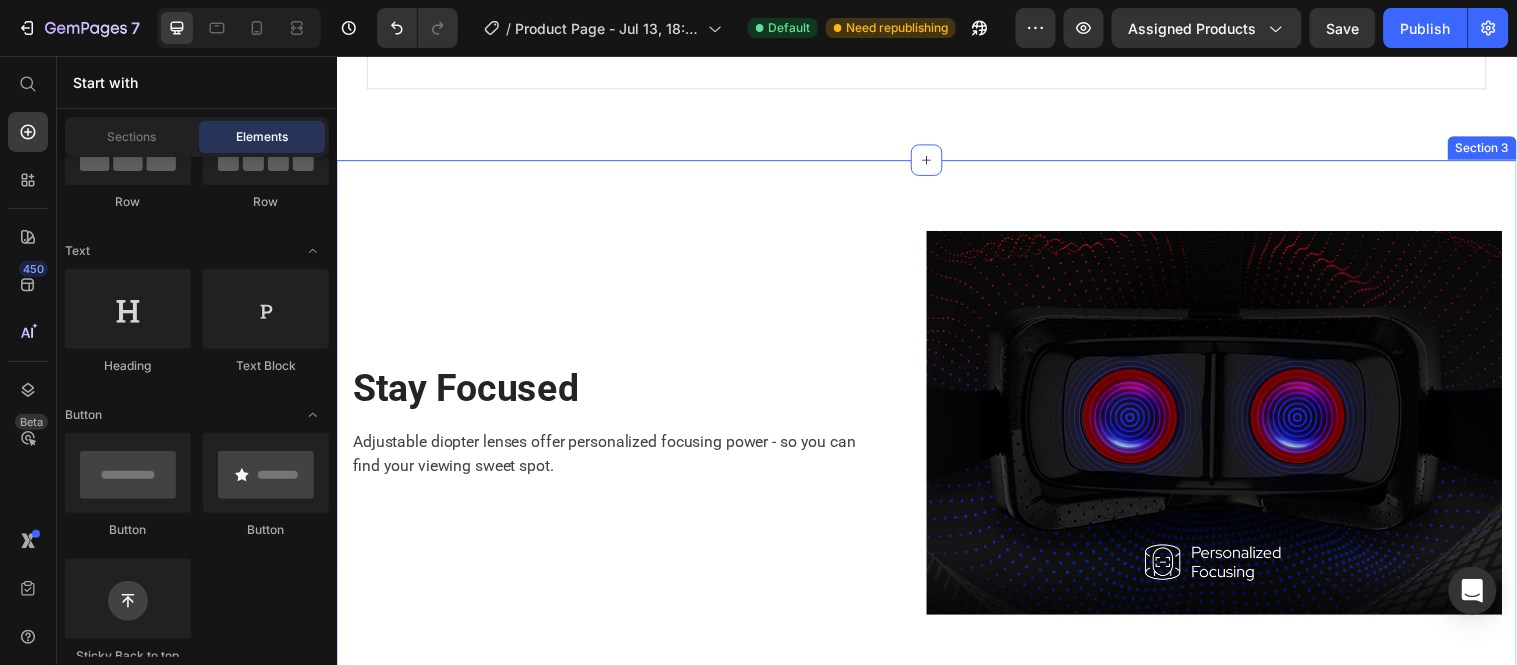scroll, scrollTop: 1548, scrollLeft: 0, axis: vertical 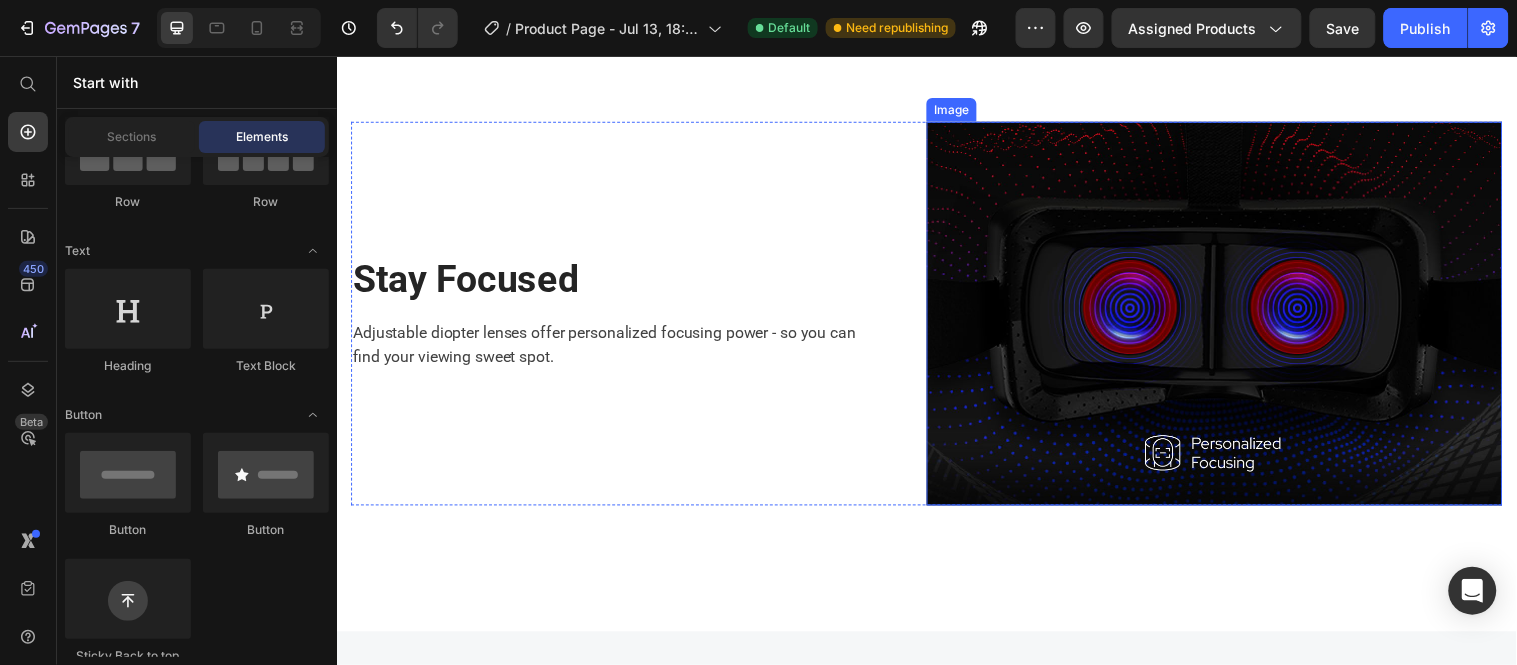 click at bounding box center [1228, 317] 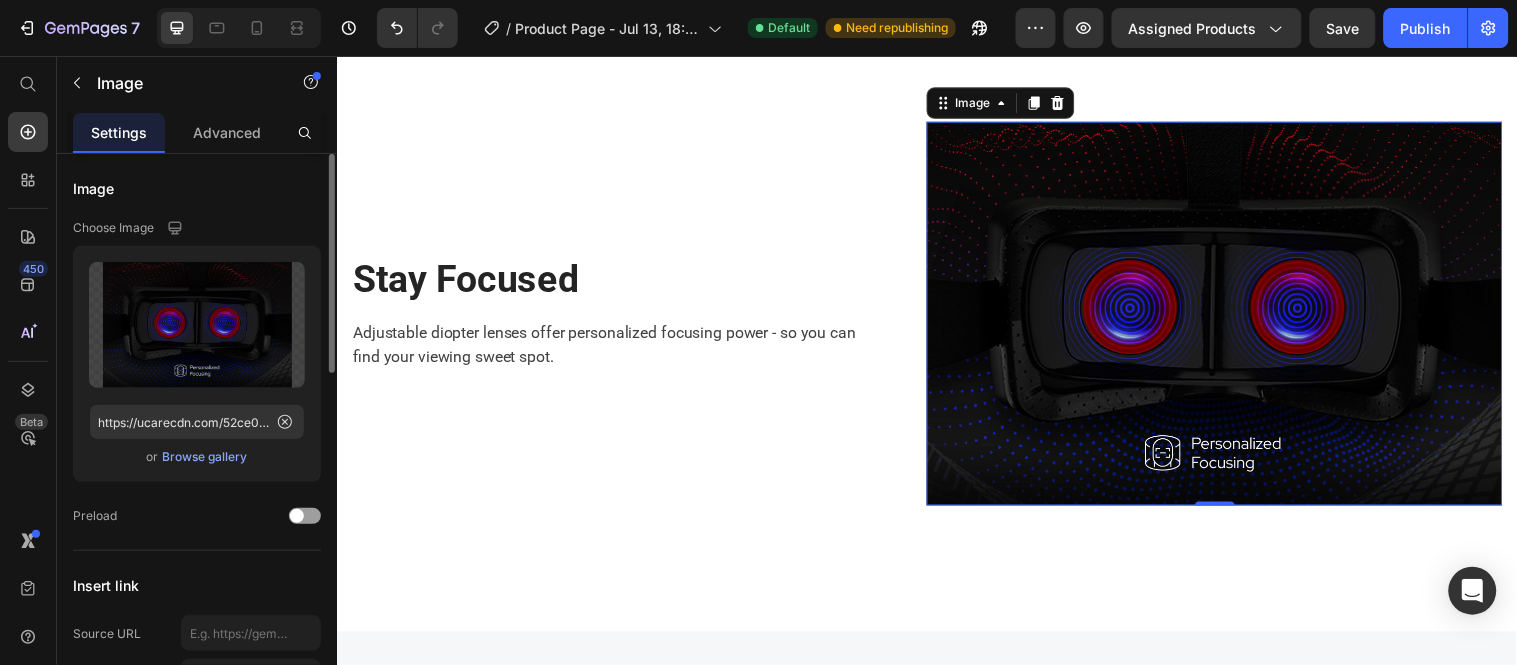 click on "Browse gallery" at bounding box center [205, 457] 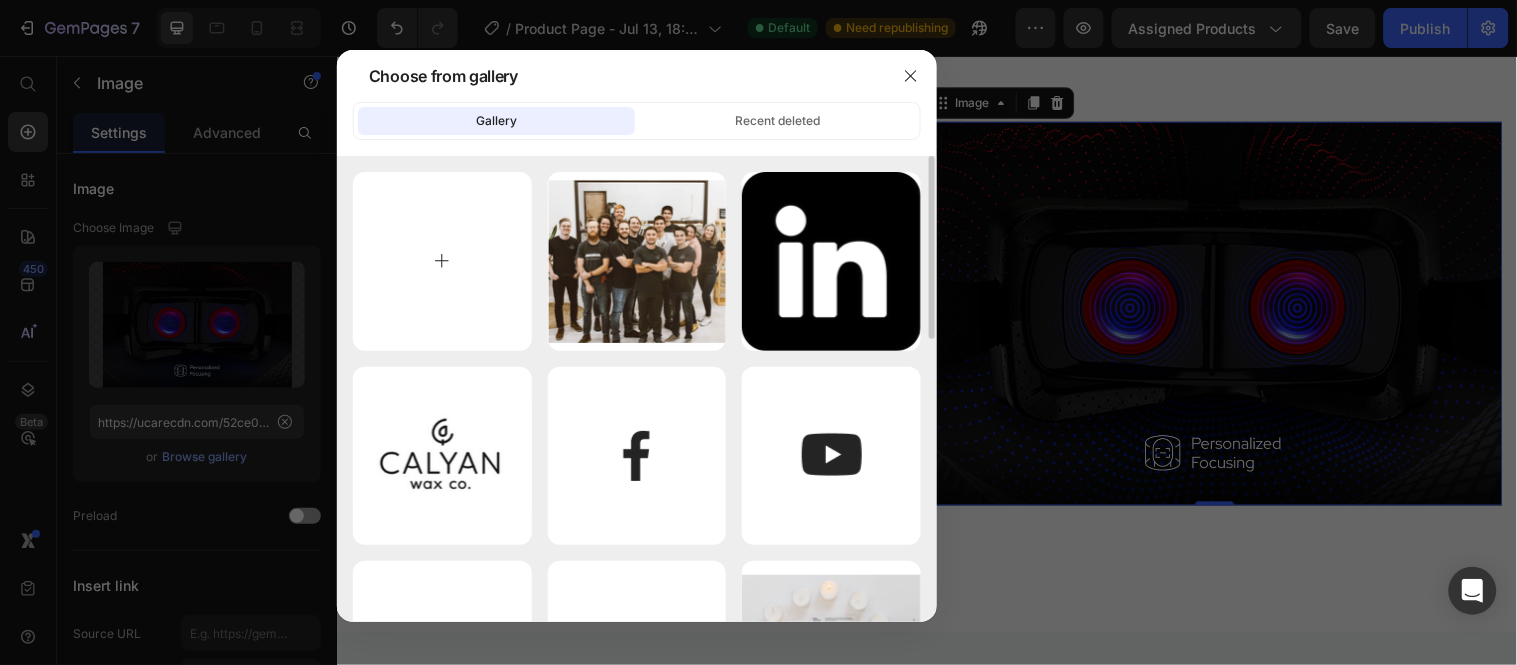 click at bounding box center [442, 261] 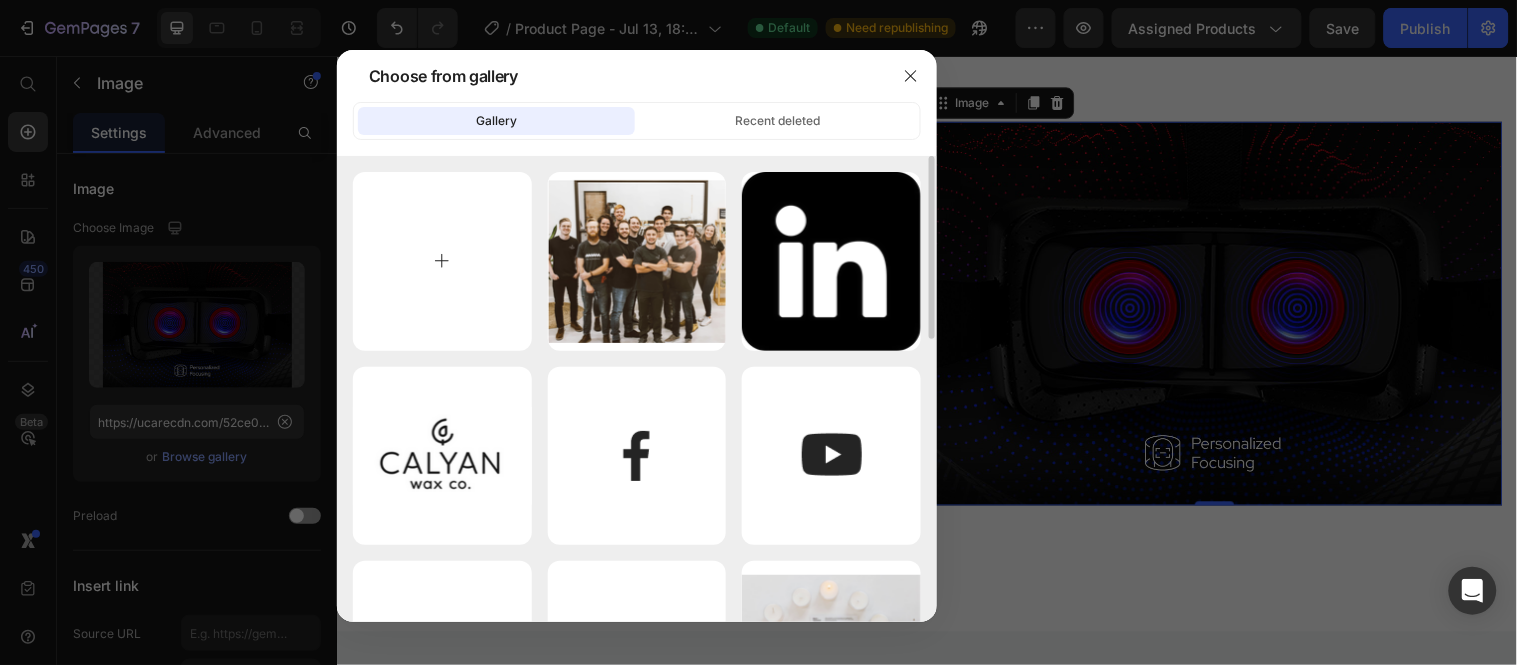 type on "C:\fakepath\rr.png" 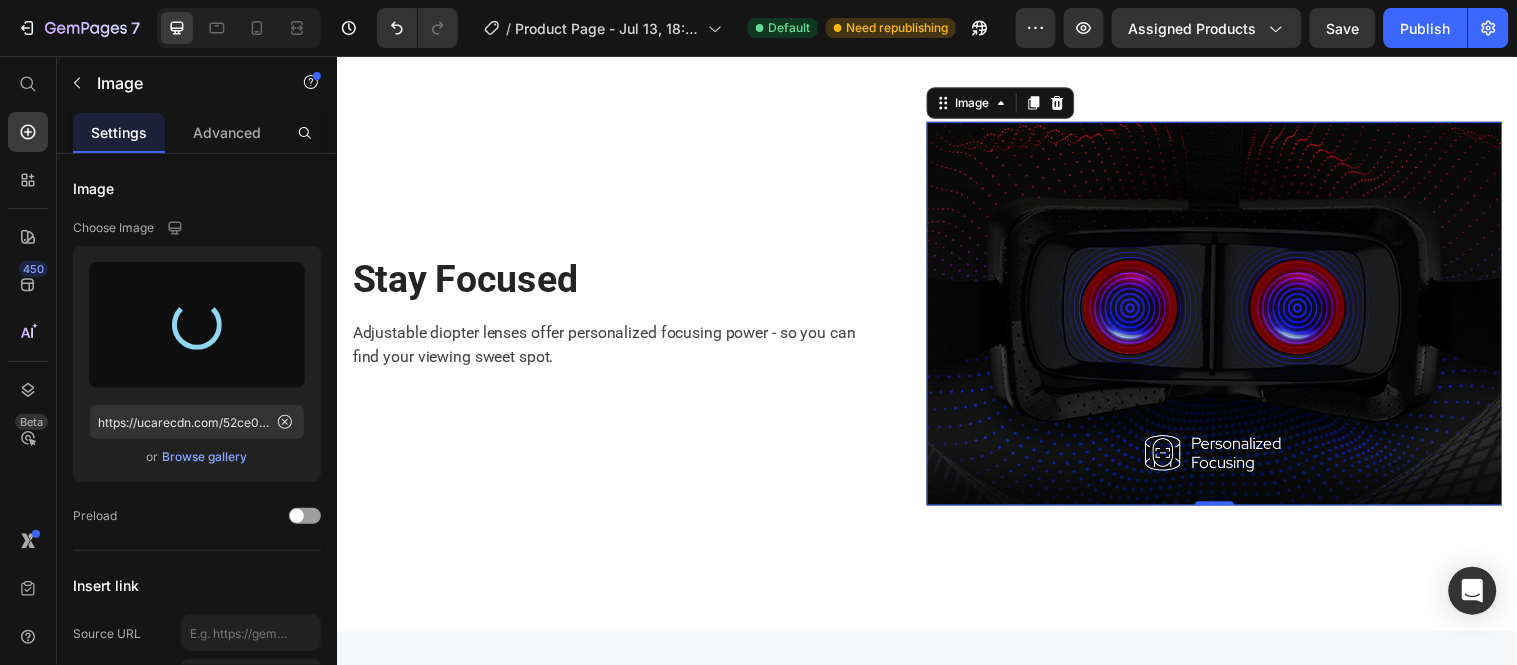 type on "https://cdn.shopify.com/s/files/1/0612/2412/4471/files/gempages_574840228645176549-06a1201f-2a58-4a41-9814-387a201b5d71.png" 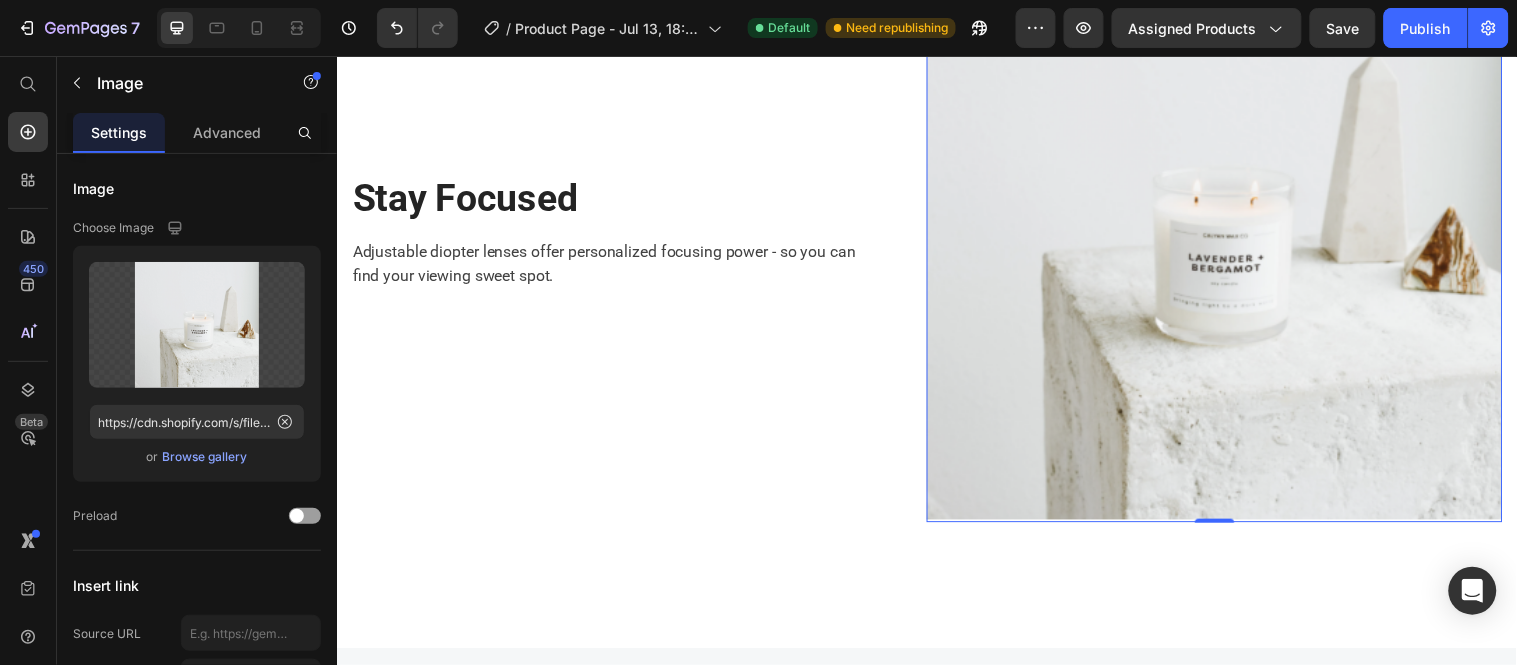 scroll, scrollTop: 1771, scrollLeft: 0, axis: vertical 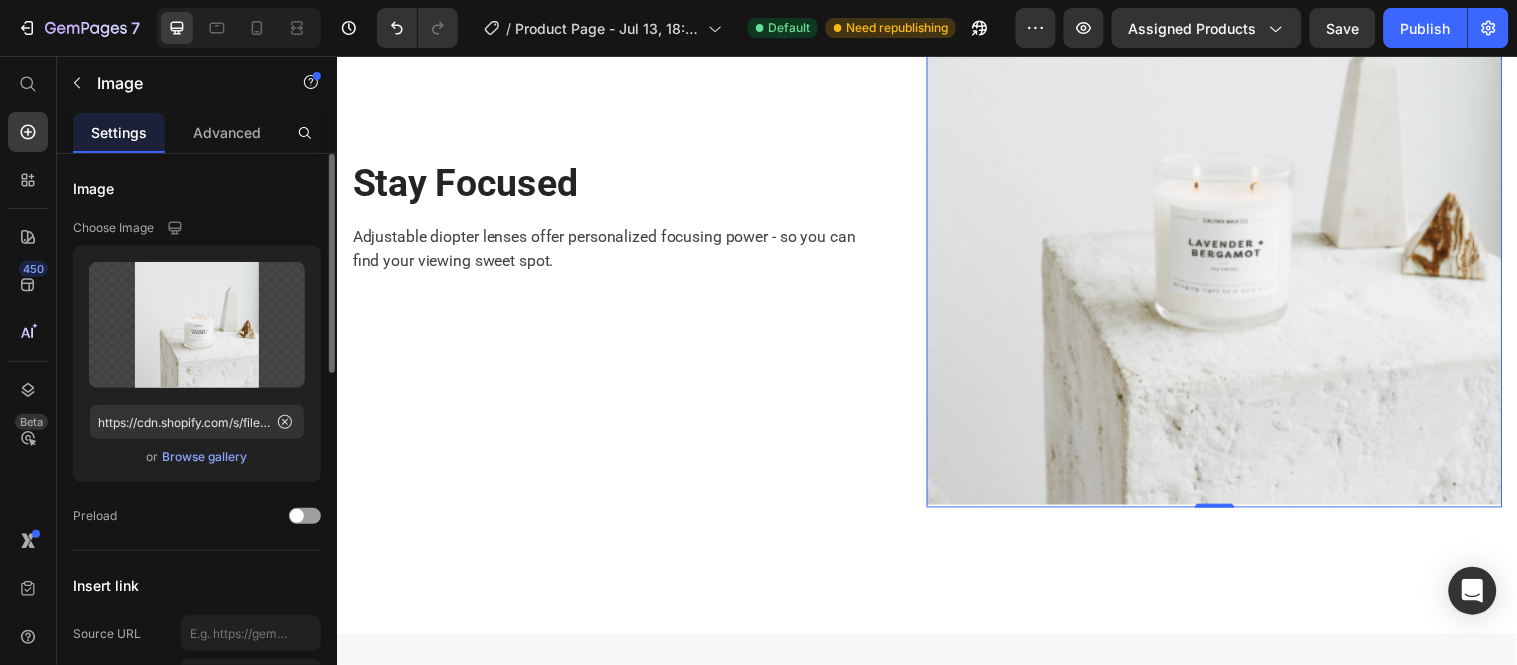 click on "Browse gallery" at bounding box center (205, 457) 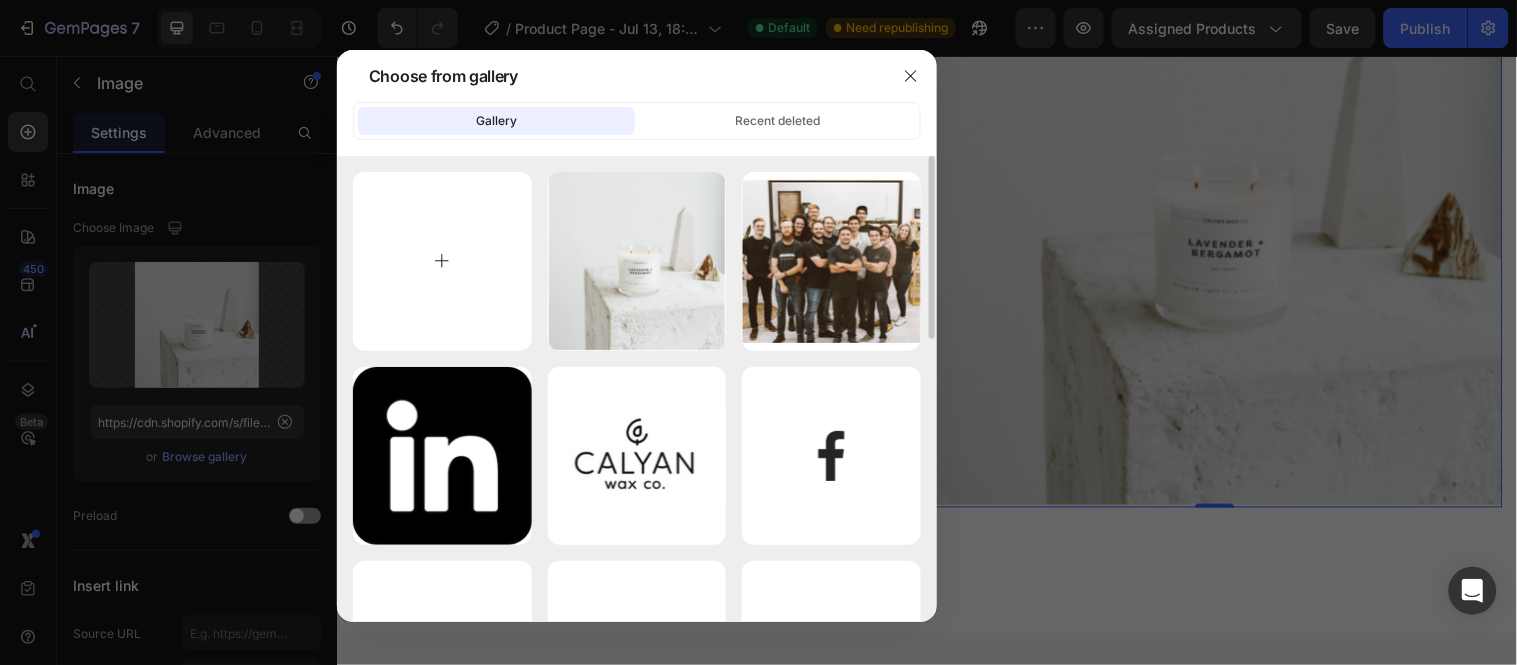 click at bounding box center (442, 261) 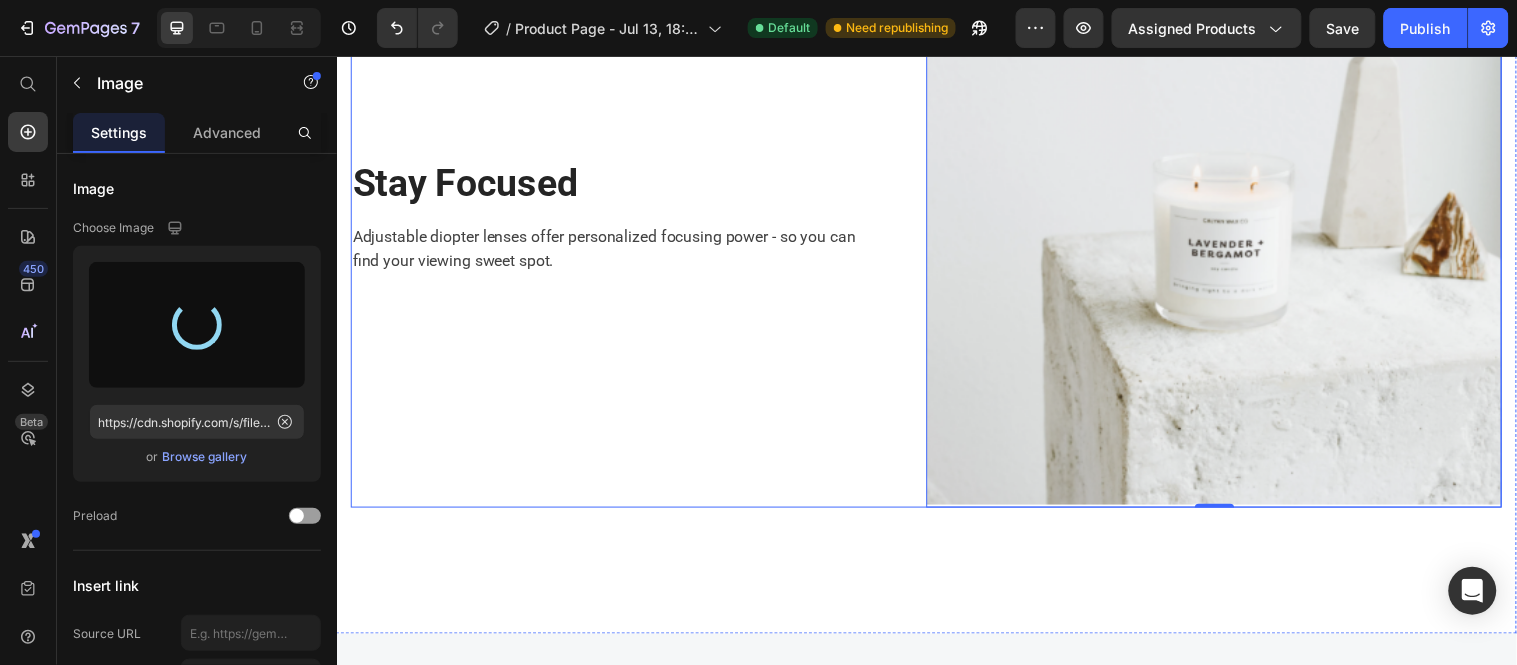 type on "https://cdn.shopify.com/s/files/1/0612/2412/4471/files/gempages_574840228645176549-b48938cc-ac8c-4442-b7a5-64bdf5fd0698.png" 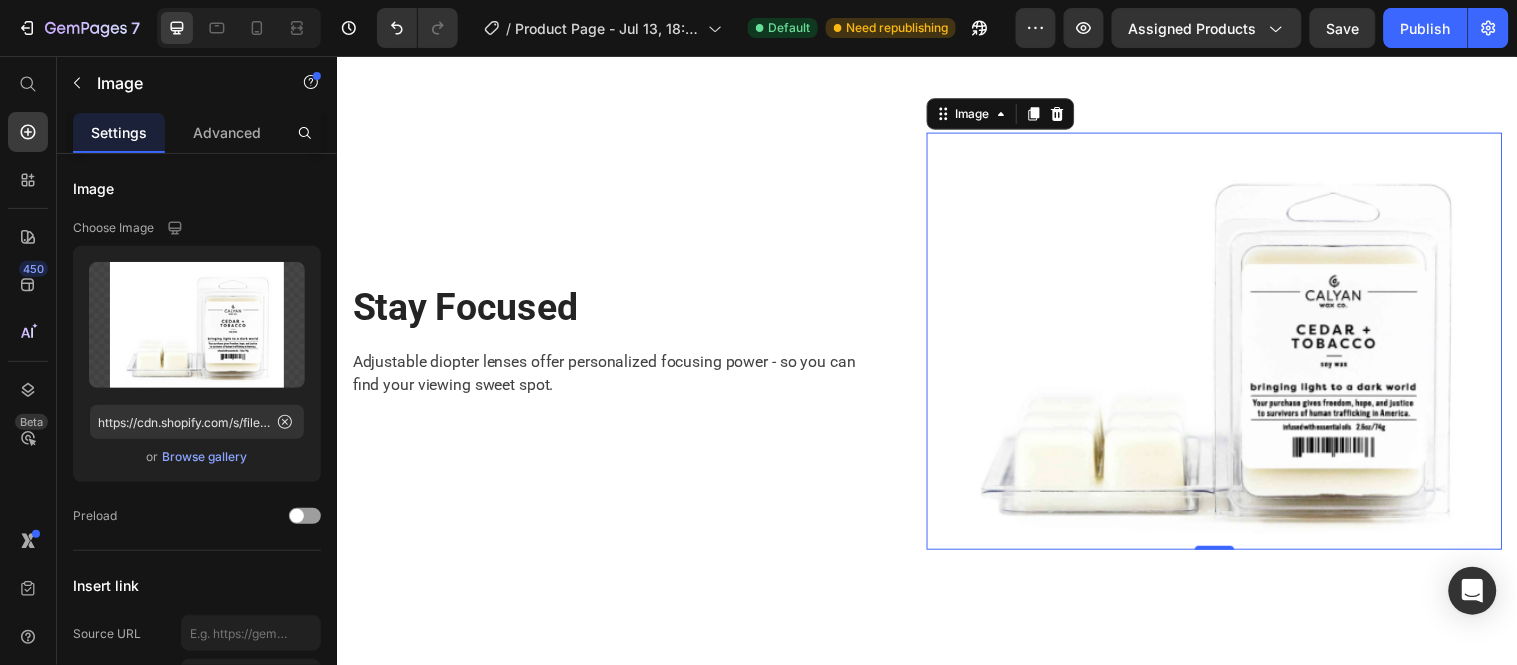 scroll, scrollTop: 1576, scrollLeft: 0, axis: vertical 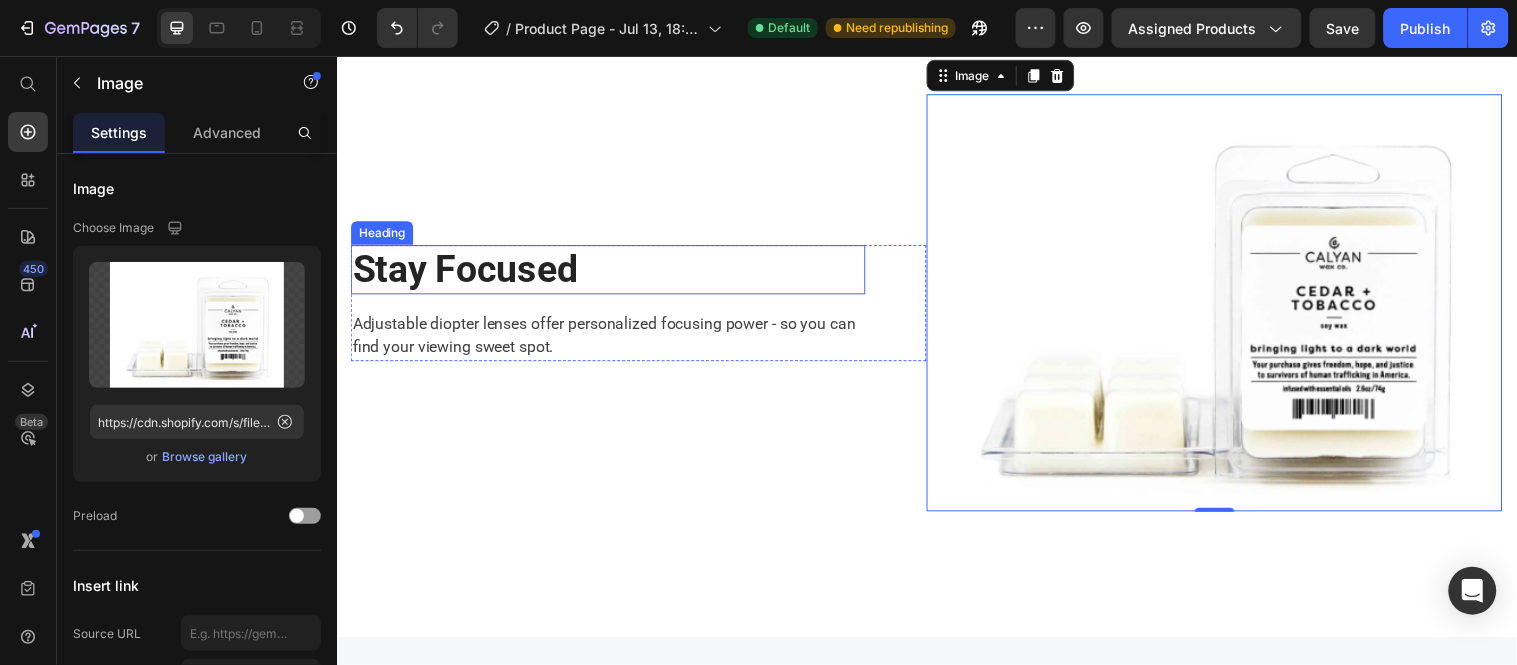 click on "Stay Focused" at bounding box center [612, 272] 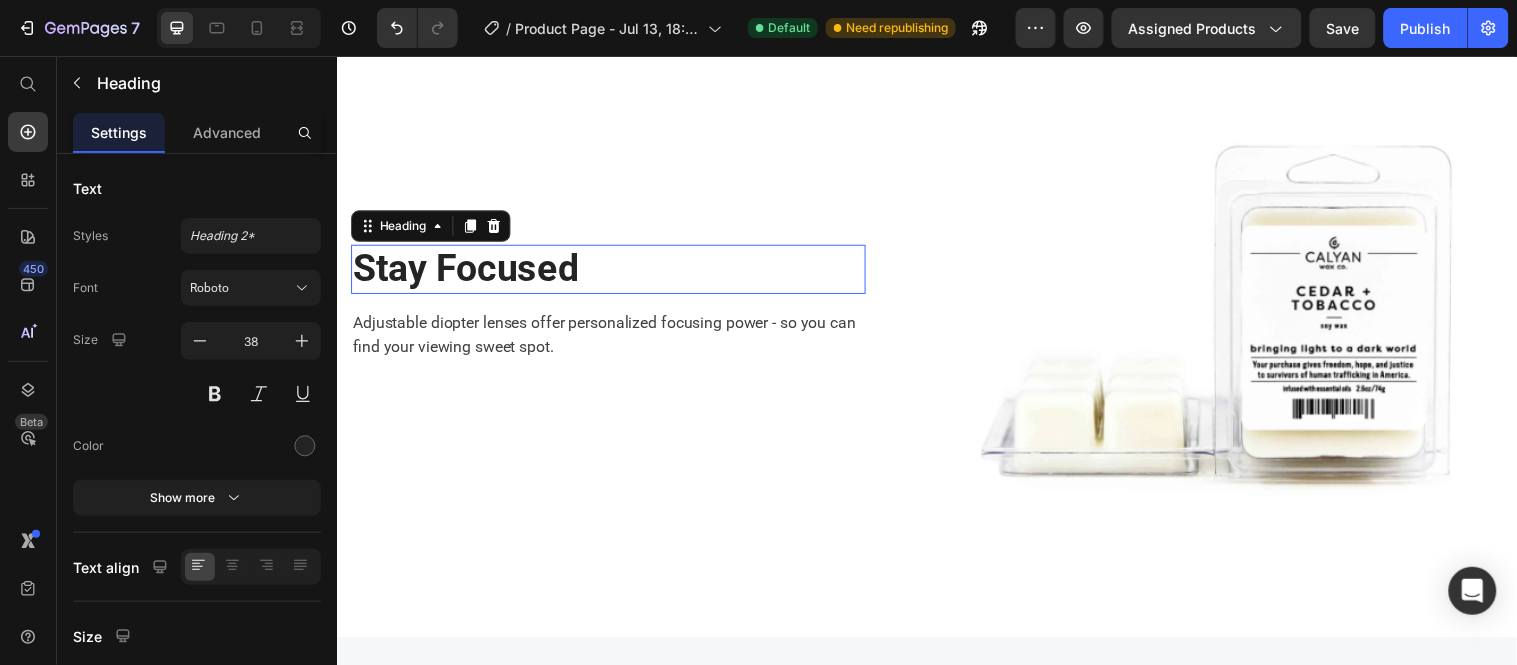 click on "Stay Focused" at bounding box center [612, 272] 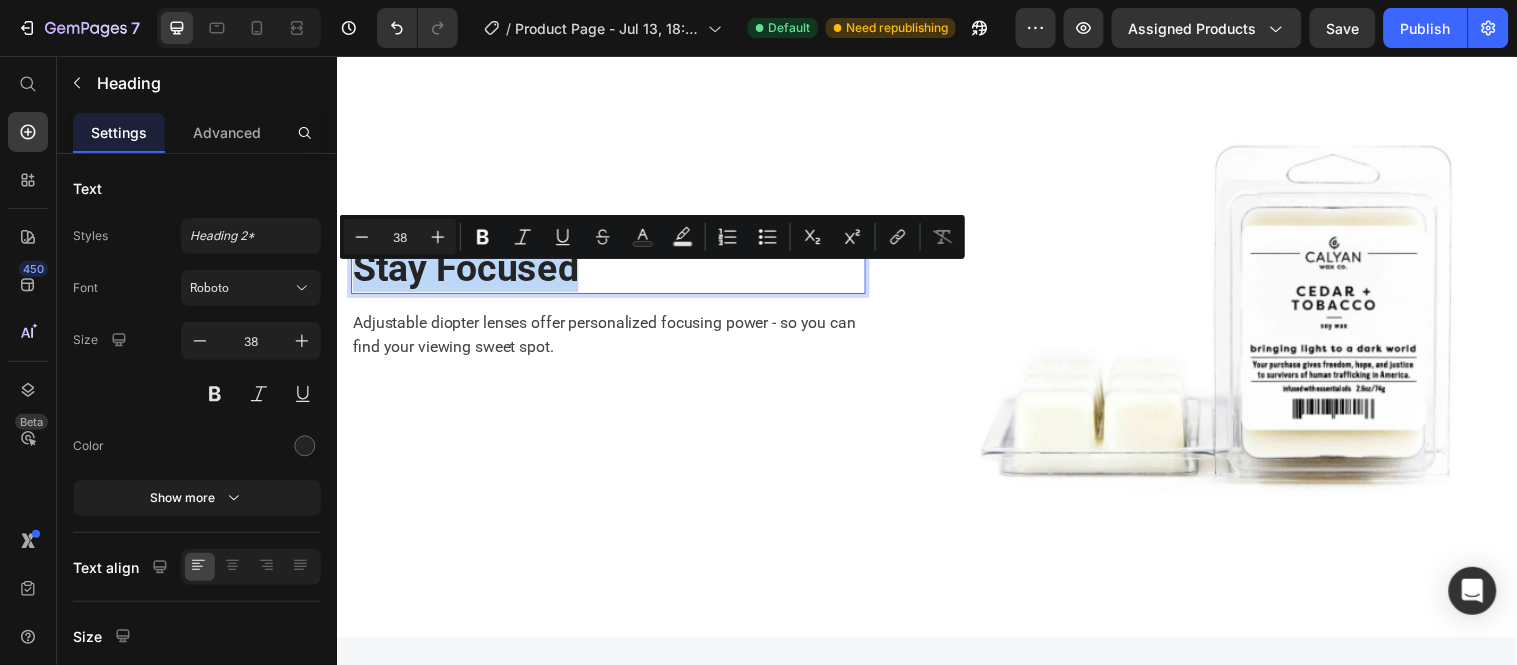 click on "Stay Focused" at bounding box center [612, 272] 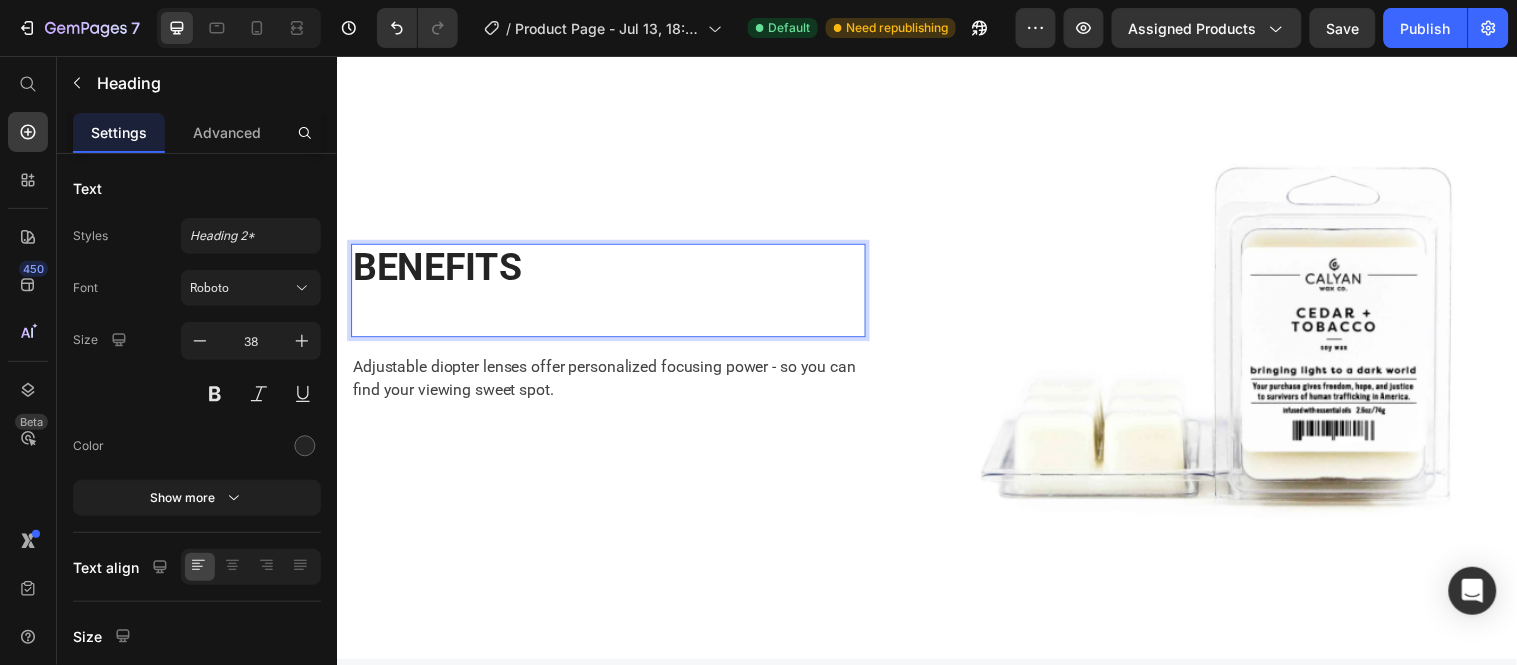 scroll, scrollTop: 1576, scrollLeft: 0, axis: vertical 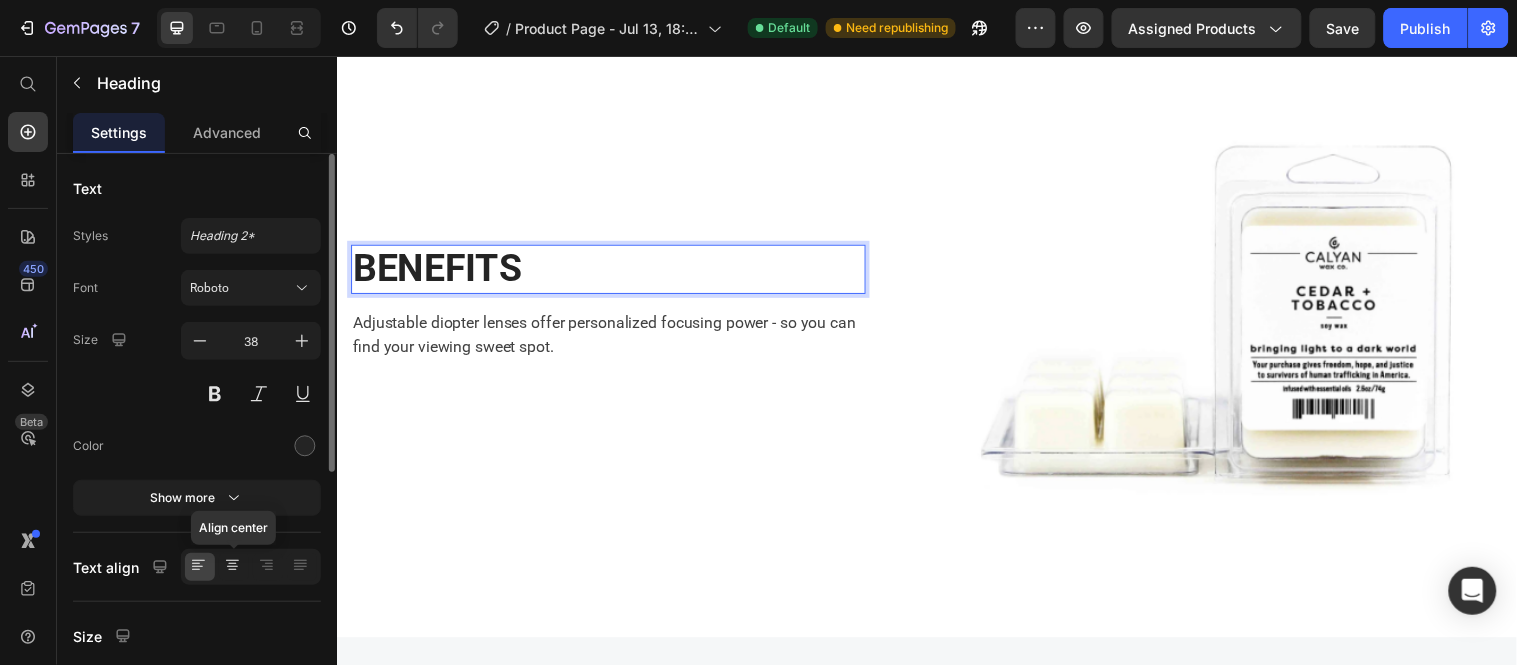 click 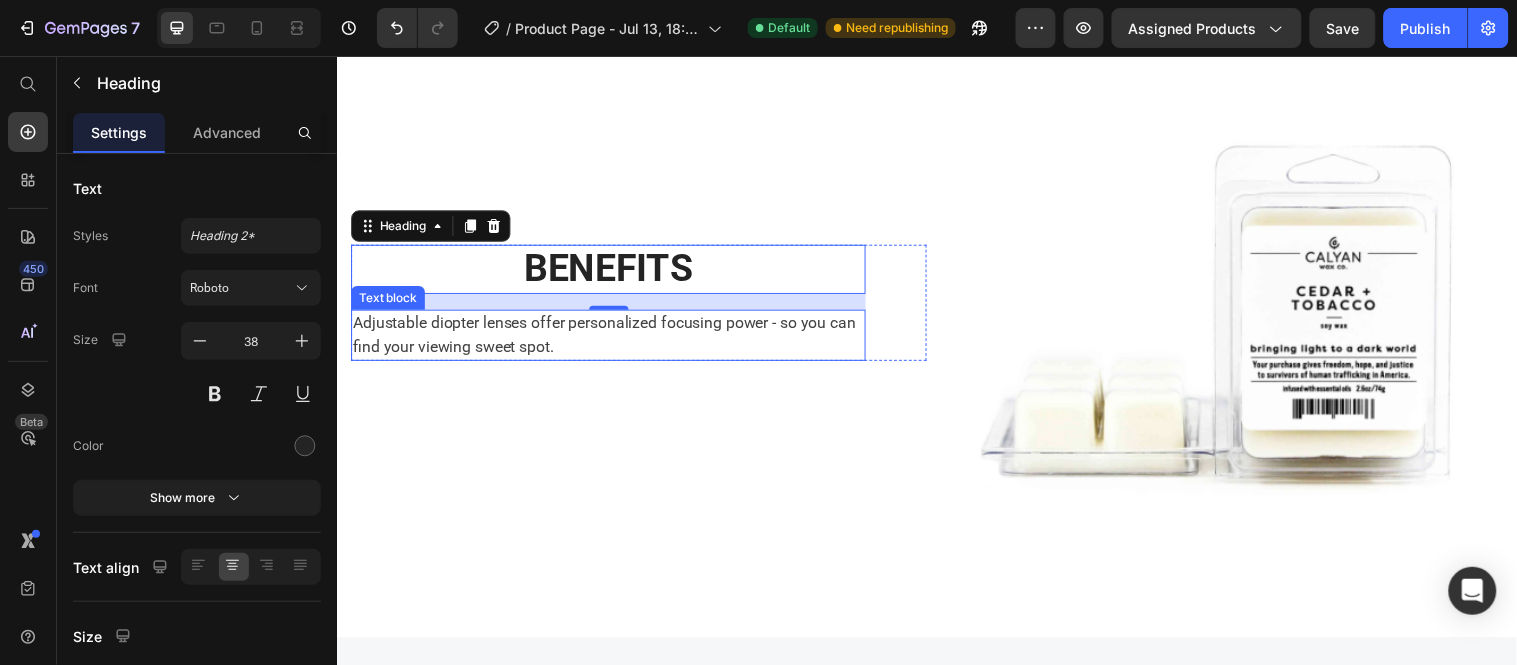 click on "Adjustable diopter lenses offer personalized focusing power - so you can find your viewing sweet spot." at bounding box center (612, 339) 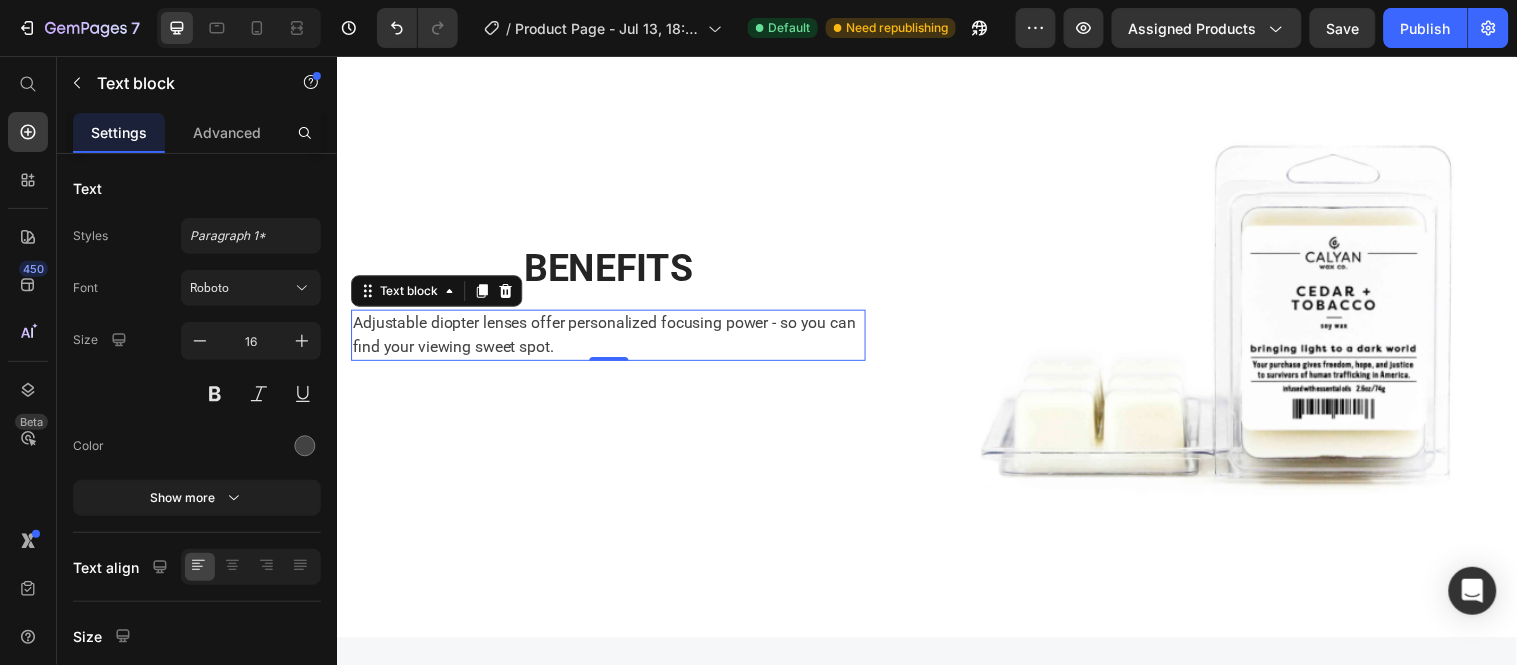 click on "Adjustable diopter lenses offer personalized focusing power - so you can find your viewing sweet spot." at bounding box center [612, 339] 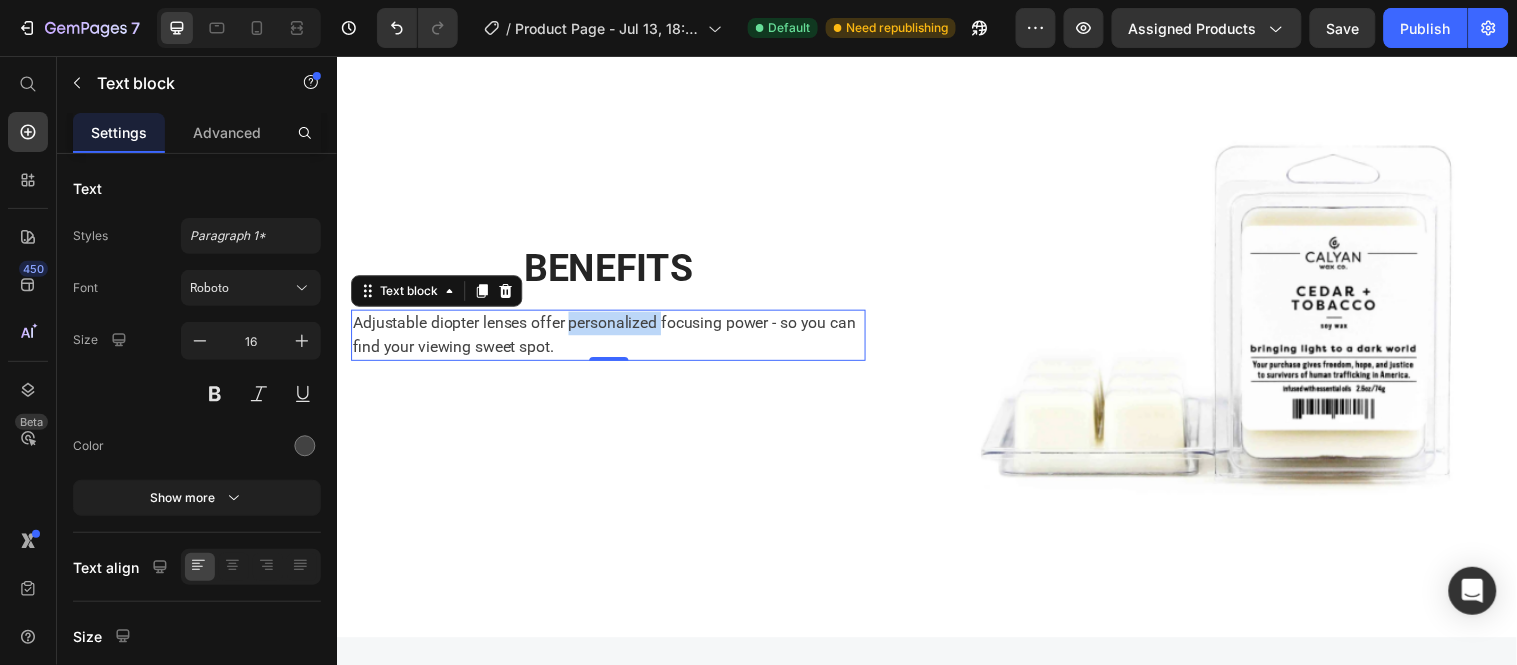 click on "Adjustable diopter lenses offer personalized focusing power - so you can find your viewing sweet spot." at bounding box center [612, 339] 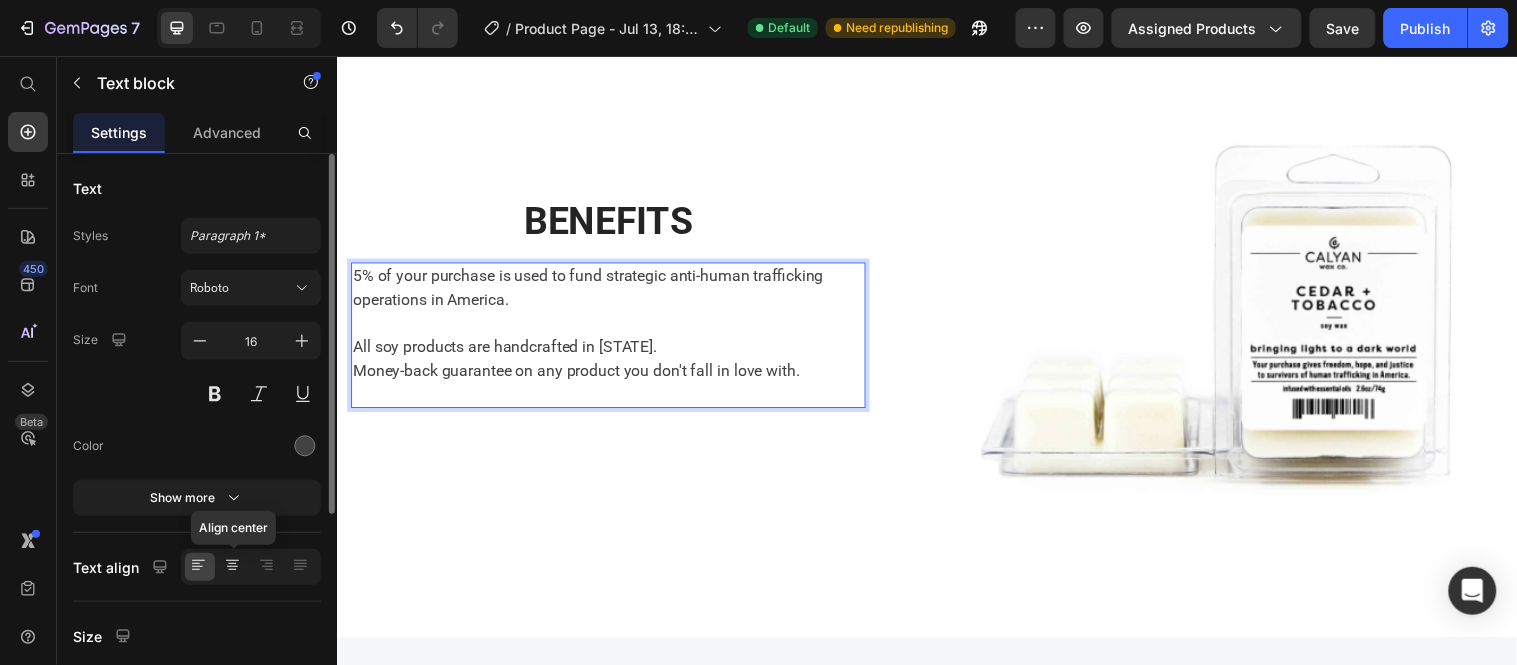 click 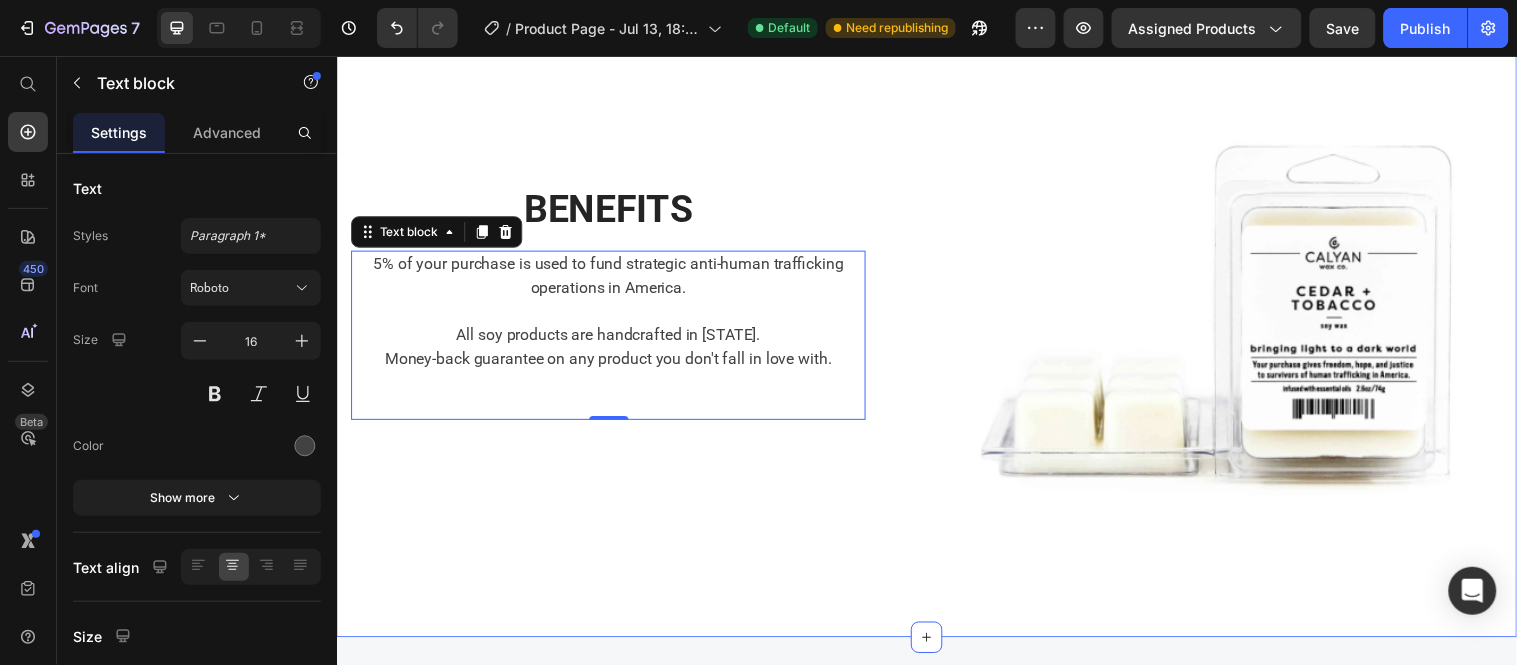 click on "BENEFITS Heading 5% of your purchase is used to fund strategic anti-human trafficking operations in America. All soy products are handcrafted in [STATE]. Money-back guarantee on any product you don't fall in love with. Text block   0 Row Image Row" at bounding box center (936, 334) 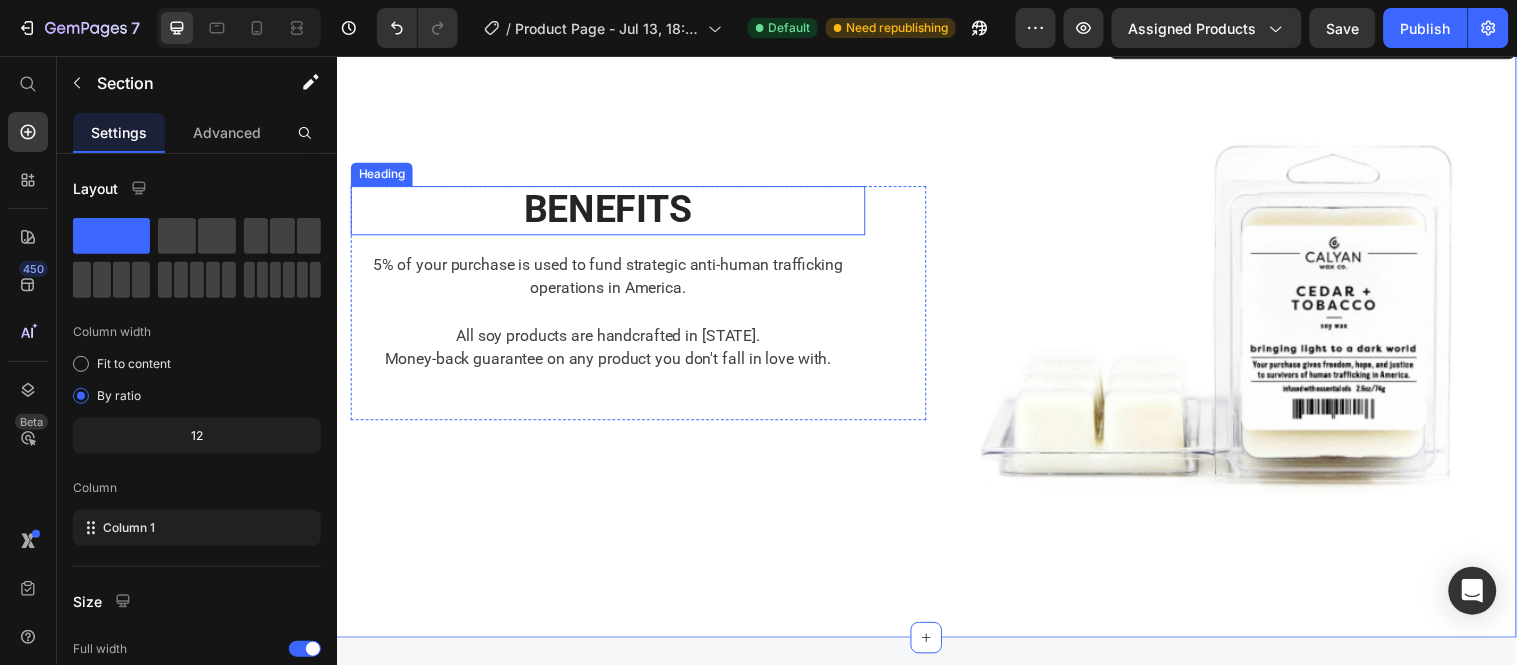 click on "BENEFITS" at bounding box center [612, 212] 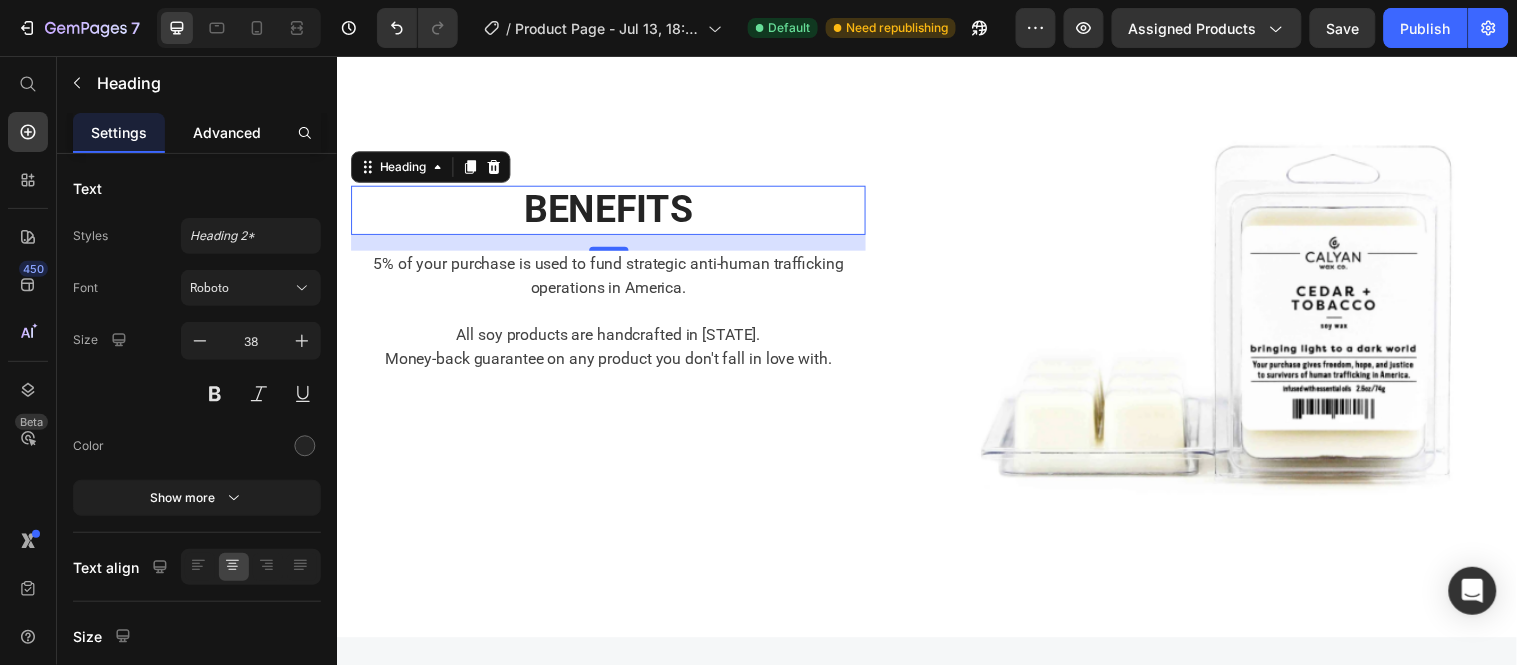 click on "Advanced" at bounding box center (227, 132) 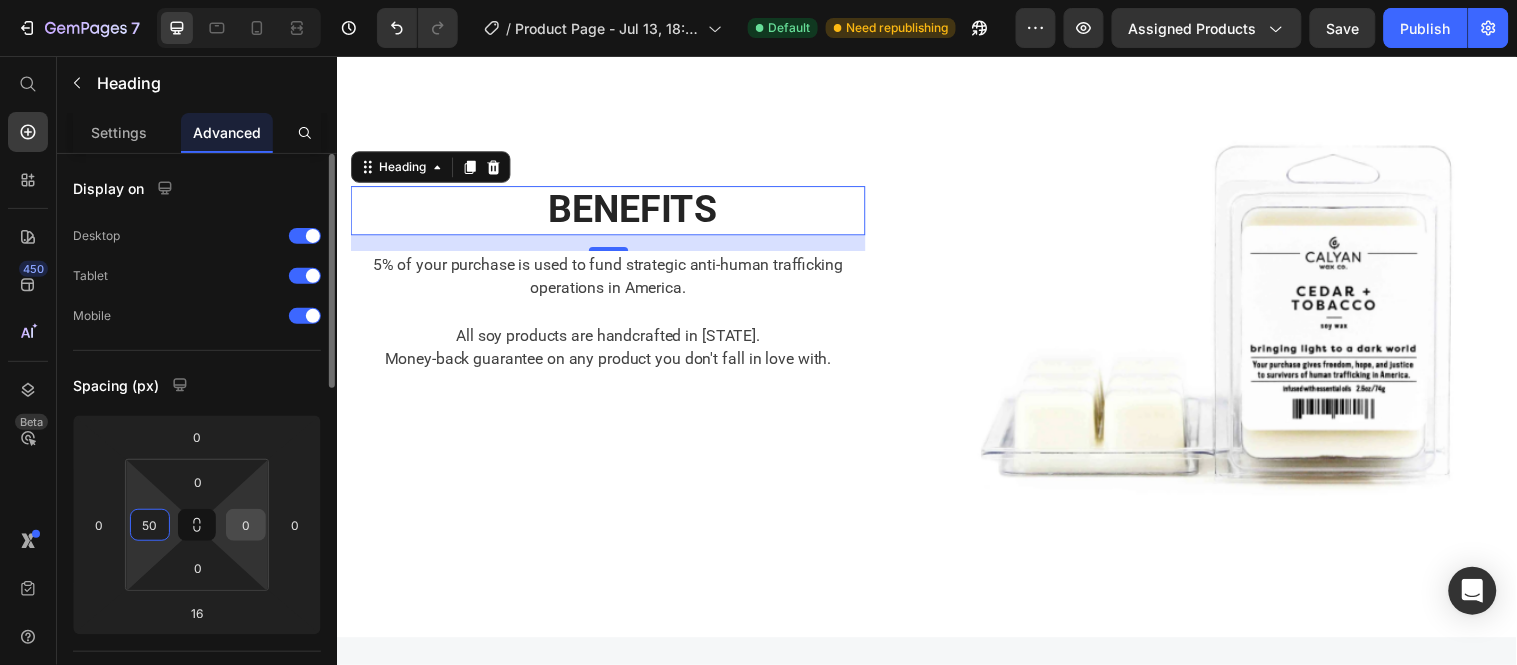 type on "50" 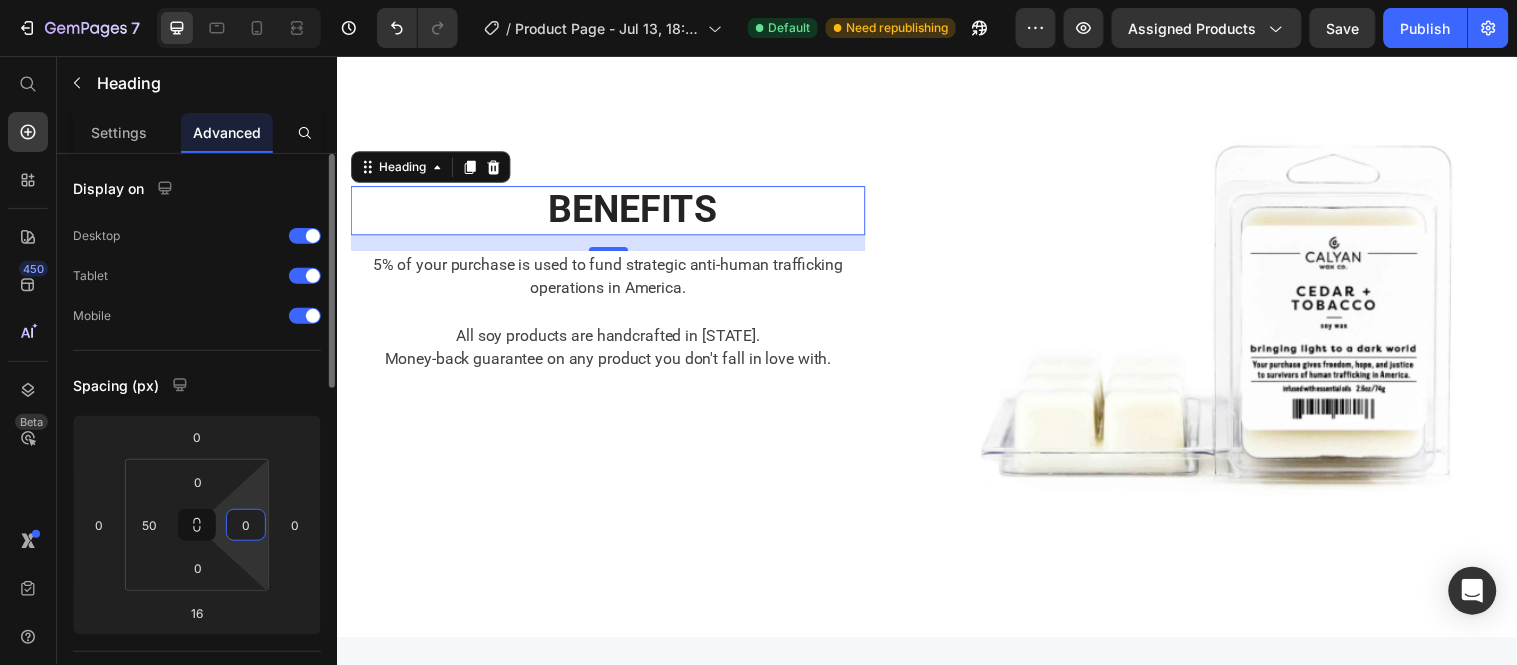 drag, startPoint x: 257, startPoint y: 518, endPoint x: 246, endPoint y: 518, distance: 11 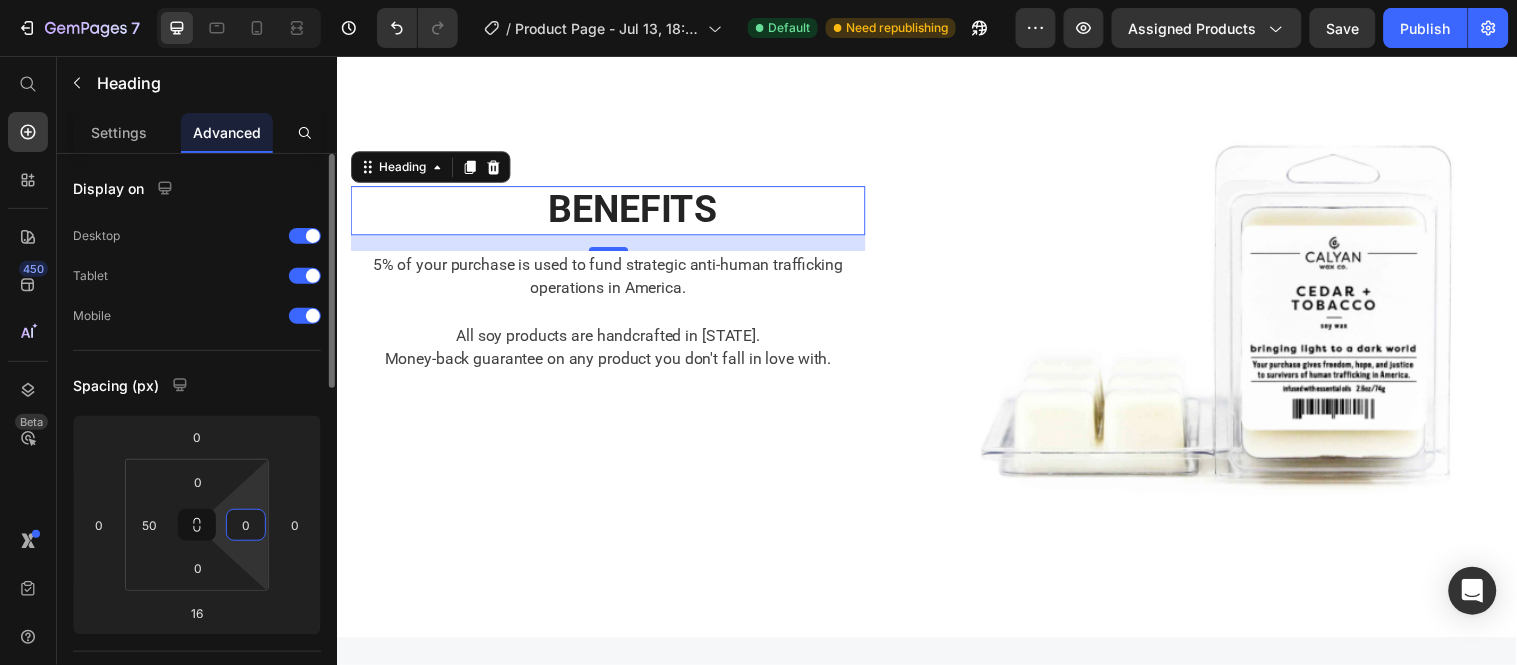 click on "0" at bounding box center (246, 525) 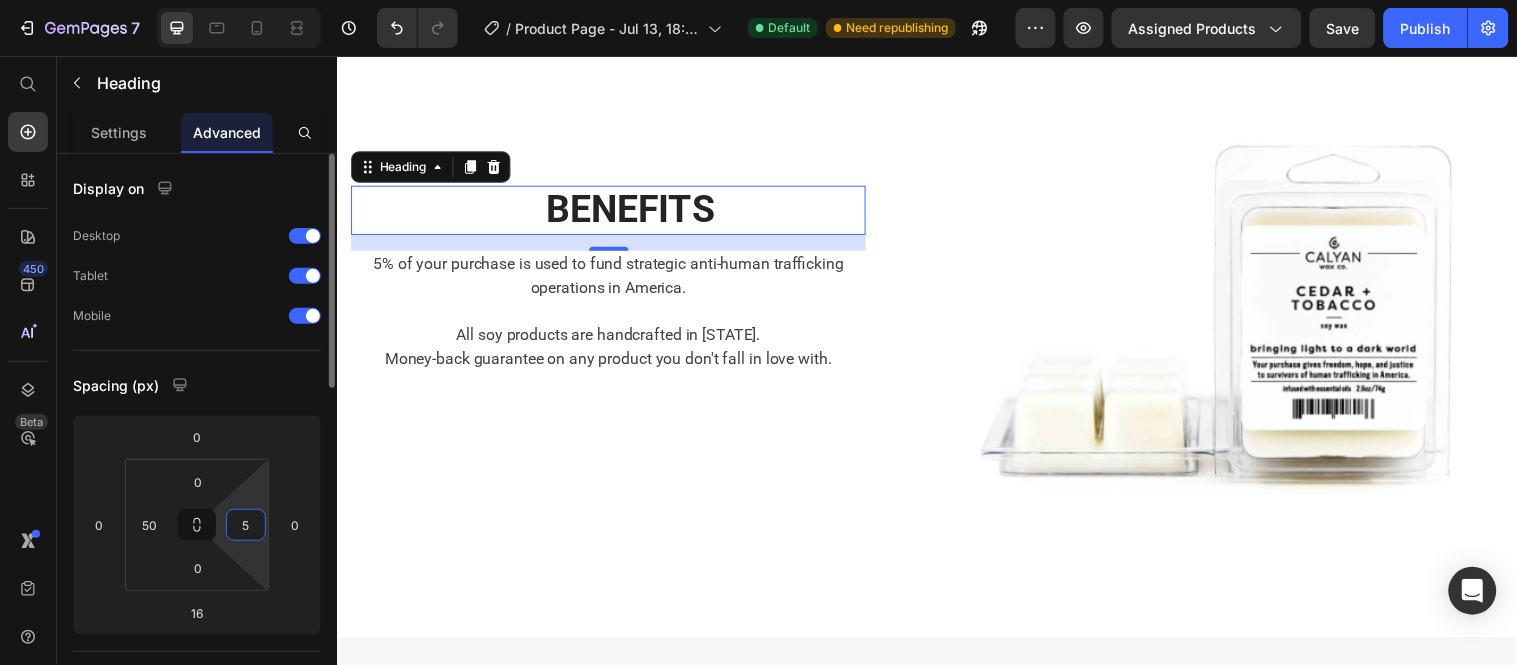 type on "50" 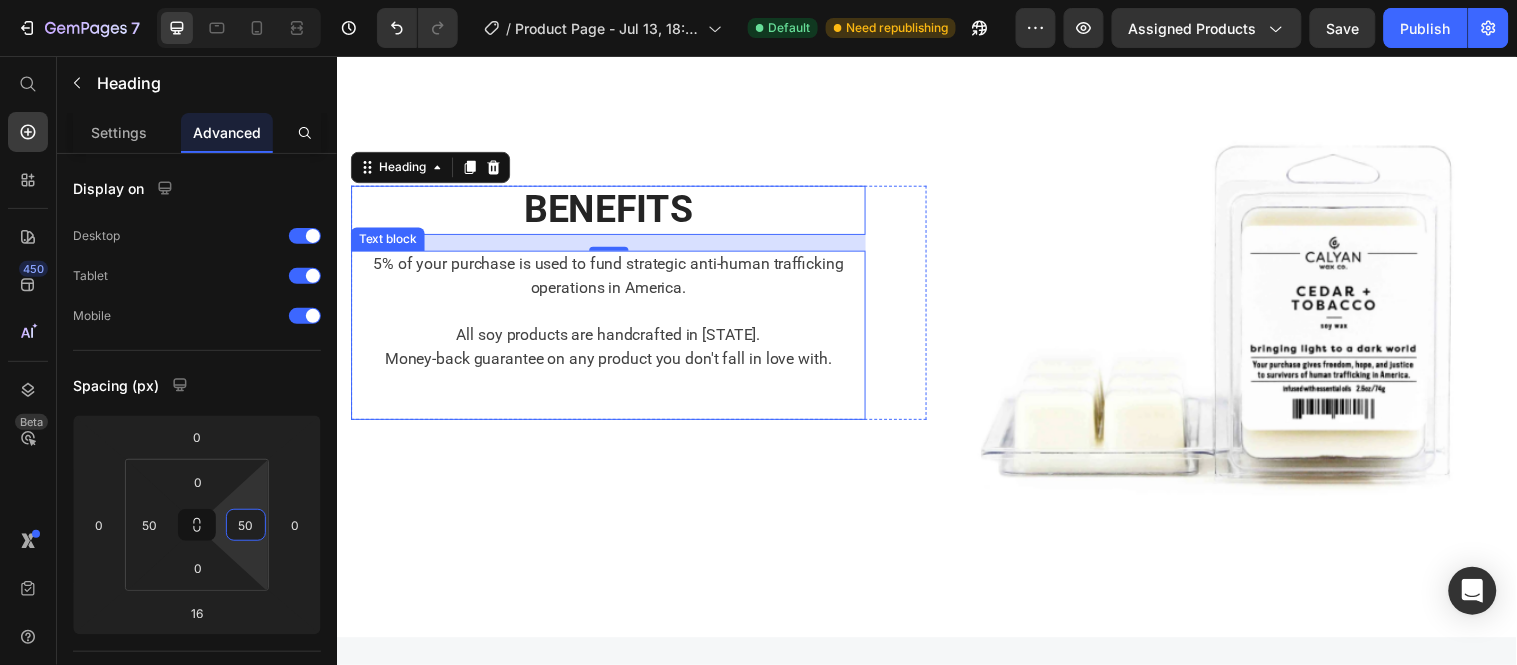 click on "All soy products are handcrafted in [STATE]. Money-back guarantee on any product you don't fall in love with." at bounding box center (612, 363) 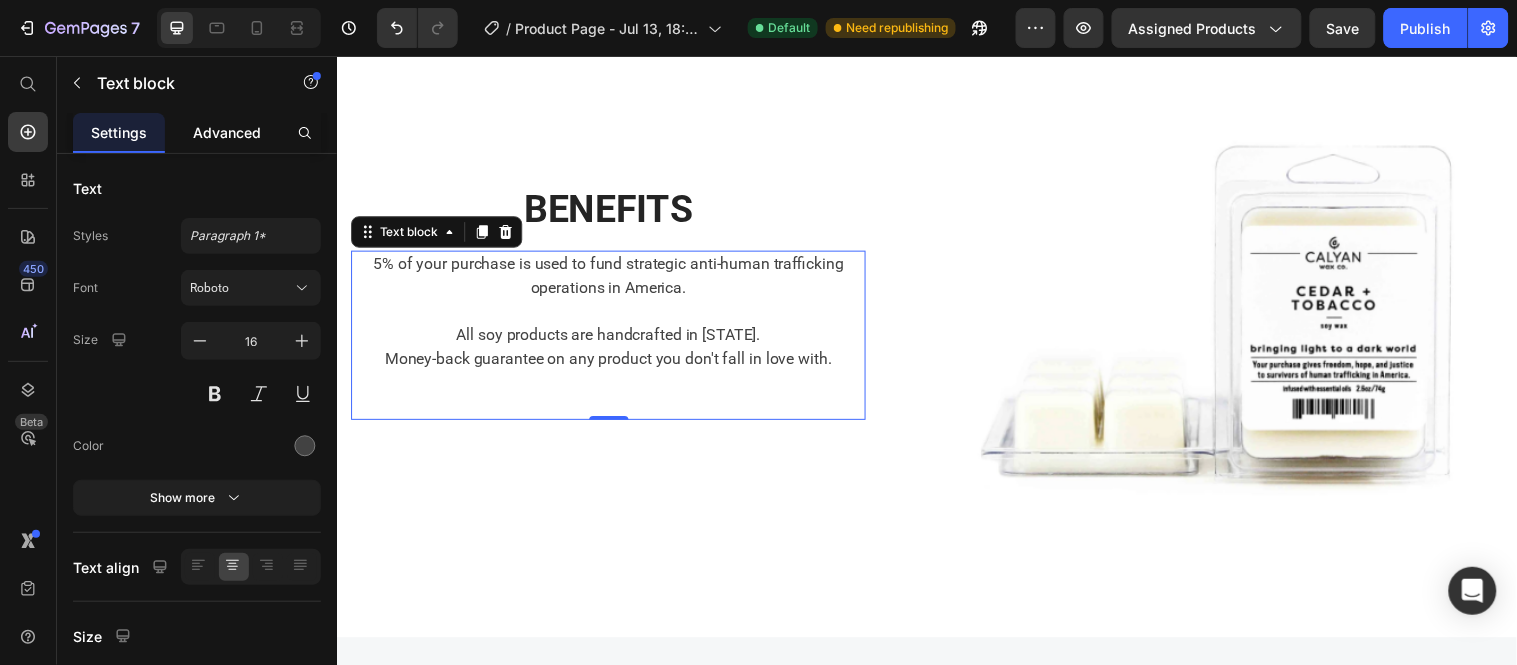 click on "Advanced" at bounding box center [227, 132] 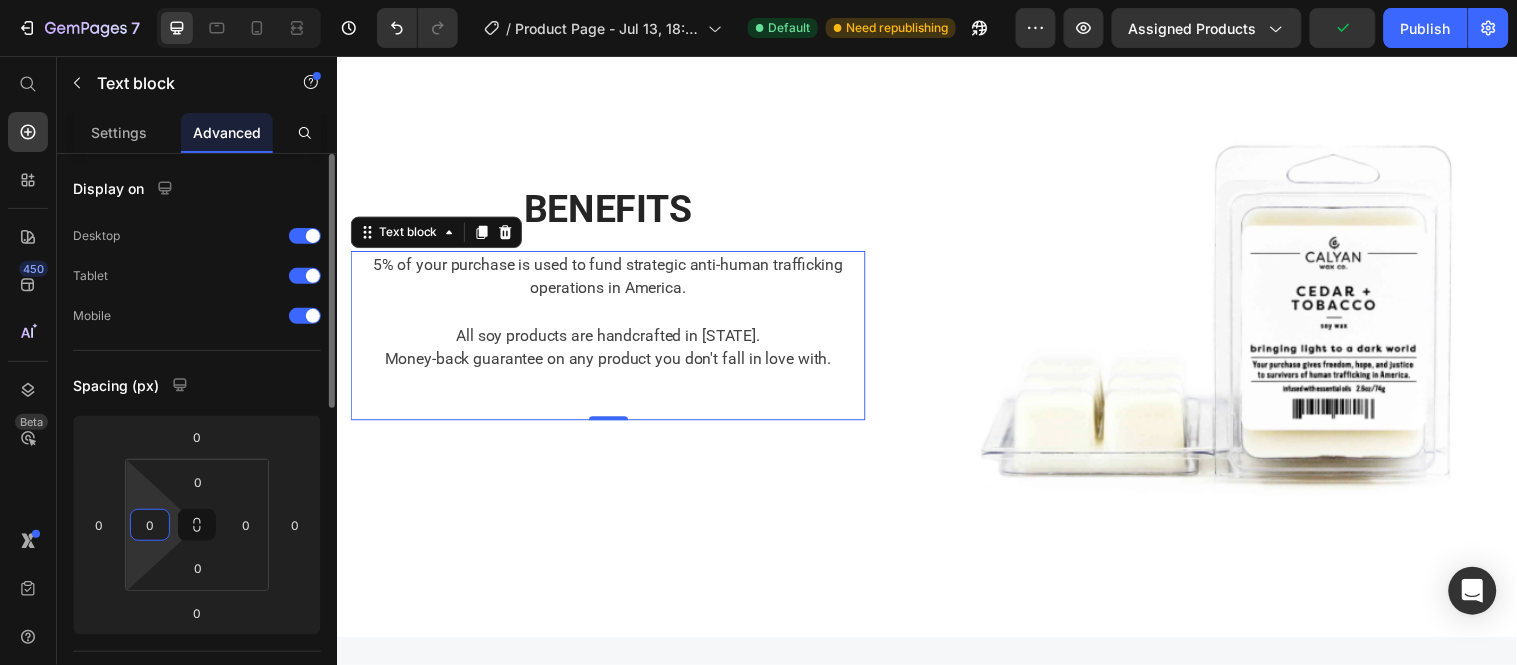click on "7  Version history  /  Product Page - Jul 13, 18:22:42 Default Need republishing Preview Assigned Products  Publish  450 Beta Start with Sections Elements Hero Section Product Detail Brands Trusted Badges Guarantee Product Breakdown How to use Testimonials Compare Bundle FAQs Social Proof Brand Story Product List Collection Blog List Contact Sticky Add to Cart Custom Footer Browse Library 450 Layout
Row
Row
Row
Row Text
Heading
Text Block Button
Button
Button
Sticky Back to top Media" at bounding box center [758, 0] 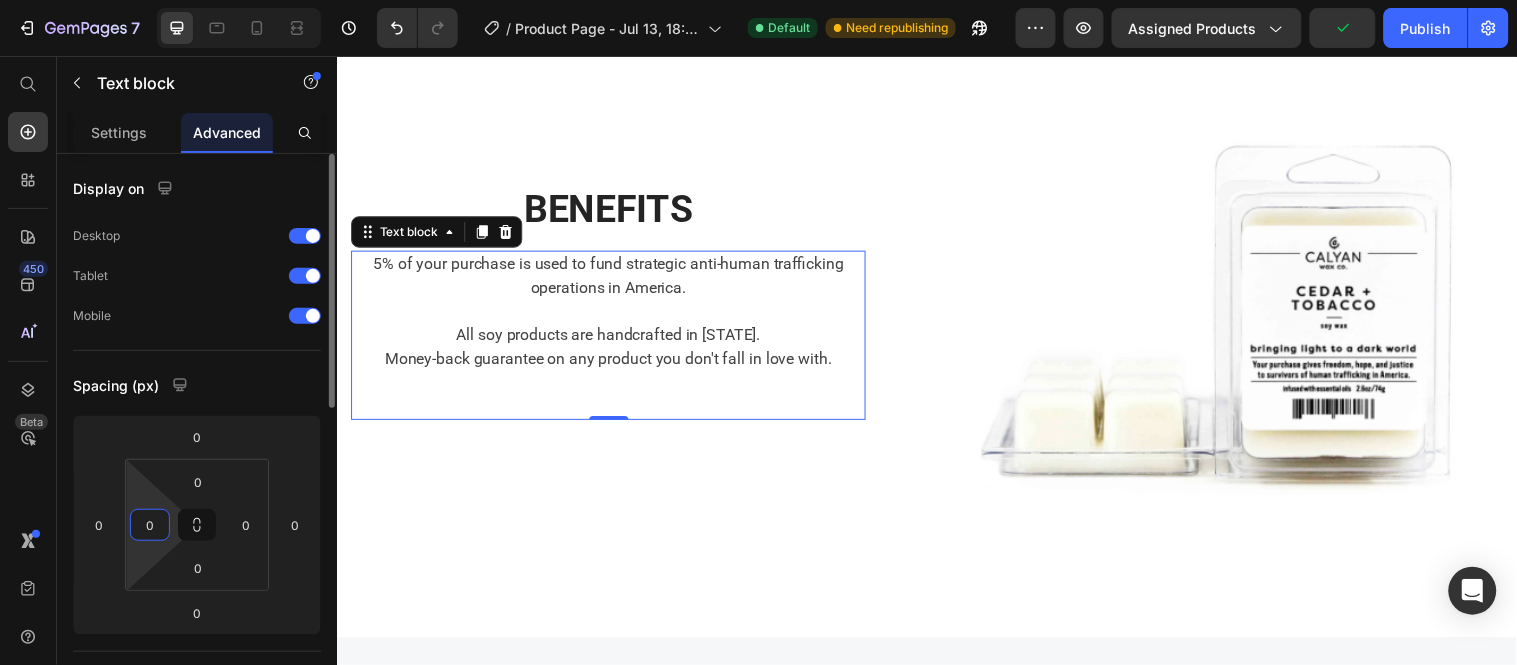 click on "0" at bounding box center (150, 525) 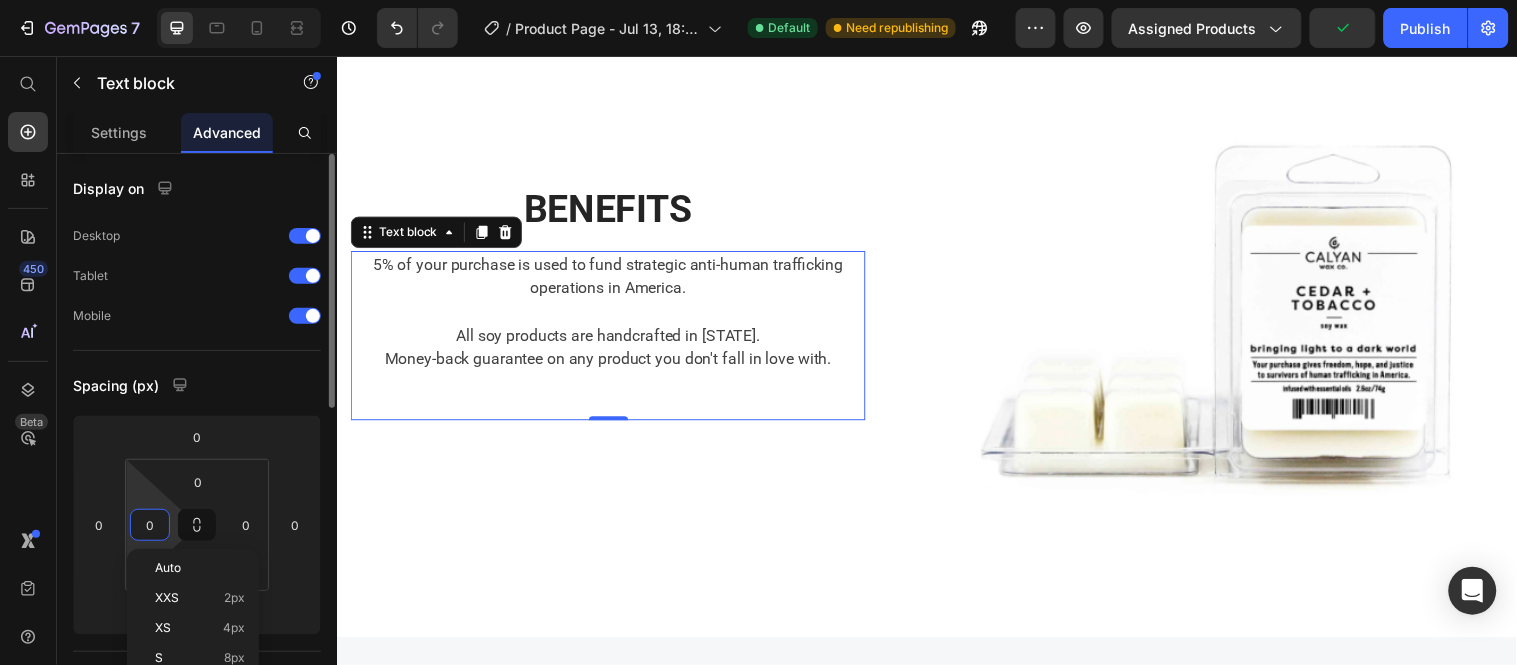 click on "0" at bounding box center (150, 525) 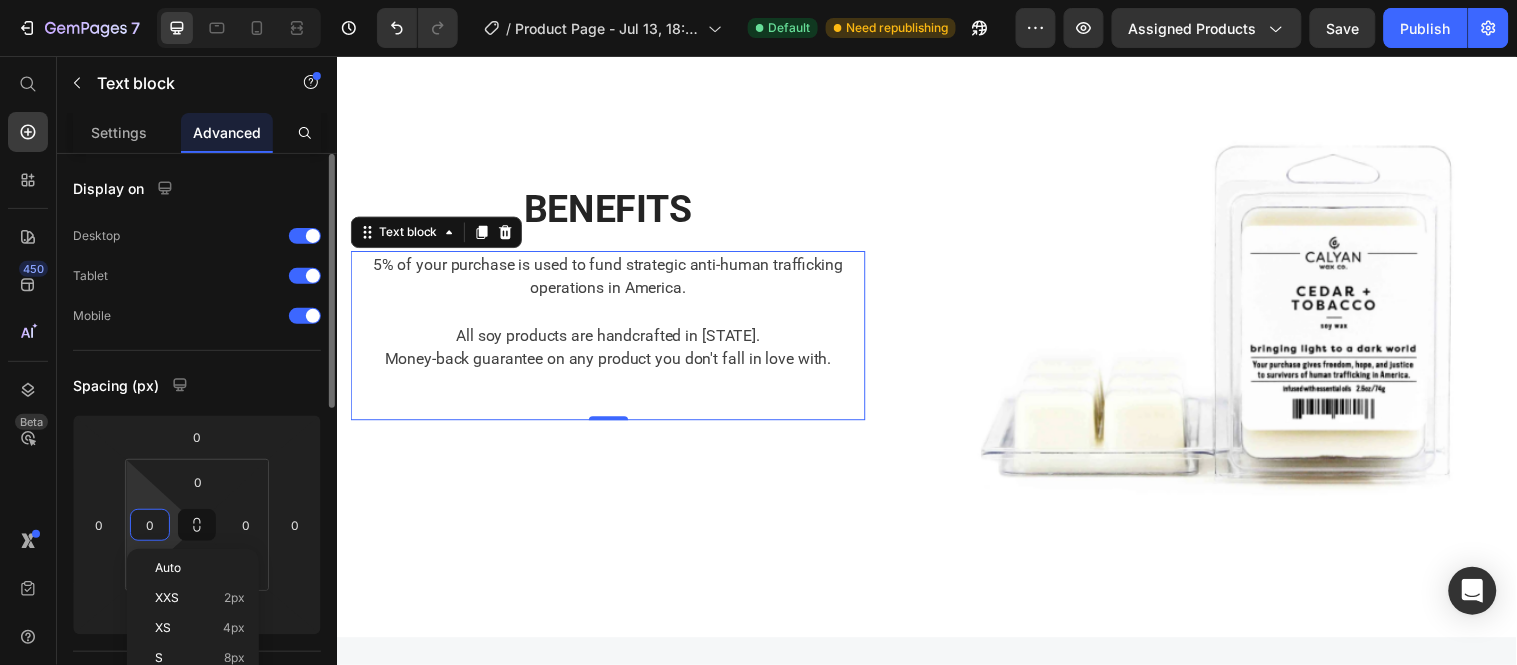 click on "0" at bounding box center (150, 525) 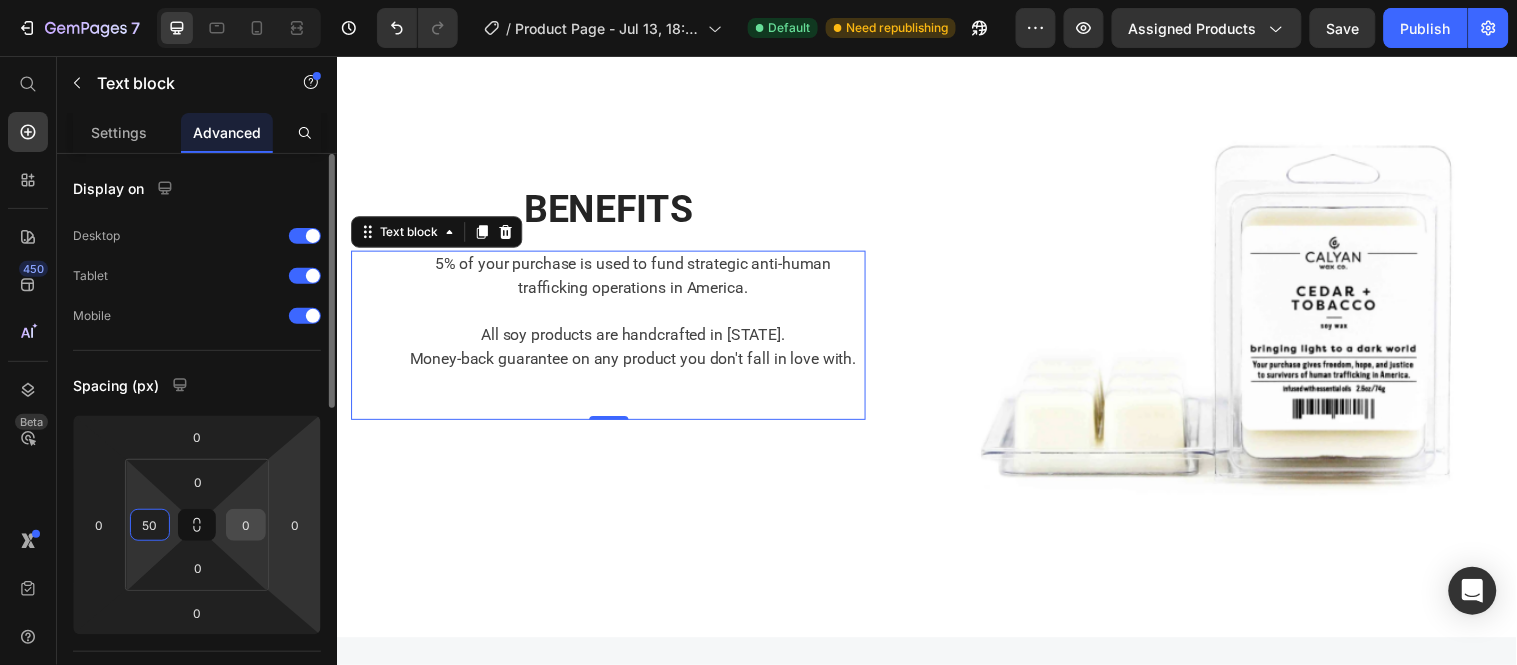 type on "50" 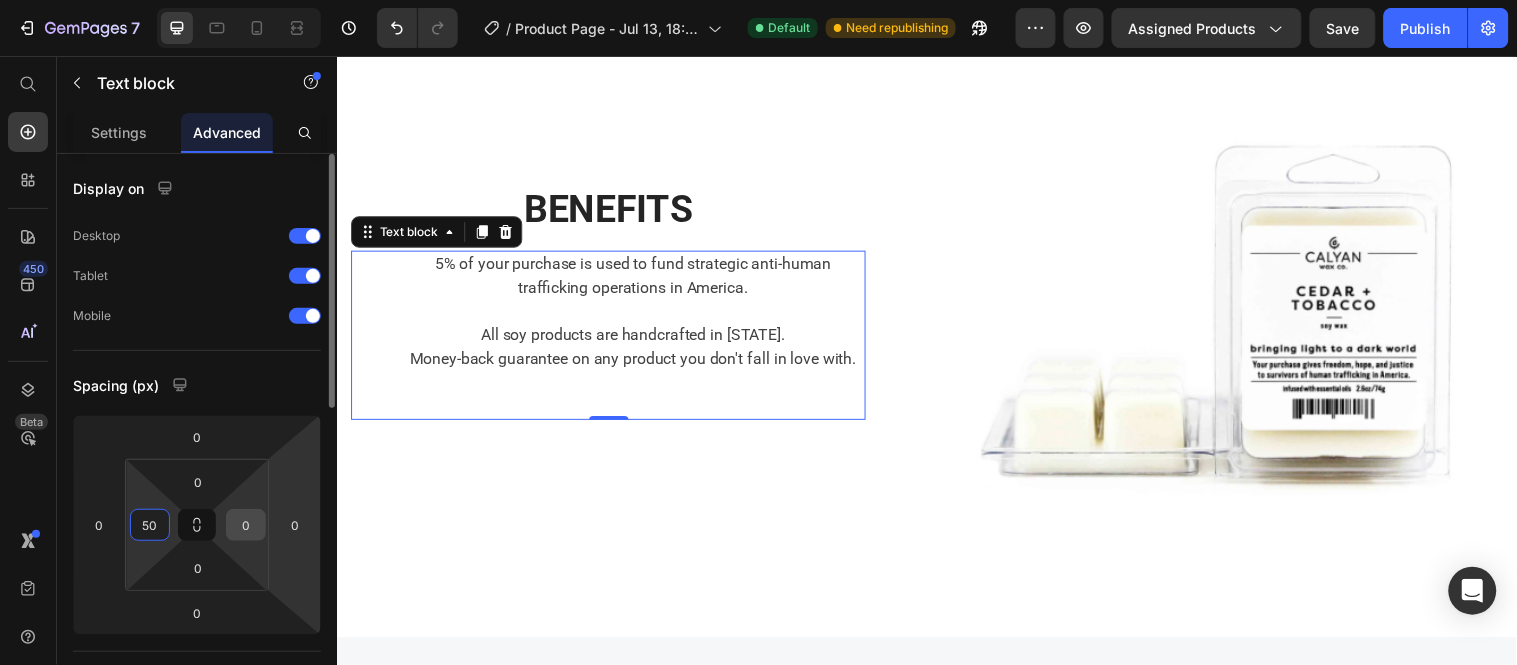 click on "0" at bounding box center (246, 525) 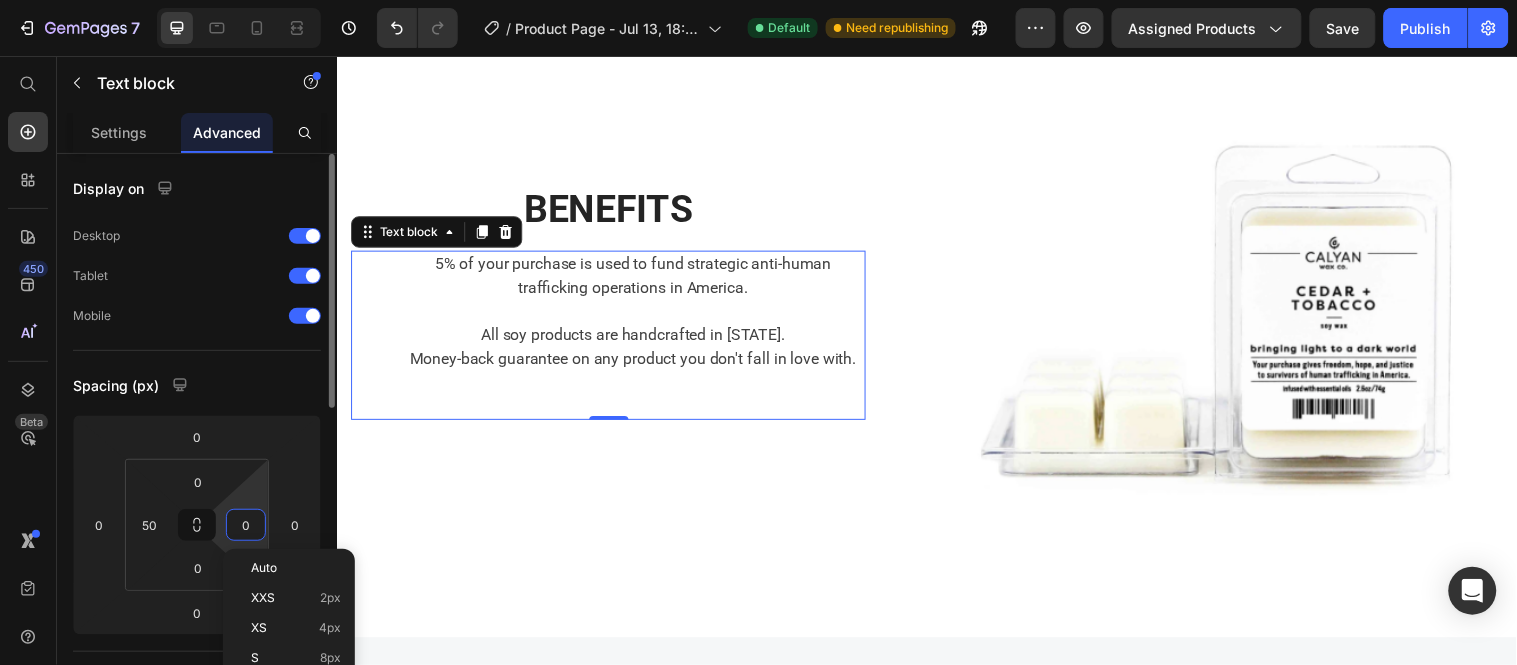 click on "0" at bounding box center (246, 525) 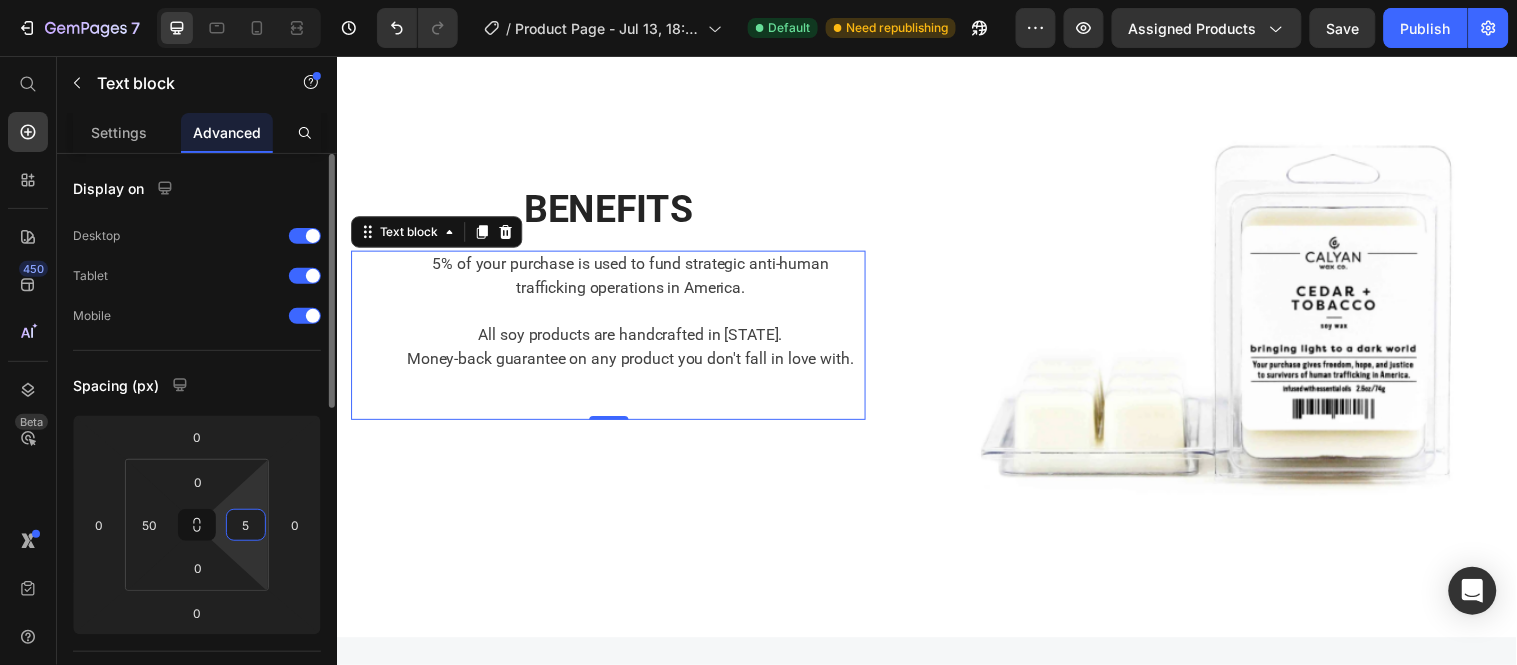type on "50" 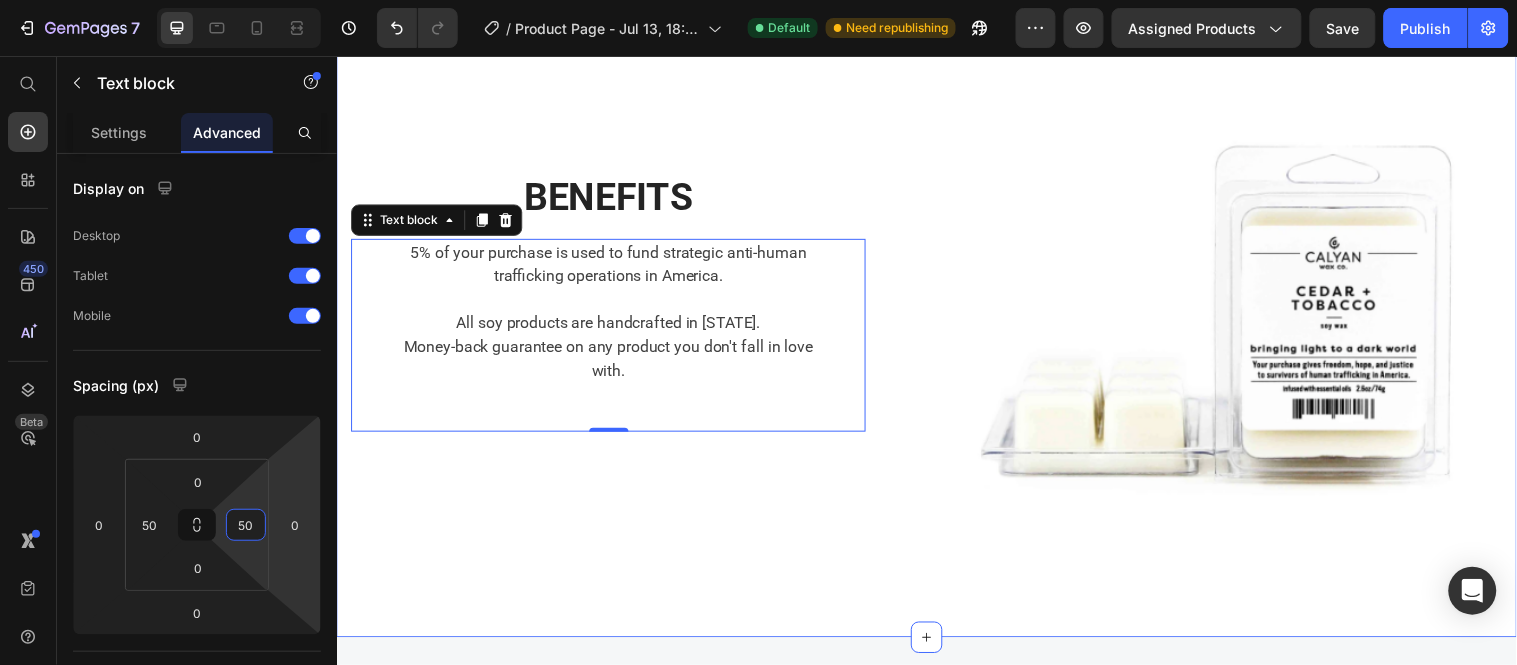 click on "BENEFITS Heading 5% of your purchase is used to fund strategic anti-human trafficking operations in America. All soy products are handcrafted in [STATE]. Money-back guarantee on any product you don't fall in love with. Text block   0 Row Image Row" at bounding box center (936, 334) 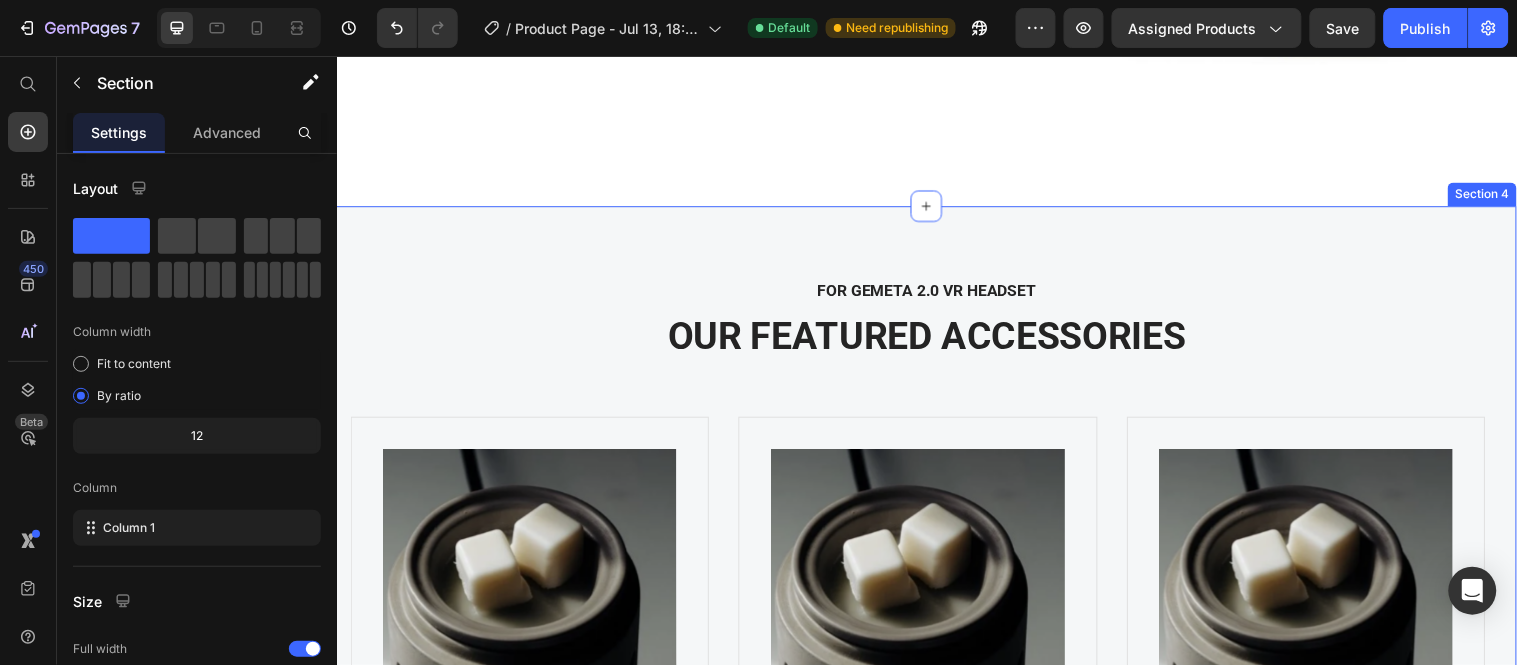 scroll, scrollTop: 2000, scrollLeft: 0, axis: vertical 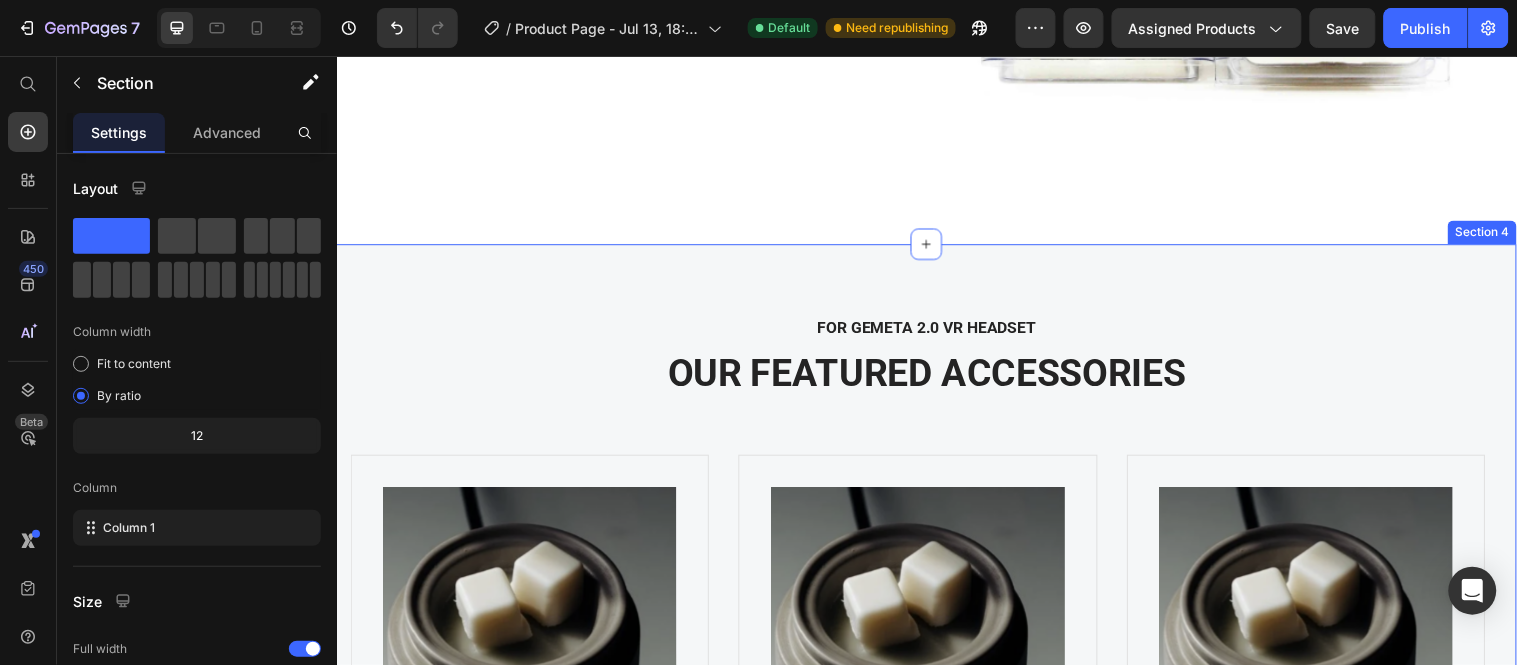 click on "FOR GEMETA 2.0 VR HEADSET Text block OUR FEATURED ACCESSORIES Heading Product Images Cedar + Tobacco Wax Melt (P) Title This one's refined like the library of a scholar– with a tweed vest and faint pipe smoke. Enjoy the distinguished scent of cedarwood, warm vanilla, and oak.
Just break off a cube of wax and place in any wax melt warmer tray or wax melt warmer. This scented soy wax melt is infused with cedarwood and patchouli essential oils.
Note: no smoking tobacco is used in this fragrance. View more (P) Description $6.00 (P) Price $0.00 (P) Price Row
Icon
Icon
Icon
Icon
Icon Icon List Hoz Row Product Product Images Cedar + Tobacco Wax Melt (P) Title This one's refined like the library of a scholar– with a tweed vest and faint pipe smoke. Enjoy the distinguished scent of cedarwood, warm vanilla, and oak.
Just break off a cube of wax and place in any wax melt warmer tray or wax melt warmer.
View more (P) Description" at bounding box center [936, 693] 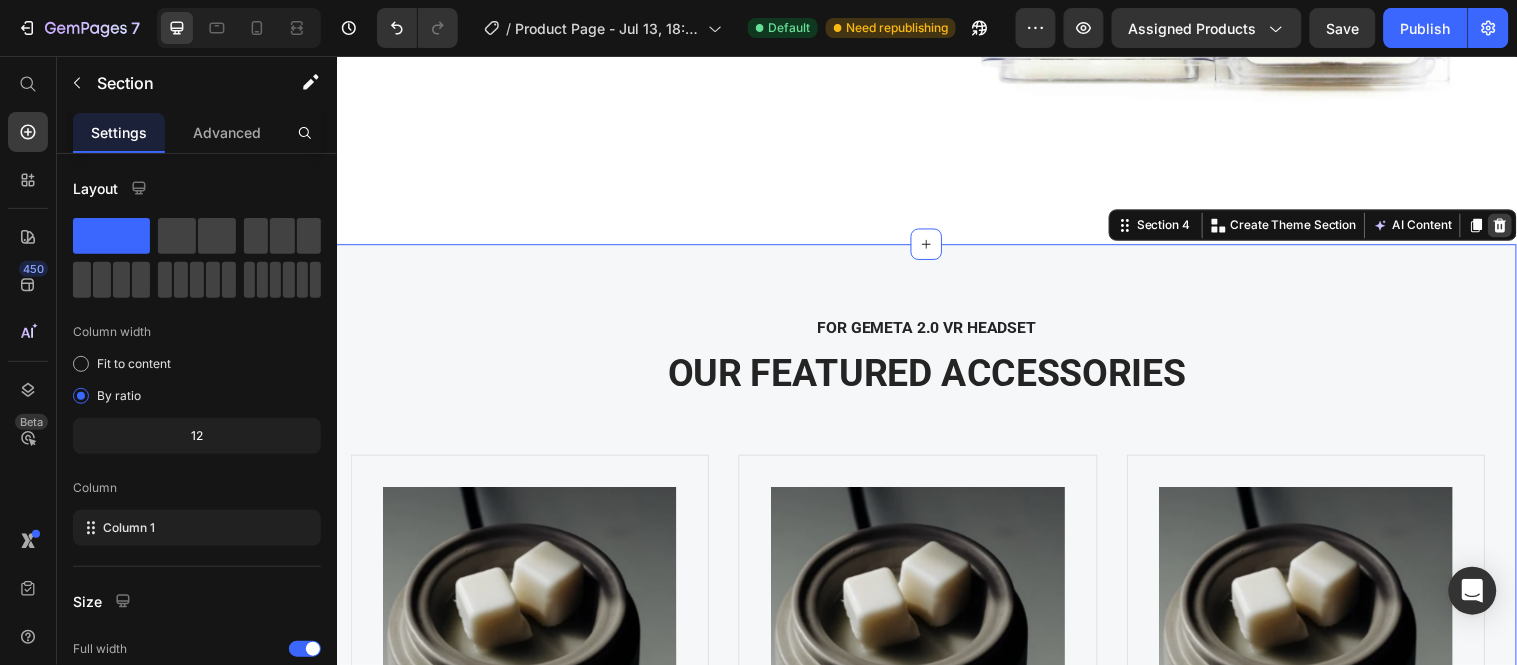 click 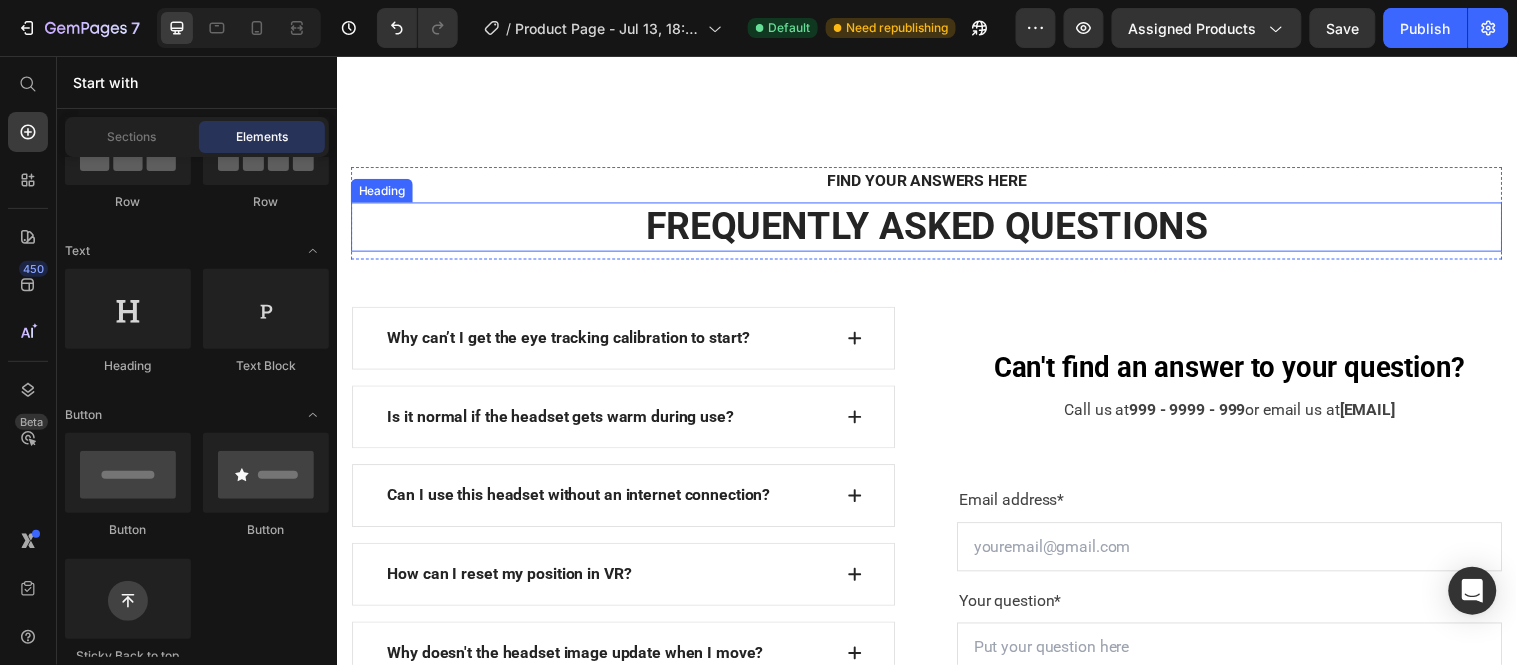 scroll, scrollTop: 2111, scrollLeft: 0, axis: vertical 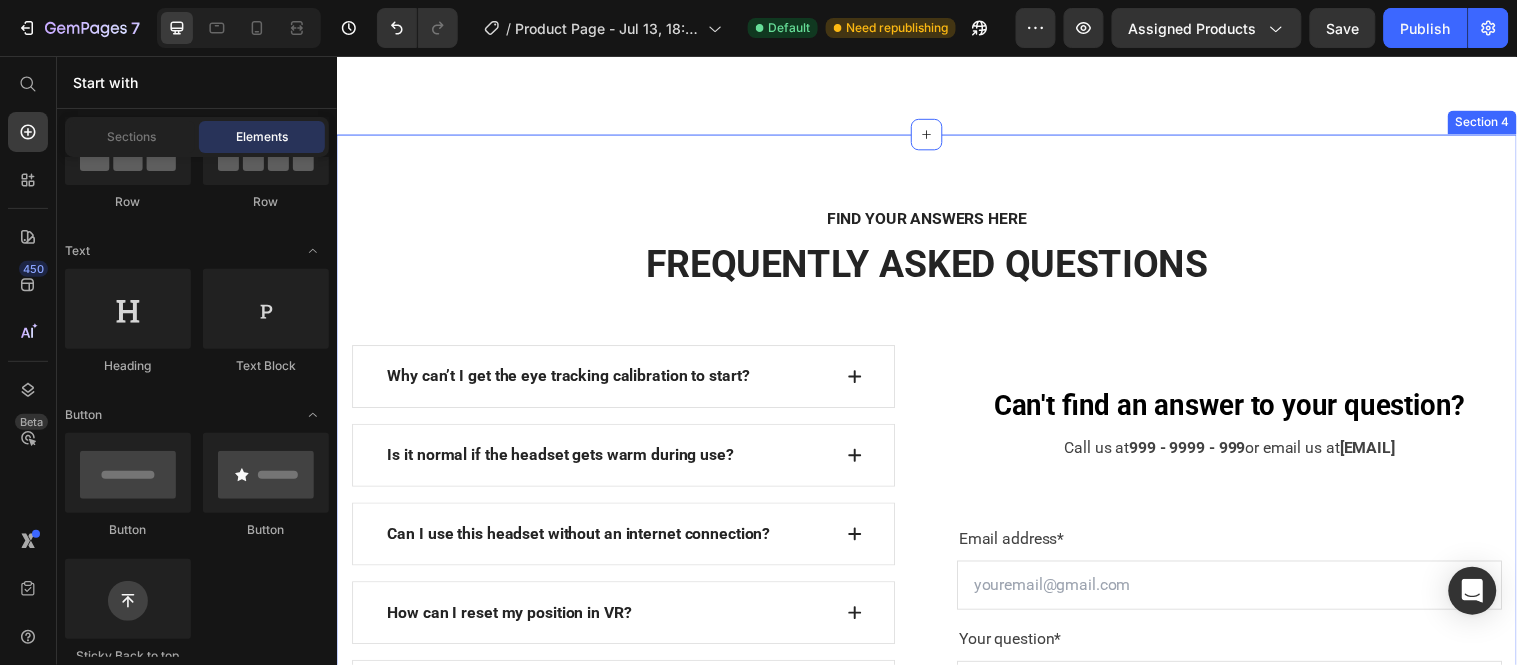 click on "FIND YOUR ANSWERS HERE Text block FREQUENTLY ASKED QUESTIONS Heading Row Why can’t I get the eye tracking calibration to start? Is it normal if the headset gets warm during use? Can I use this headset without an internet connection? How can I reset my position in VR? Why doesn't the headset image update when I move? Why are my controllers not working? What is included in the 2-year GEMETA Care Package? Accordion
See All FAQs Button Row Can't find an answer to your question? Heading Call us at  [PHONE]  or email us at  [EMAIL]  Text block Email address* Text block Email Field Your question* Text block Text Area SUBMIT NOW Submit Button Contact Form Row Section 4" at bounding box center (936, 578) 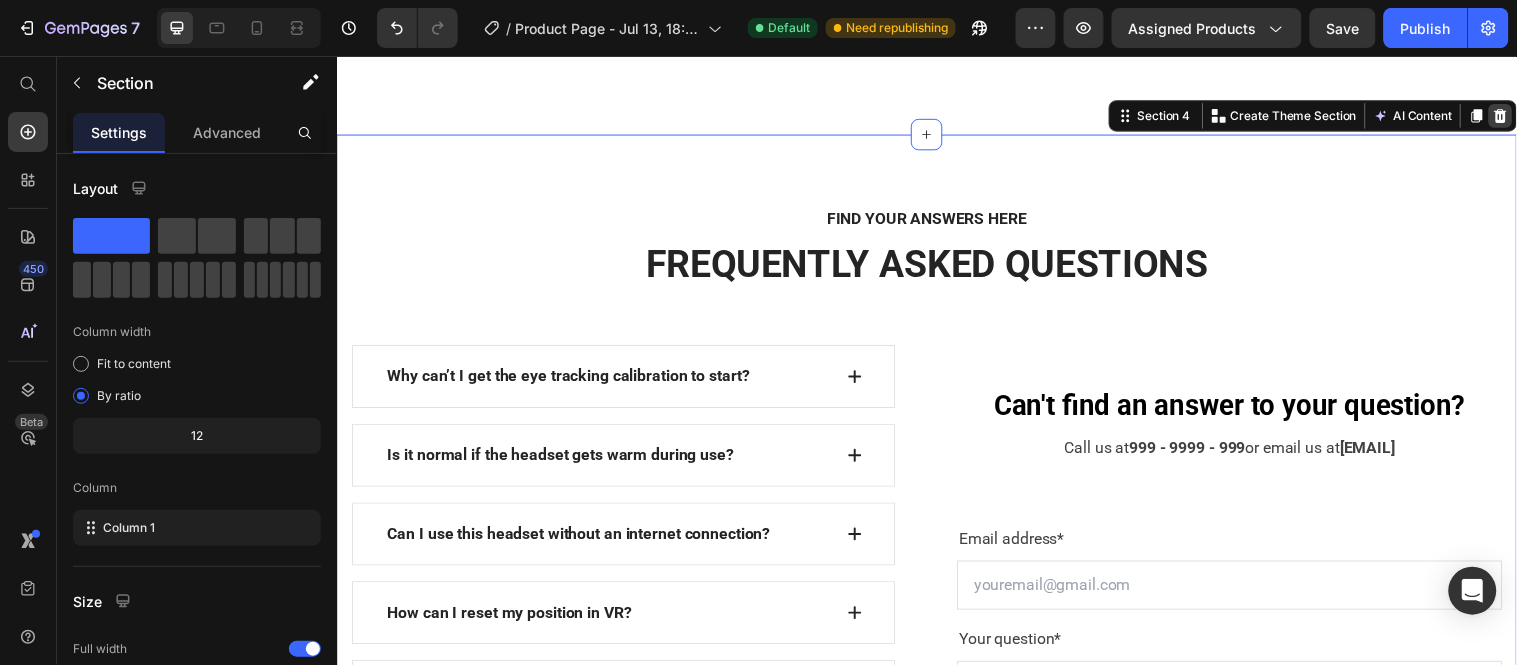 click 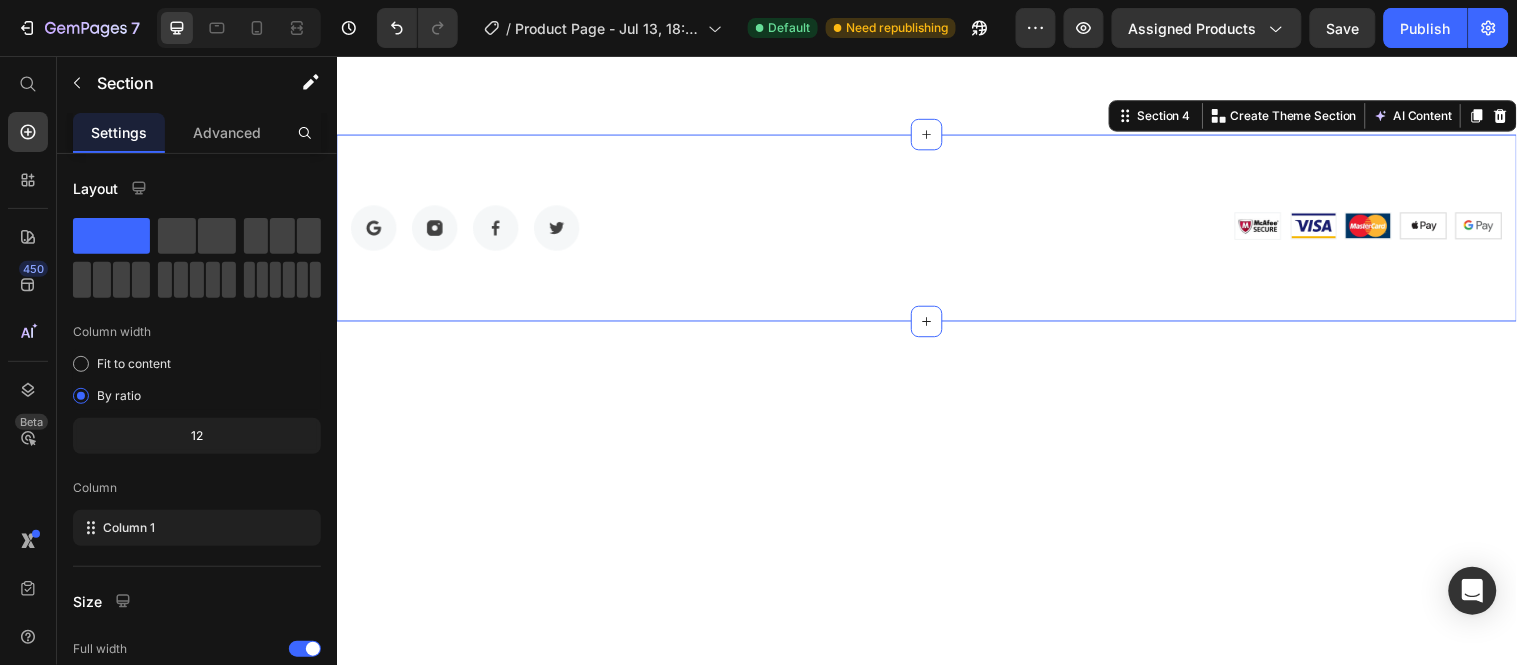 click on "Image Image Image Image Row Copyright © 2023 GemPages. All Rights Reserved. Text block Image Image Image Image Image Row Row Section 4   Create Theme Section AI Content Write with GemAI What would you like to describe here? Tone and Voice Persuasive Product Cedar + Tobacco Wax Melt Show more Generate" at bounding box center (936, 230) 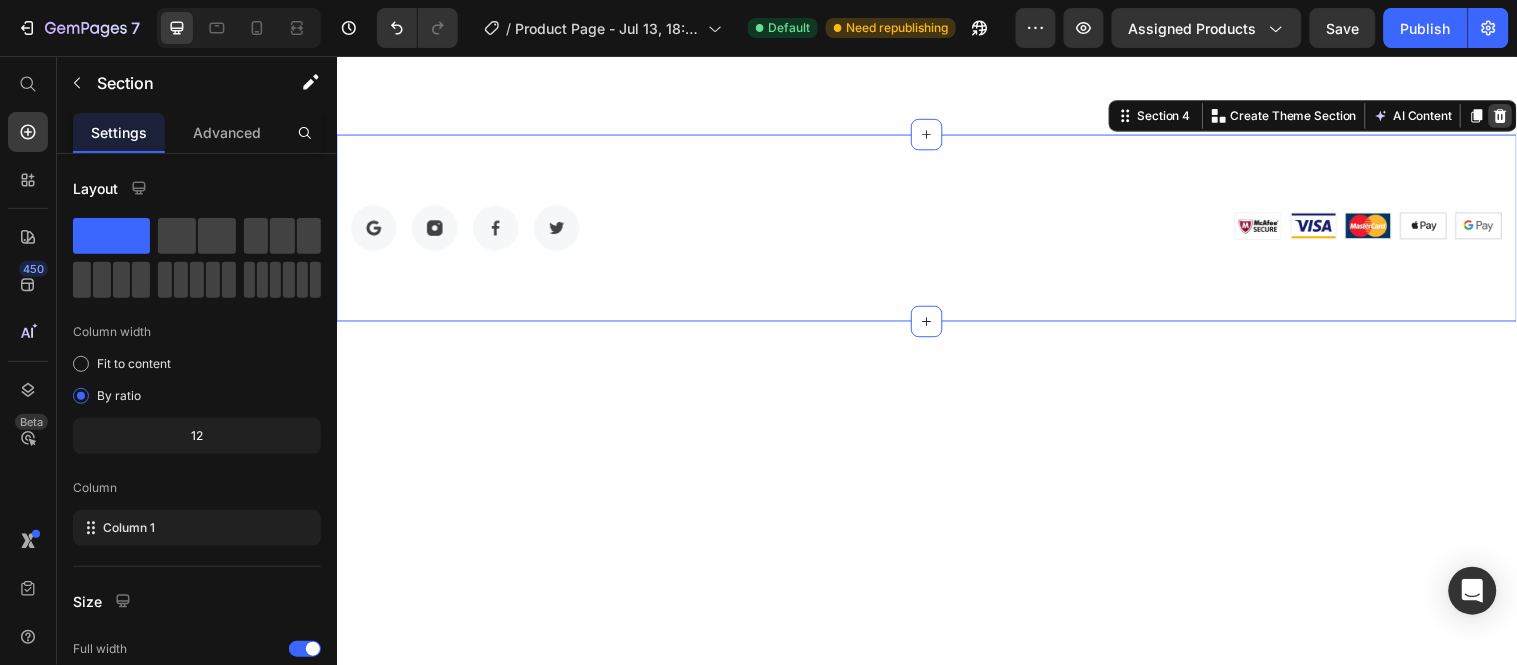 click 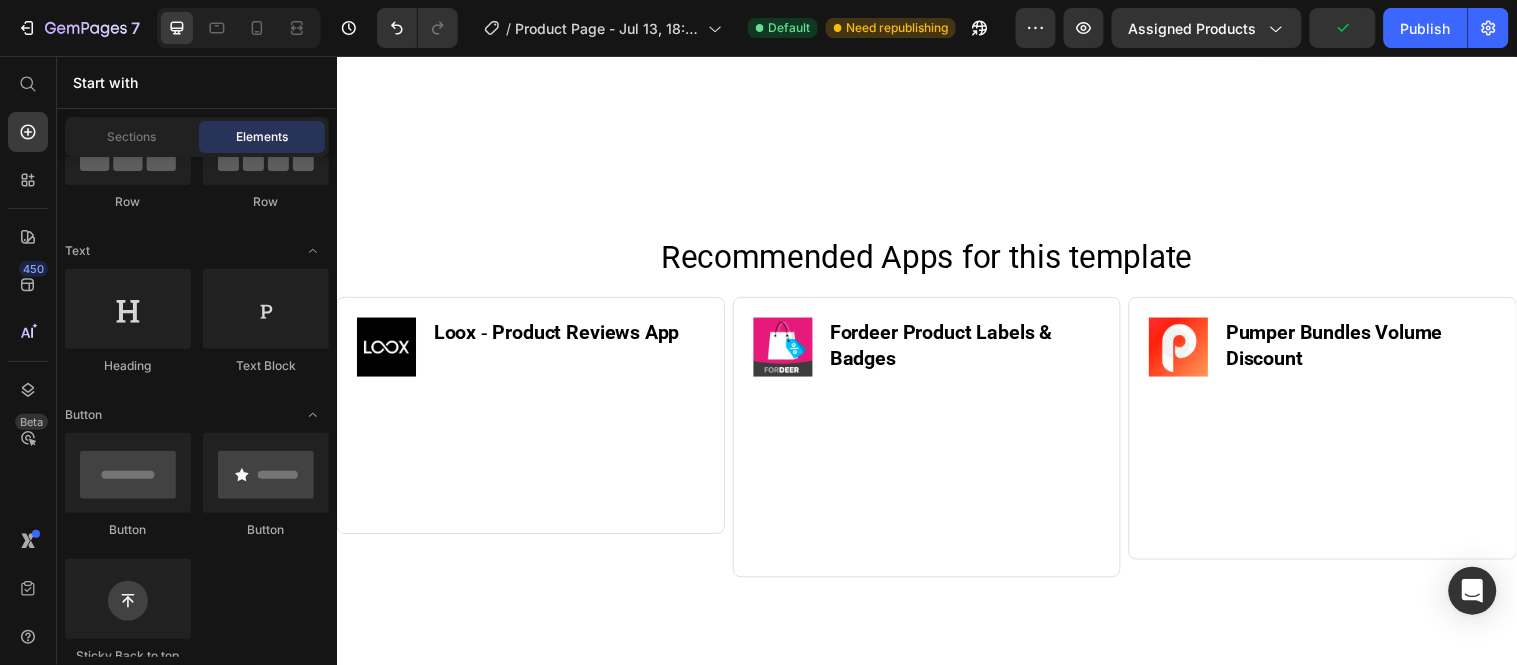 scroll, scrollTop: 1977, scrollLeft: 0, axis: vertical 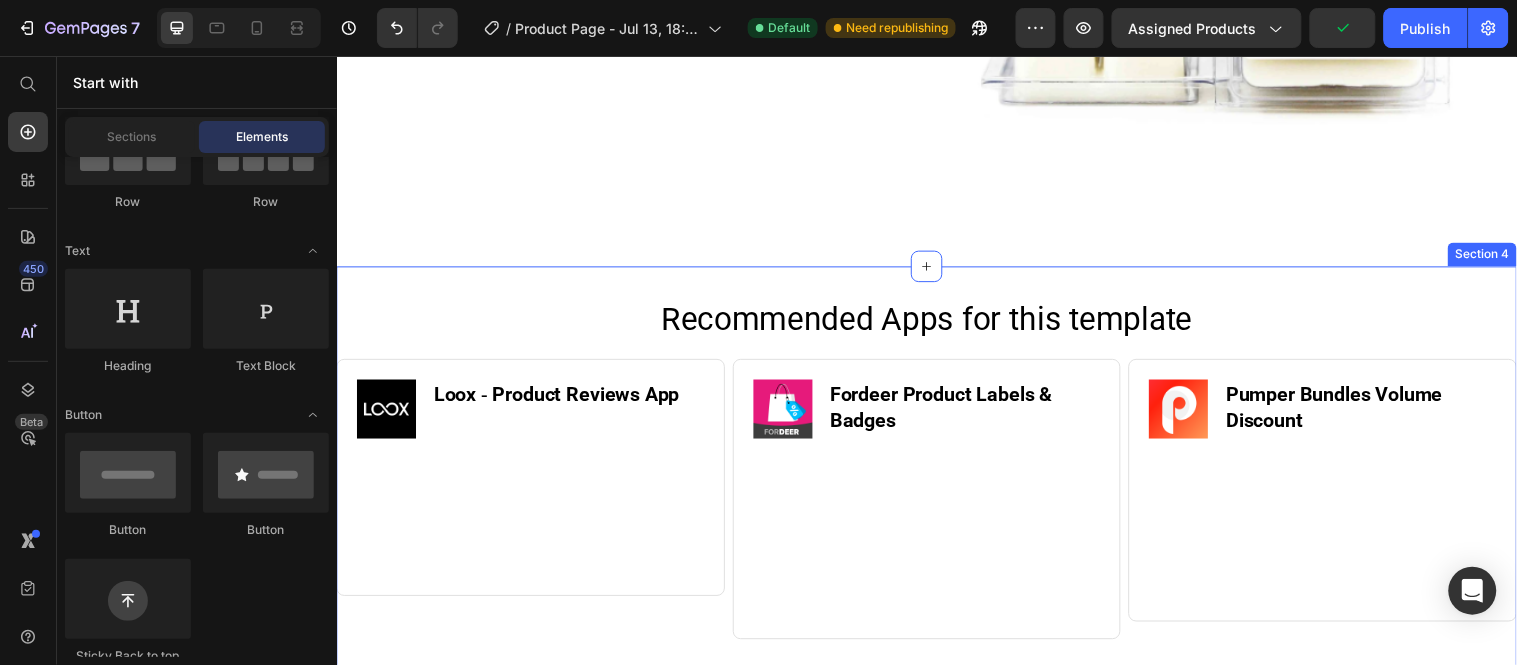 click on "Recommended Apps for this template Heading Image Loox ‑ Product Reviews App Heading Loox is a beautiful social proof solution that helps brands build trust and drive sales. Automatically collect product reviews with photos and videos. Display product reviews on fully customizable widgets without slowing down your site. Reach new customers with one-click referrals. Text Block https://gempages.co/loox Text Block Row Row Image Fordeer Product Labels & Badges Heading Fordeer Product Labels & Badges is a powerful Shopify app that allows you to create eye-catching labels and badges to highlight key product information such as discounts, stock status, new arrivals, and more. Helps you stand out from the competition. Text Block https://gempages.co/fodeer-product-badges-label-design Text Block Row Row Image Pumper Bundles Volume Discount Heading Text Block https://gempages.co/pumper-quantity-breaks-product-bundles-discounts Text Block Row Row Row Section 4" at bounding box center (936, 497) 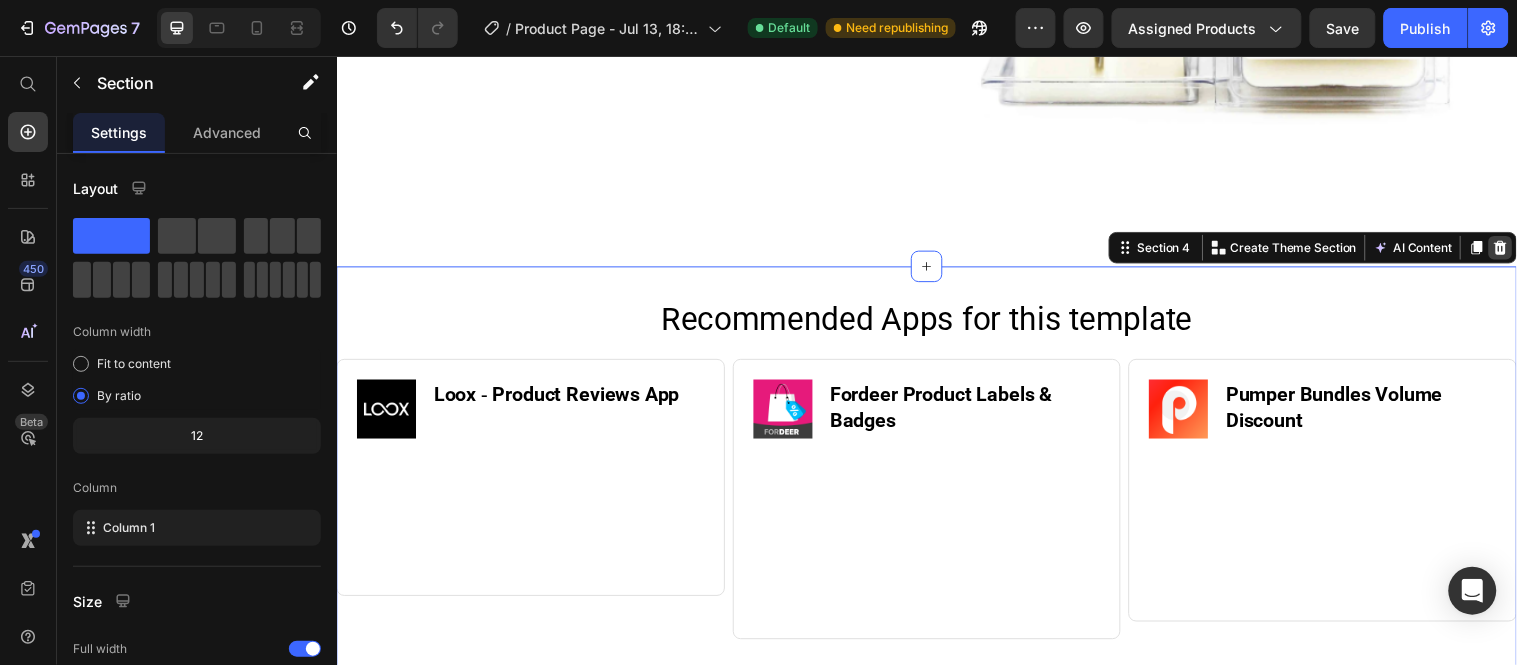 click 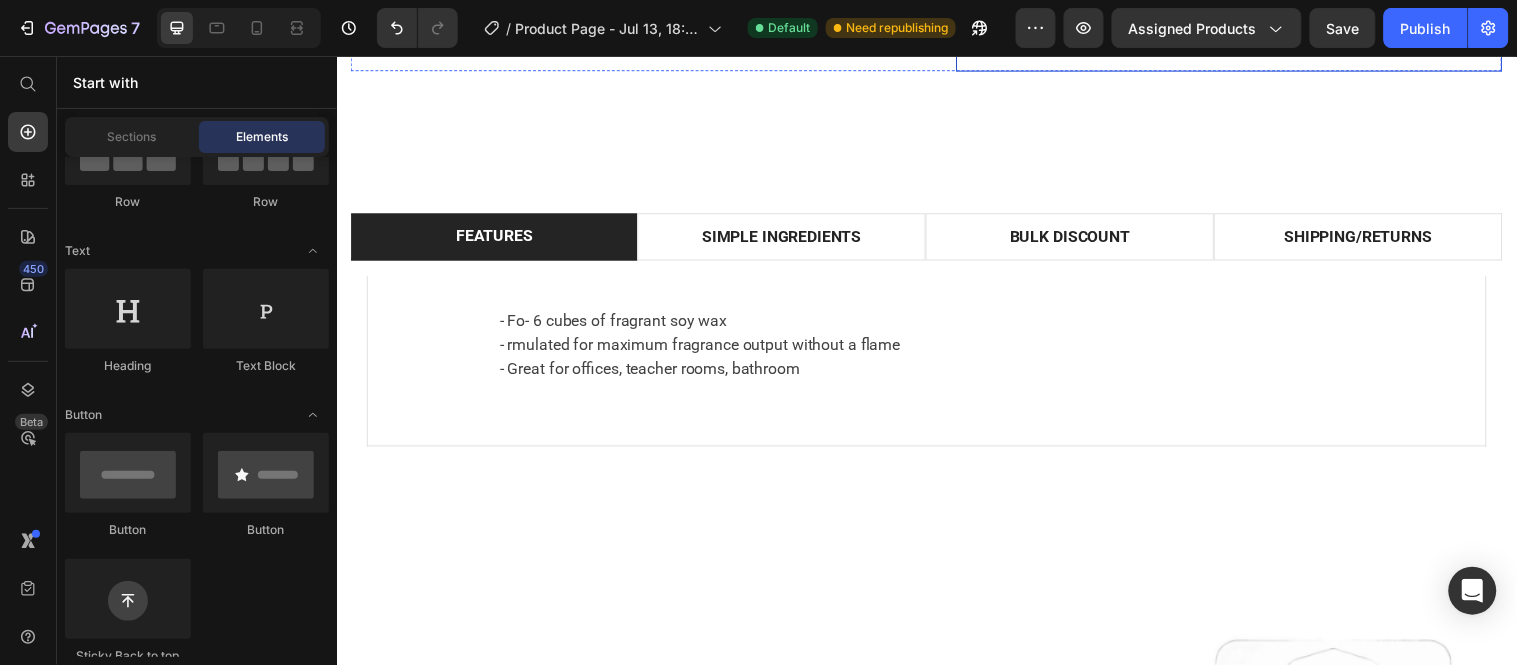 scroll, scrollTop: 1075, scrollLeft: 0, axis: vertical 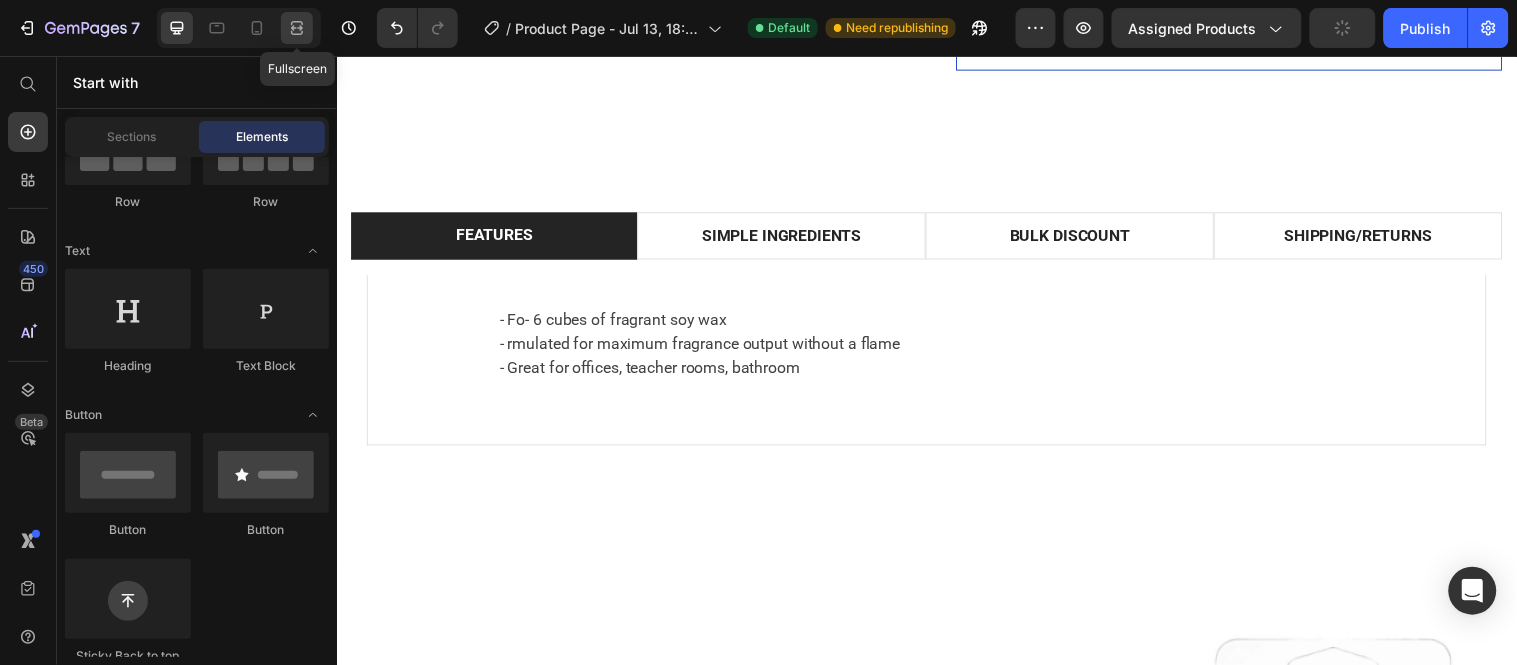 click 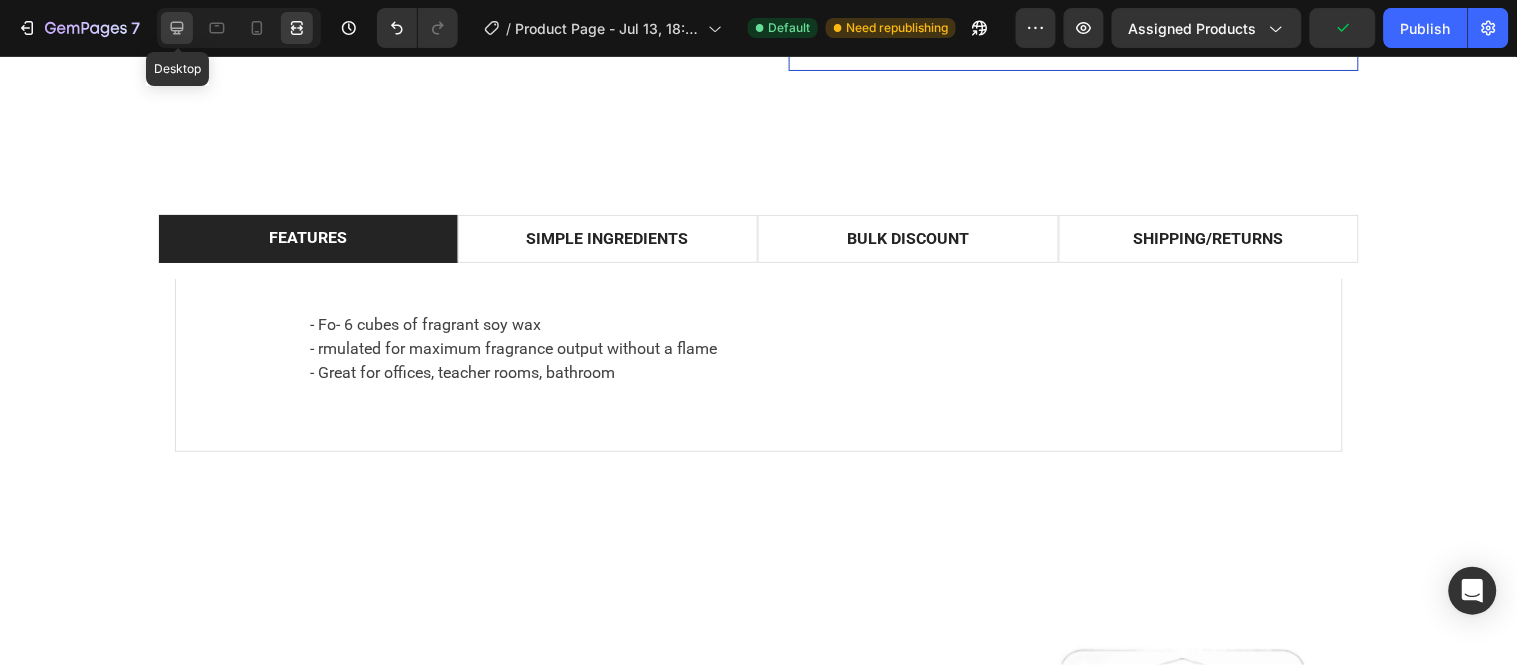 click 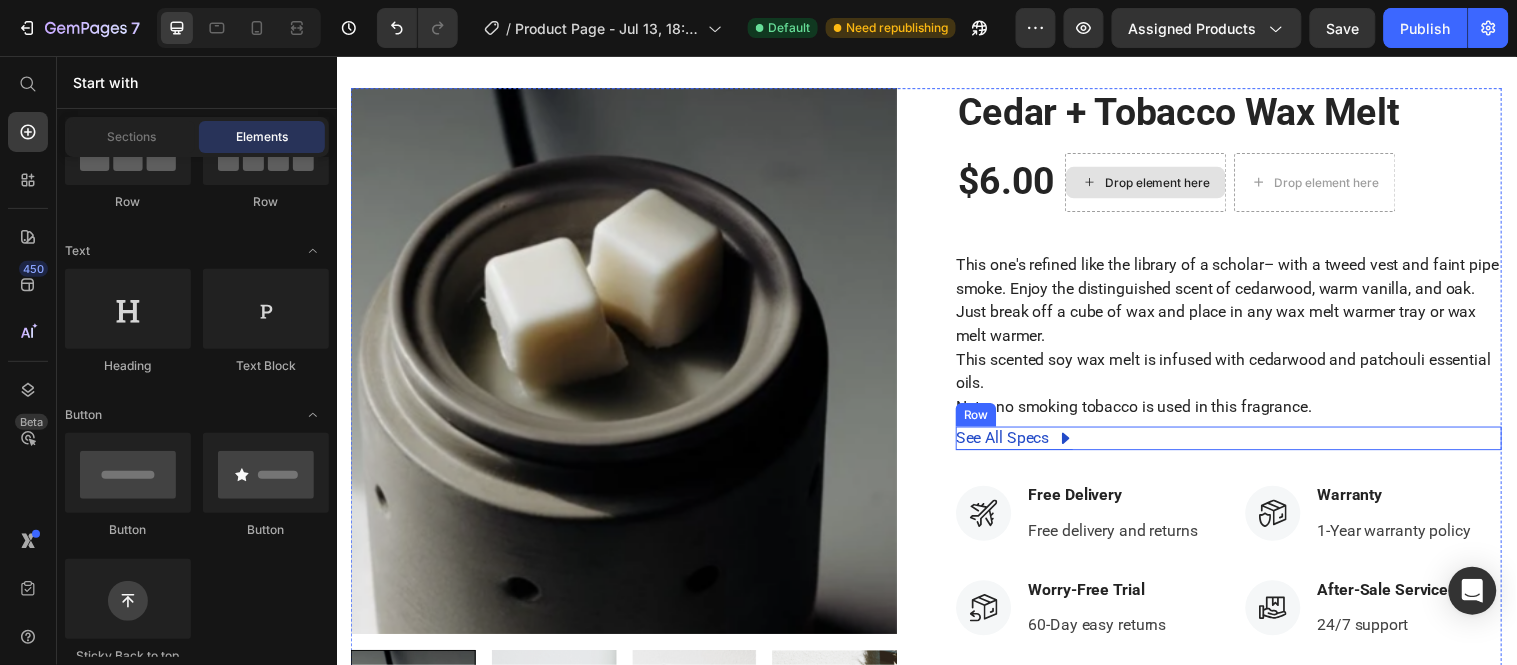 scroll, scrollTop: 0, scrollLeft: 0, axis: both 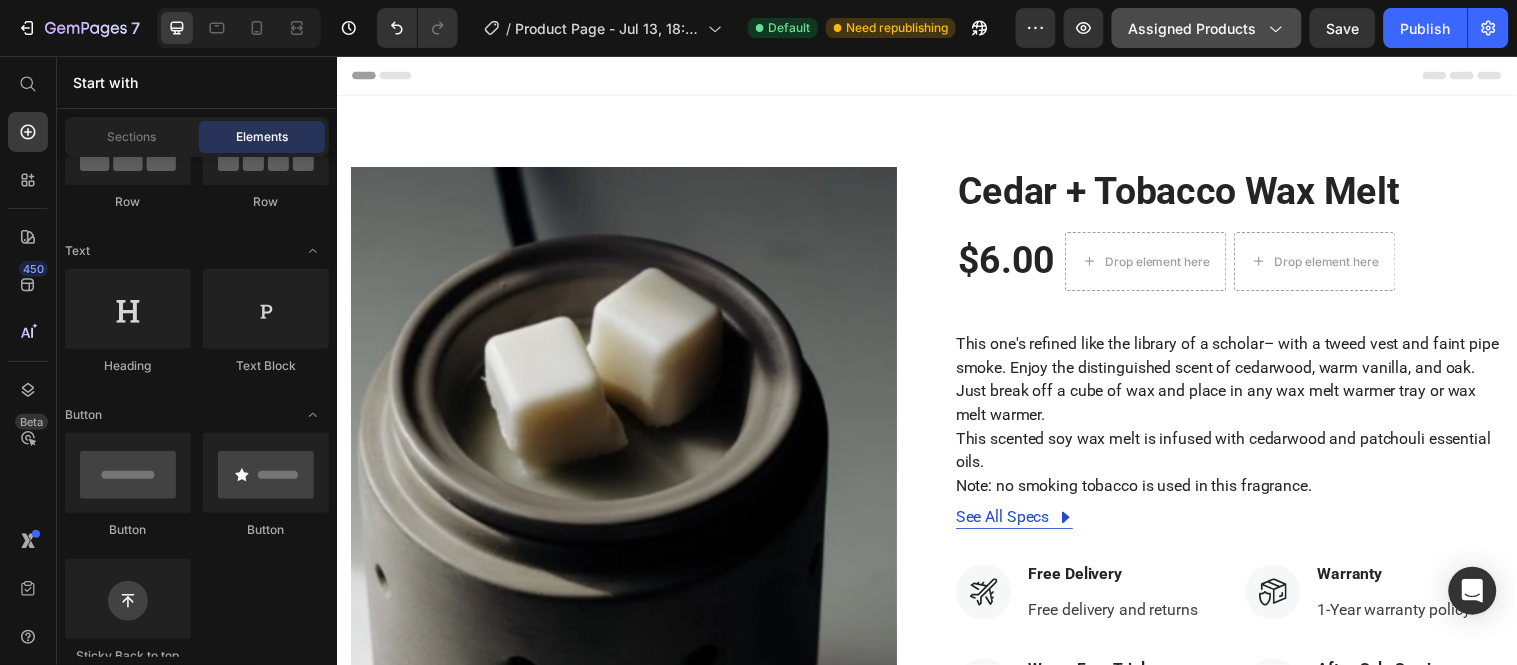 click on "Assigned Products" 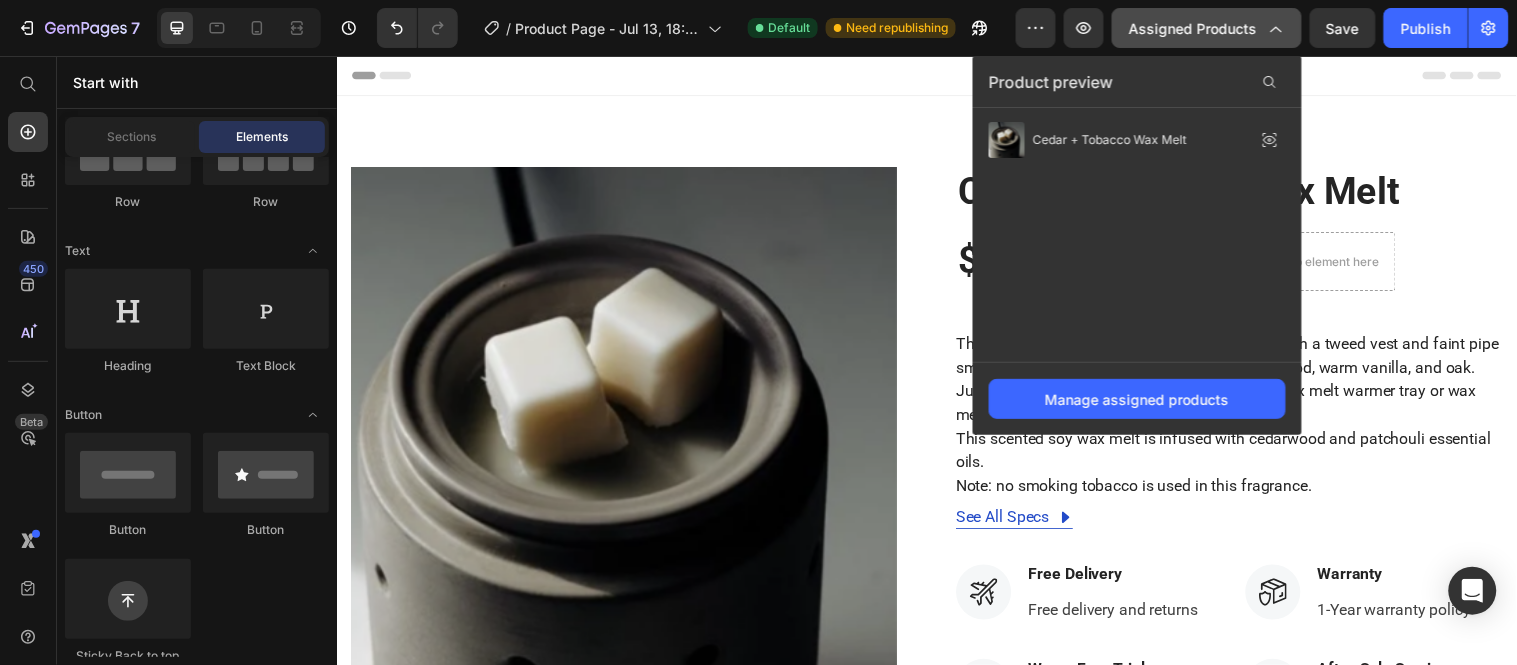 click on "Assigned Products" 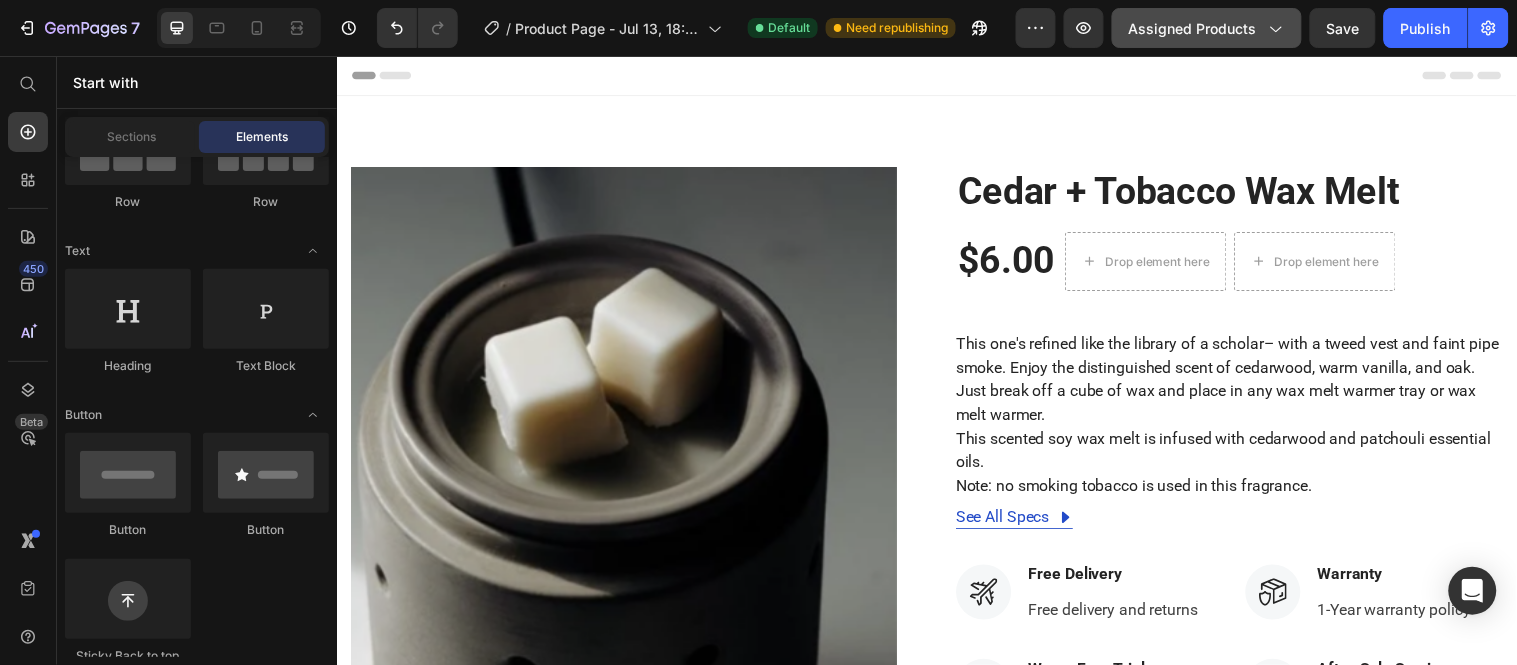 click on "Assigned Products" 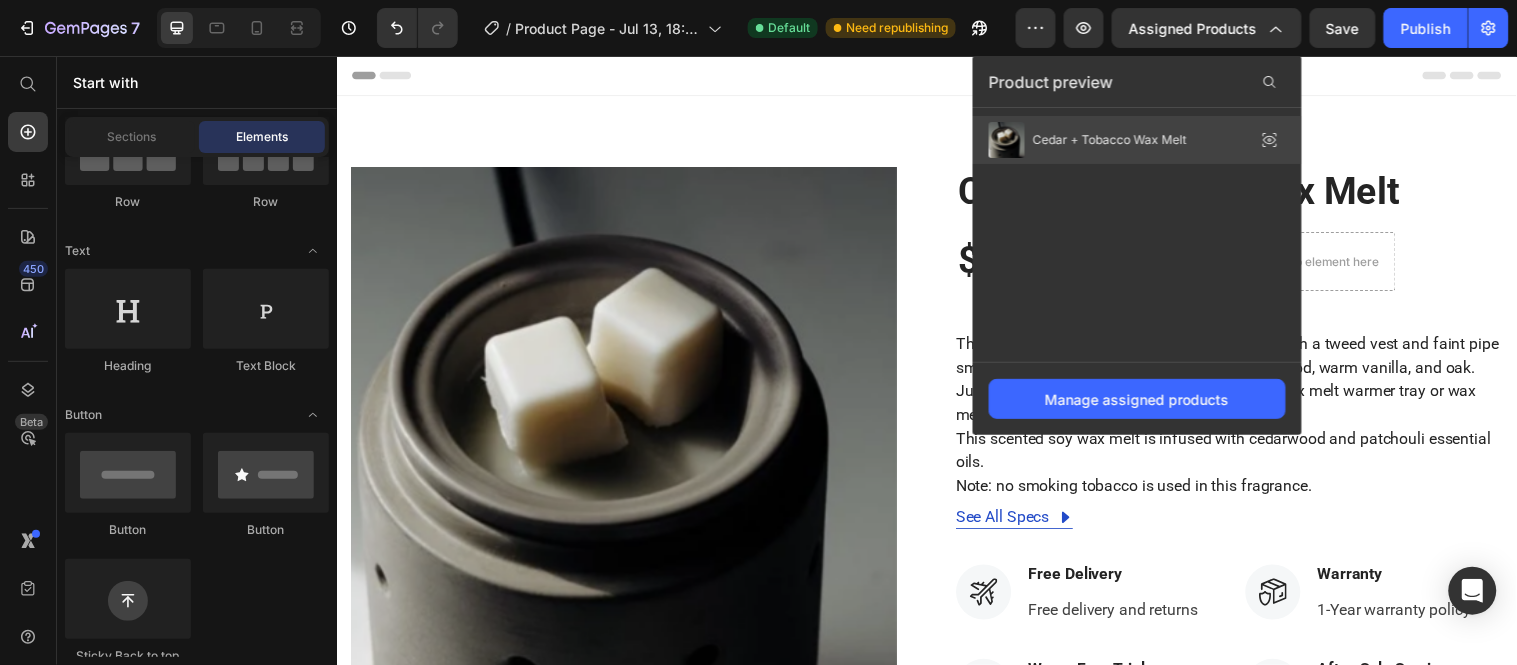 click on "Cedar + Tobacco Wax Melt" at bounding box center (1110, 140) 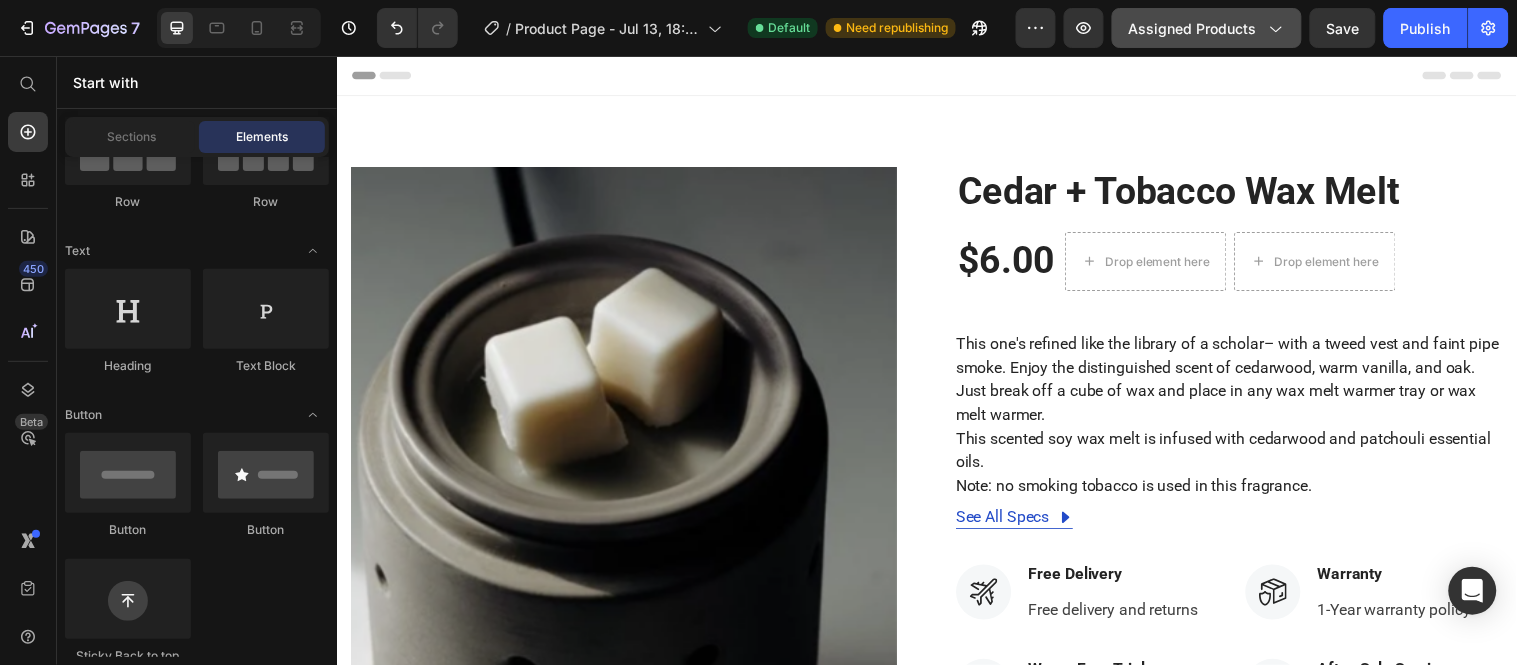 click on "Assigned Products" 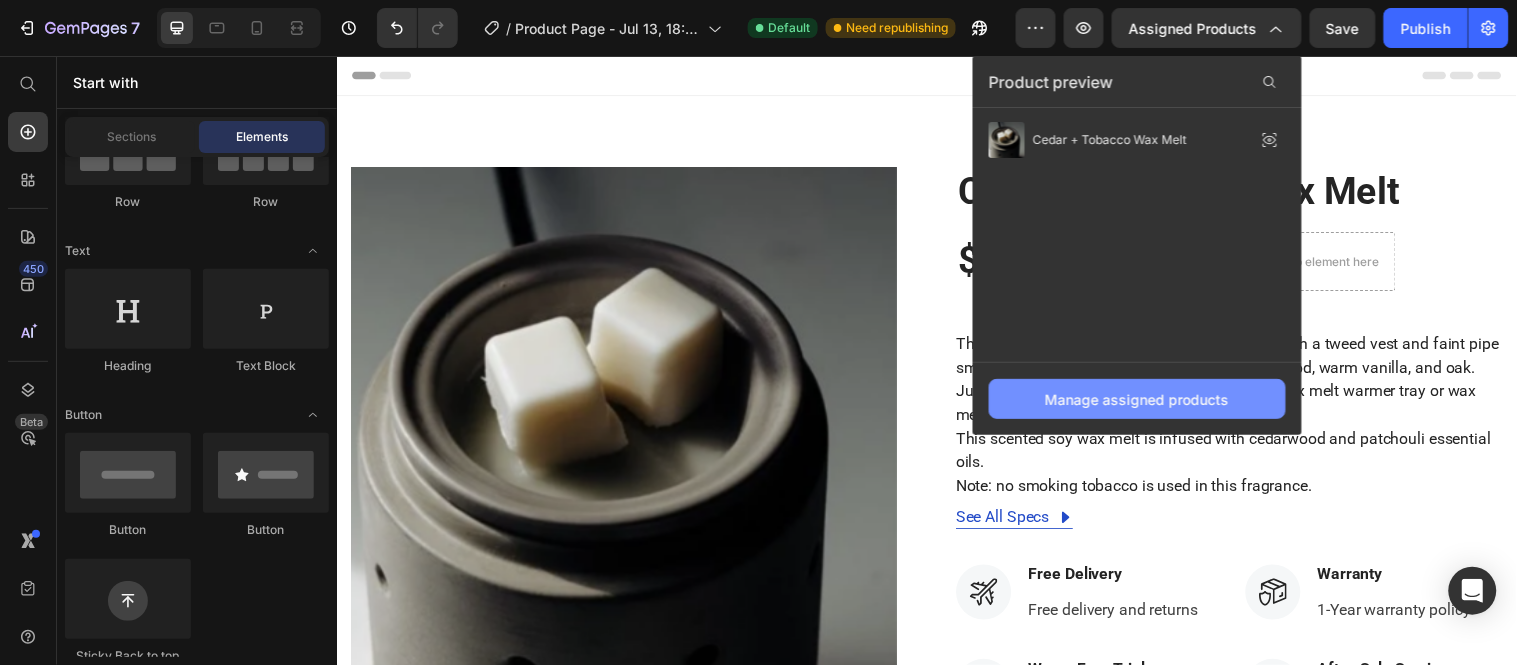 click on "Manage assigned products" at bounding box center (1138, 399) 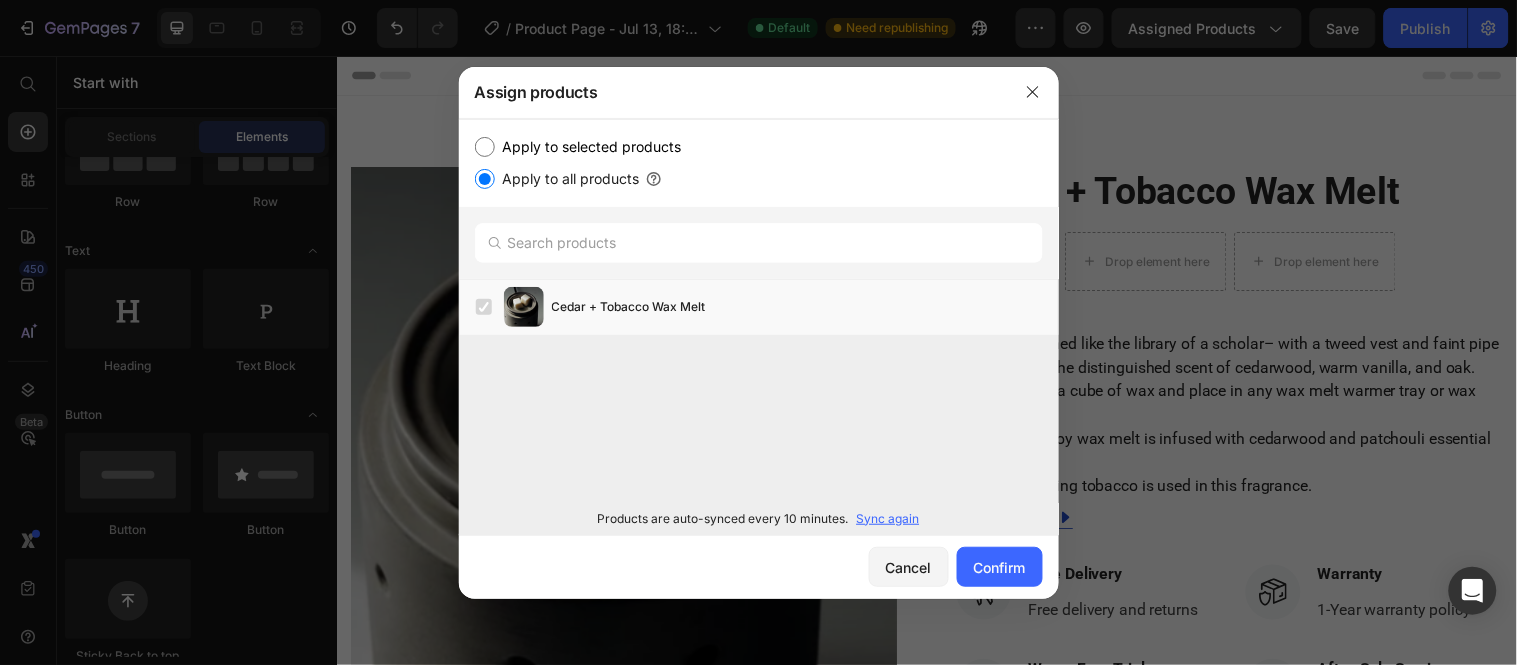 click on "Apply to selected products" at bounding box center [588, 147] 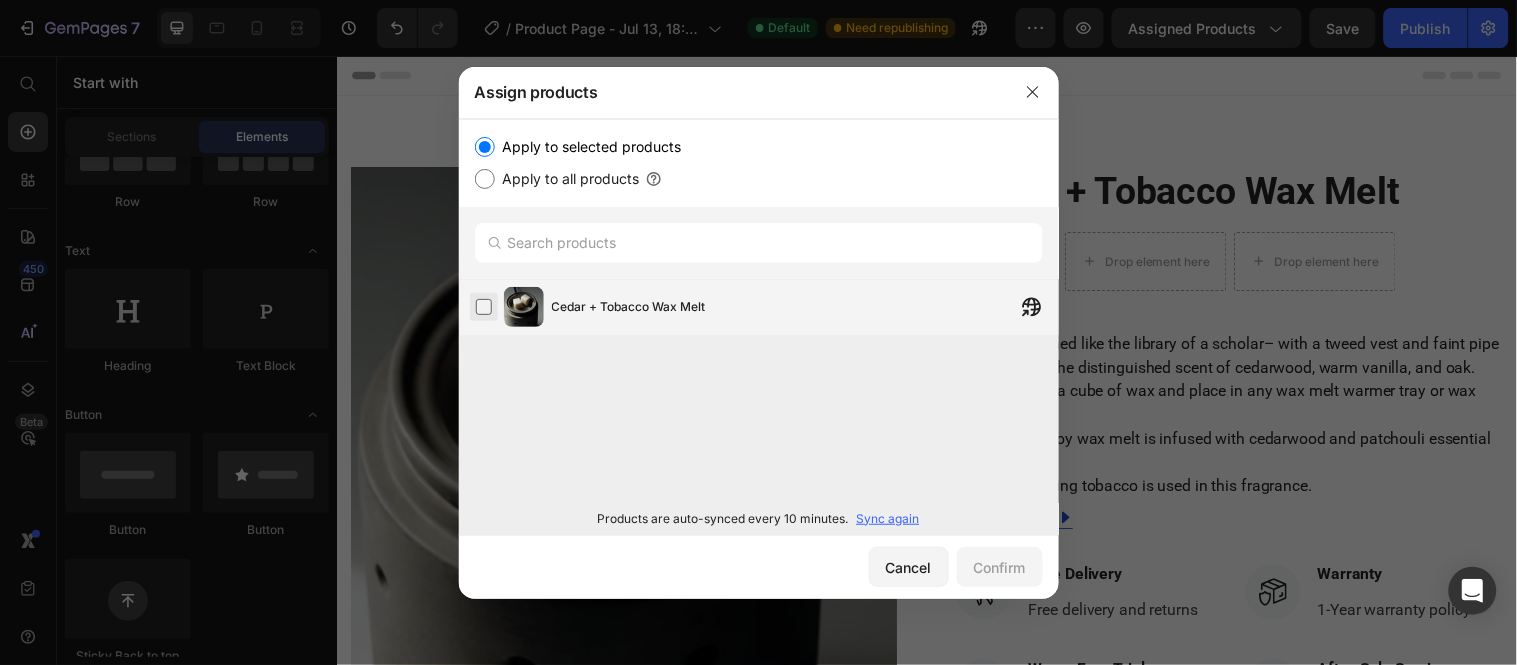 click at bounding box center (484, 307) 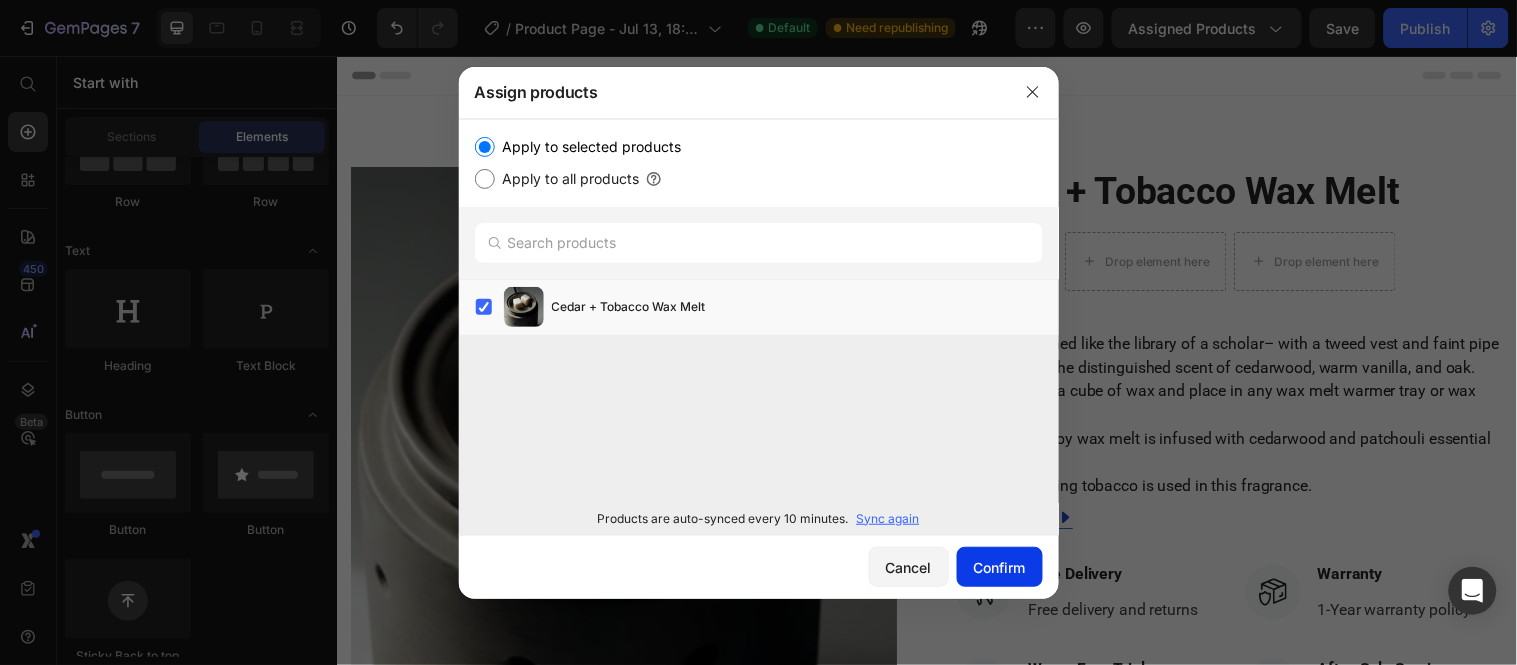 click on "Confirm" at bounding box center (1000, 567) 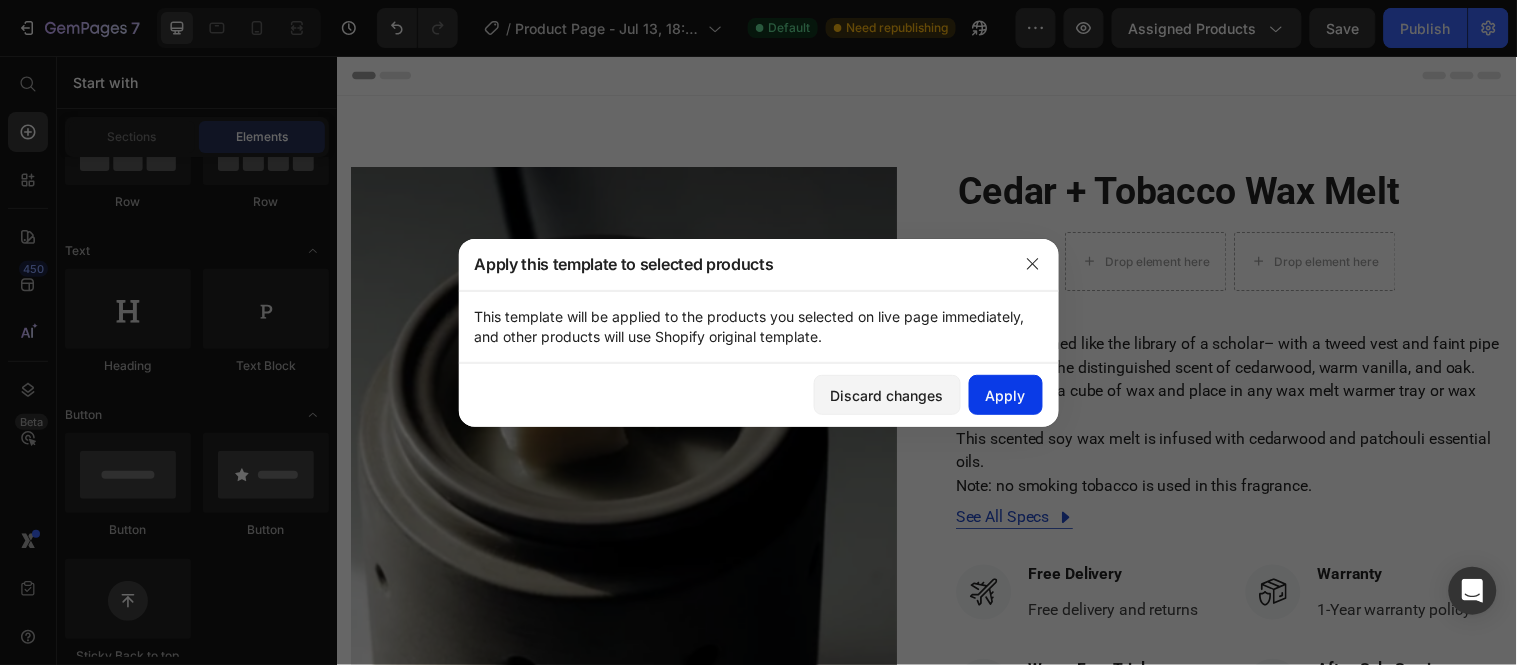 click on "Apply" at bounding box center [1006, 395] 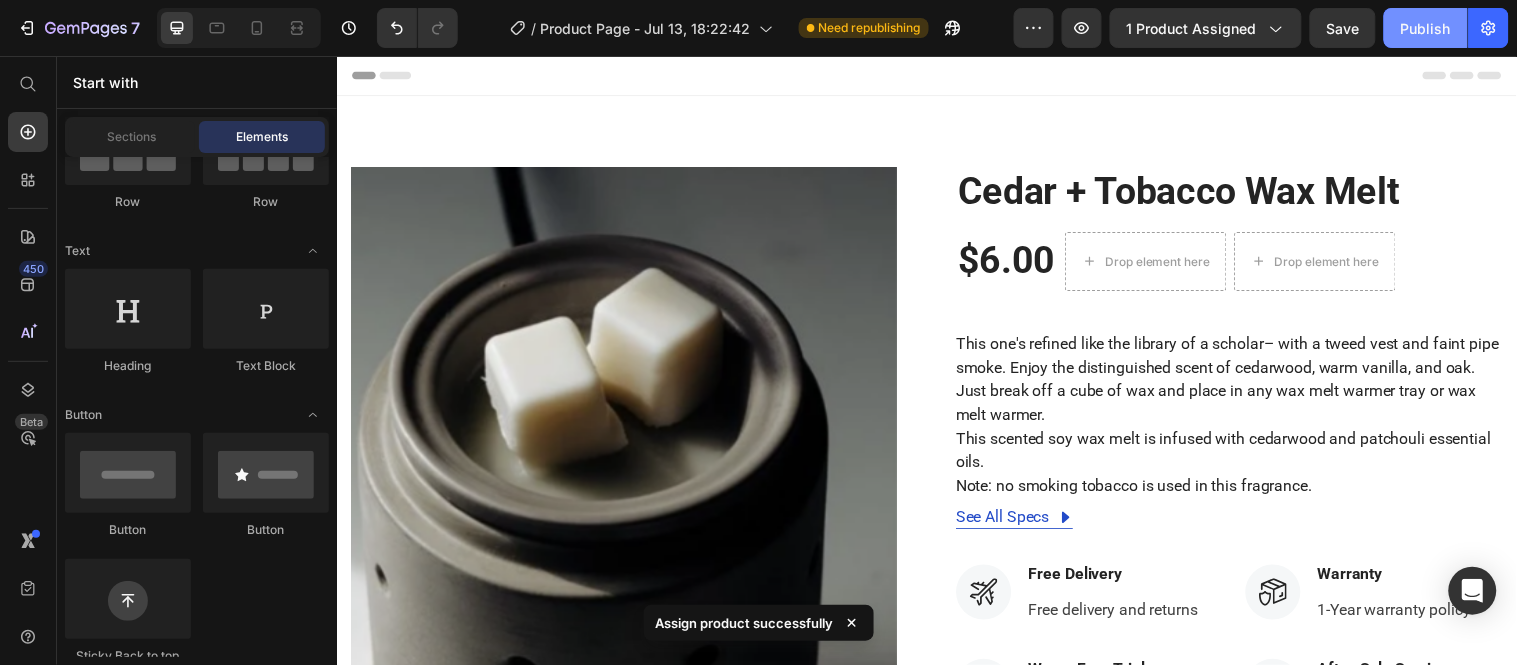 click on "Publish" at bounding box center [1426, 28] 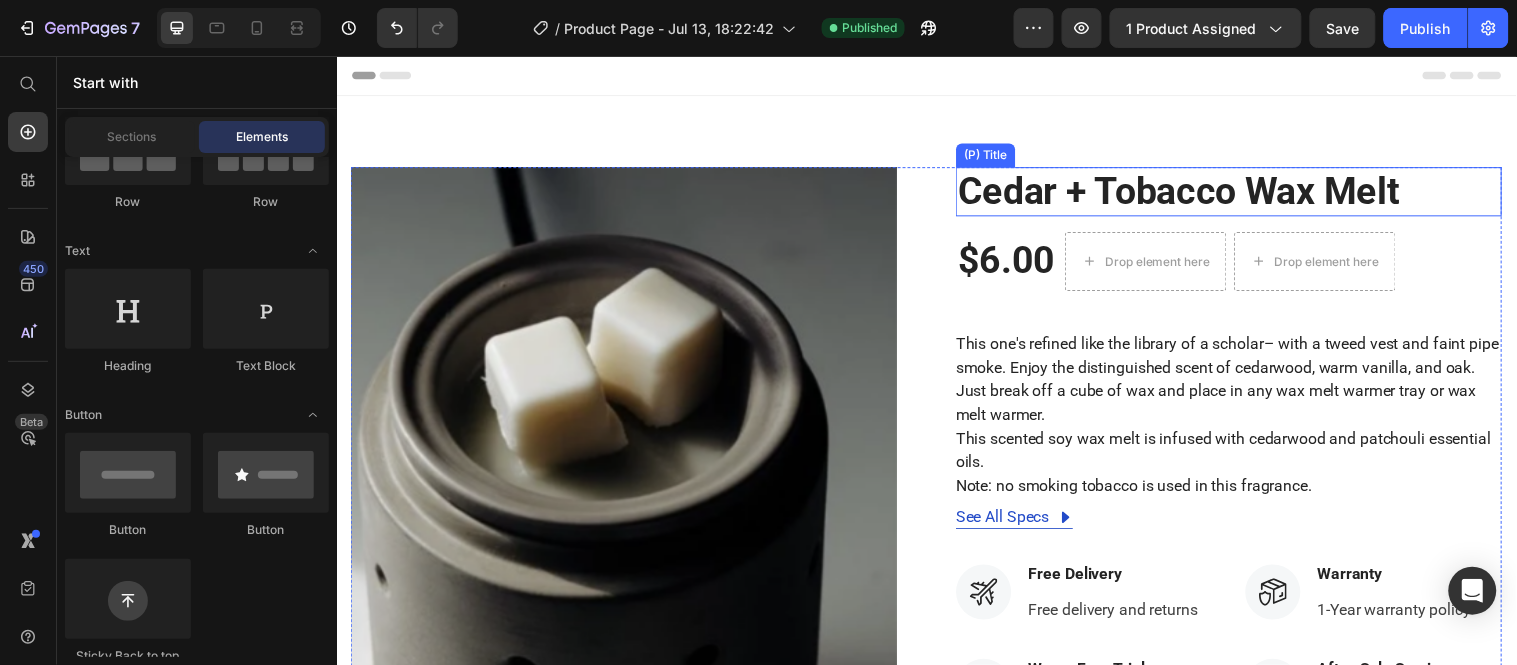 click on "Cedar + Tobacco Wax Melt" at bounding box center (1243, 193) 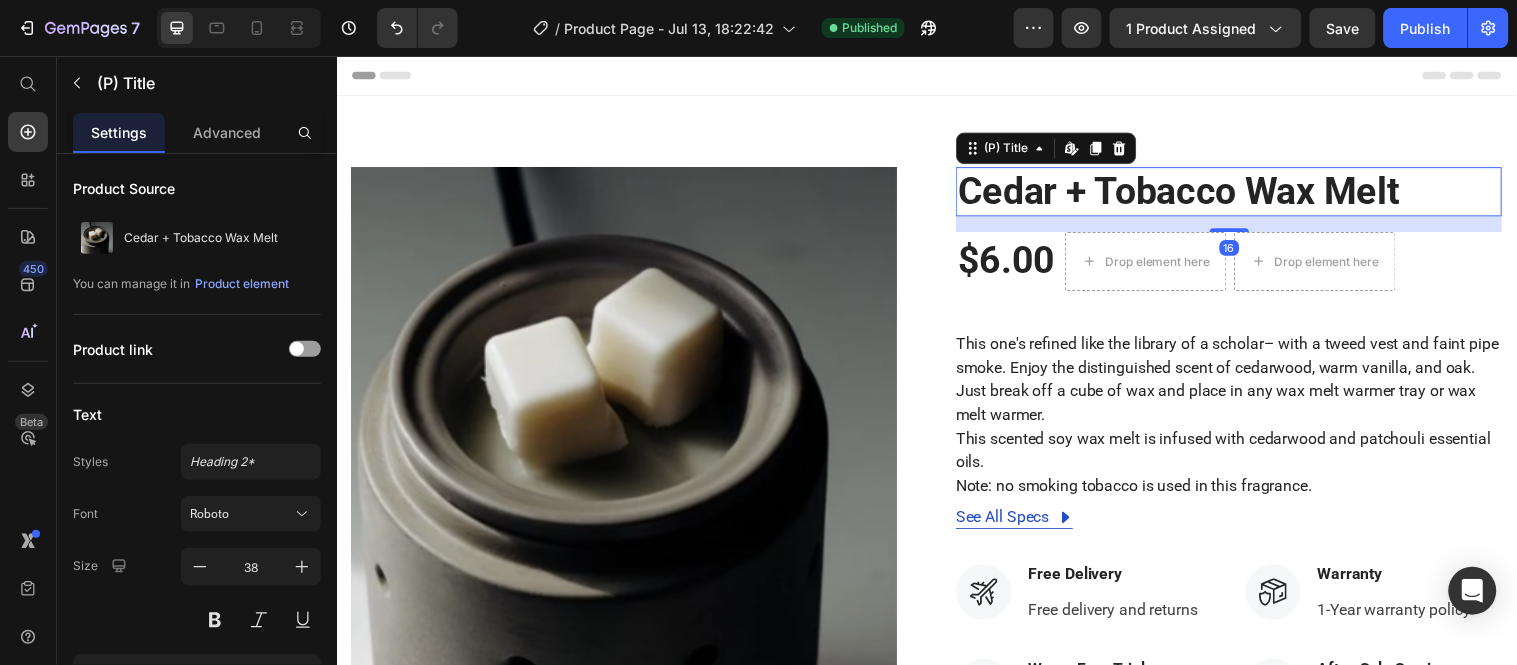 click on "Cedar + Tobacco Wax Melt" at bounding box center [1243, 193] 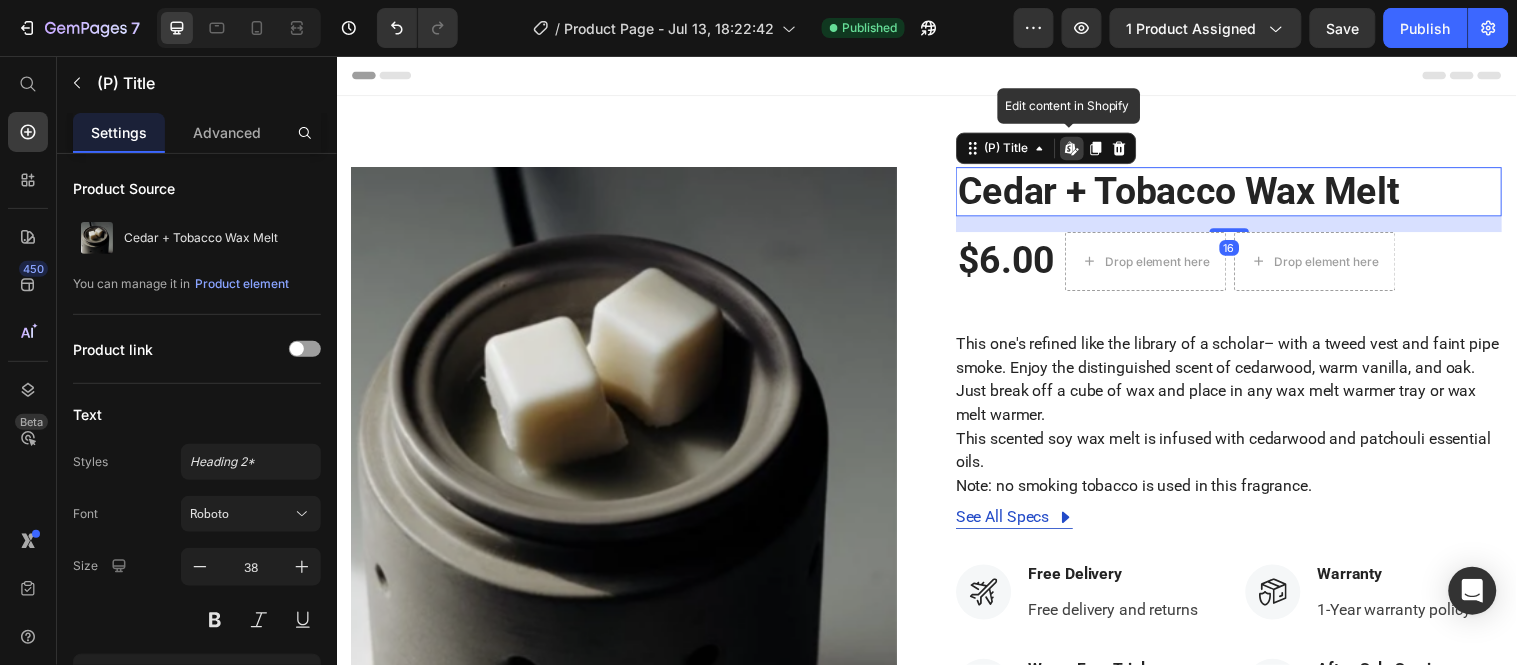 click on "Cedar + Tobacco Wax Melt" at bounding box center (1243, 193) 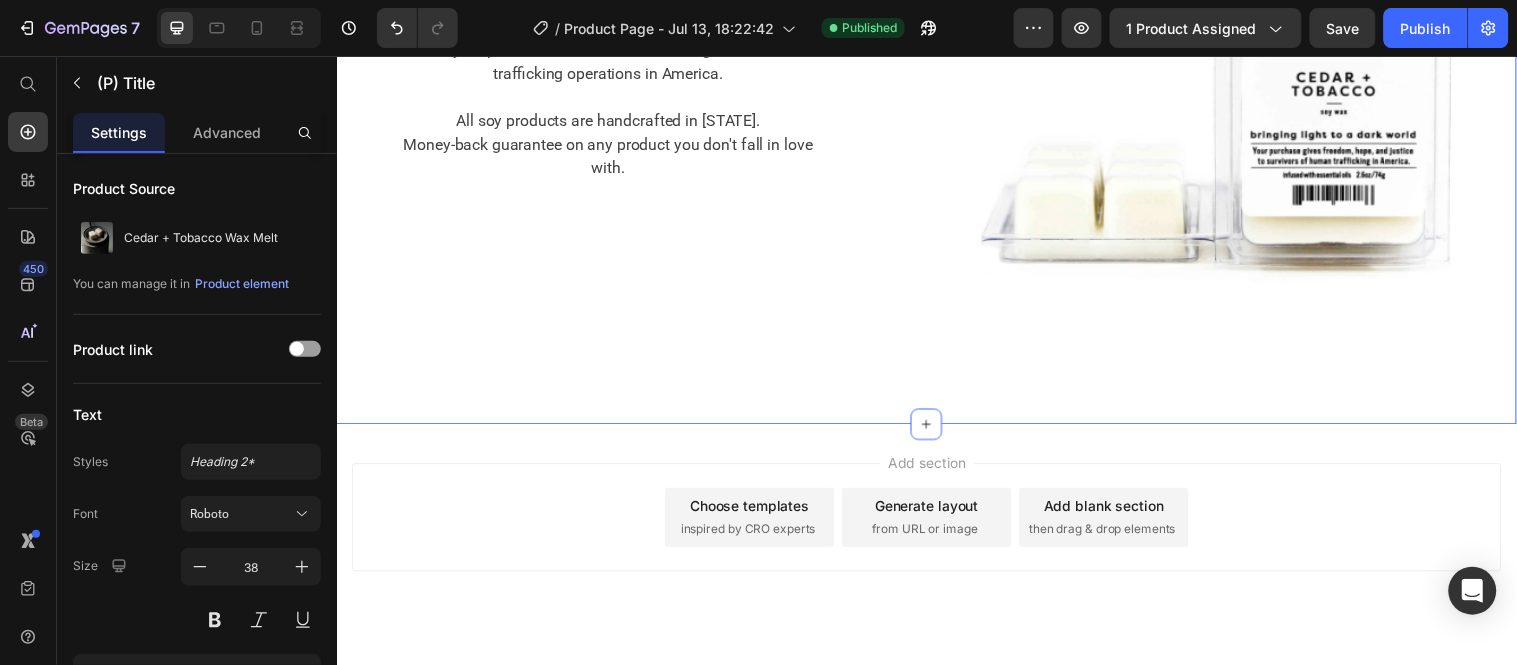 scroll, scrollTop: 1853, scrollLeft: 0, axis: vertical 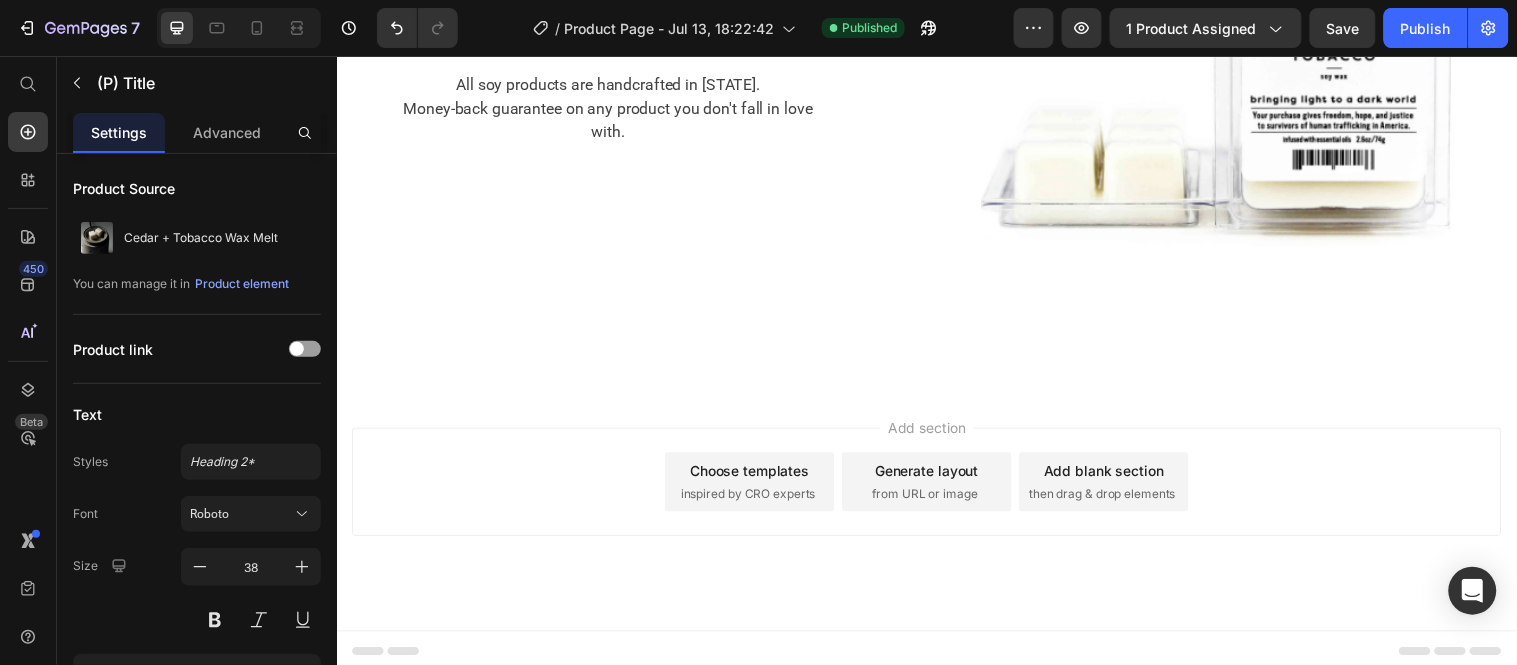 click on "inspired by CRO experts" at bounding box center [754, 500] 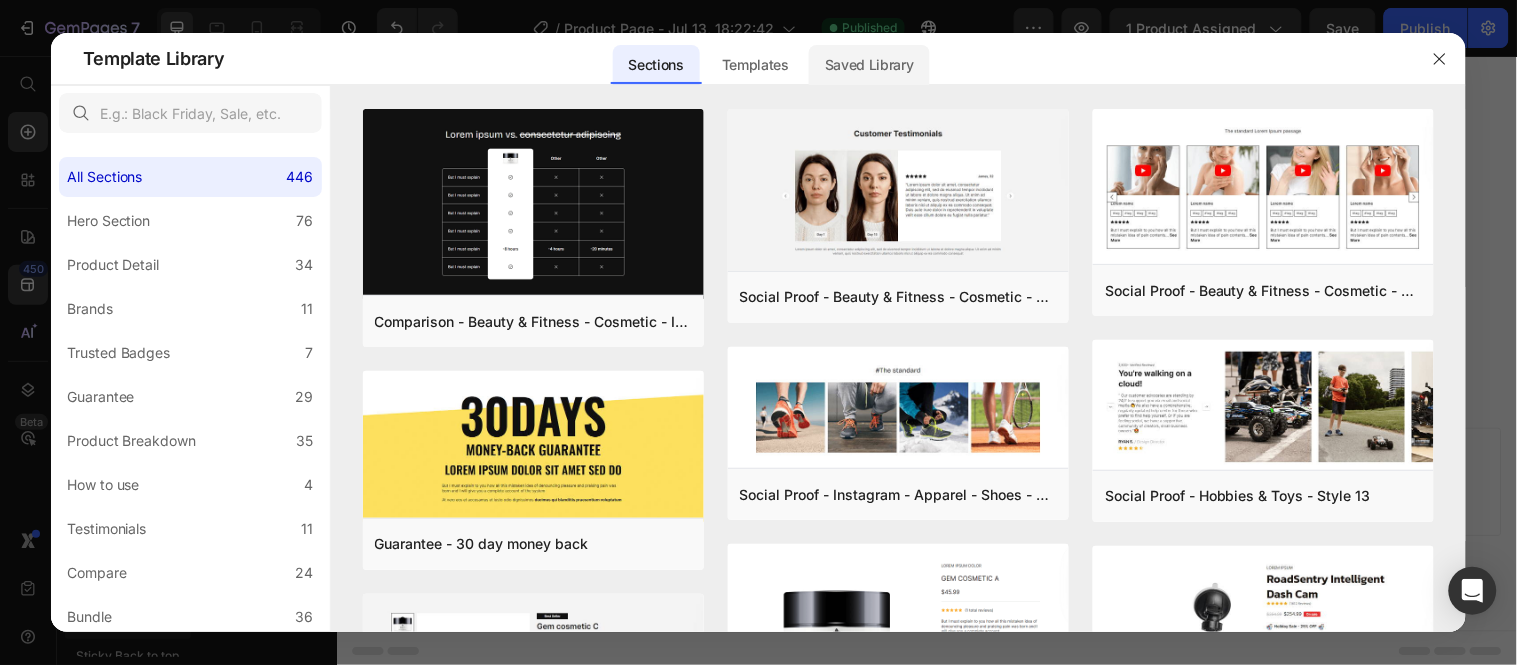 click on "Saved Library" 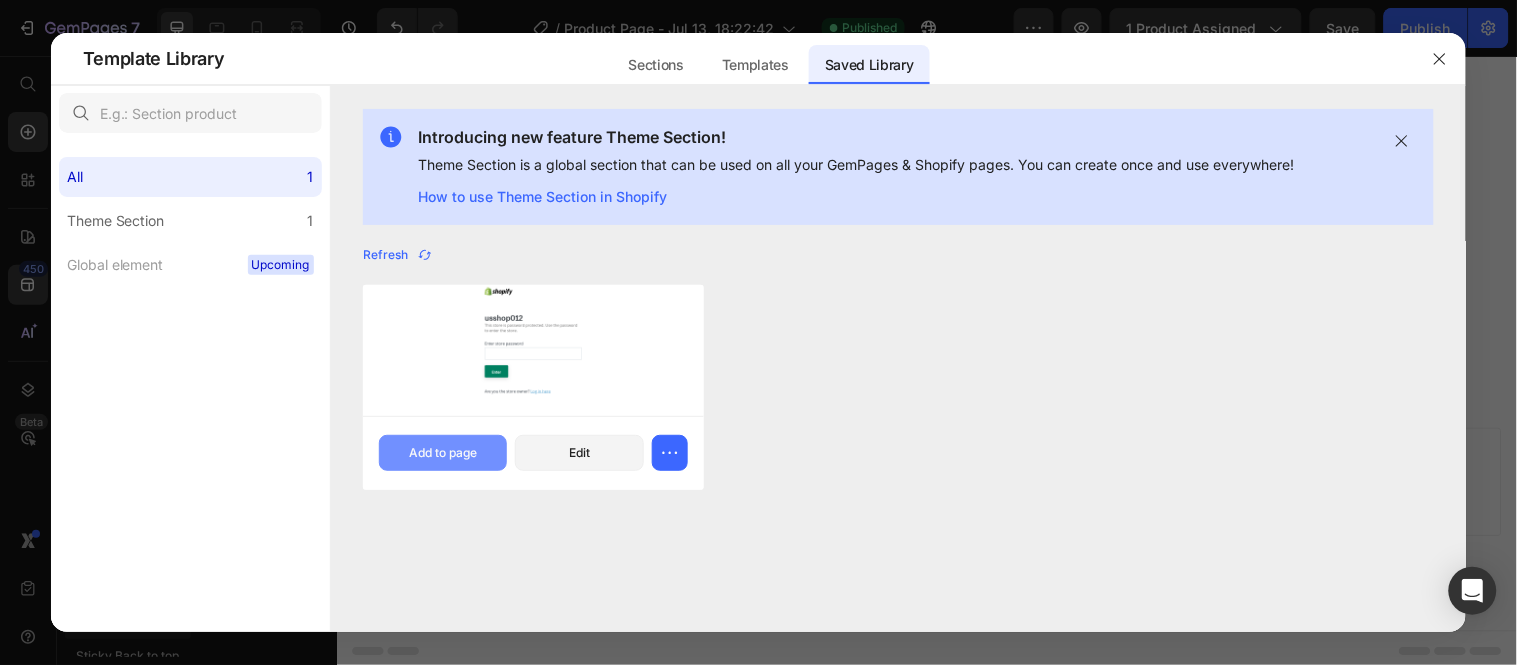 click on "Add to page" at bounding box center (443, 453) 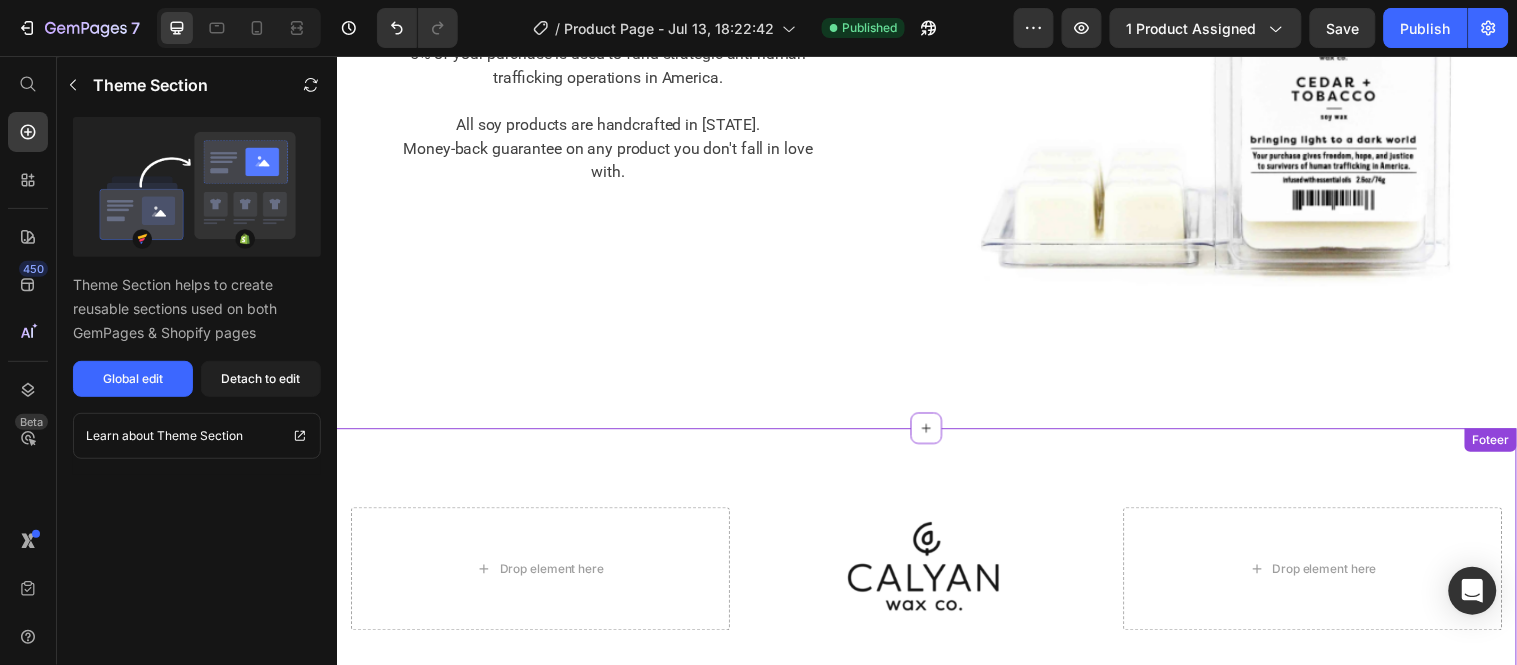 scroll, scrollTop: 1852, scrollLeft: 0, axis: vertical 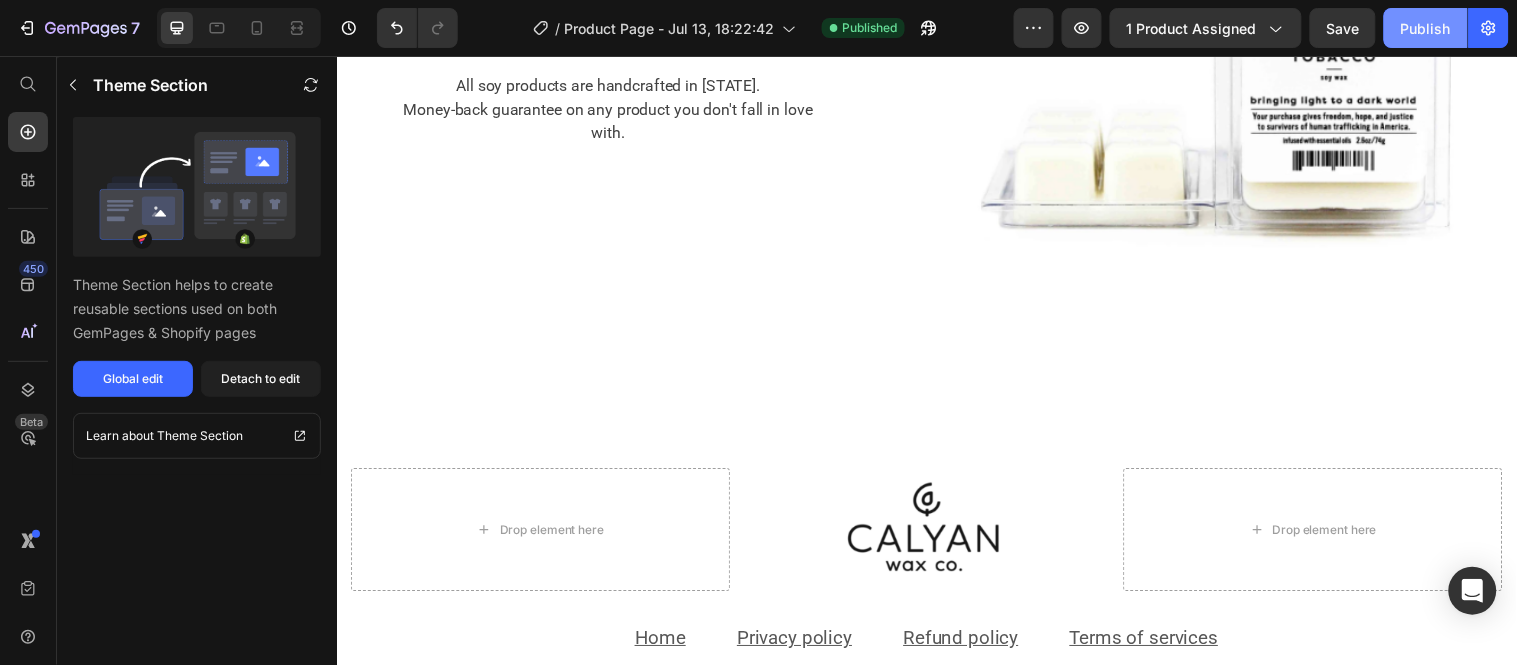 click on "Publish" at bounding box center [1426, 28] 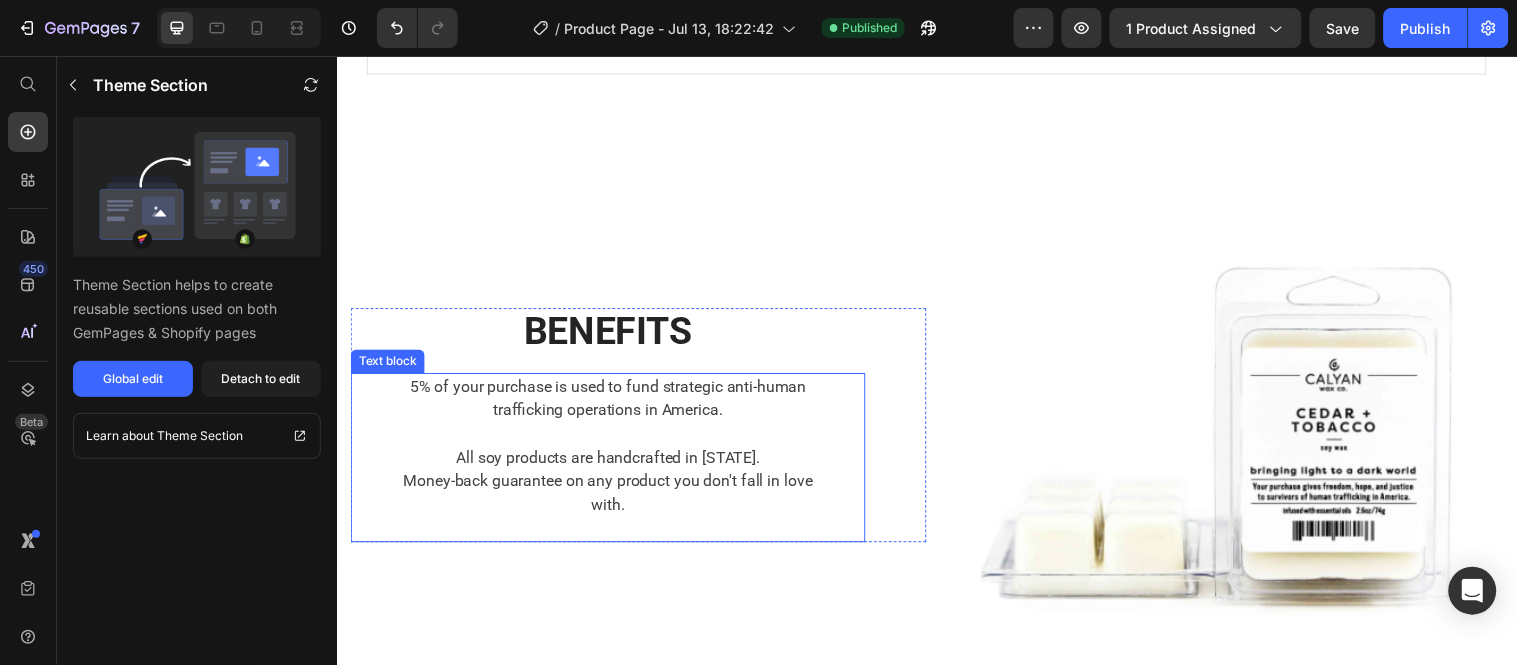 scroll, scrollTop: 1407, scrollLeft: 0, axis: vertical 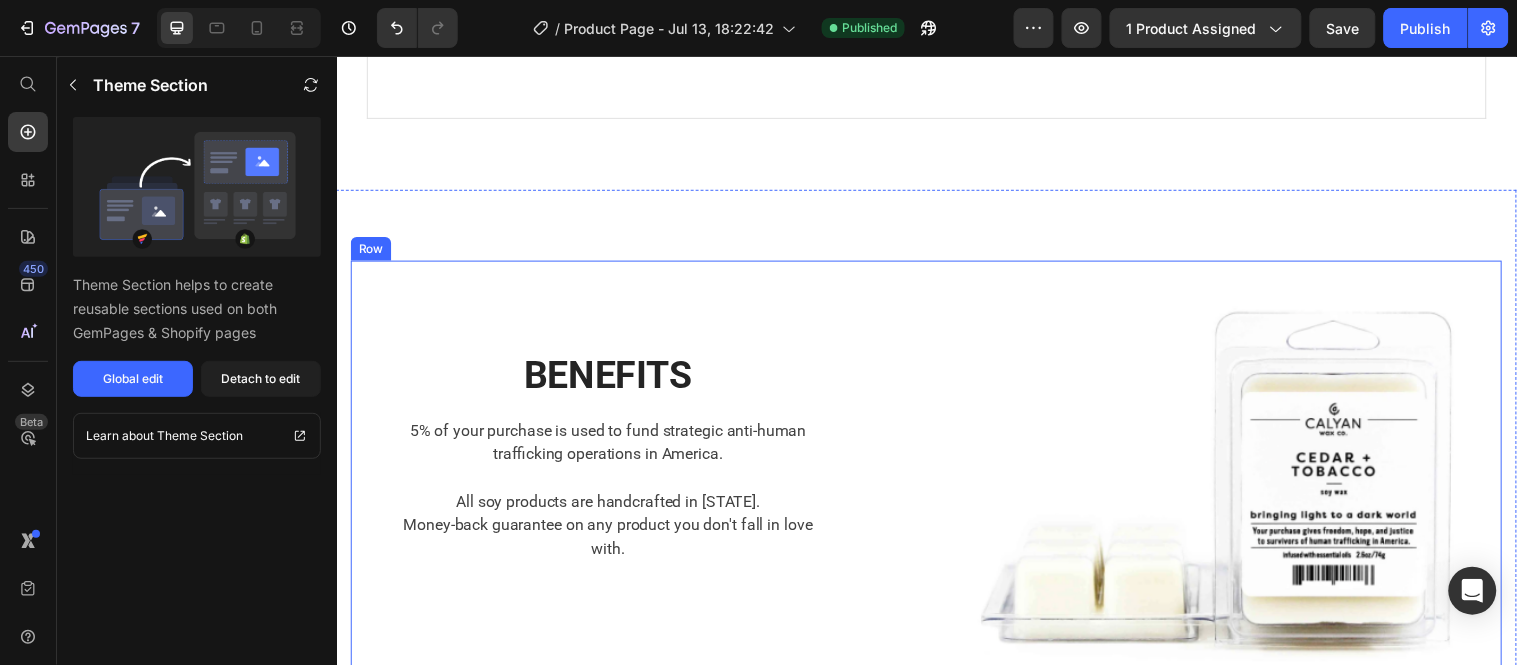 click on "BENEFITS Heading 5% of your purchase is used to fund strategic anti-human trafficking operations in America. All soy products are handcrafted in [STATE]. Money-back guarantee on any product you don't fall in love with.   Text block Row" at bounding box center [643, 475] 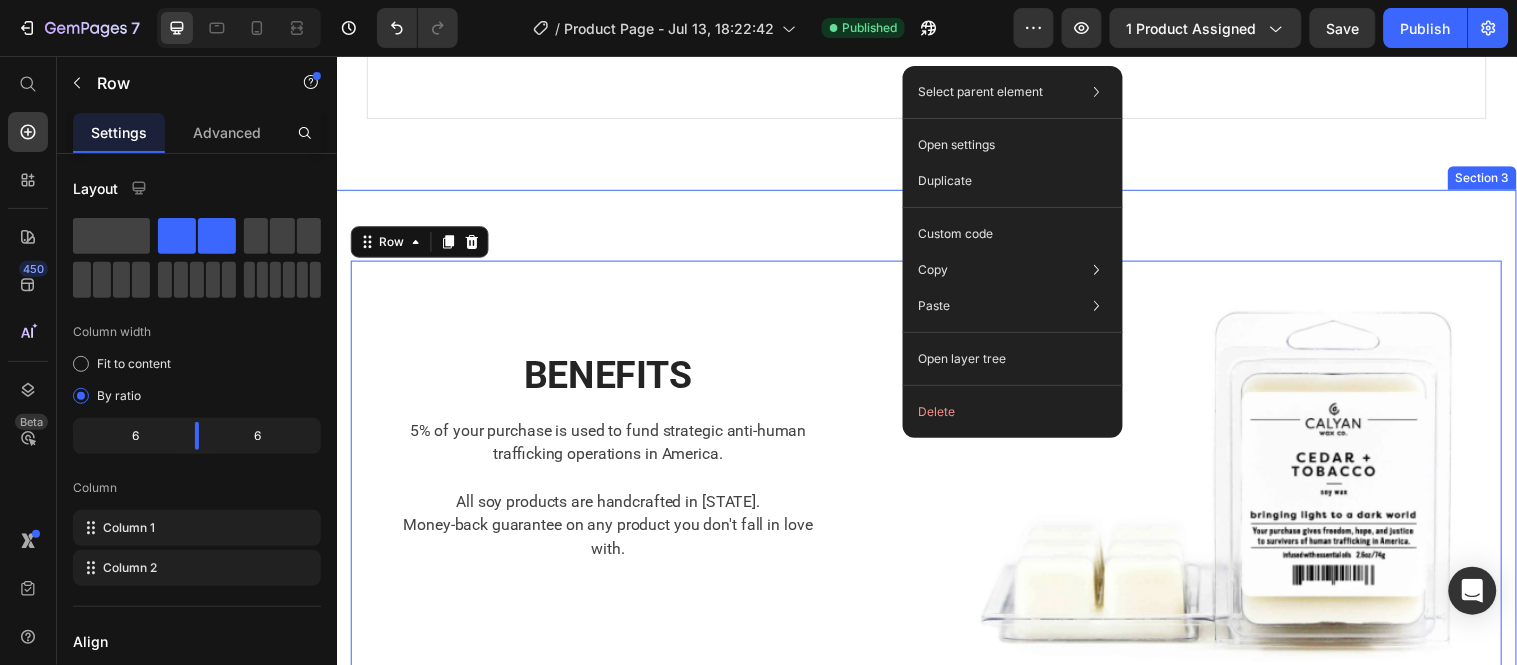 click on "BENEFITS Heading 5% of your purchase is used to fund strategic anti-human trafficking operations in America. All soy products are handcrafted in [STATE]. Money-back guarantee on any product you don't fall in love with.   Text block Row Image Row   56 Section 3" at bounding box center (936, 503) 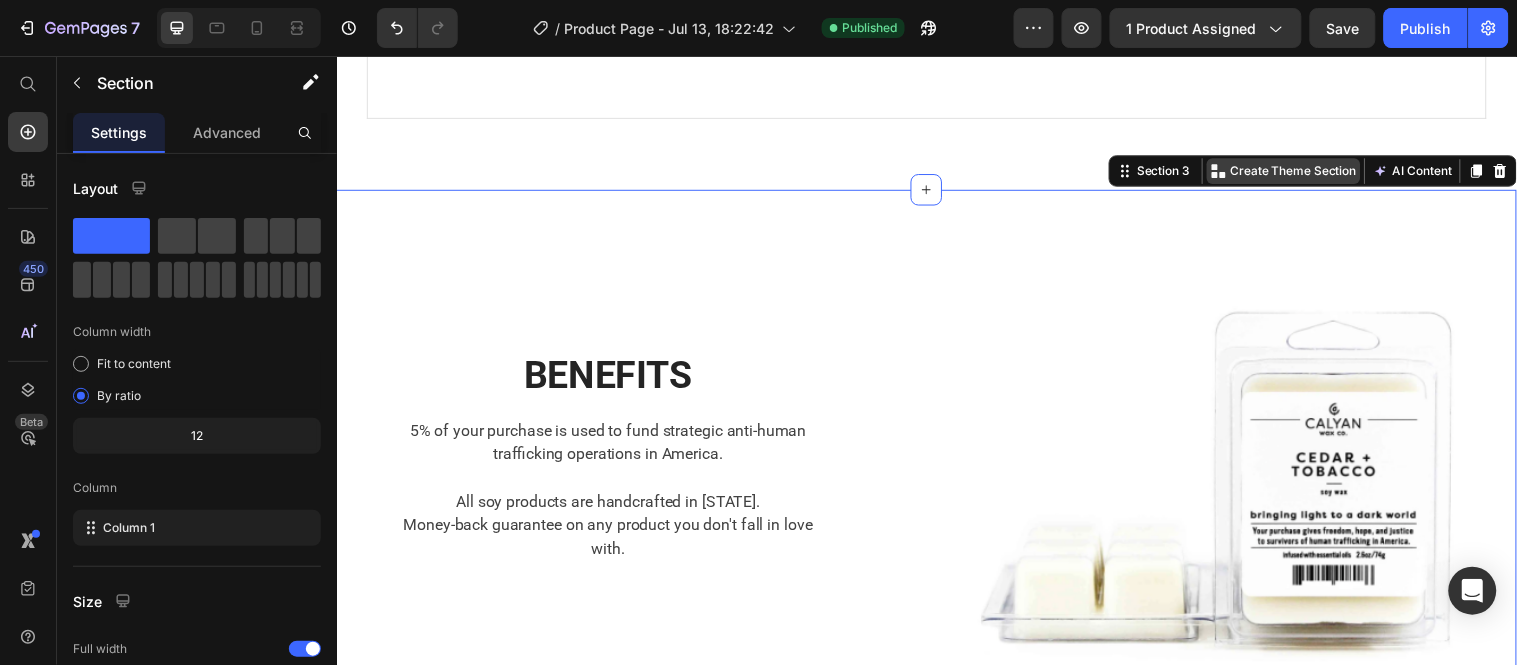 click on "Create Theme Section" at bounding box center (1309, 172) 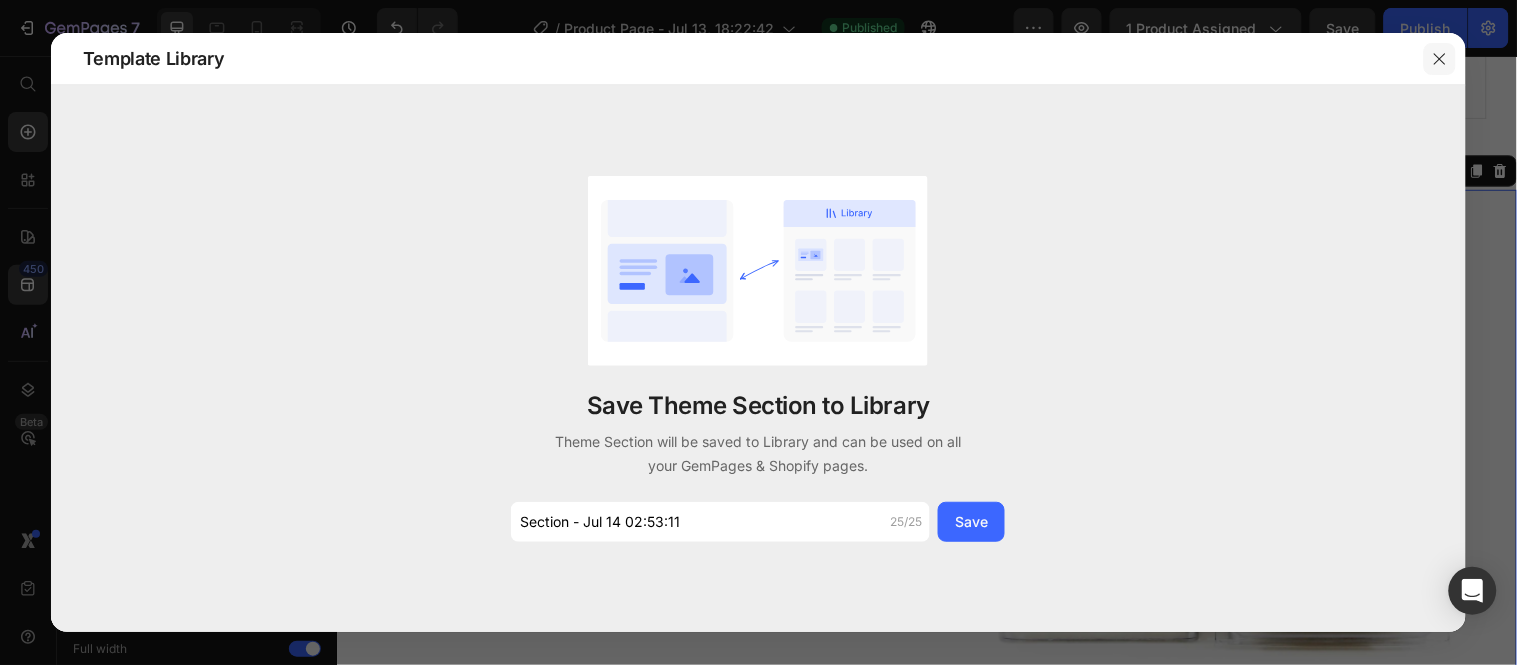 click 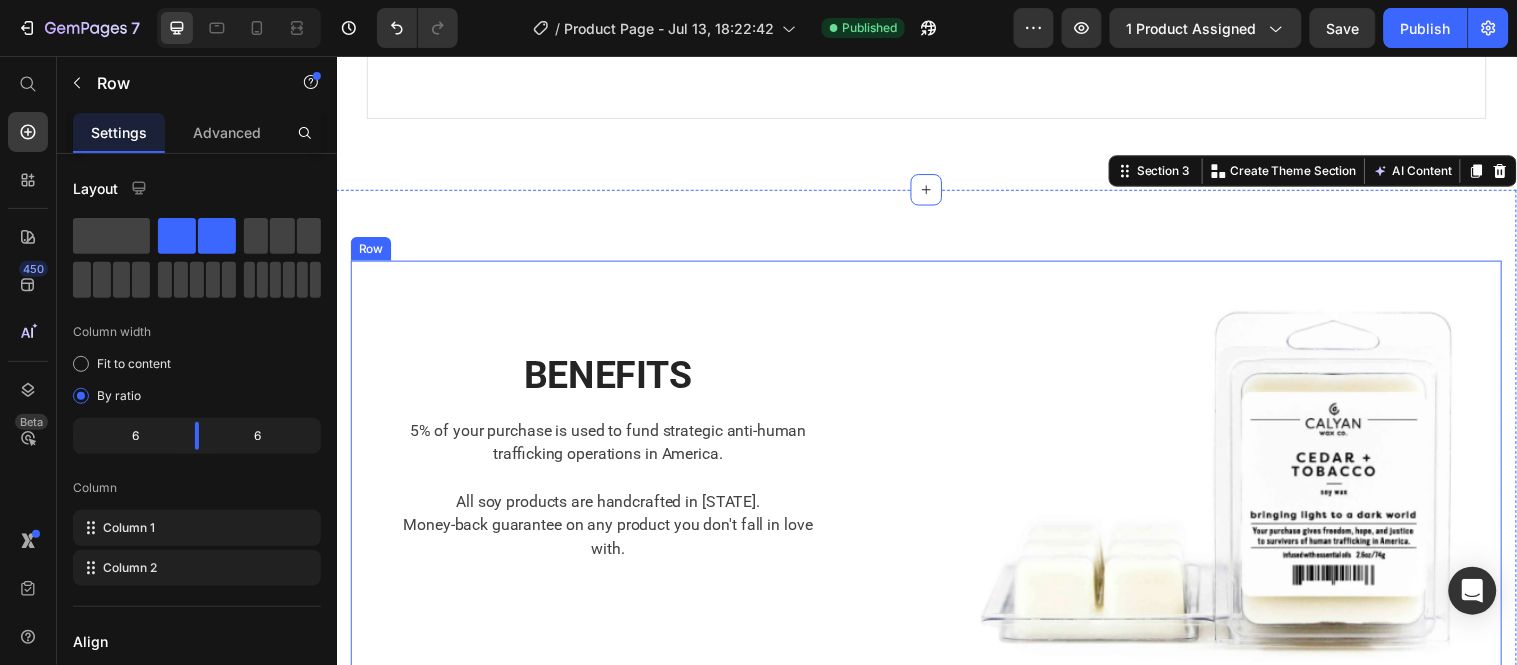 click on "BENEFITS Heading 5% of your purchase is used to fund strategic anti-human trafficking operations in America. All soy products are handcrafted in [STATE]. Money-back guarantee on any product you don't fall in love with.   Text block Row" at bounding box center (643, 475) 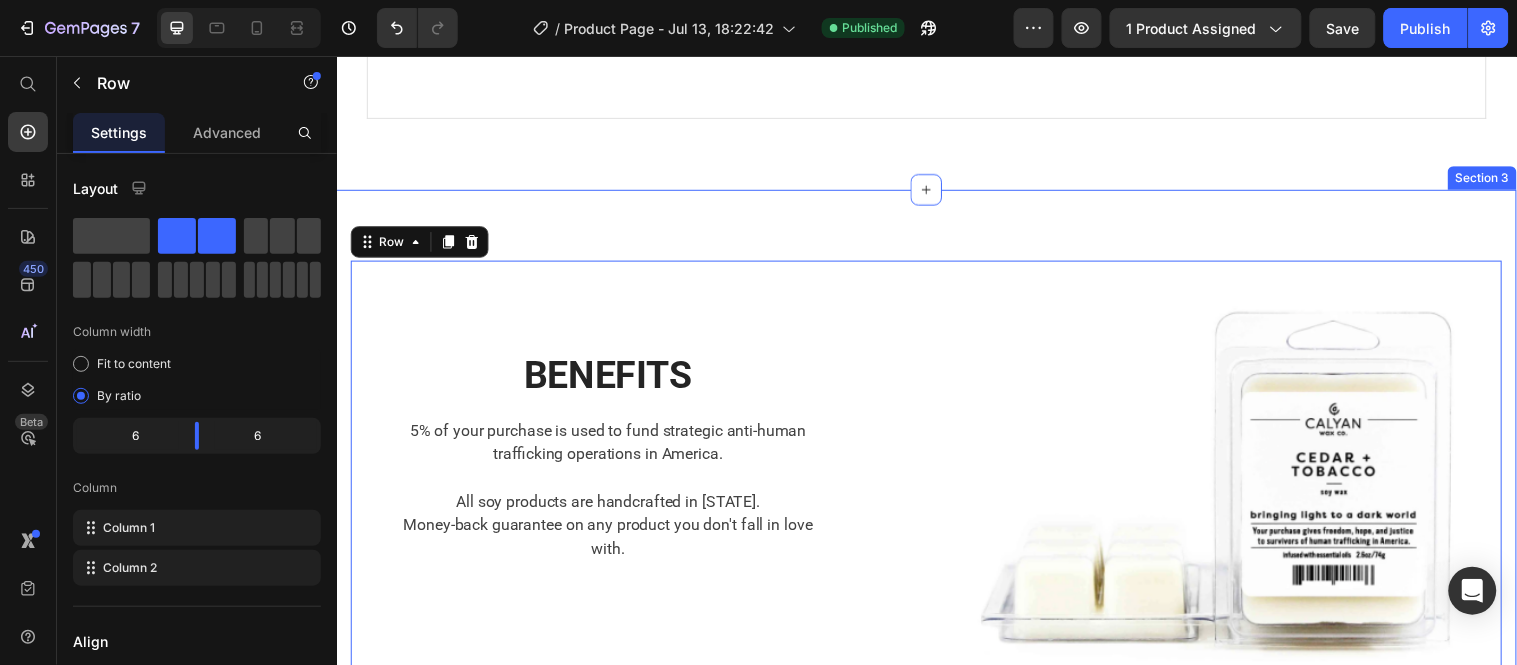 click on "BENEFITS Heading 5% of your purchase is used to fund strategic anti-human trafficking operations in America. All soy products are handcrafted in [STATE]. Money-back guarantee on any product you don't fall in love with.   Text block Row Image Row   56 Section 3" at bounding box center (936, 503) 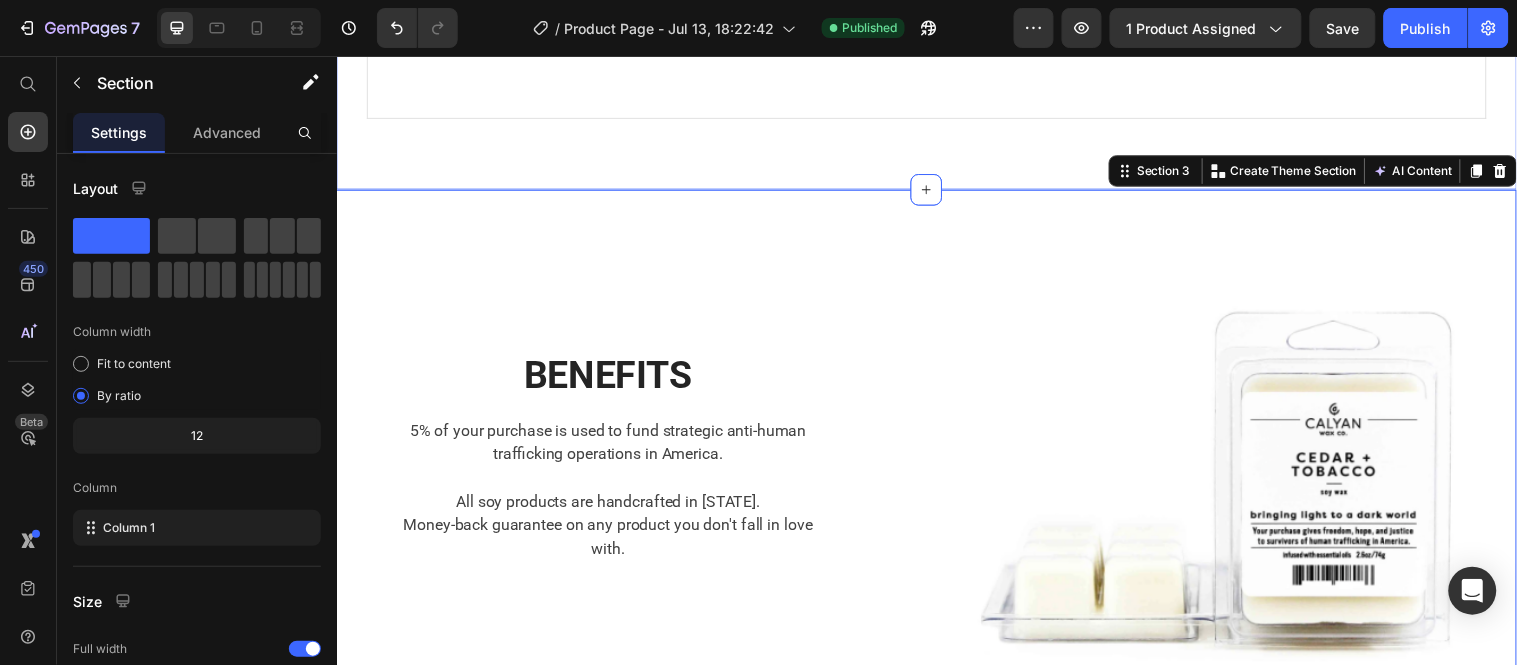 click on "FEATURES SIMPLE INGREDIENTS BULK DISCOUNT SHIPPING/RETURNS - Fo- 6 cubes of fragrant soy wax - rmulated for maximum fragrance output without a flame - Great for offices, teacher rooms, bathroom Text block Row - 2.6 oz. of soy wax grown in America - Phthalate-free fragrance infused with essential oilsonsequat. Text Block Row Receive 25% off when purchasing 12 or more candles. Simply add 12 candles to your cart for discount to automatically apply. Interested in 100+ candles? Contact us here for special pricing Text Block Row Rates: Enjoy free shipping on orders $60 or more or low rate shipping on orders under $60. USPS: [PHONE] Processing Time: [PHONE]. Returns: We guarantee our products as long as they have wax in them. If you have any issues, contact us here and we will make it right   Text Block Tab Row Section 2" at bounding box center [936, 0] 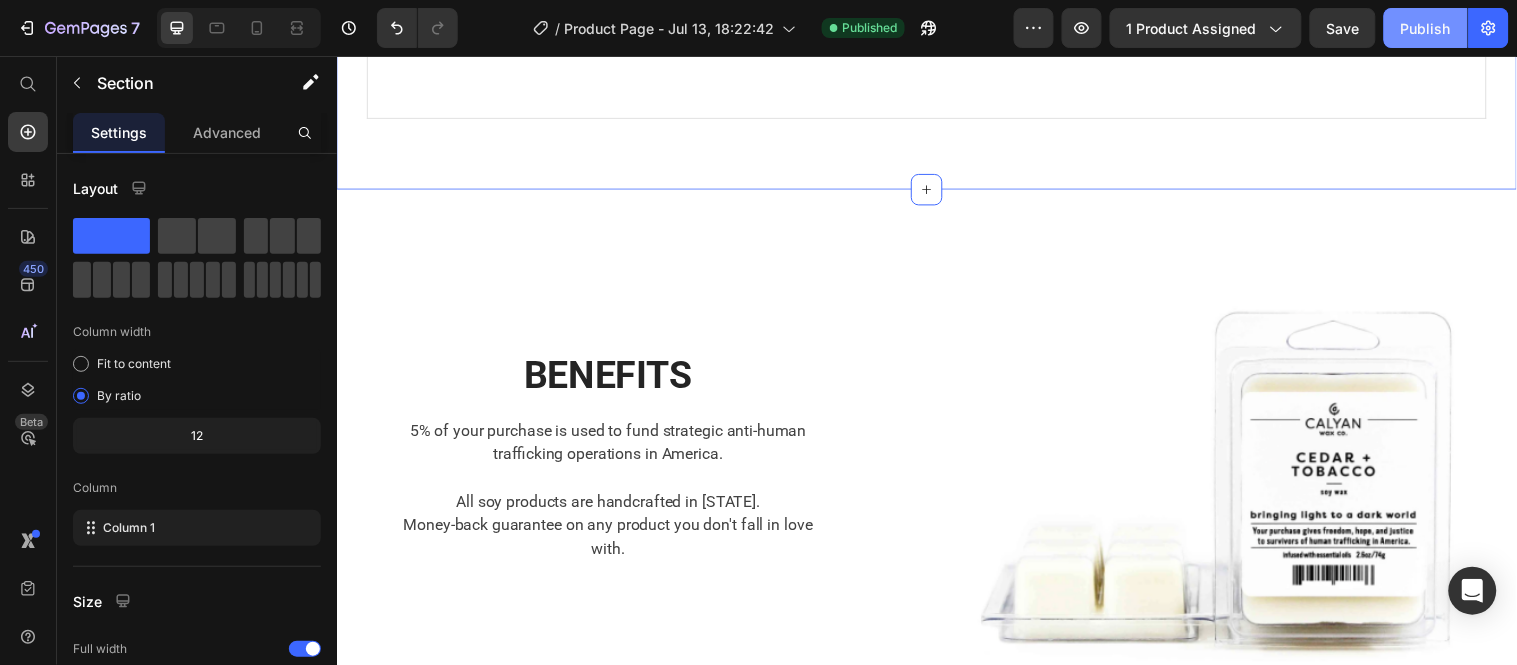 click on "Publish" at bounding box center (1426, 28) 